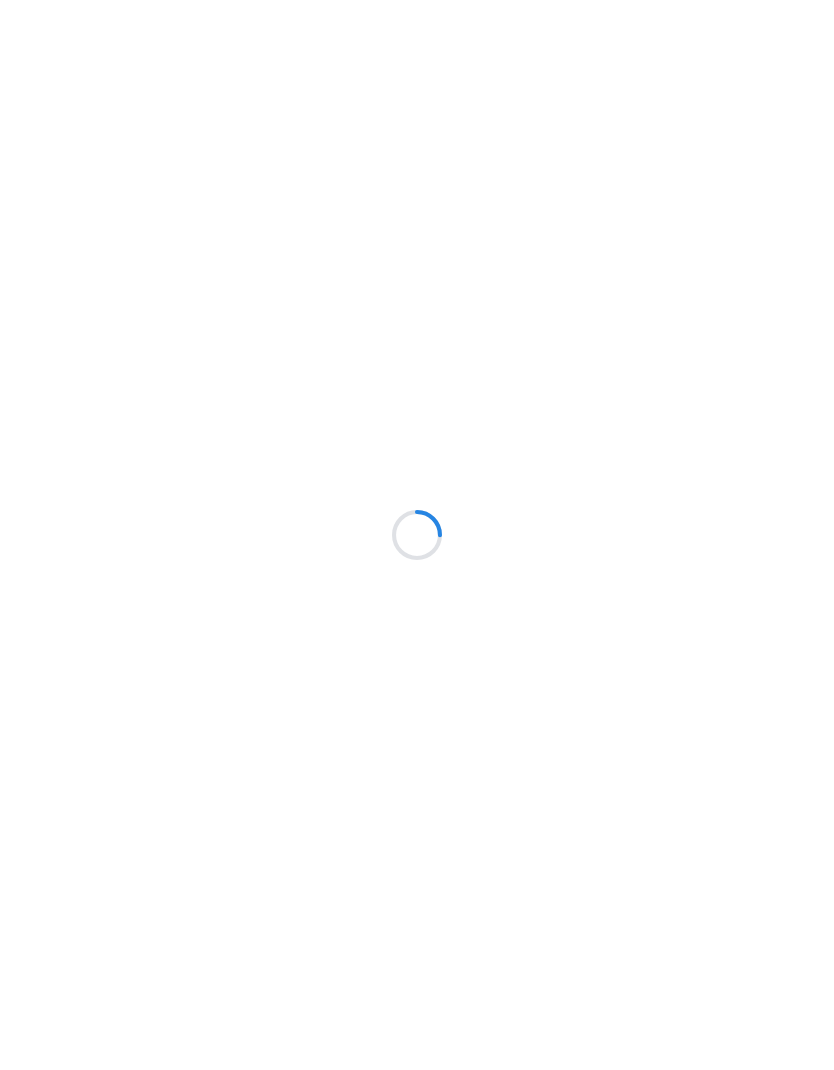 scroll, scrollTop: 0, scrollLeft: 0, axis: both 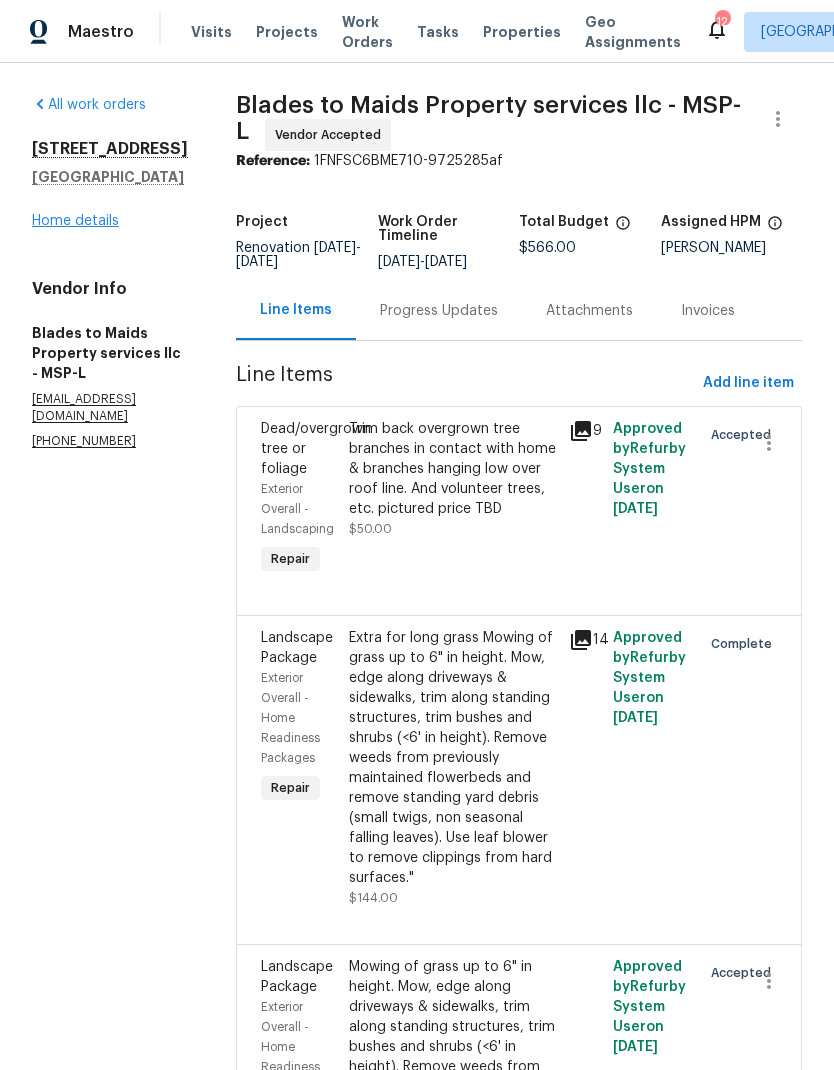 click on "Home details" at bounding box center (75, 221) 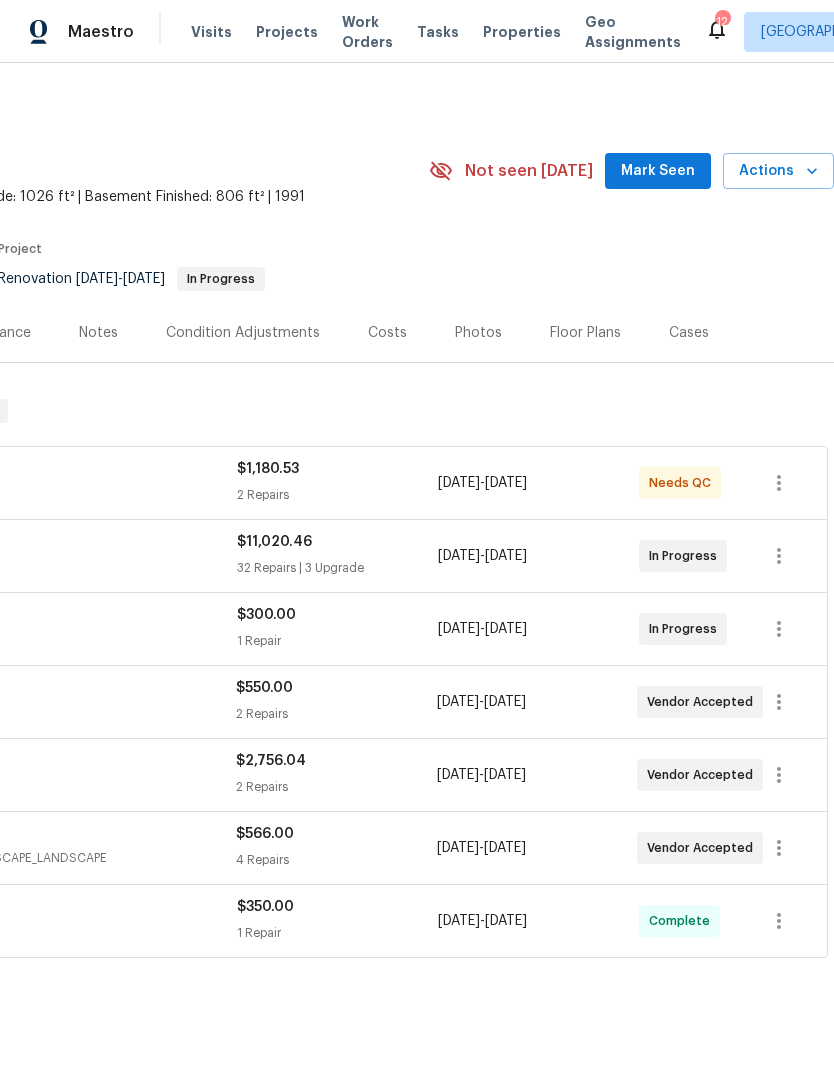 scroll, scrollTop: 0, scrollLeft: 296, axis: horizontal 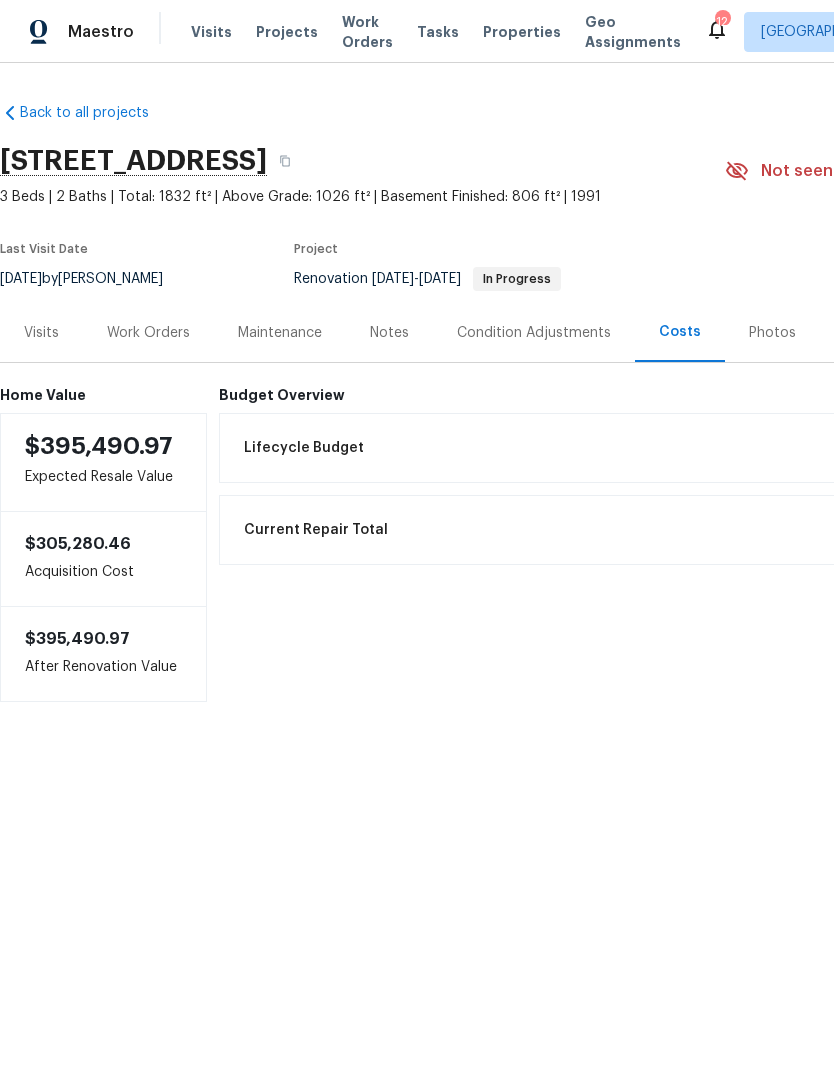 click on "Notes" at bounding box center [389, 333] 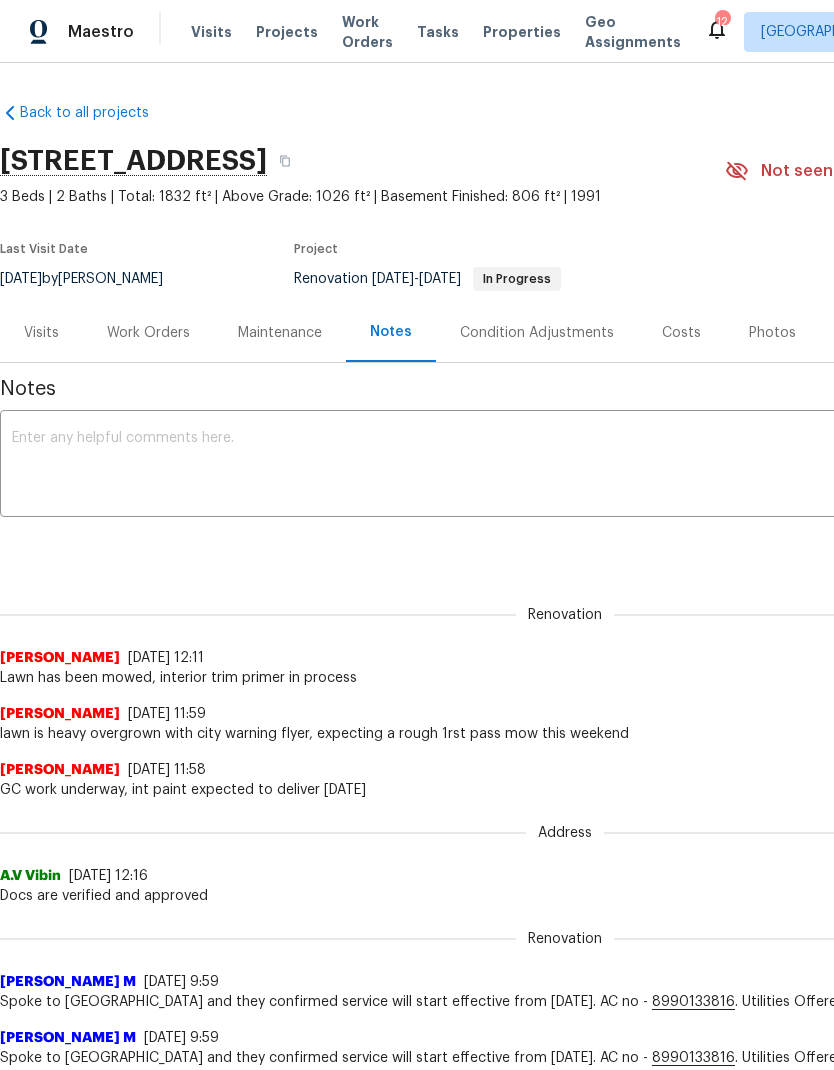 scroll, scrollTop: 0, scrollLeft: 0, axis: both 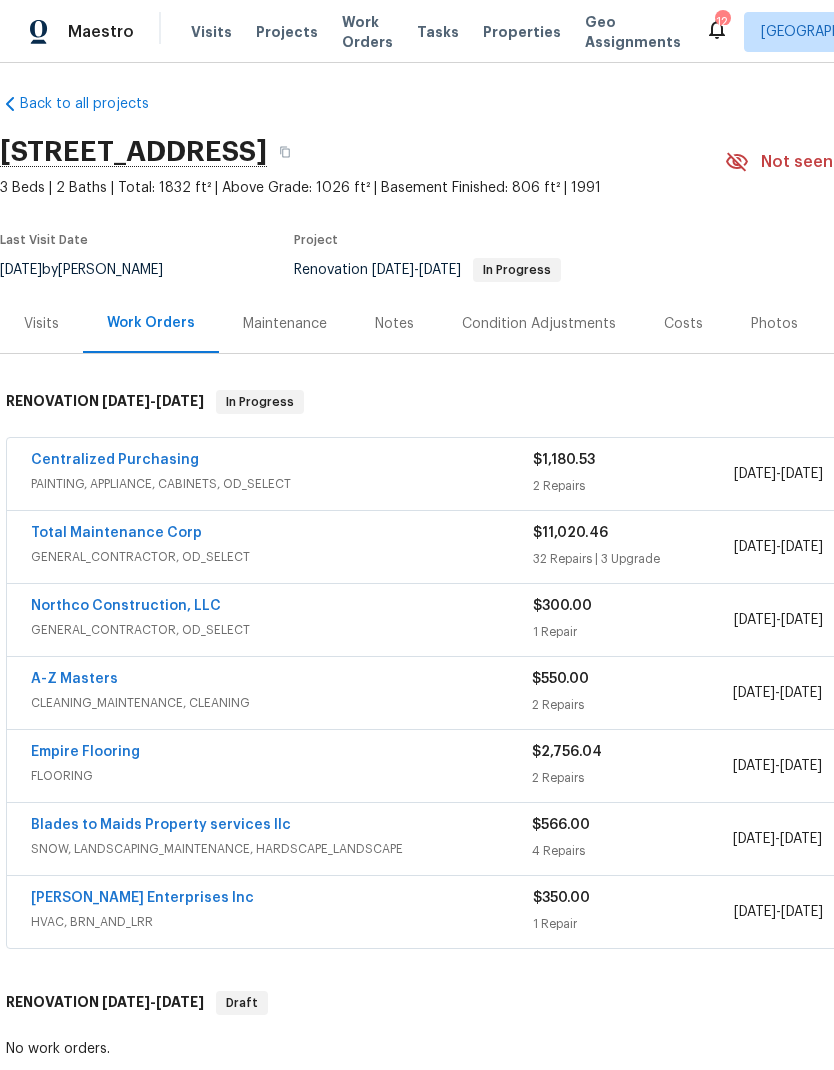 click on "Notes" at bounding box center [394, 324] 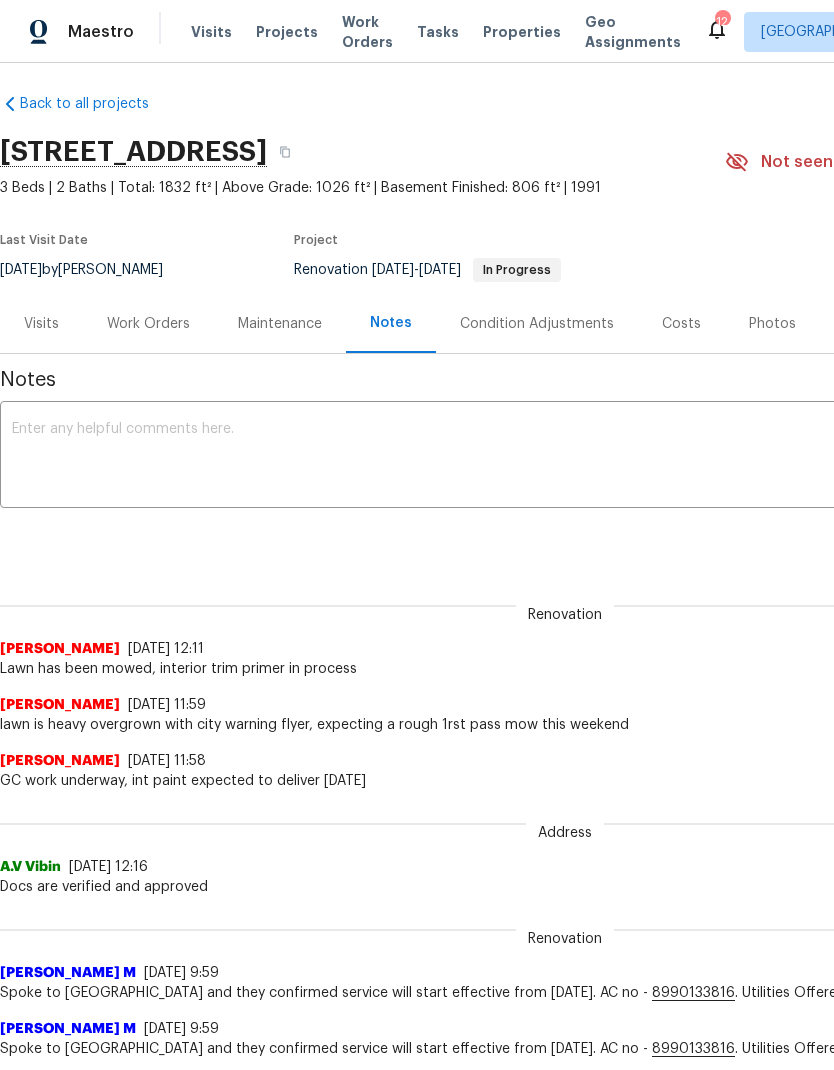 click on "Work Orders" at bounding box center [148, 324] 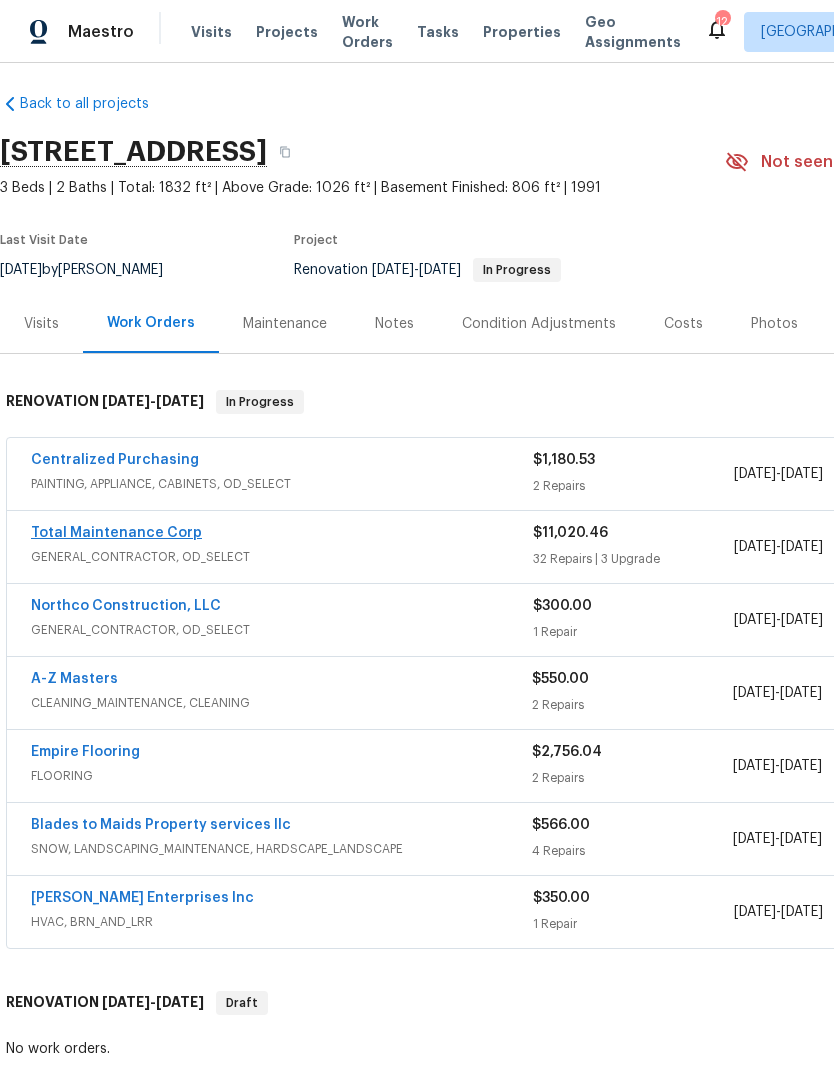 click on "Total Maintenance Corp" at bounding box center (116, 533) 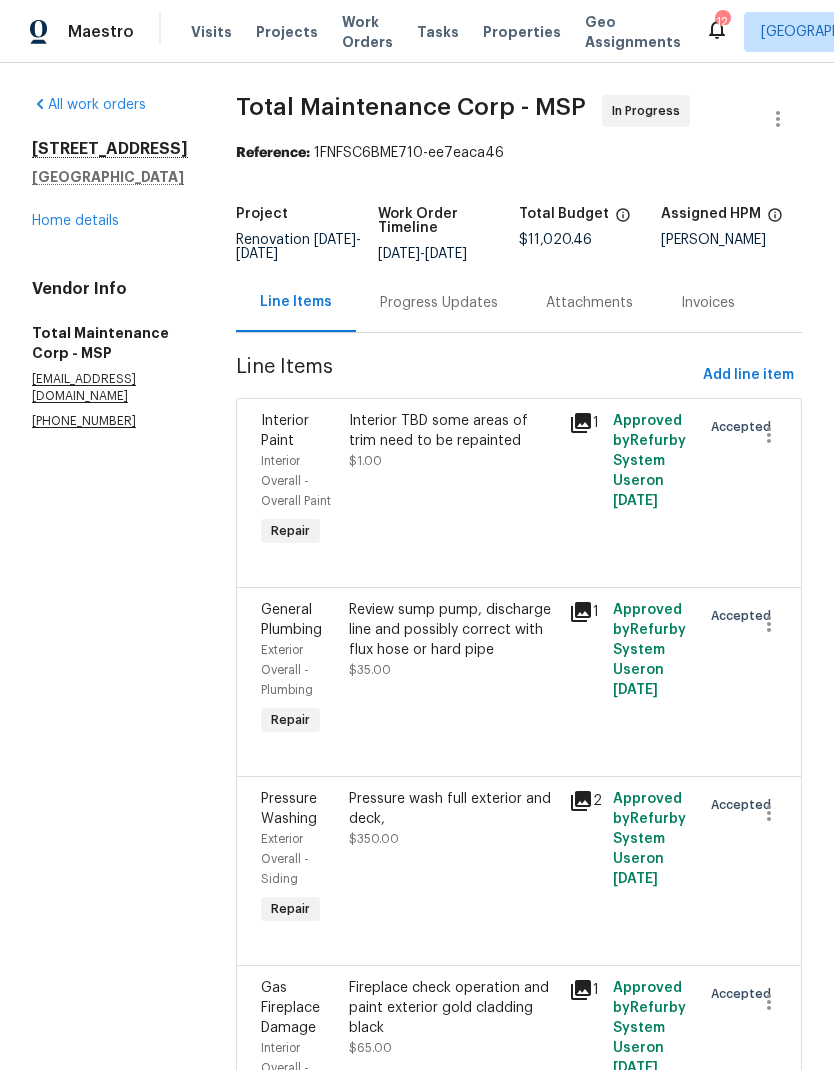 scroll, scrollTop: 0, scrollLeft: 0, axis: both 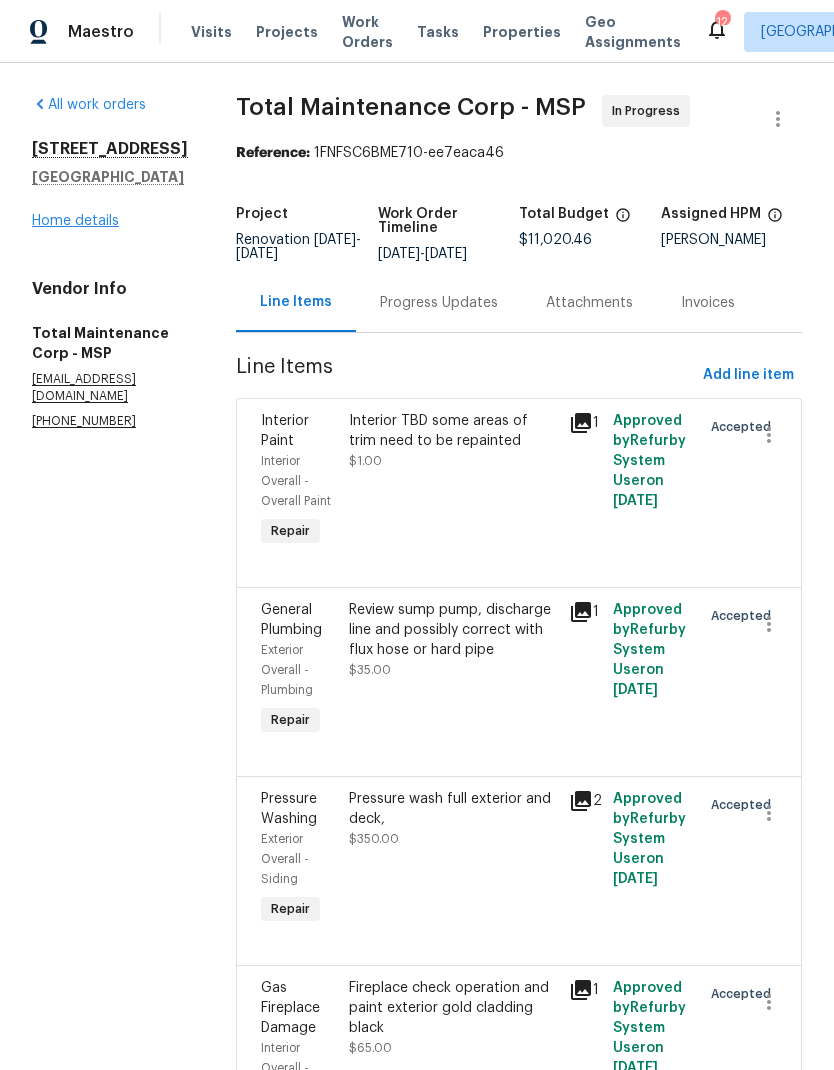 click on "Home details" at bounding box center (75, 221) 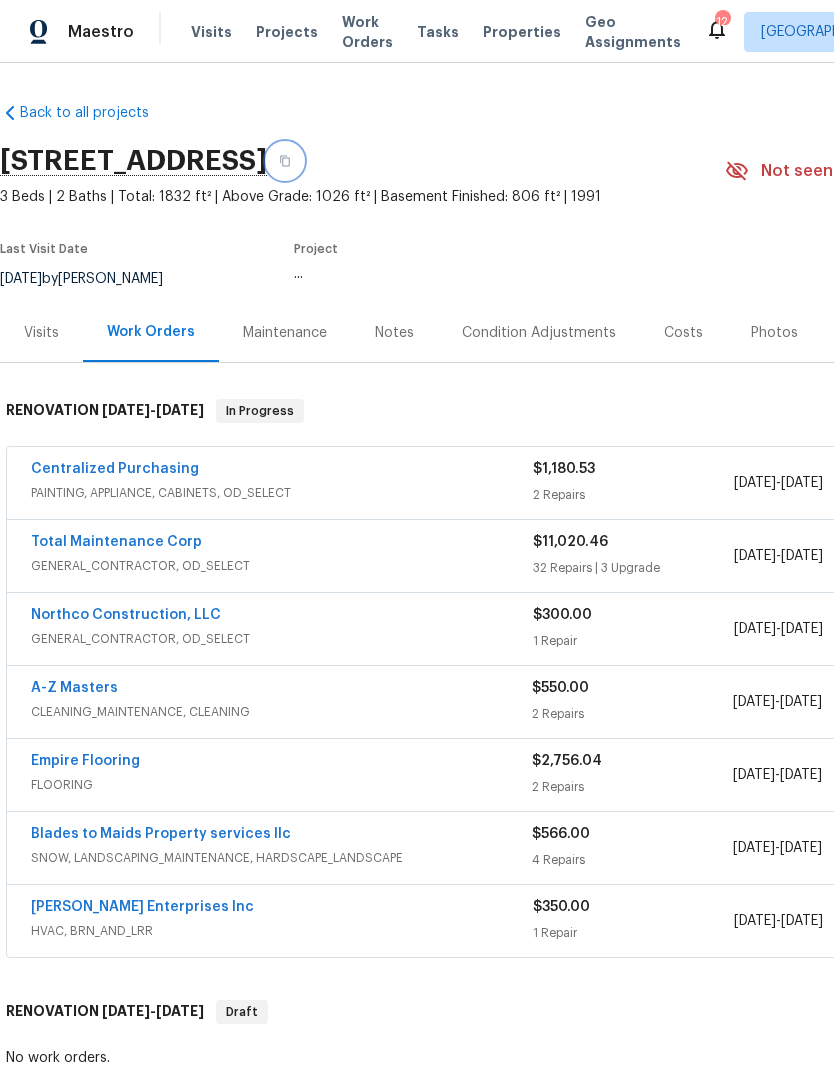 click at bounding box center [285, 161] 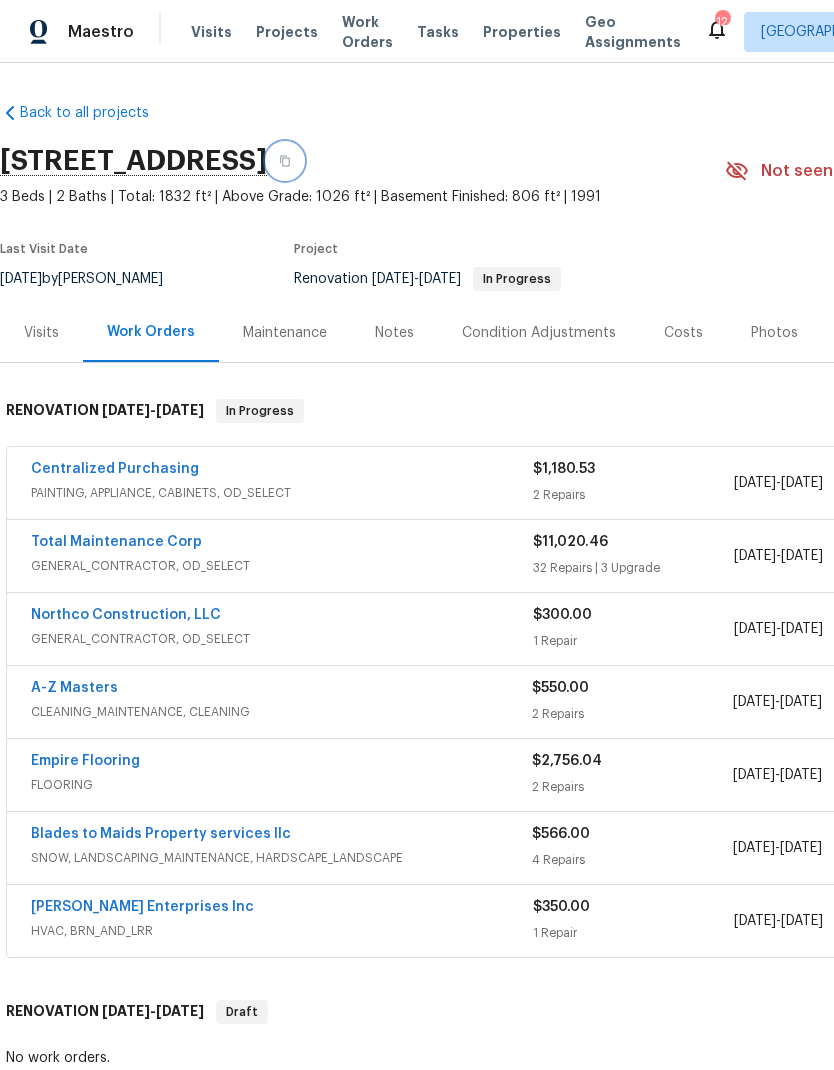 click at bounding box center (285, 161) 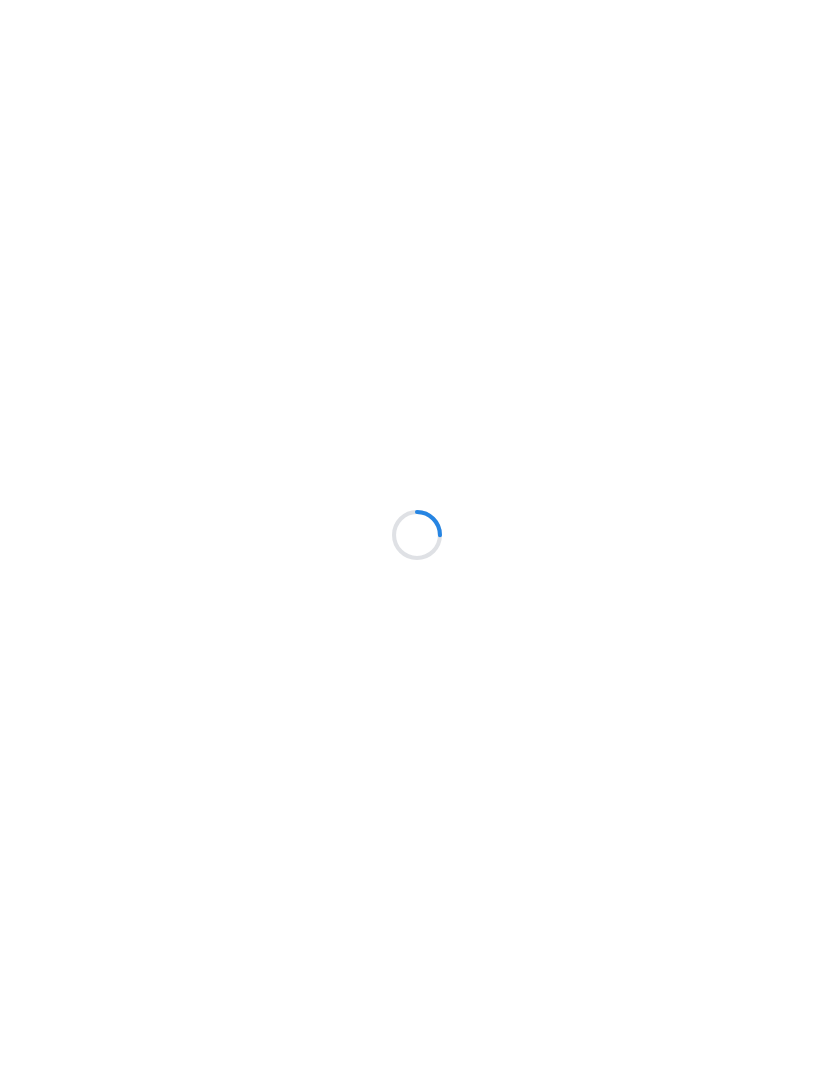 scroll, scrollTop: 0, scrollLeft: 0, axis: both 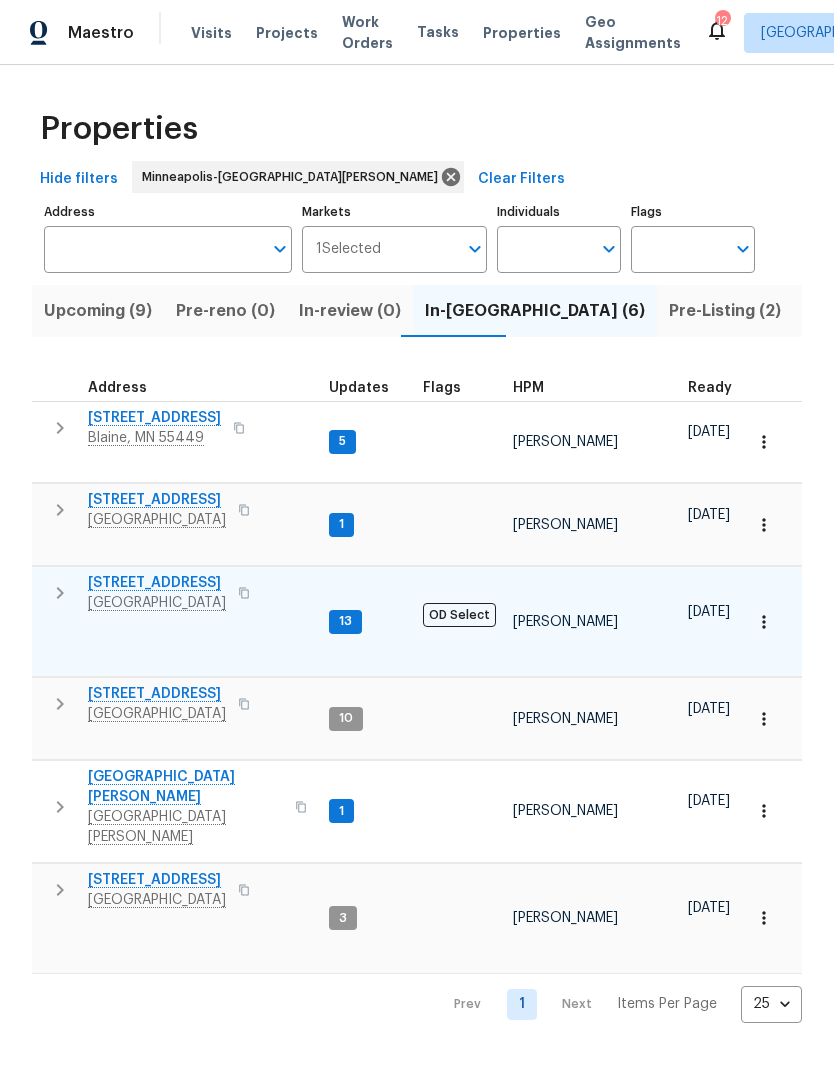 click on "Golden Valley, MN 55427" at bounding box center (157, 603) 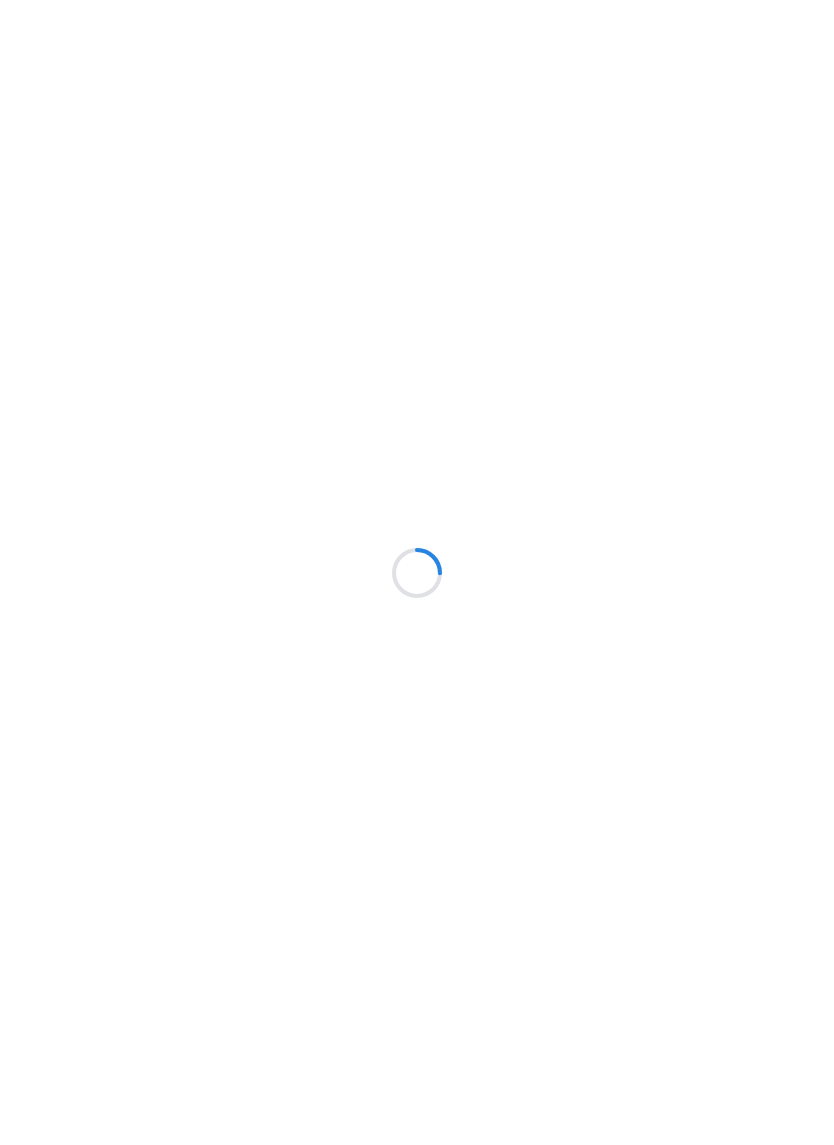 scroll, scrollTop: 0, scrollLeft: 0, axis: both 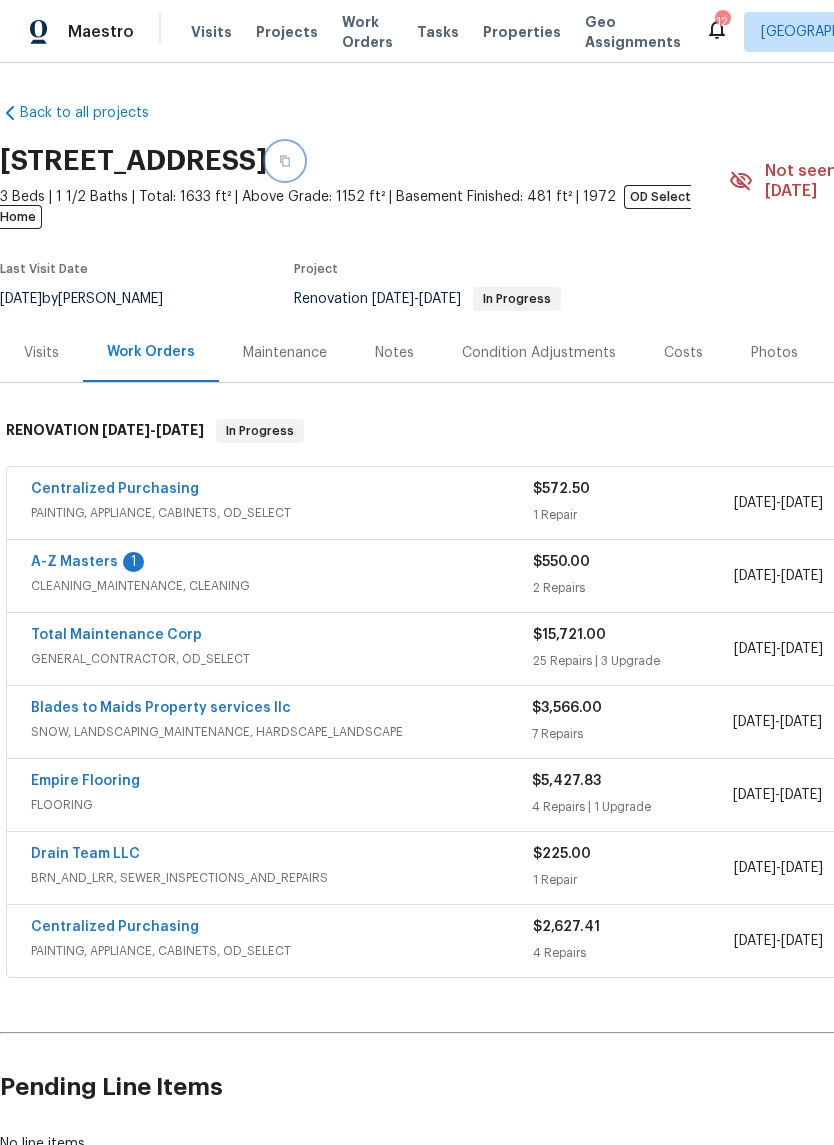 click at bounding box center (285, 161) 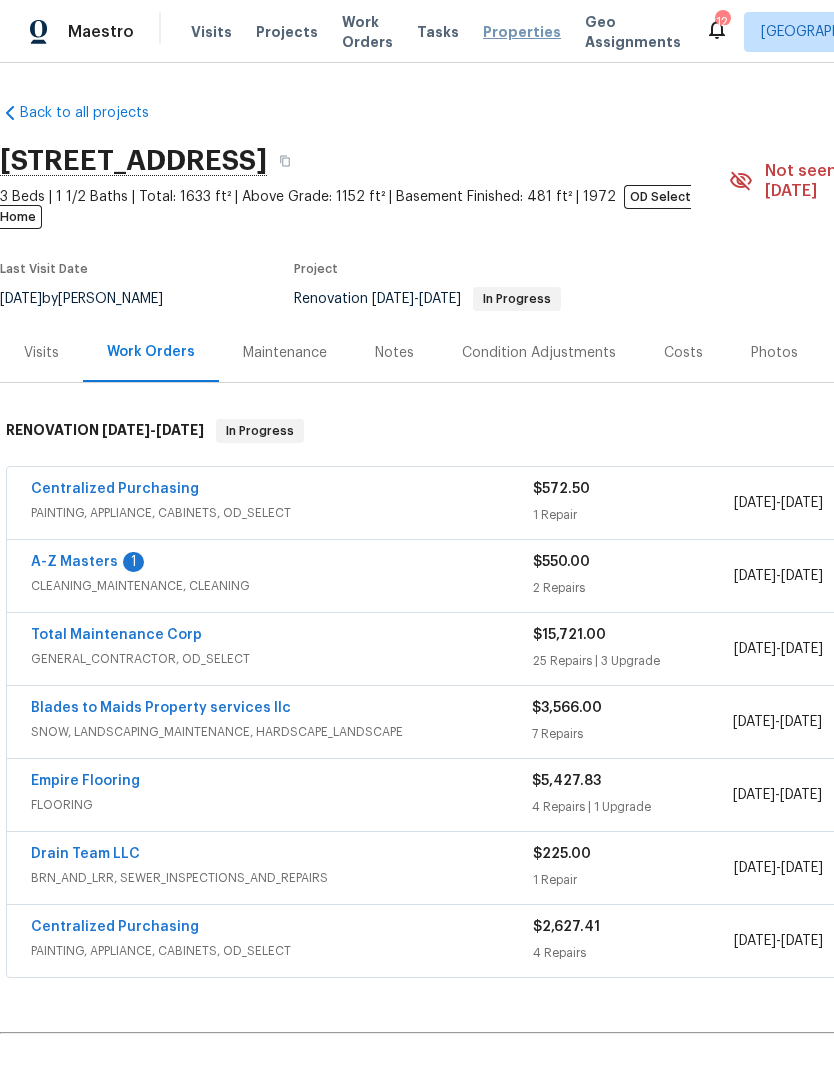 click on "Properties" at bounding box center [522, 32] 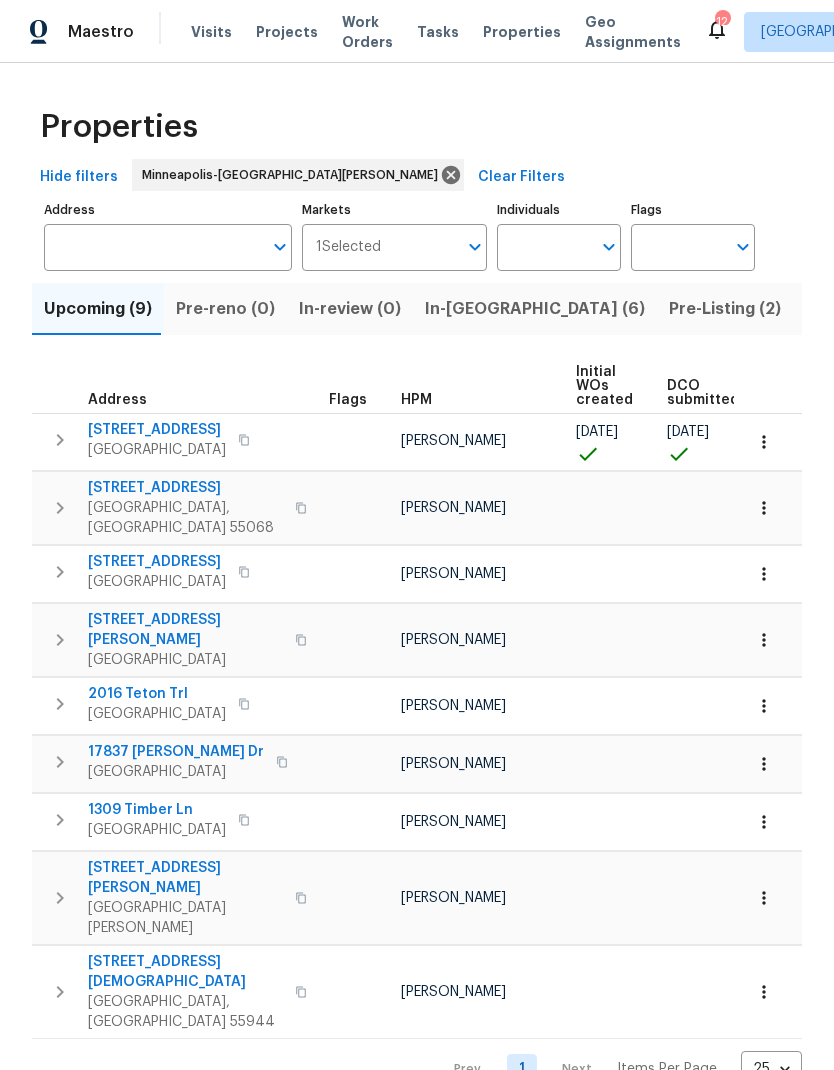click on "In-[GEOGRAPHIC_DATA] (6)" at bounding box center [535, 309] 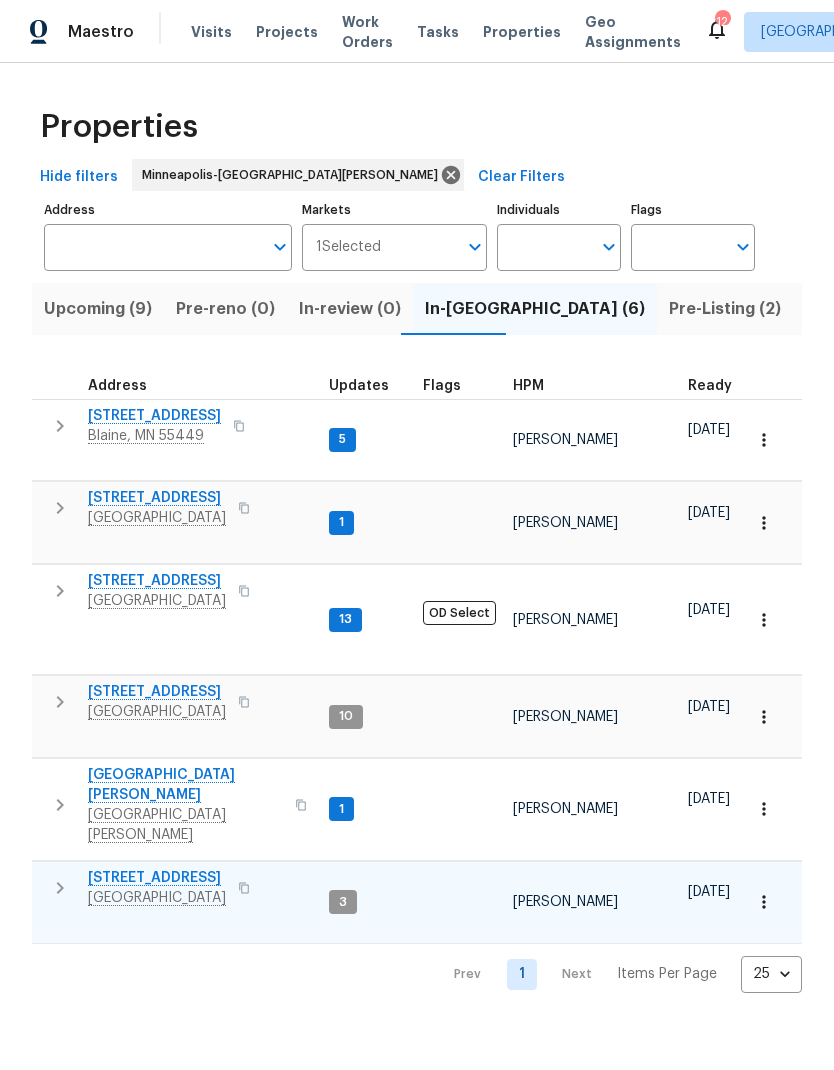 click on "[STREET_ADDRESS]" at bounding box center [157, 878] 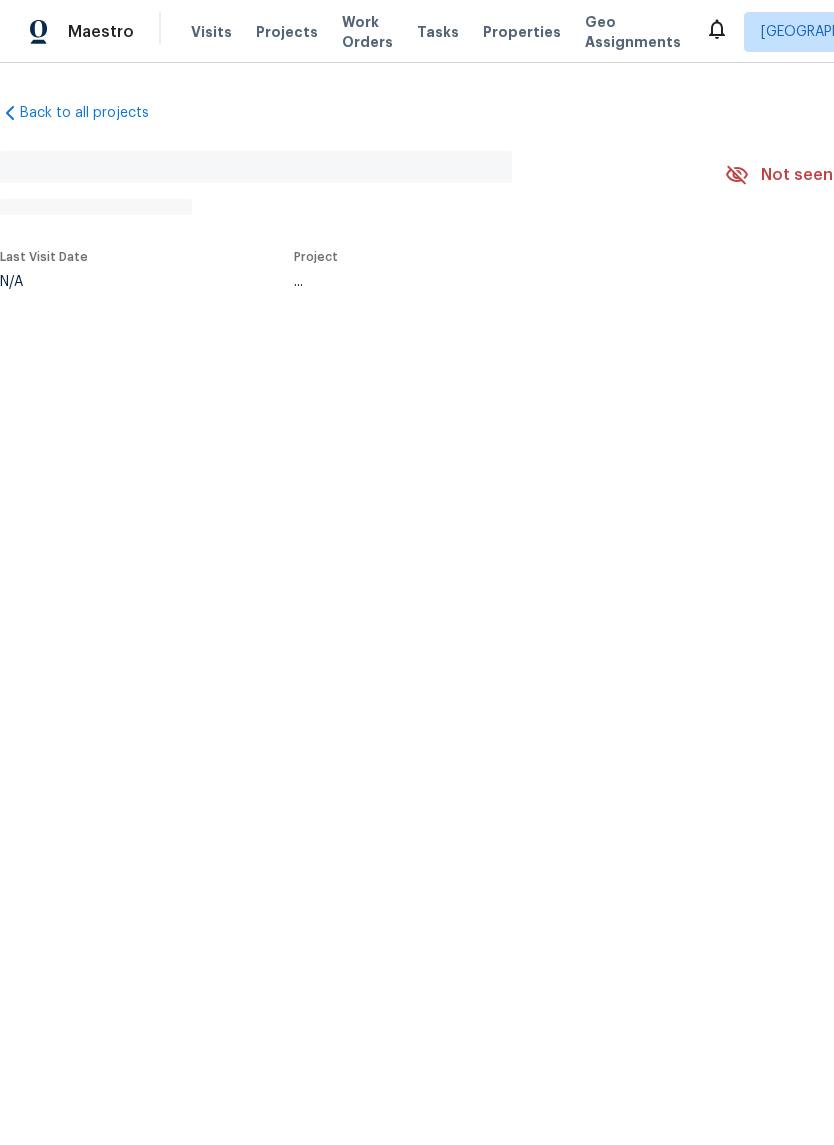 scroll, scrollTop: 0, scrollLeft: 0, axis: both 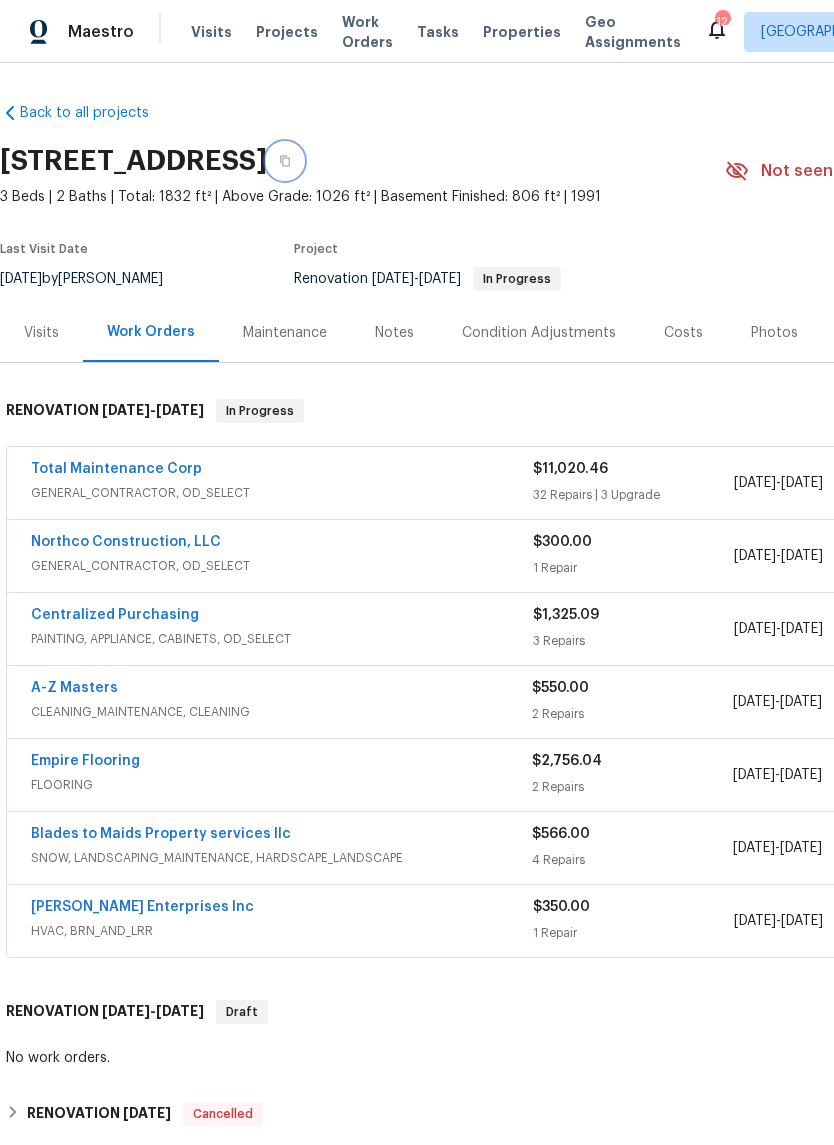 click at bounding box center [285, 161] 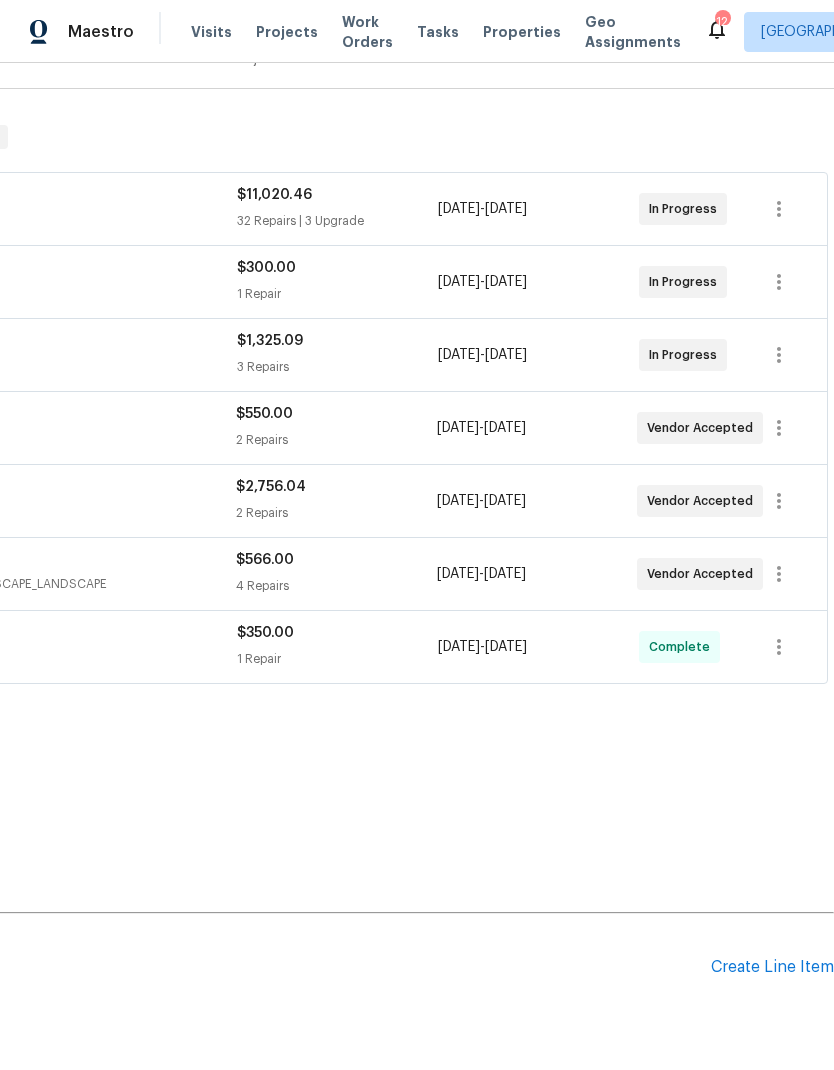 scroll, scrollTop: 274, scrollLeft: 296, axis: both 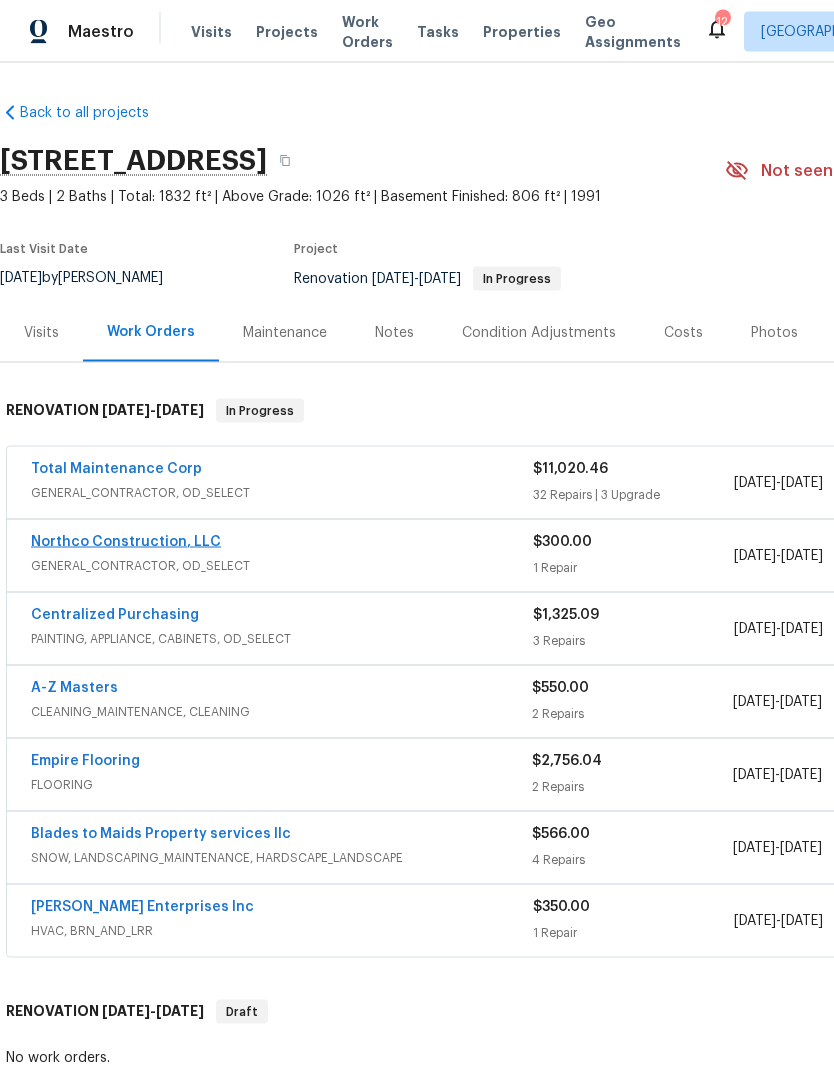 click on "Northco Construction, LLC" at bounding box center (126, 542) 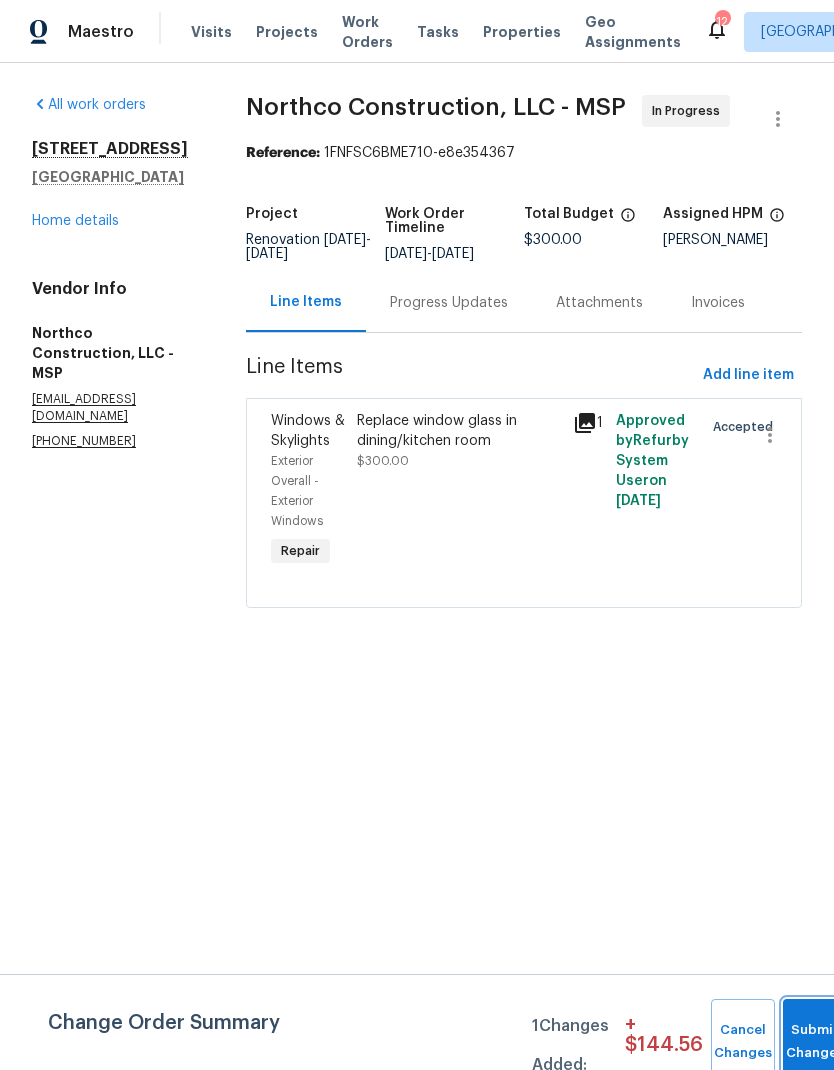 click on "Submit Changes" at bounding box center [815, 1042] 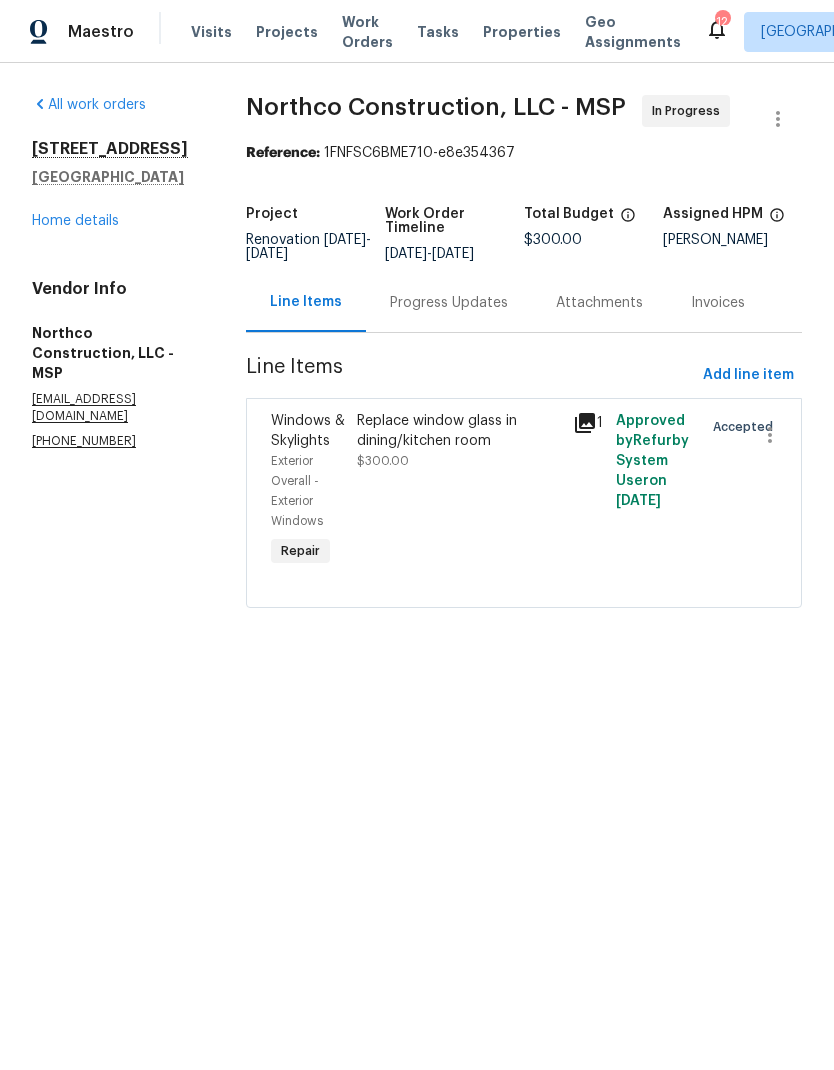 click on "Progress Updates" at bounding box center [449, 303] 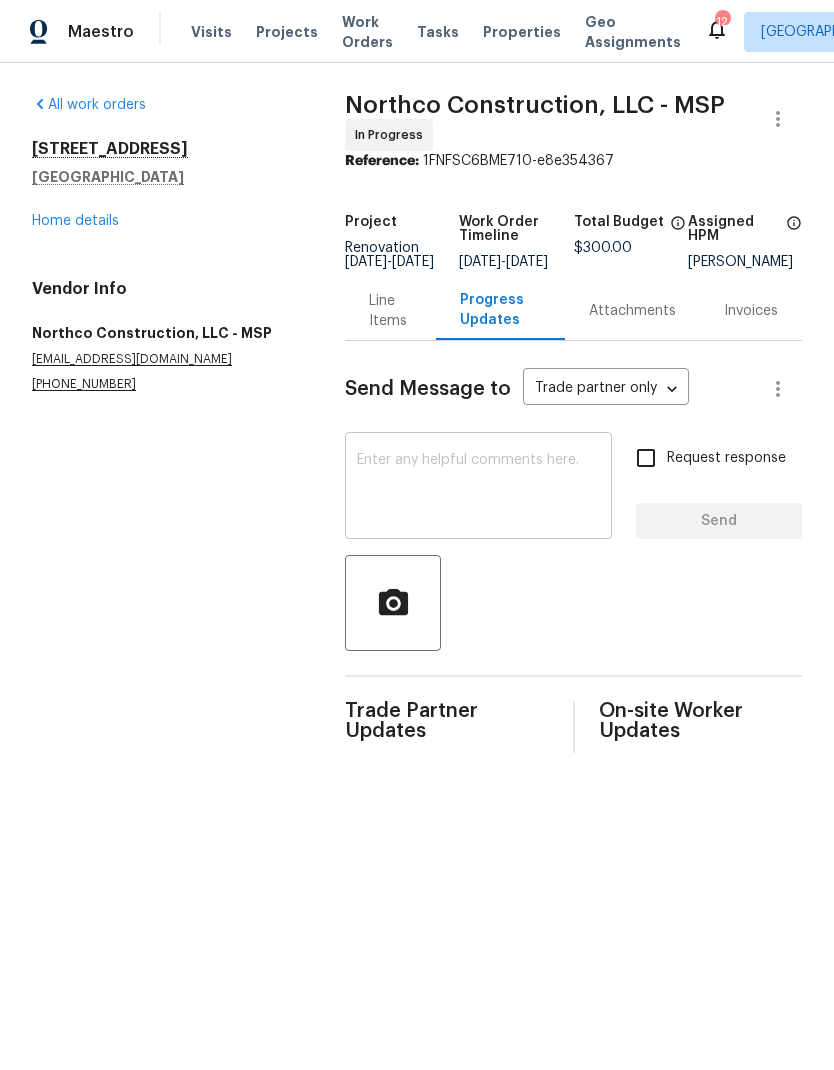 click at bounding box center (478, 488) 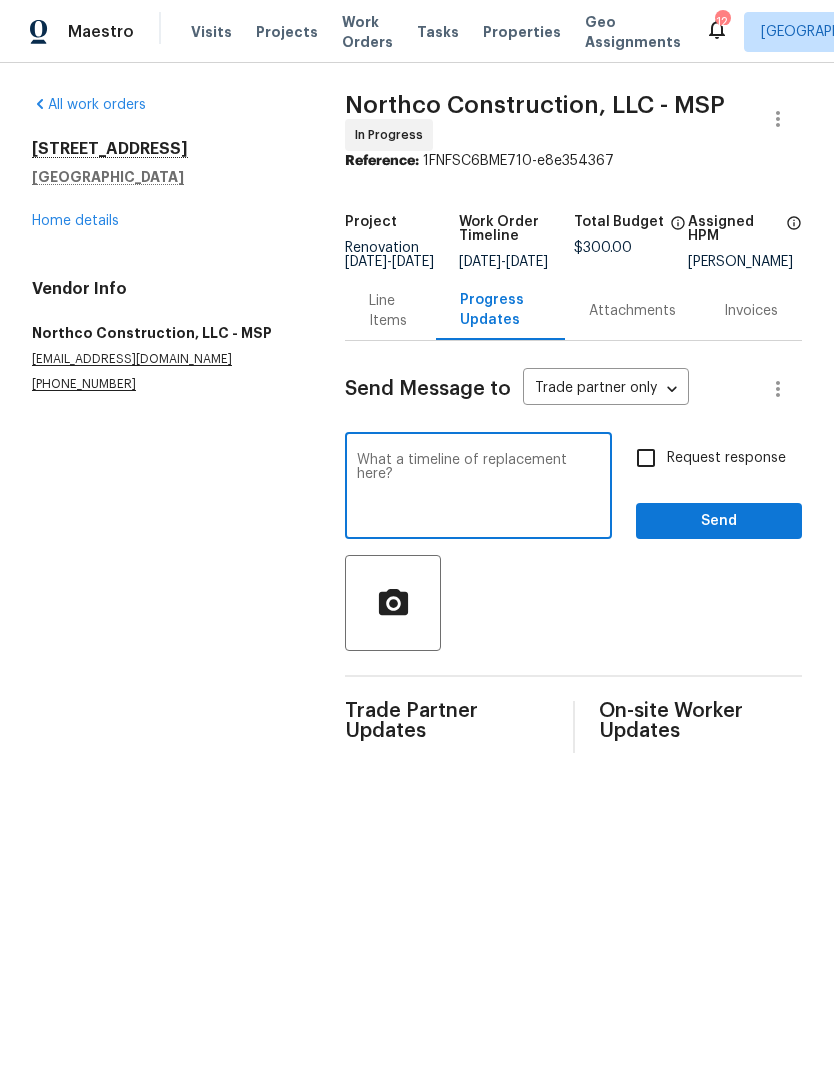type on "What a timeline of replacement here?" 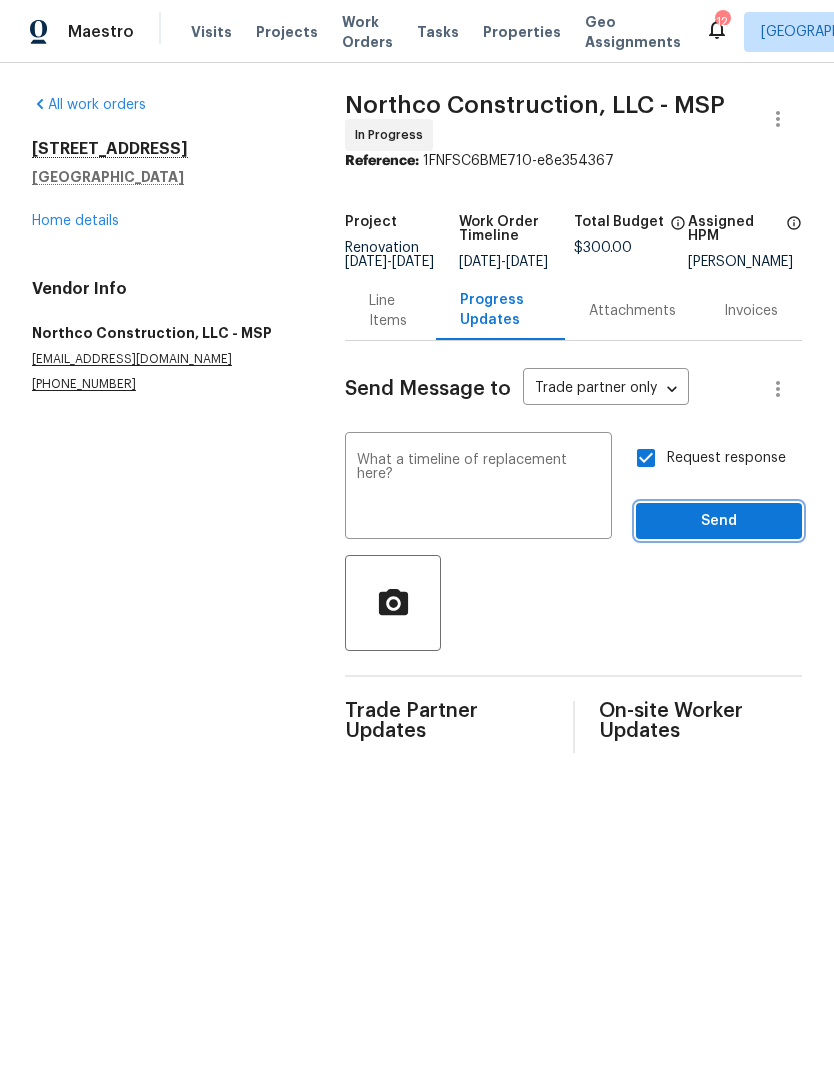 click on "Send" at bounding box center [719, 521] 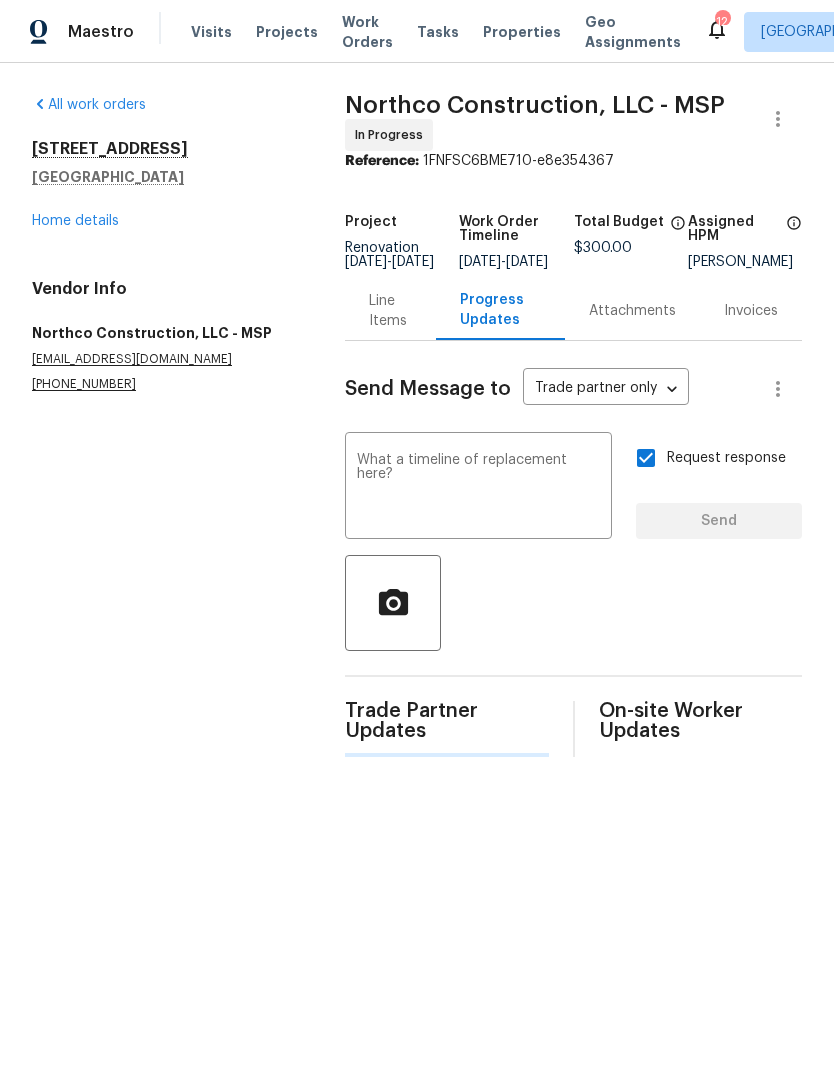 type 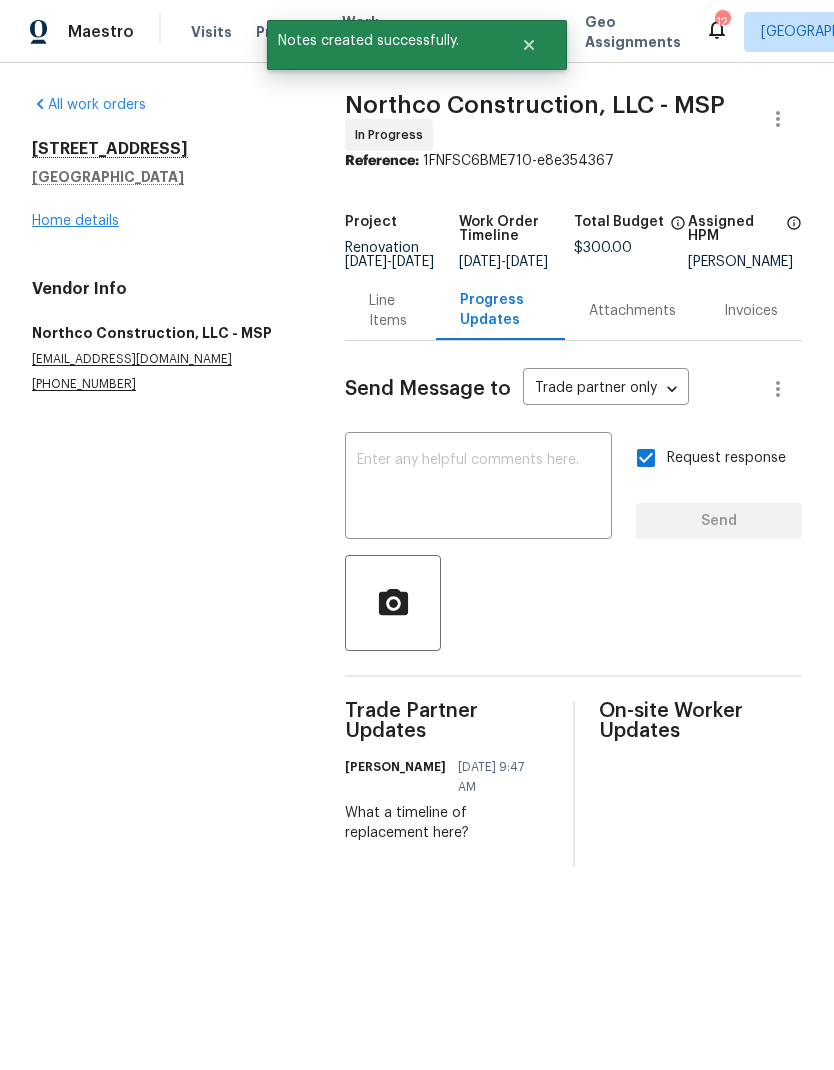 click on "Home details" at bounding box center [75, 221] 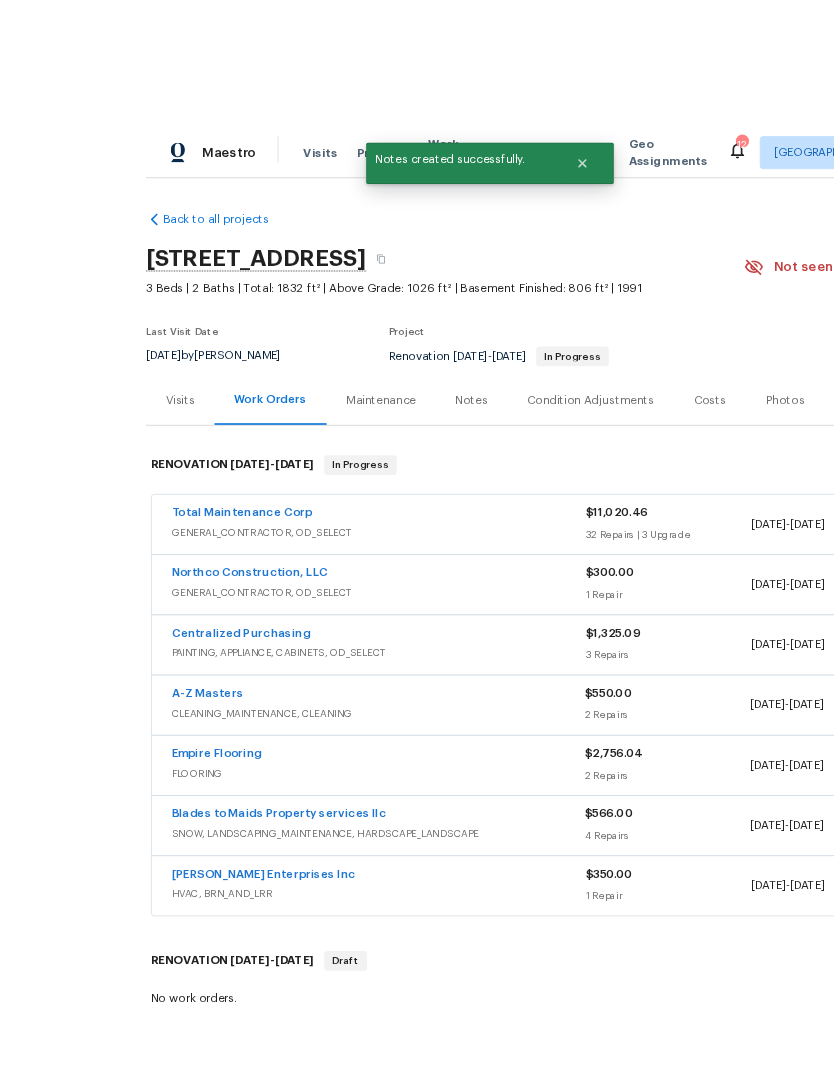 scroll, scrollTop: 39, scrollLeft: 0, axis: vertical 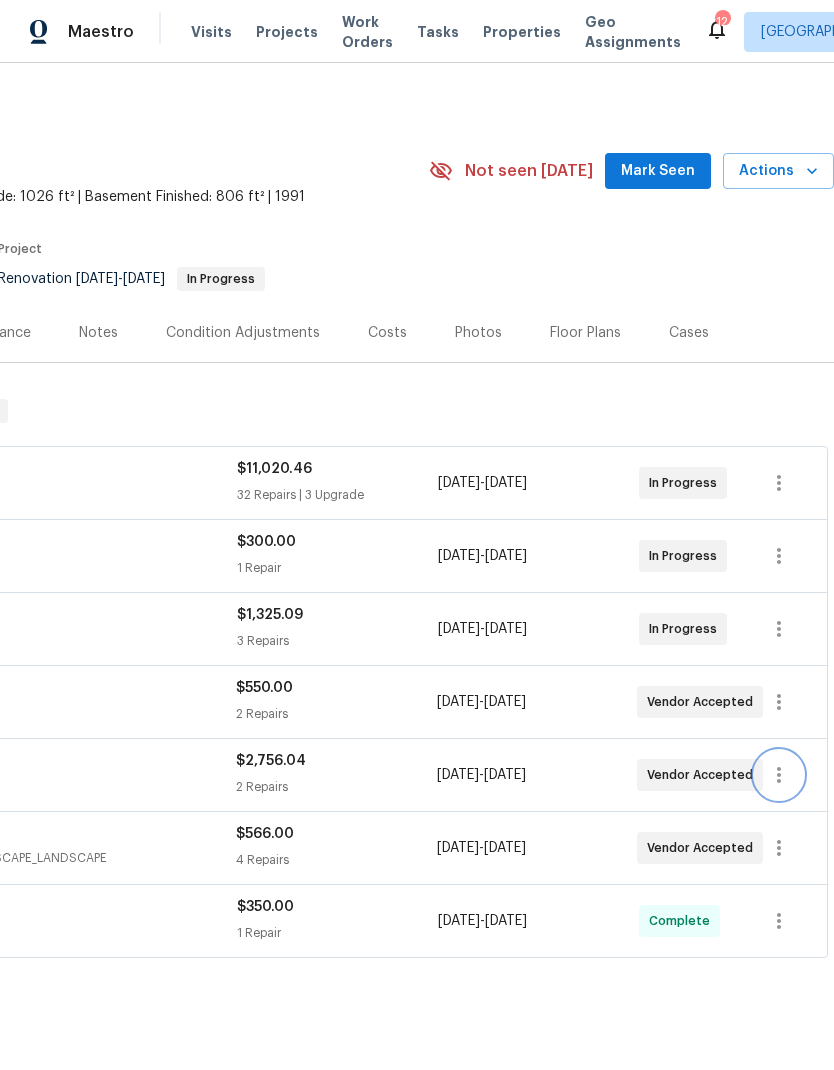 click 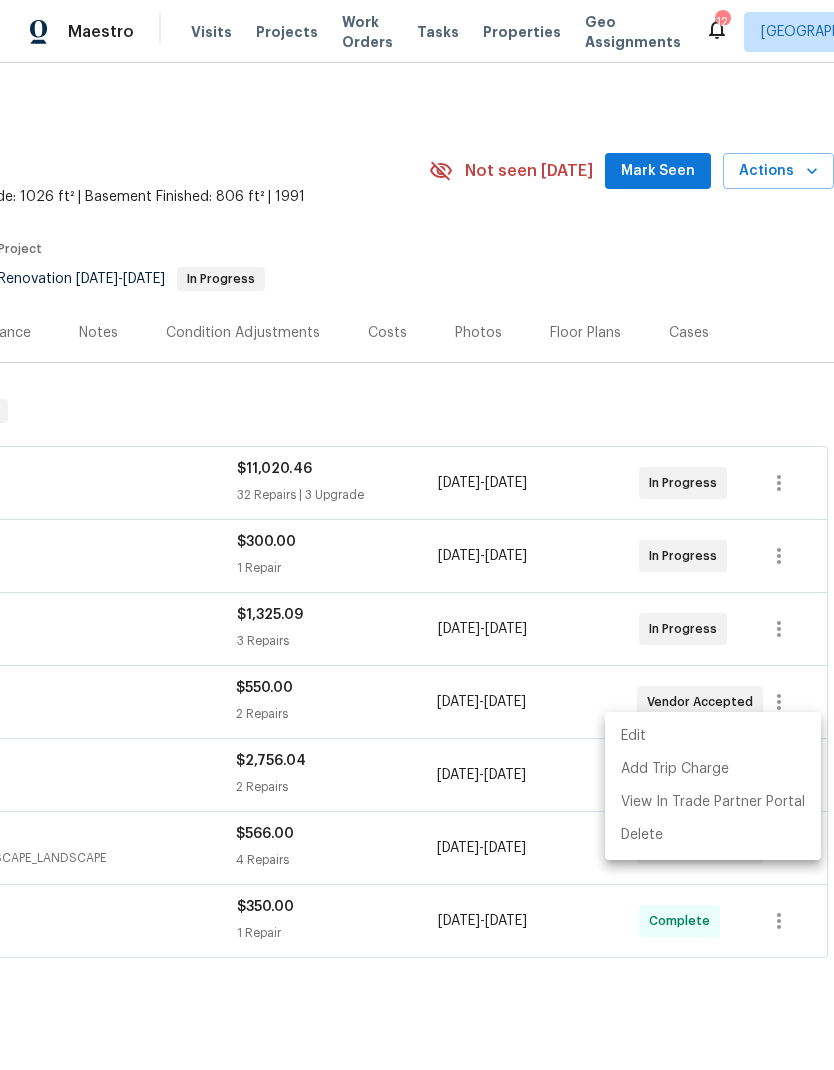 click on "Edit" at bounding box center [713, 736] 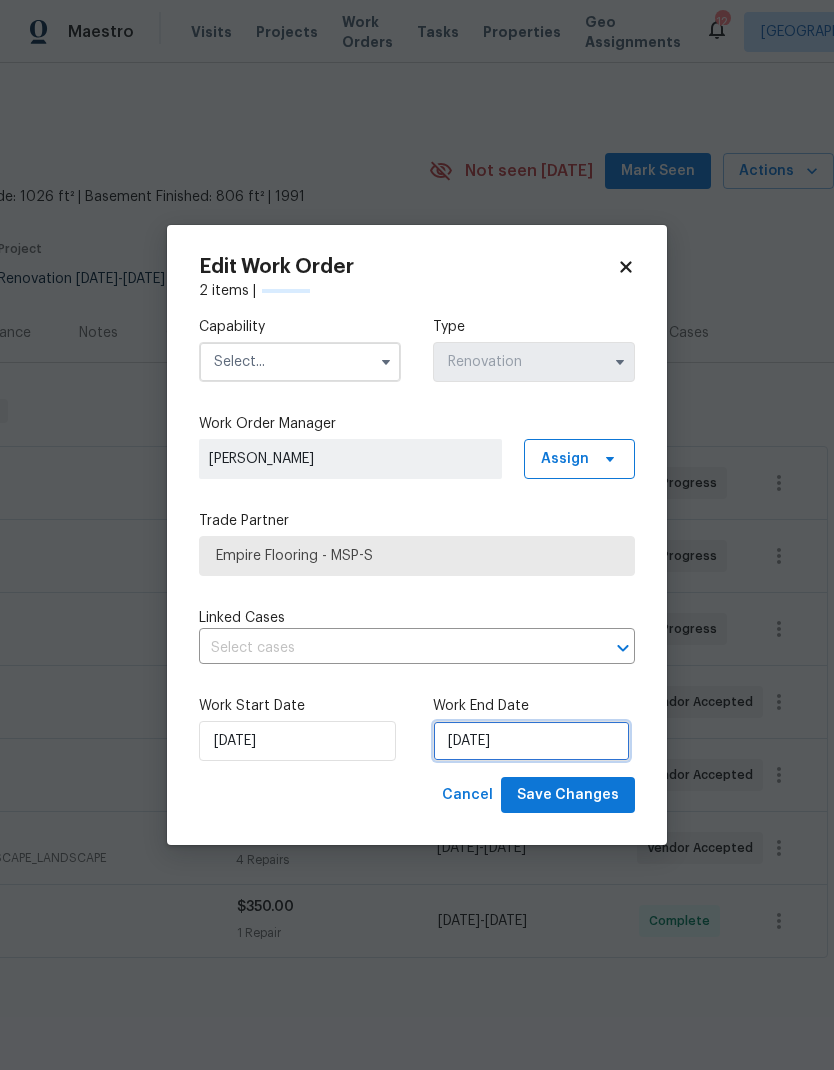 click on "7/19/2025" at bounding box center [531, 741] 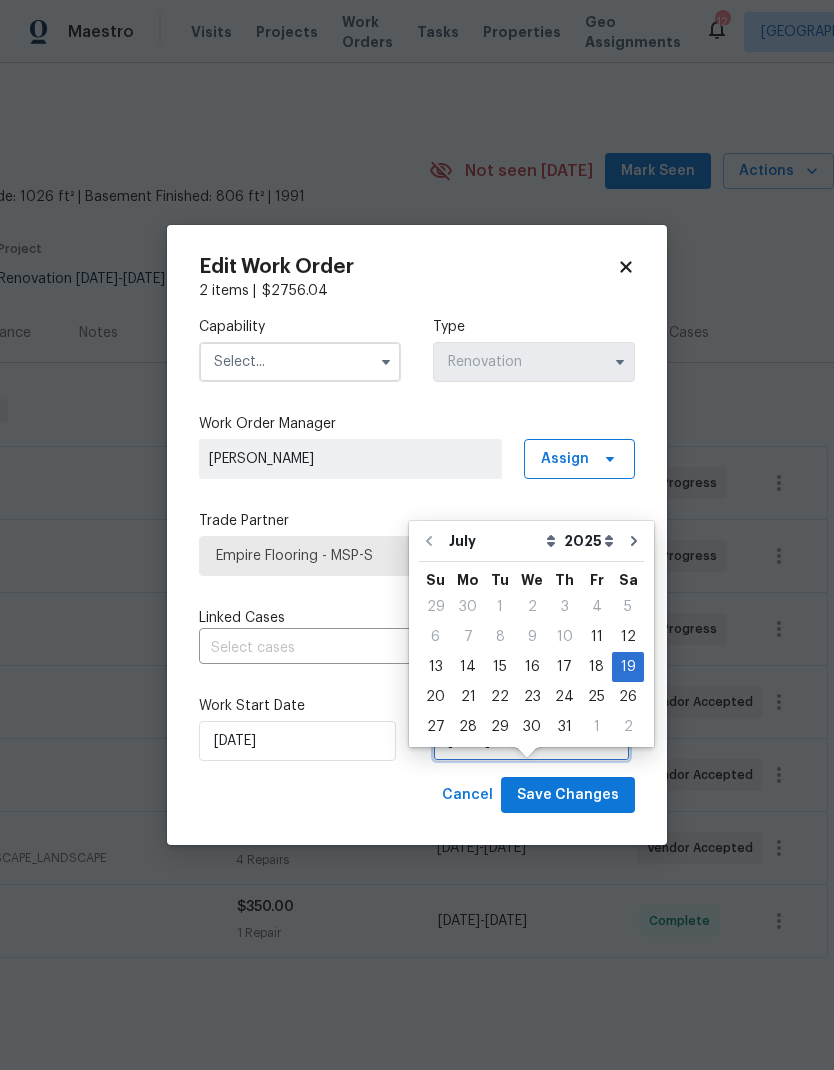 scroll, scrollTop: 54, scrollLeft: 0, axis: vertical 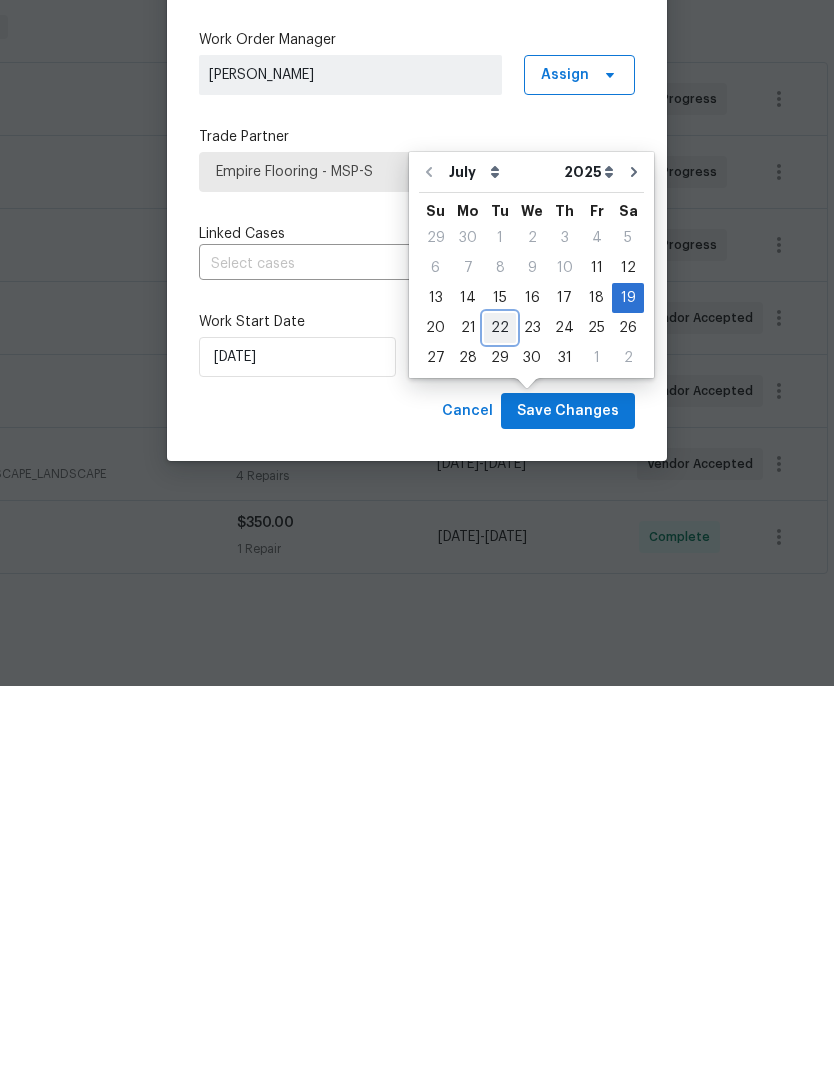 click on "22" at bounding box center (500, 712) 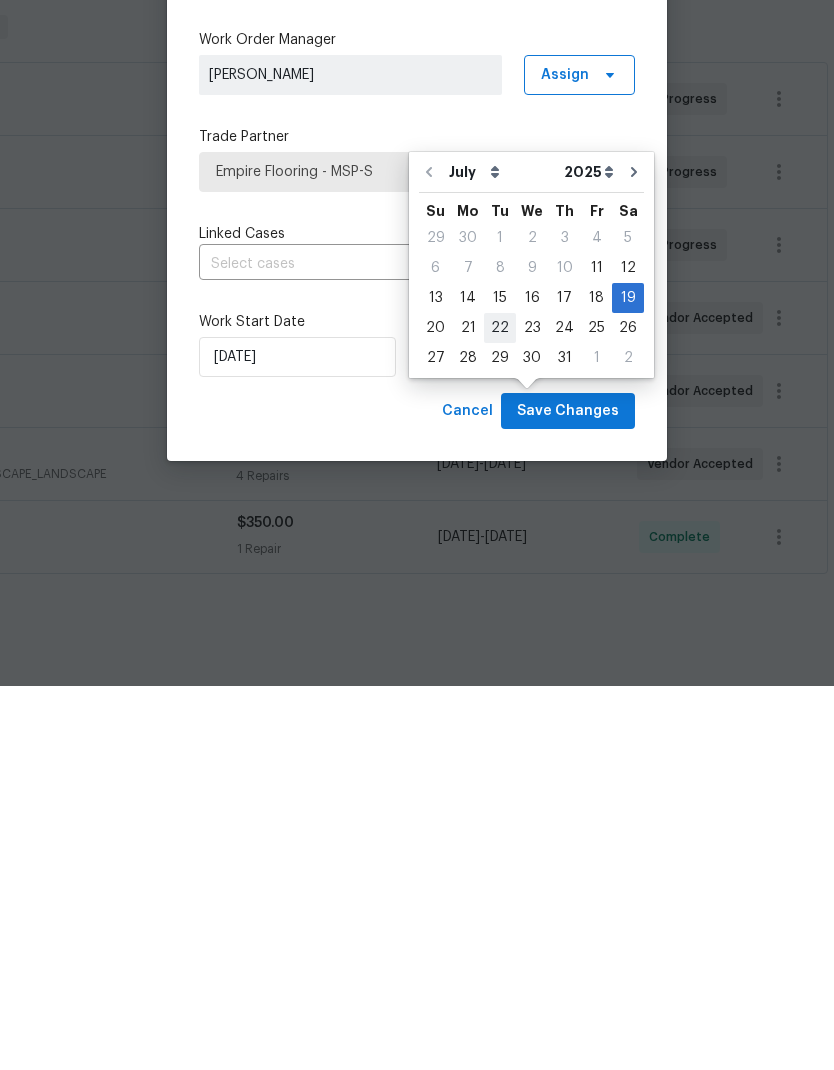 scroll, scrollTop: 80, scrollLeft: 0, axis: vertical 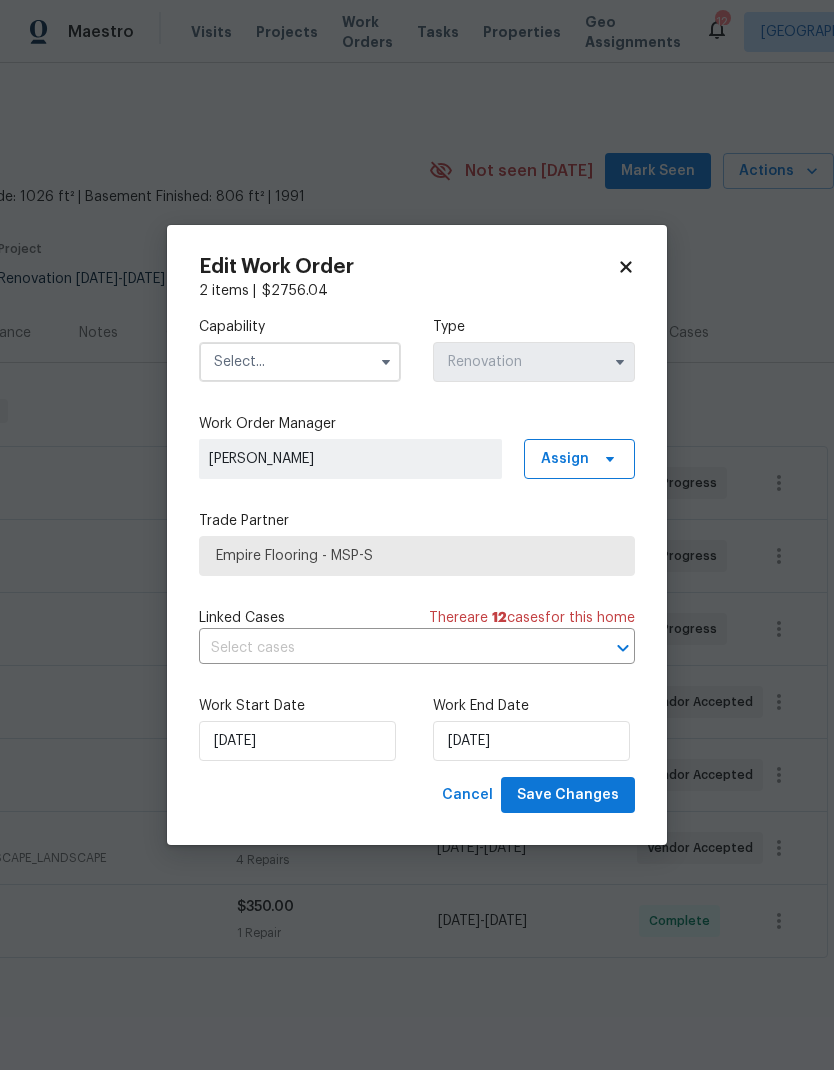 click at bounding box center [300, 362] 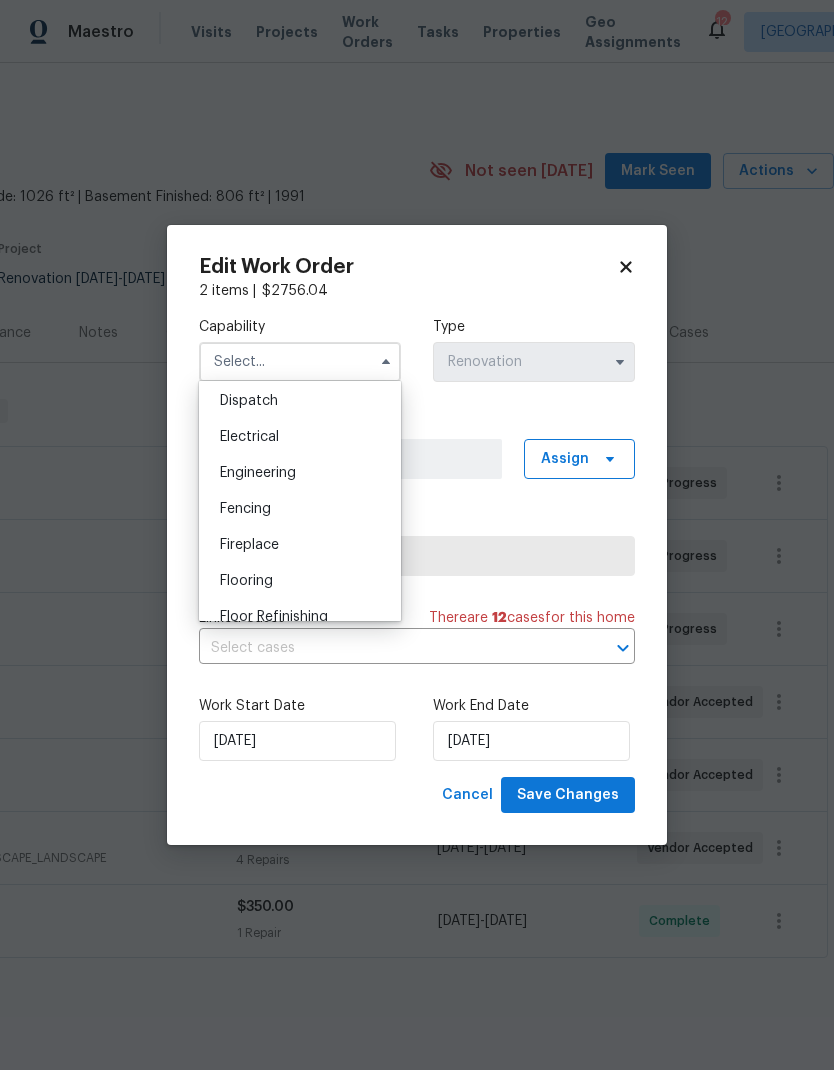 scroll, scrollTop: 612, scrollLeft: 0, axis: vertical 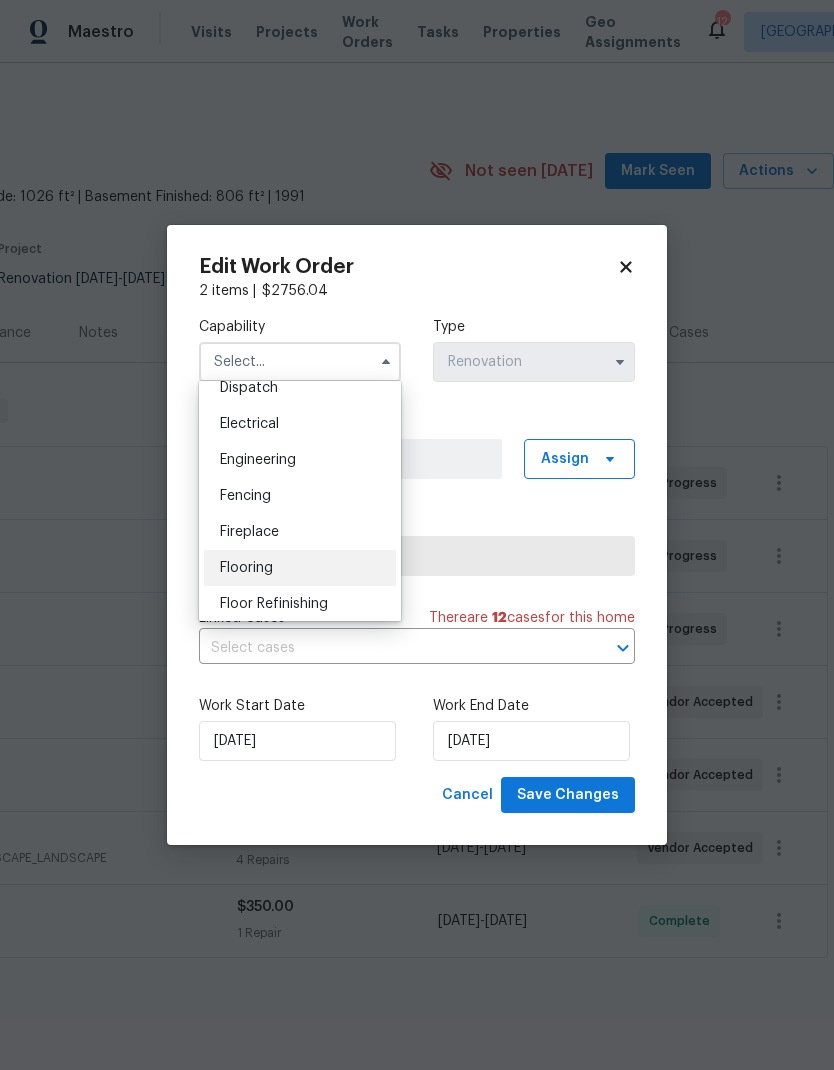 click on "Flooring" at bounding box center [300, 568] 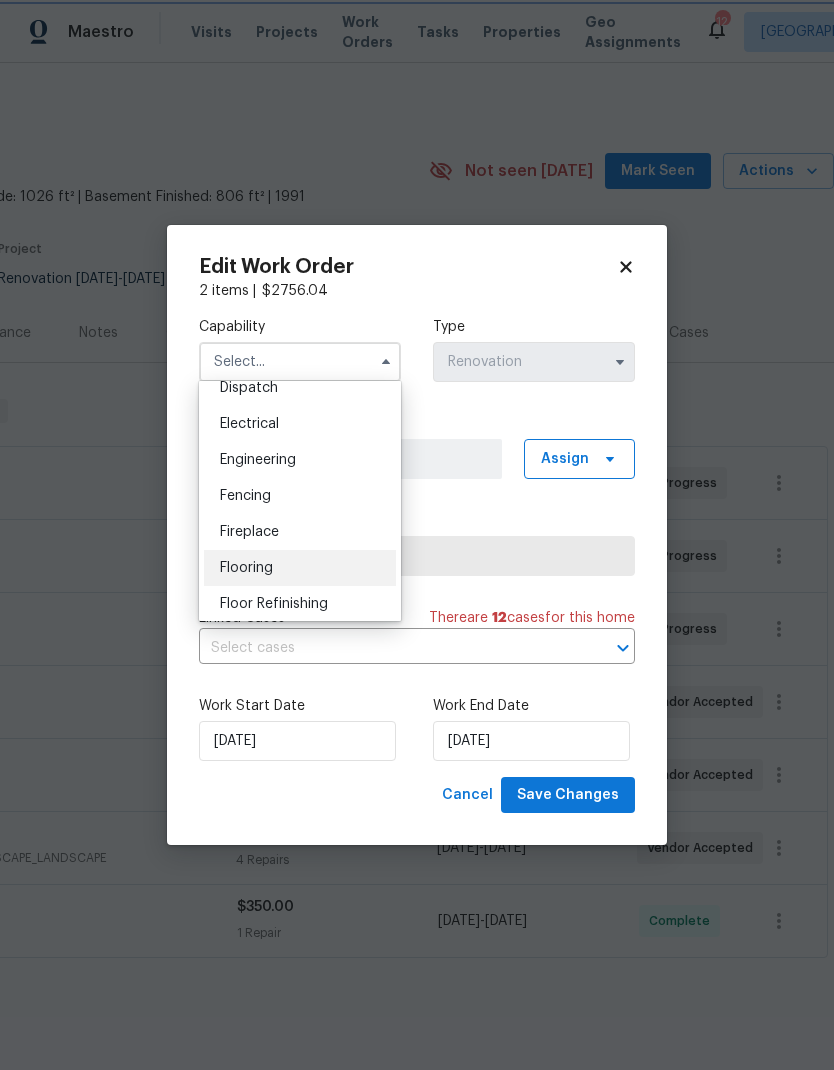 type on "Flooring" 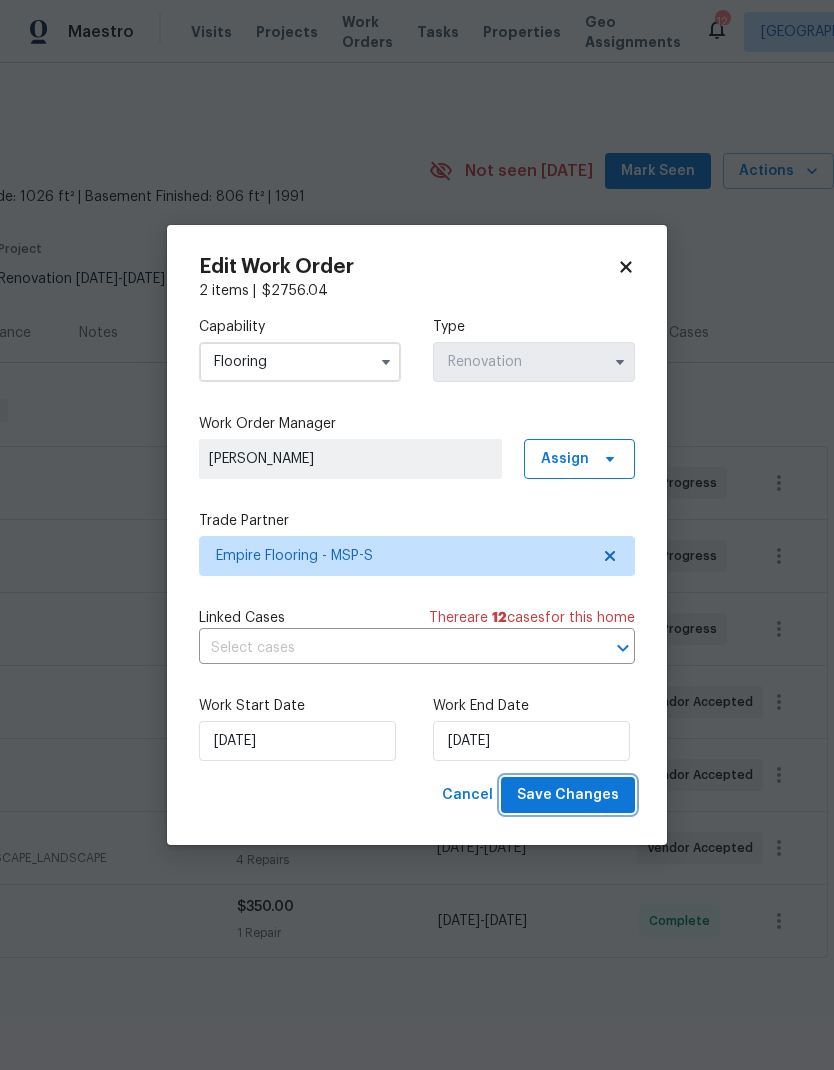 click on "Save Changes" at bounding box center [568, 795] 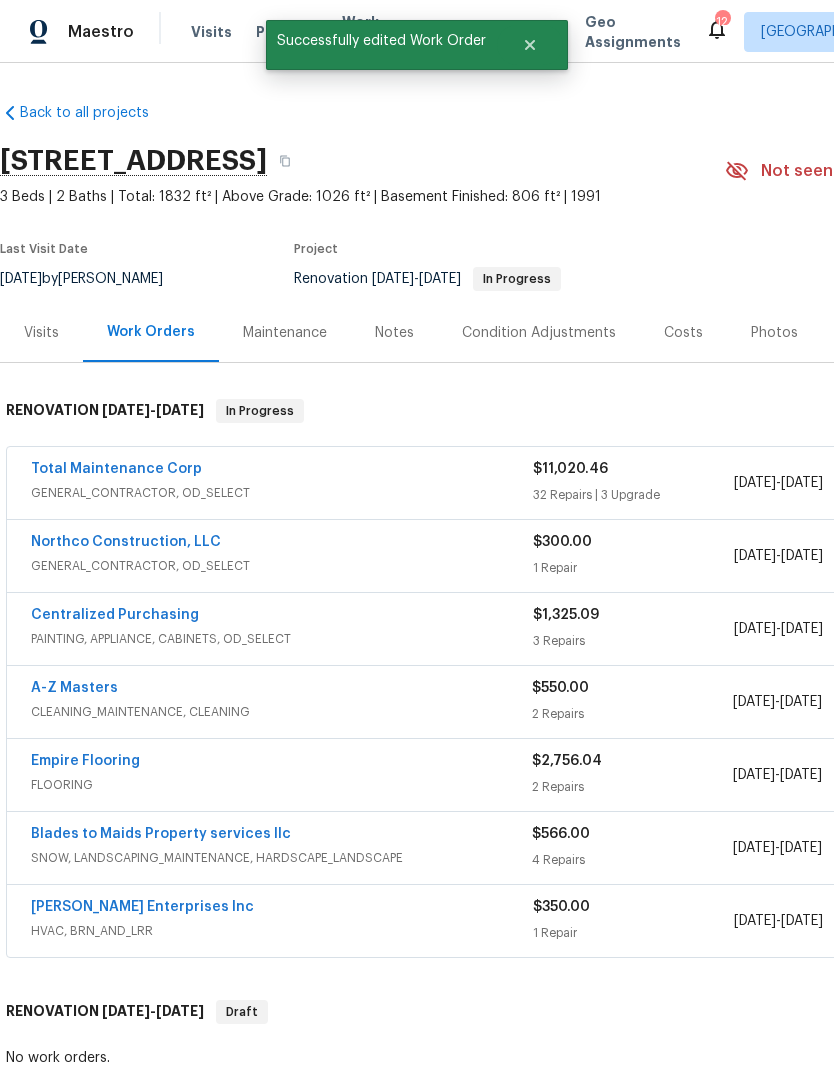 scroll, scrollTop: 0, scrollLeft: 0, axis: both 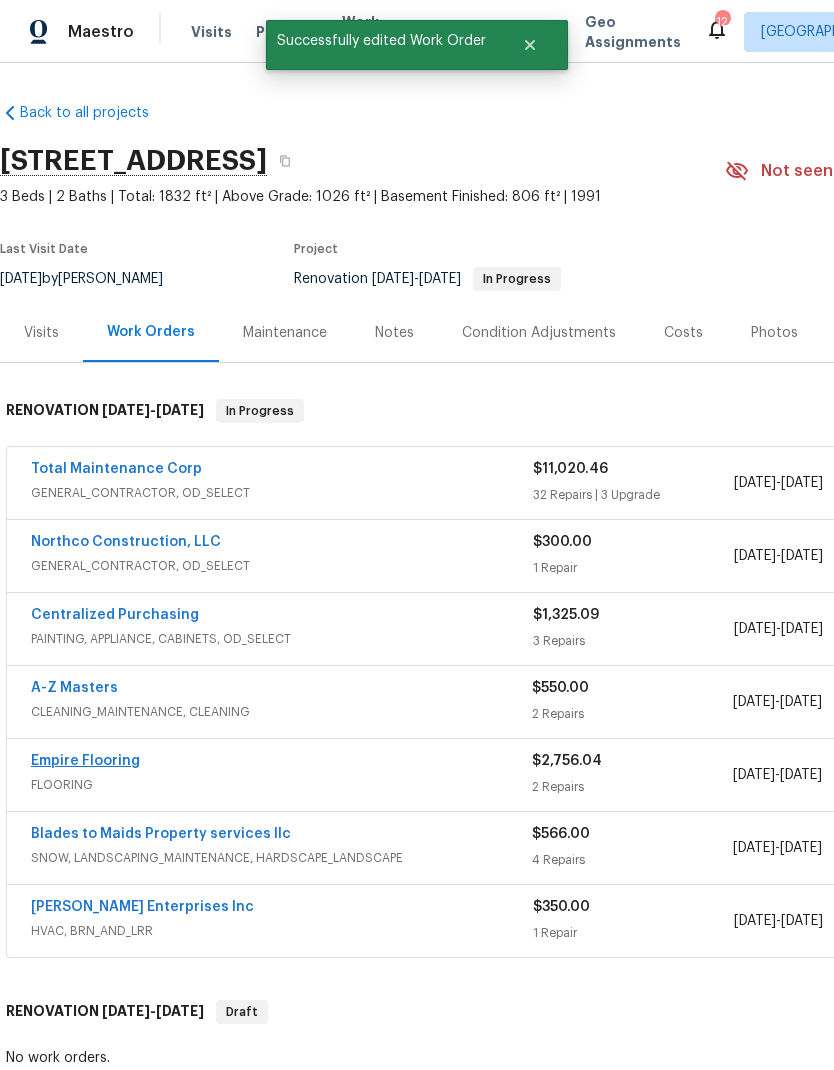click on "Empire Flooring" at bounding box center (85, 761) 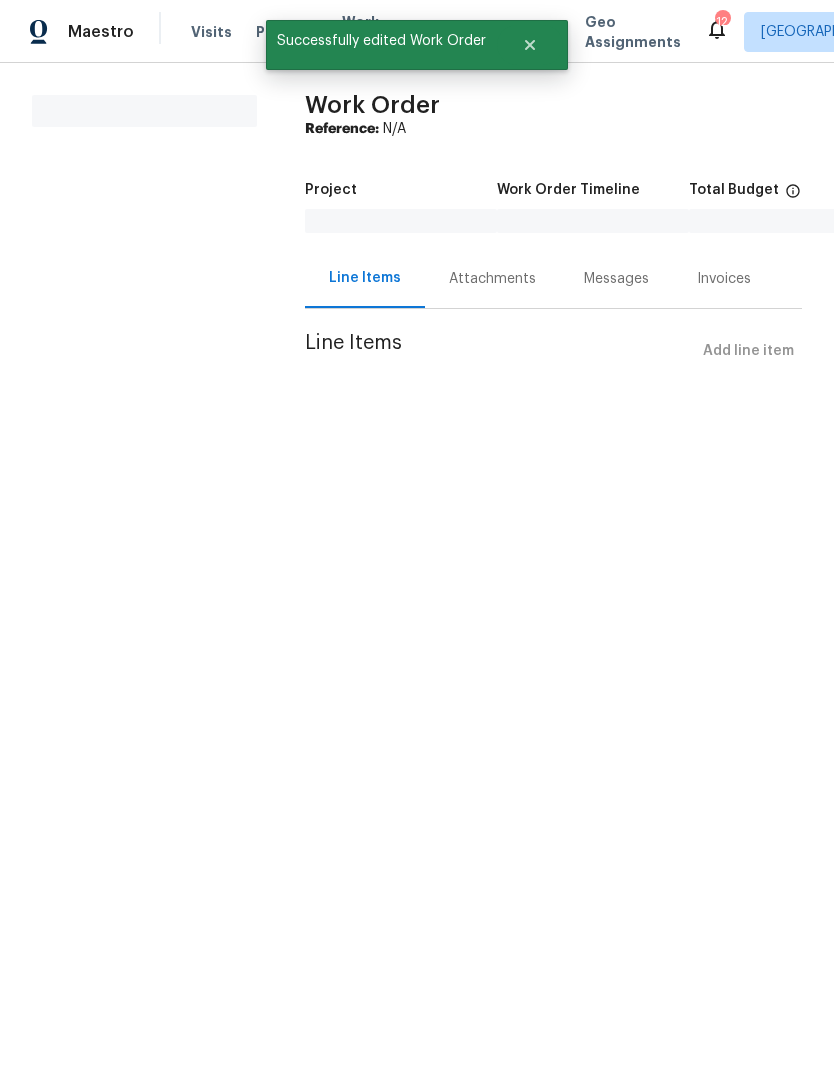 scroll, scrollTop: 0, scrollLeft: 0, axis: both 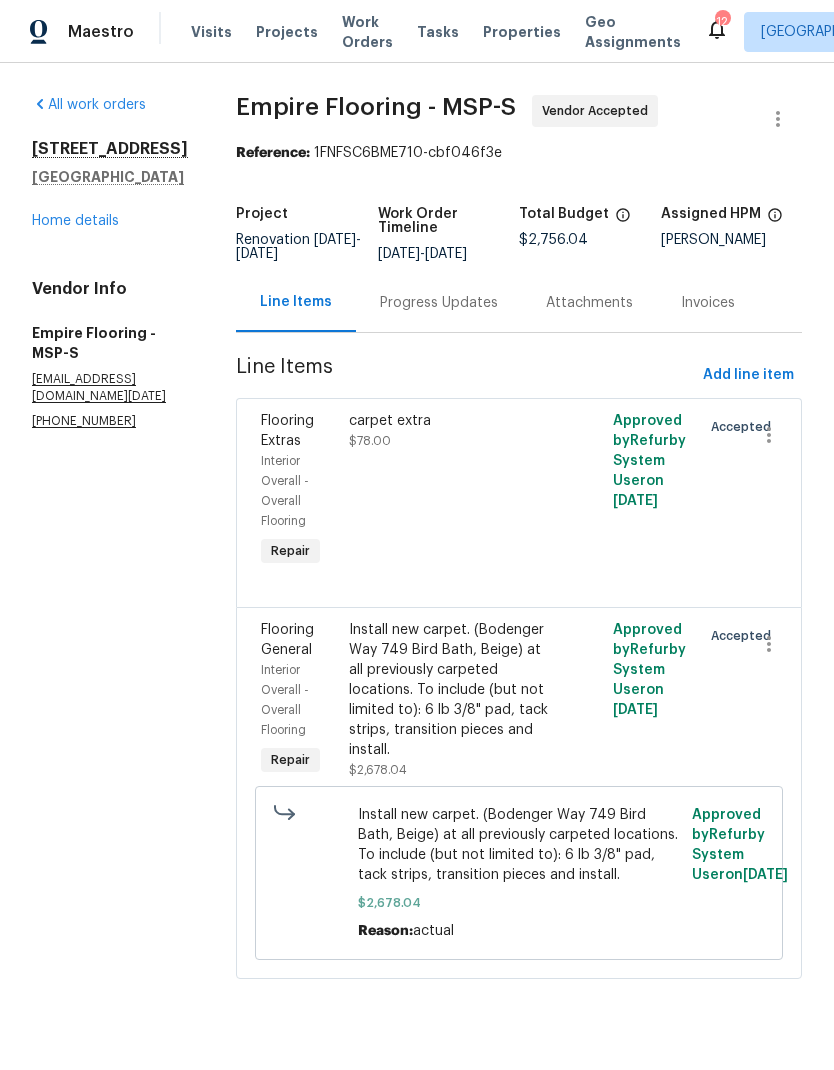 click on "Progress Updates" at bounding box center [439, 303] 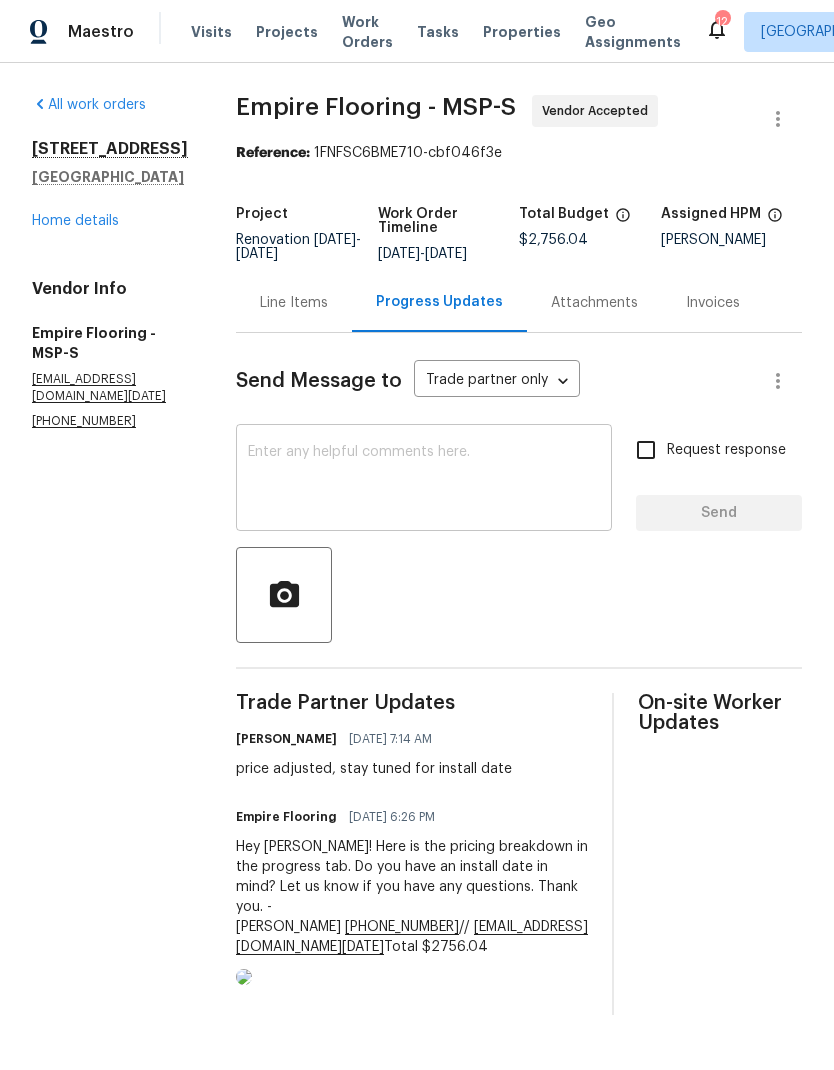 click at bounding box center (424, 480) 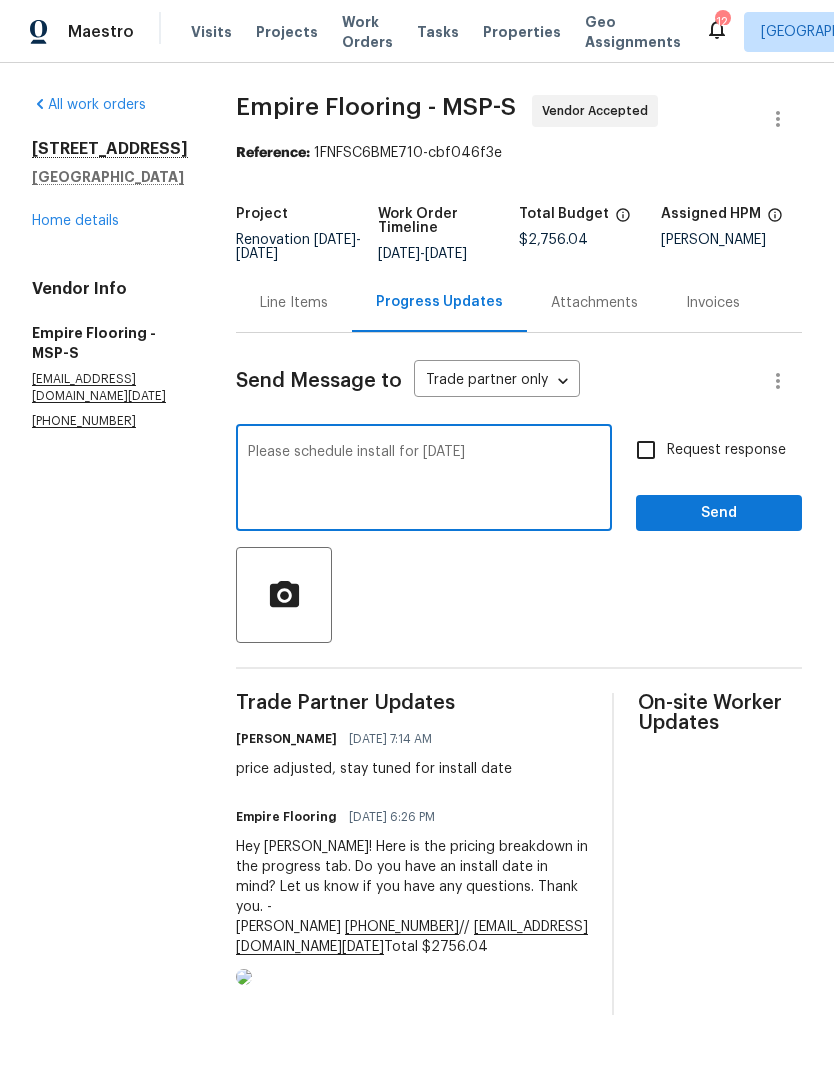 type on "Please schedule install for 7/22 Tuesday" 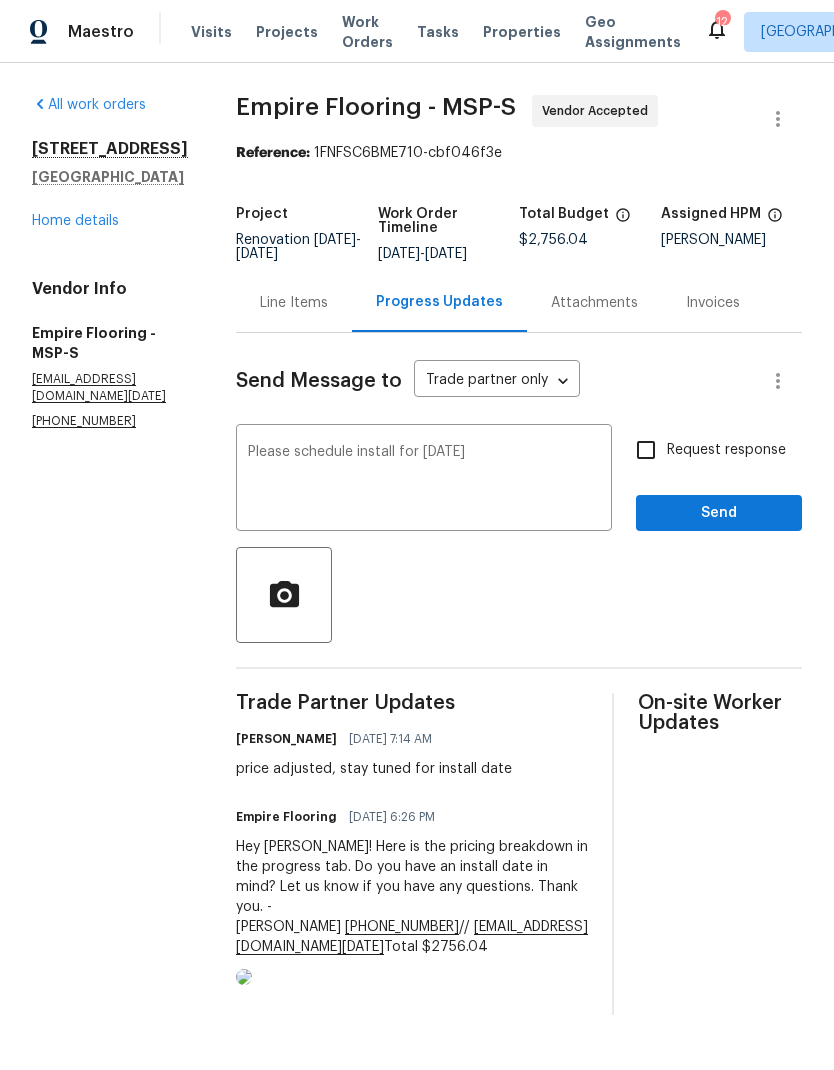 click on "Request response" at bounding box center [646, 450] 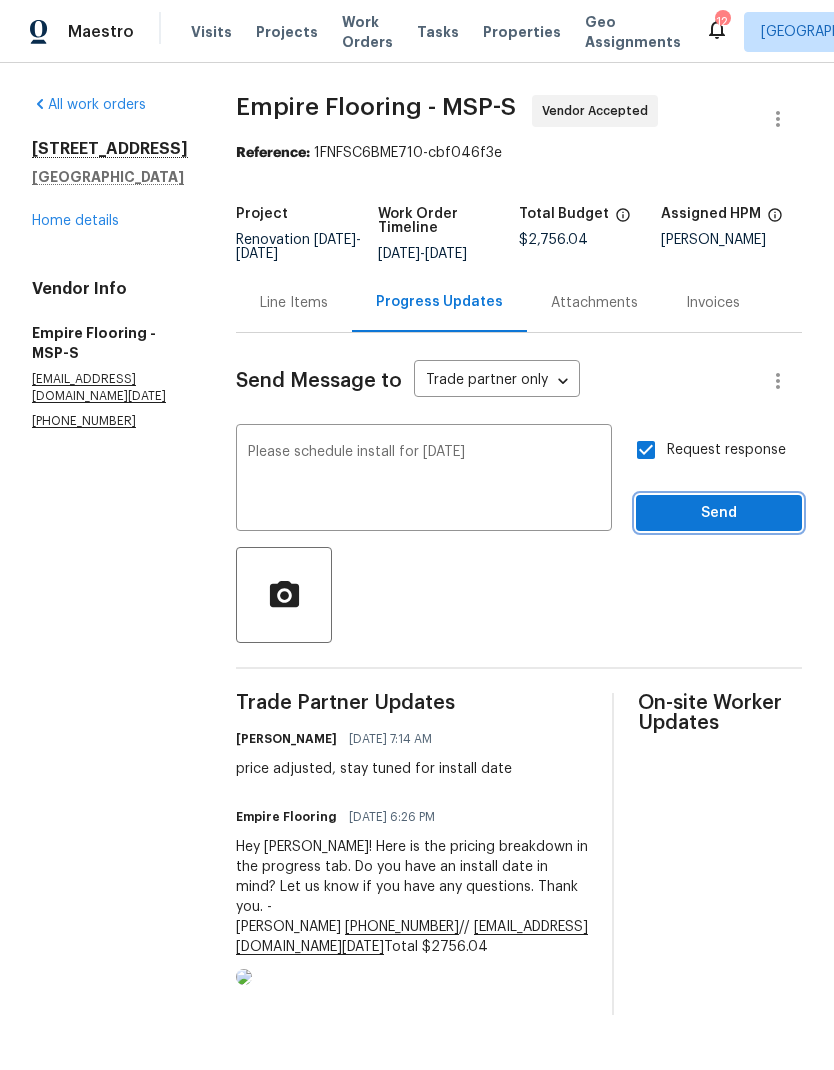 click on "Send" at bounding box center [719, 513] 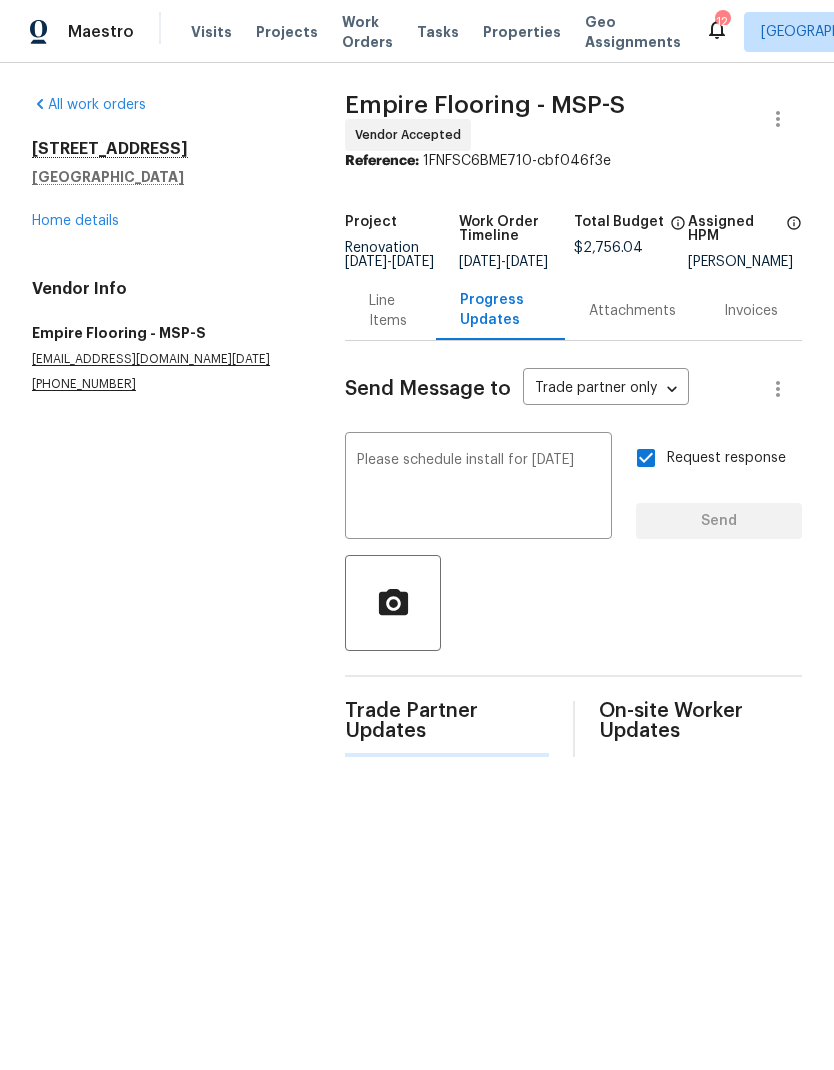 type 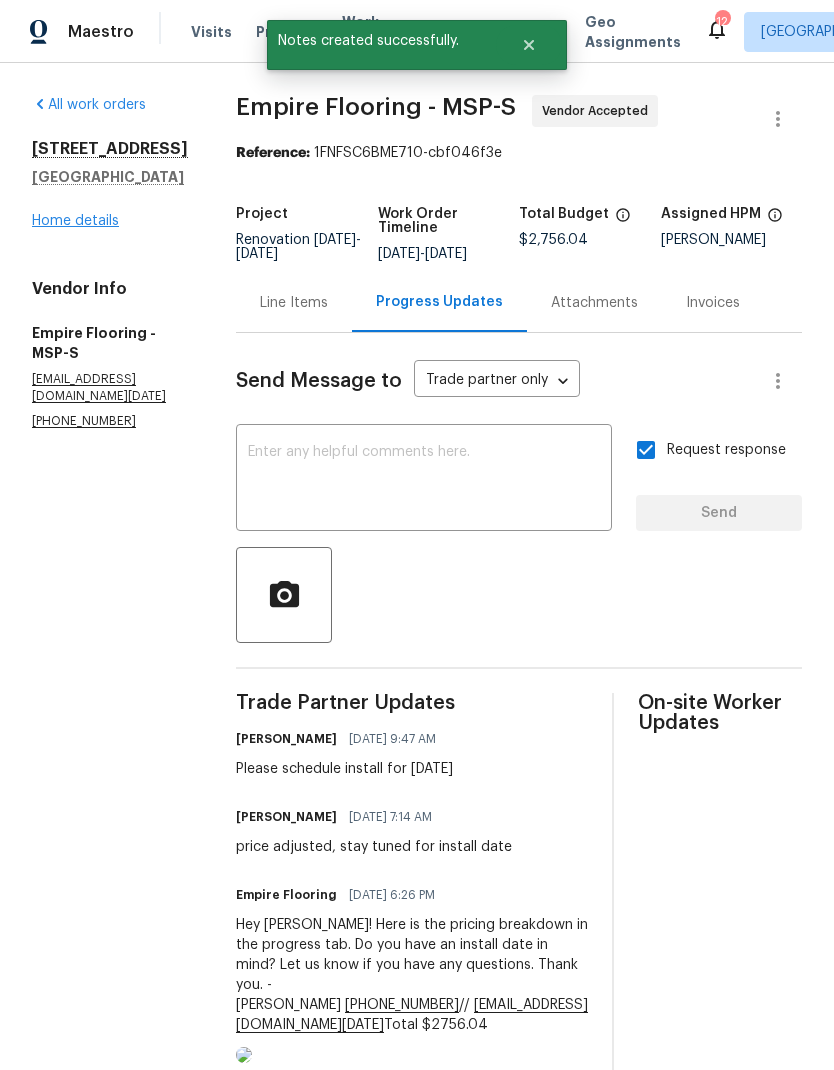 click on "Home details" at bounding box center [75, 221] 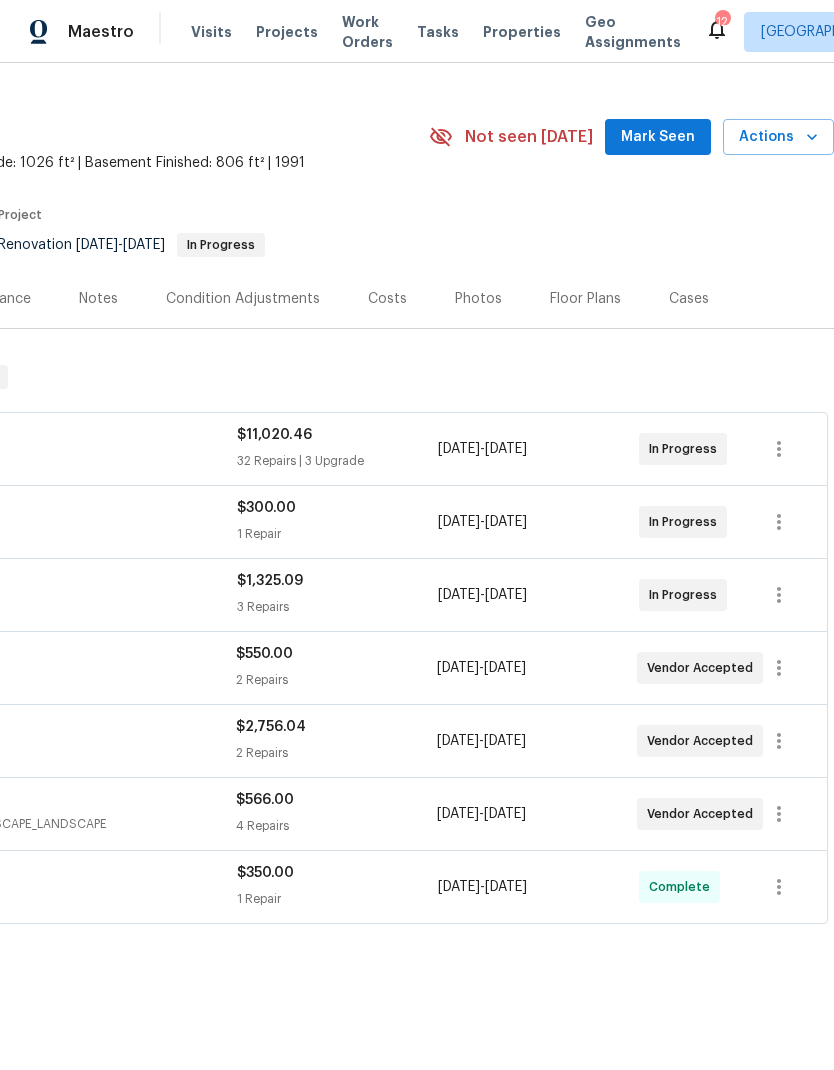 scroll, scrollTop: 34, scrollLeft: 296, axis: both 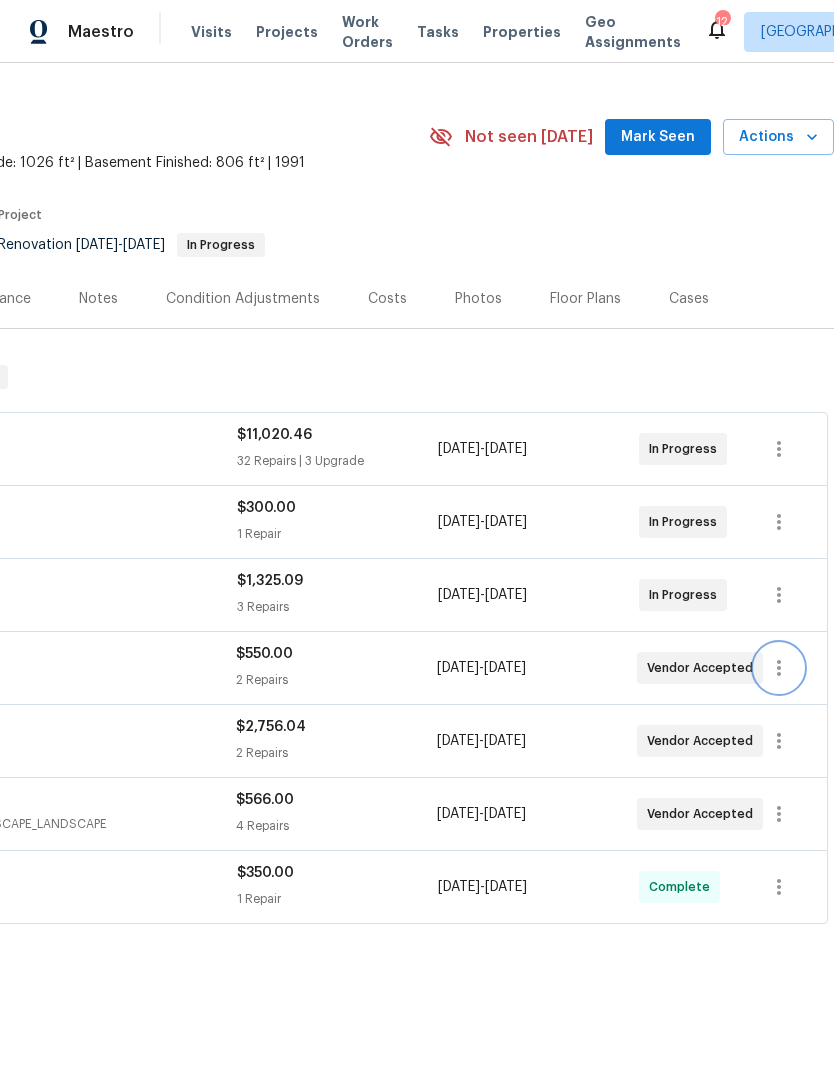 click at bounding box center [779, 668] 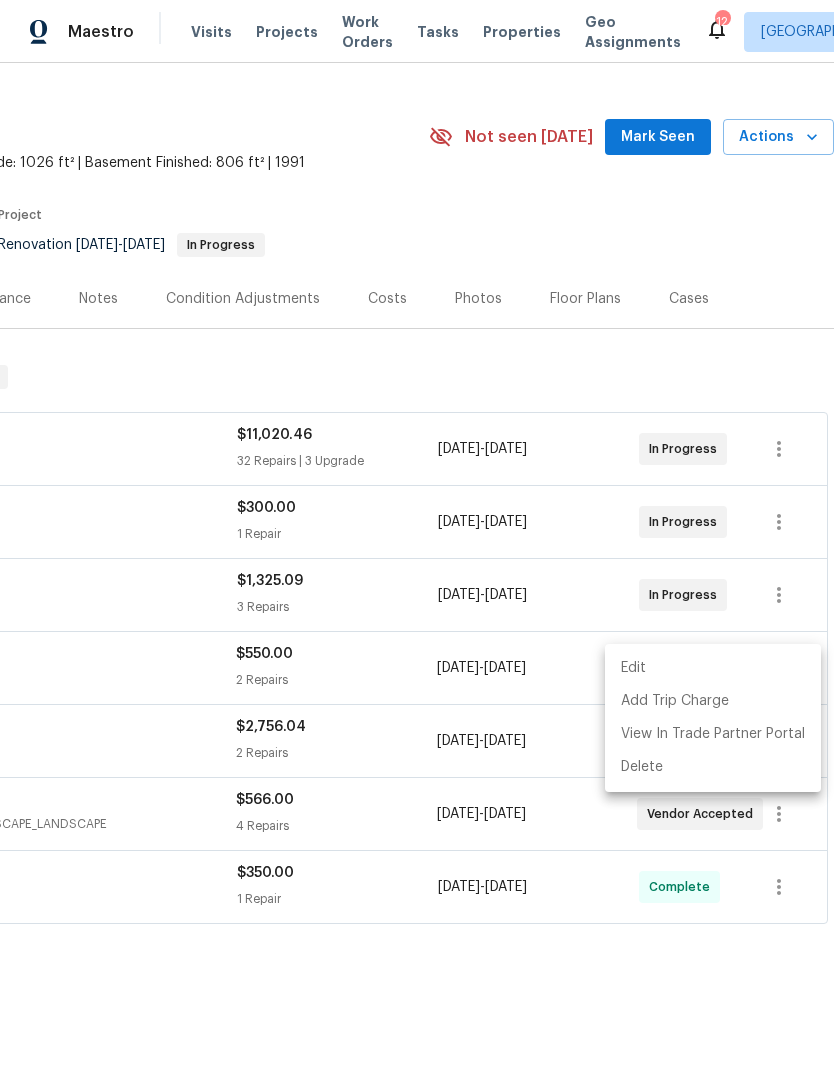 click on "Edit" at bounding box center [713, 668] 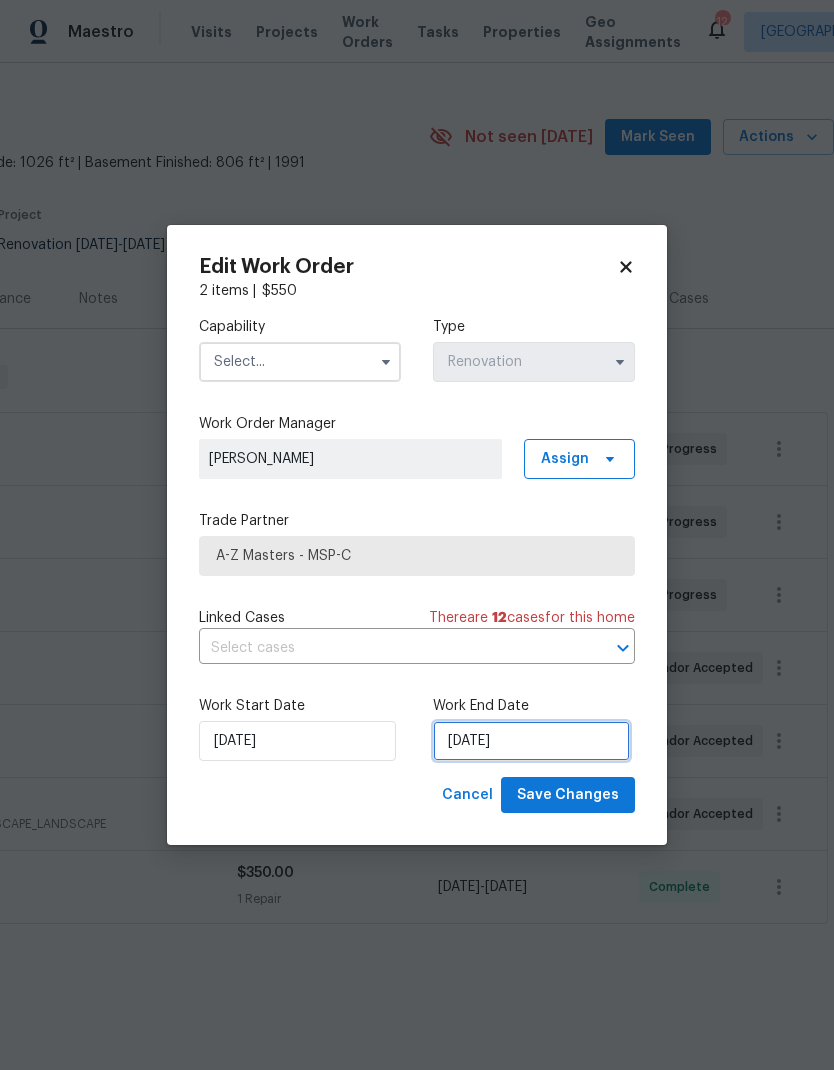 click on "7/18/2025" at bounding box center [531, 741] 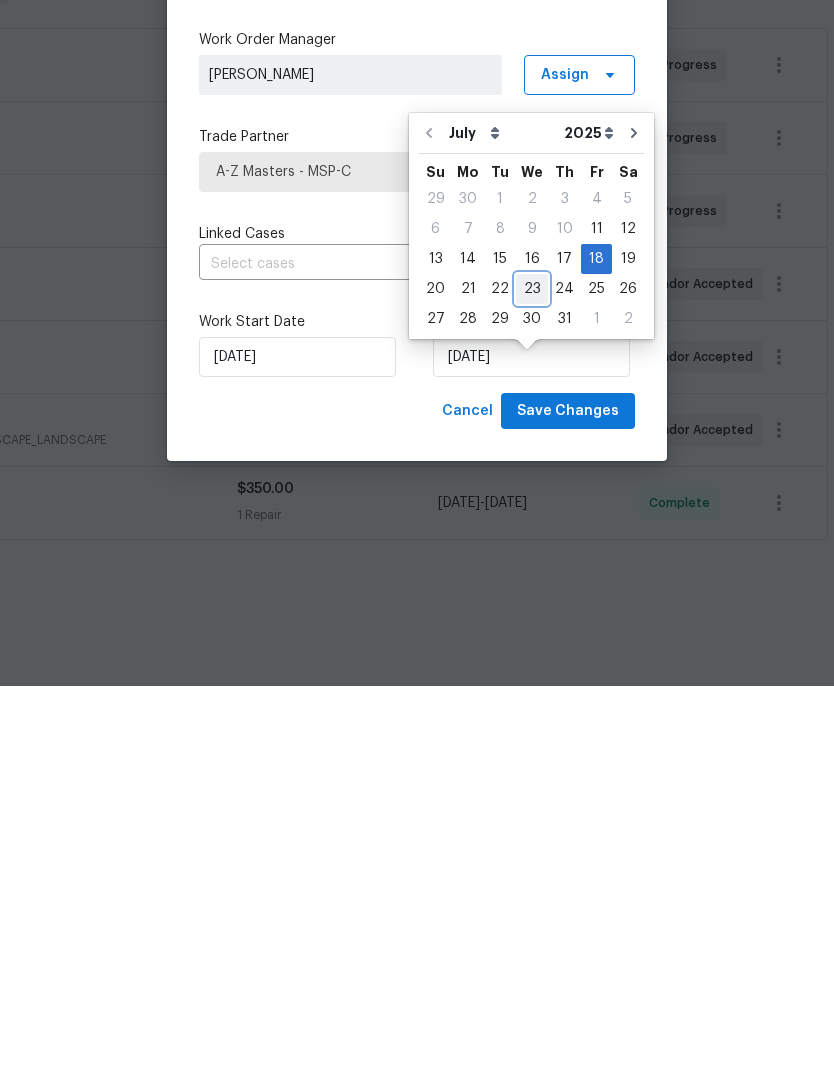 click on "23" at bounding box center [532, 673] 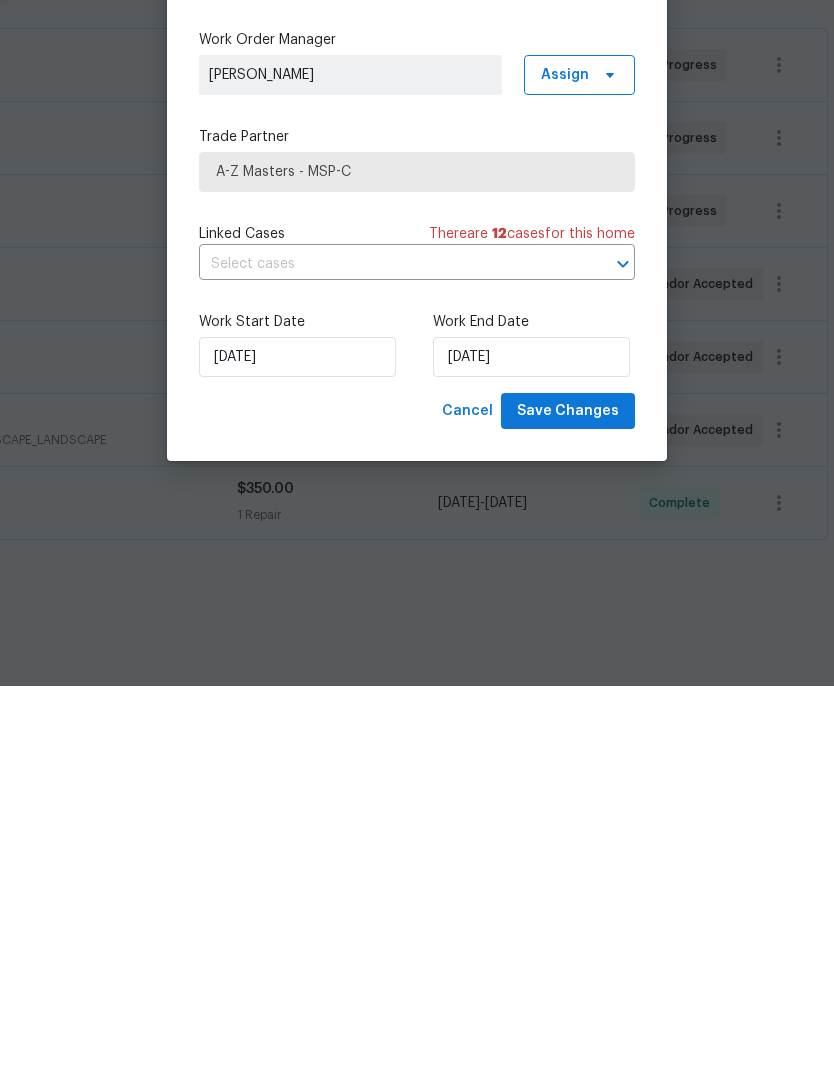 scroll, scrollTop: 80, scrollLeft: 0, axis: vertical 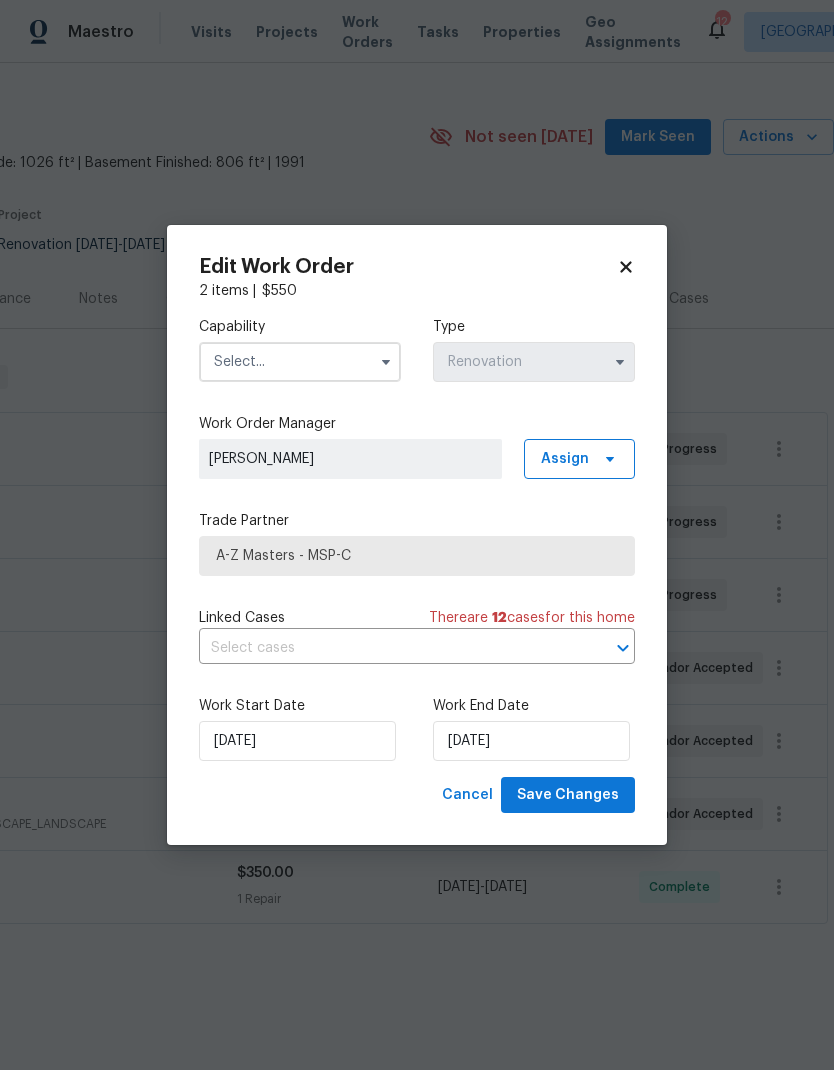 click at bounding box center [300, 362] 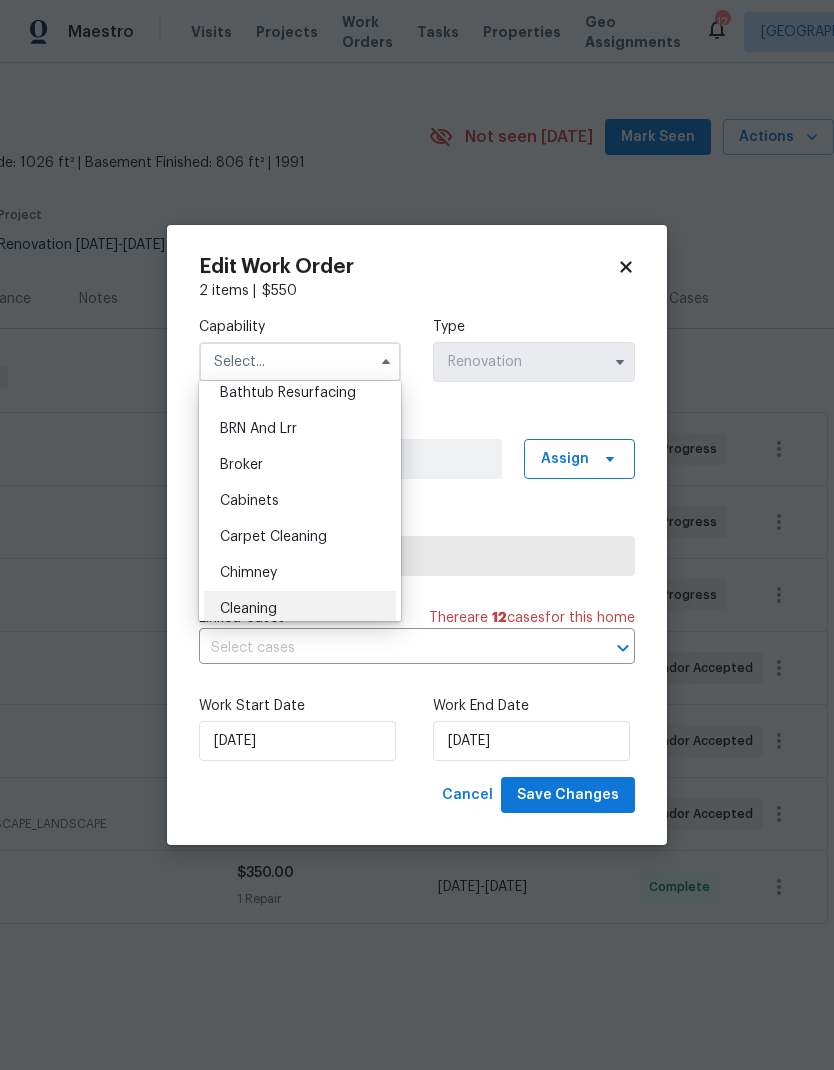 click on "Cleaning" at bounding box center [300, 609] 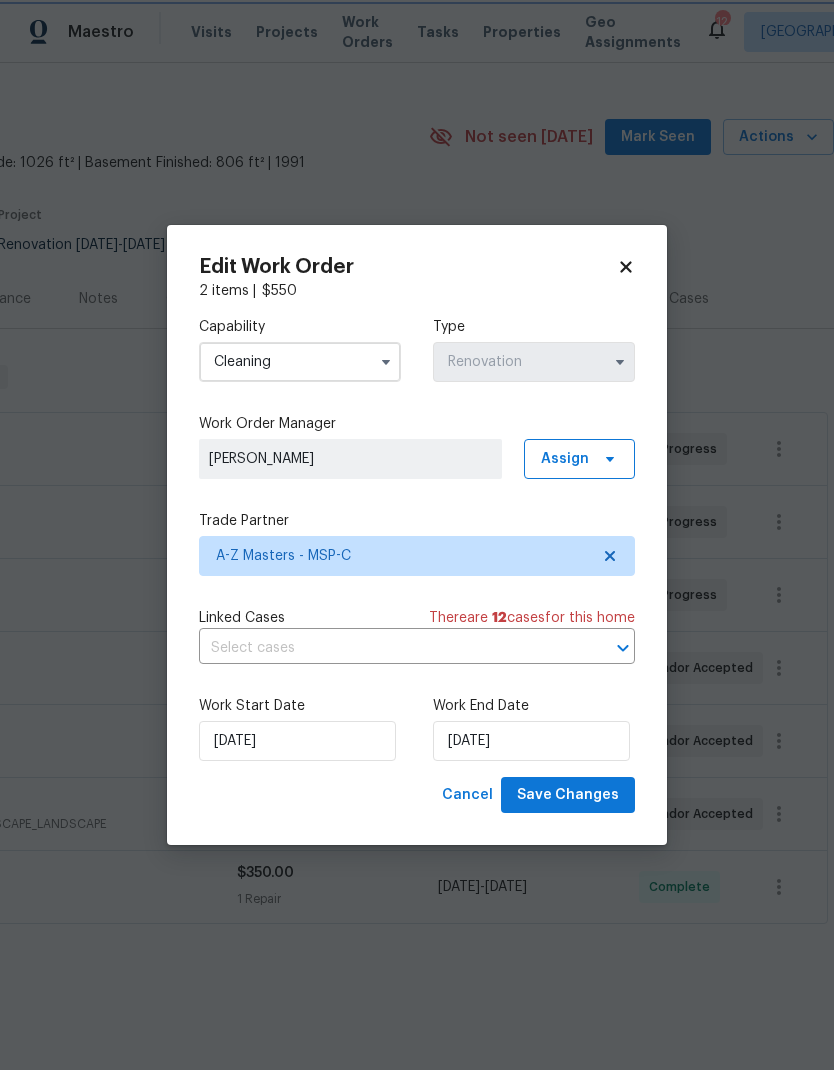 scroll, scrollTop: 130, scrollLeft: 0, axis: vertical 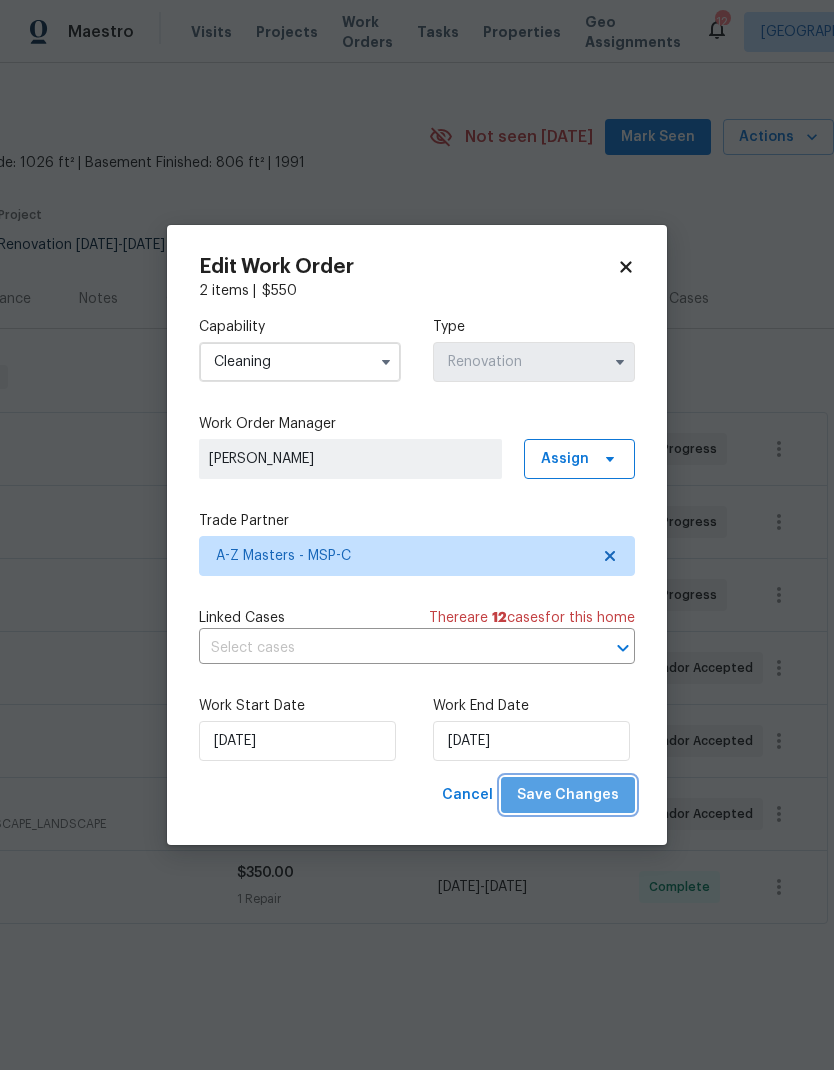 click on "Save Changes" at bounding box center (568, 795) 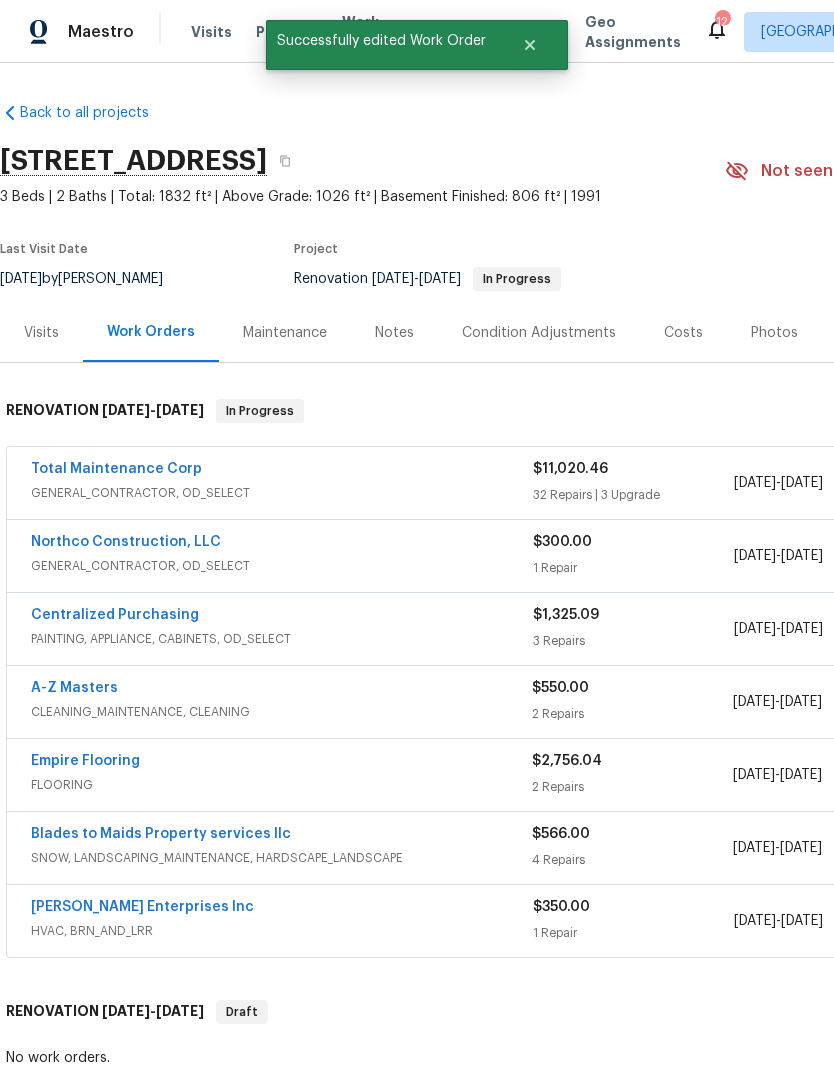 scroll, scrollTop: 0, scrollLeft: 0, axis: both 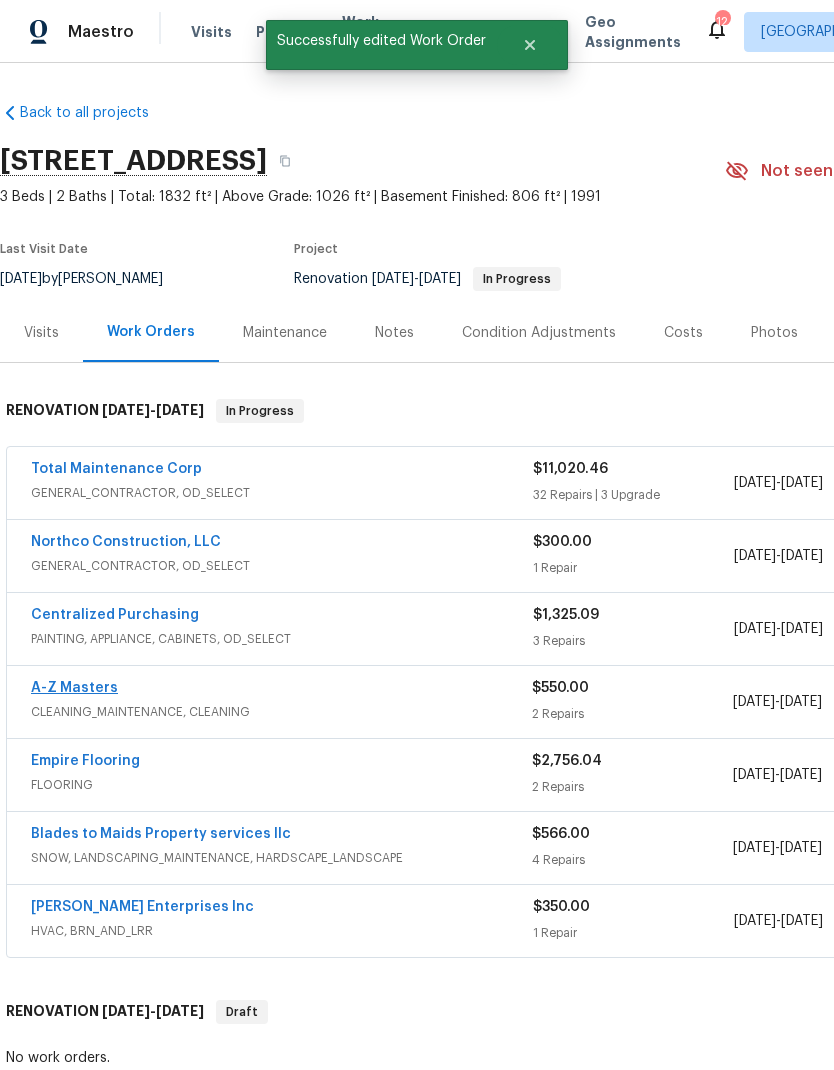 click on "A-Z Masters" at bounding box center (74, 688) 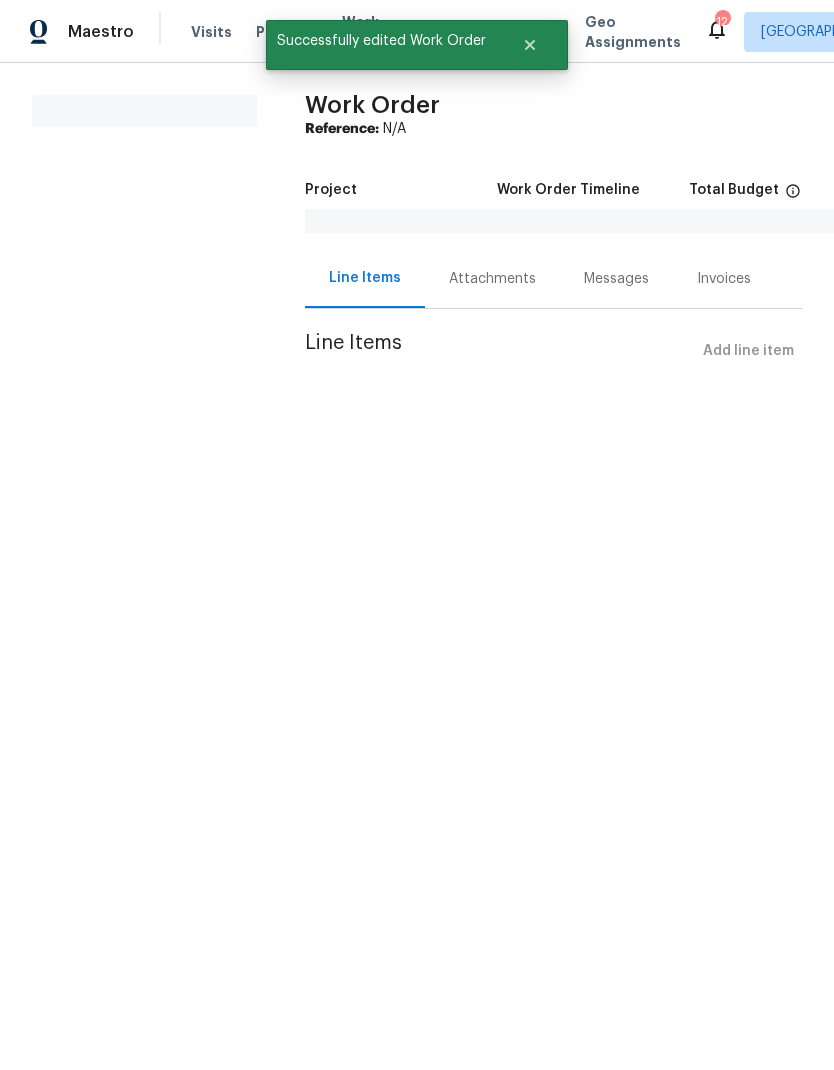 scroll, scrollTop: 0, scrollLeft: 0, axis: both 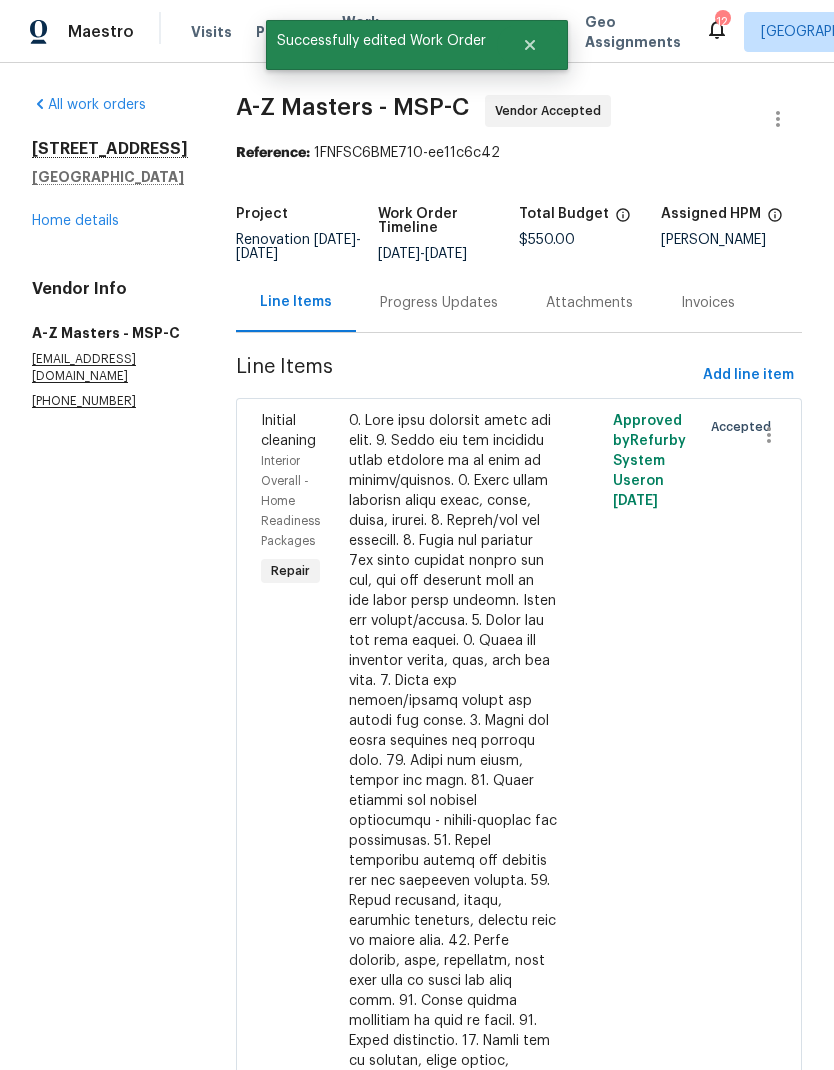 click on "Progress Updates" at bounding box center [439, 303] 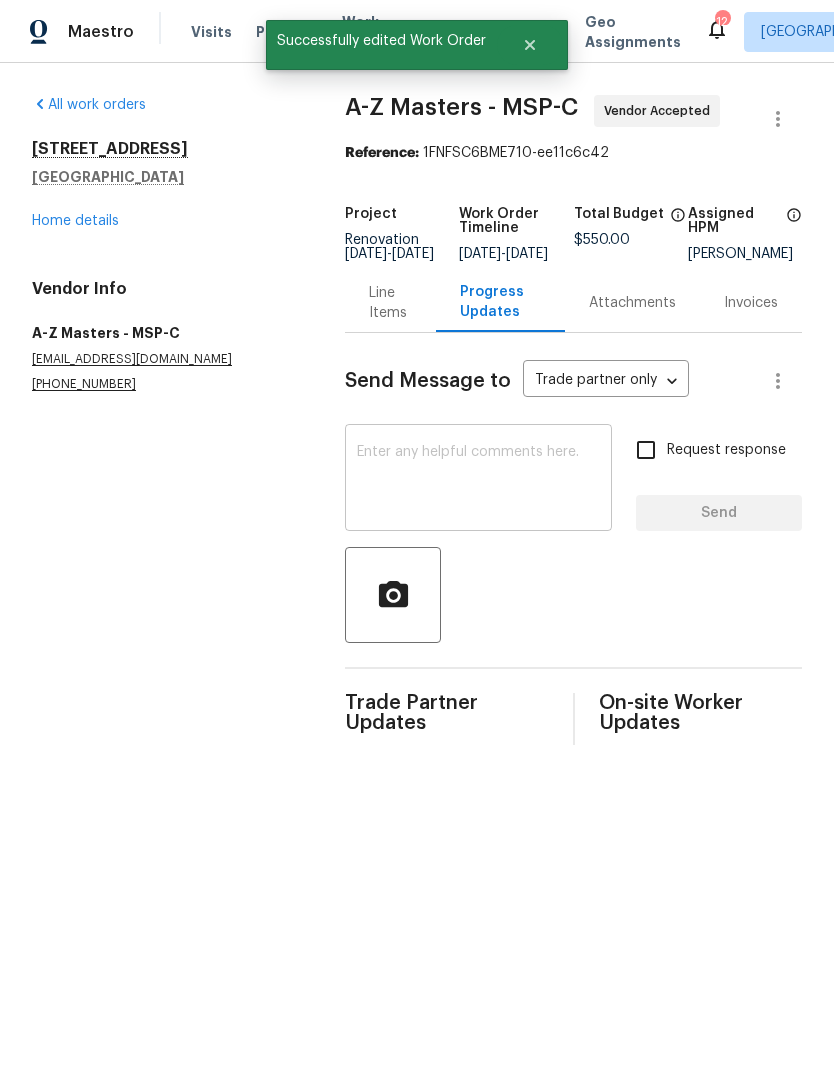 click at bounding box center [478, 480] 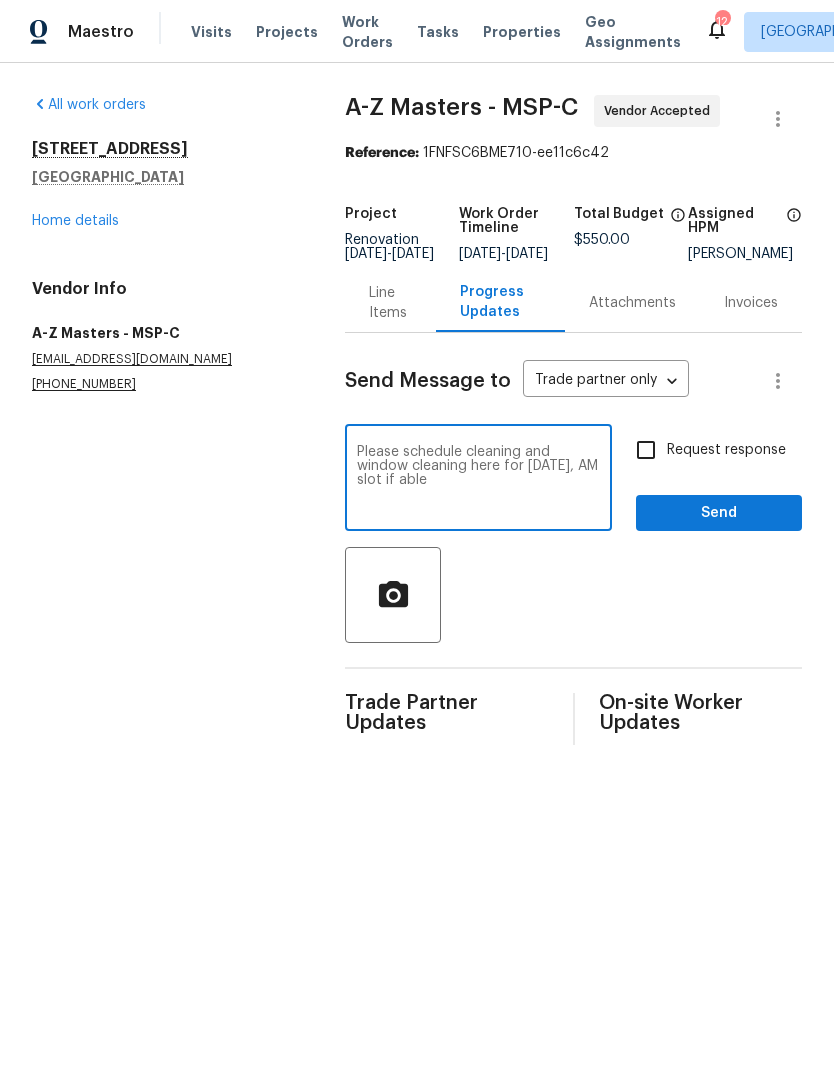 type on "Please schedule cleaning and window cleaning here for 7/23 Wednesday, AM slot if able" 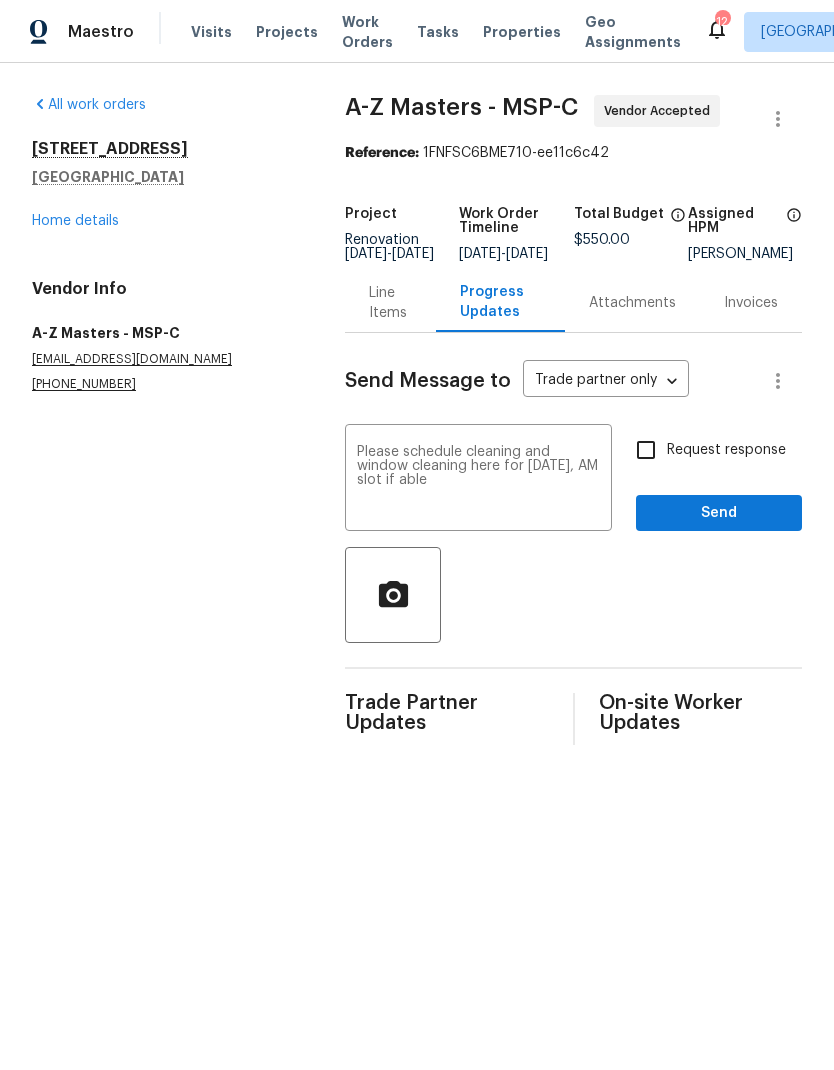 click on "Request response" at bounding box center (646, 450) 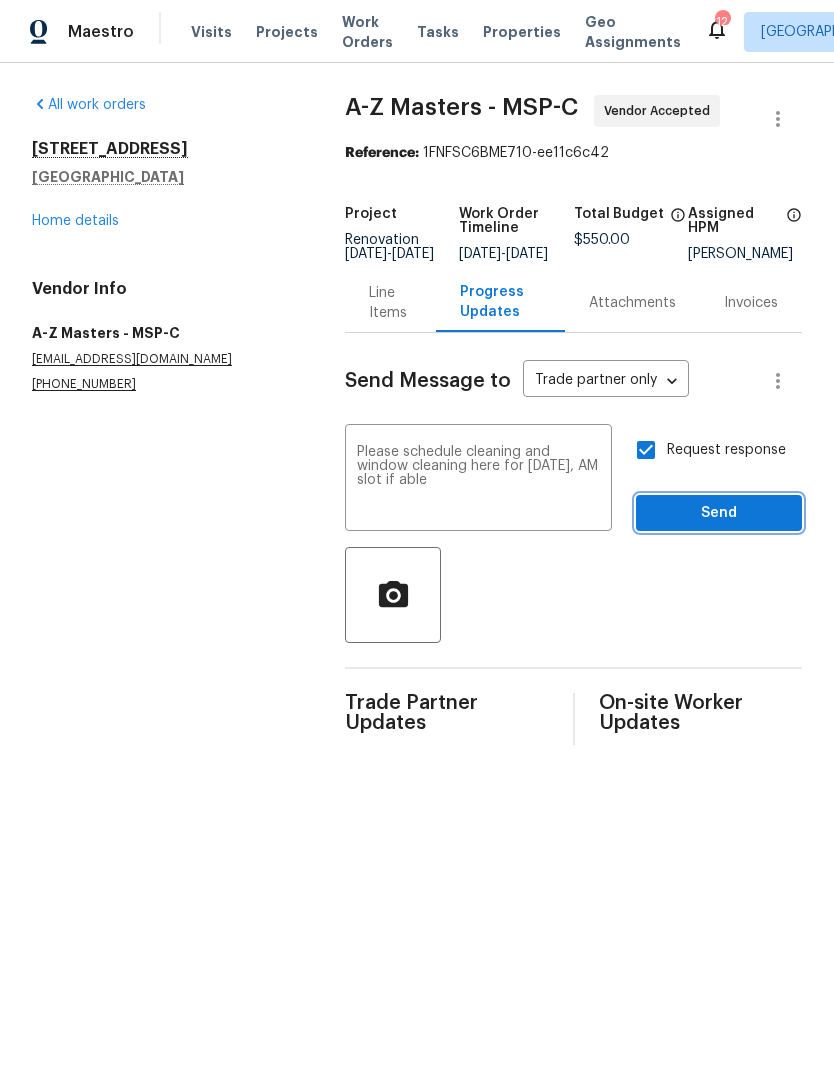 click on "Send" at bounding box center (719, 513) 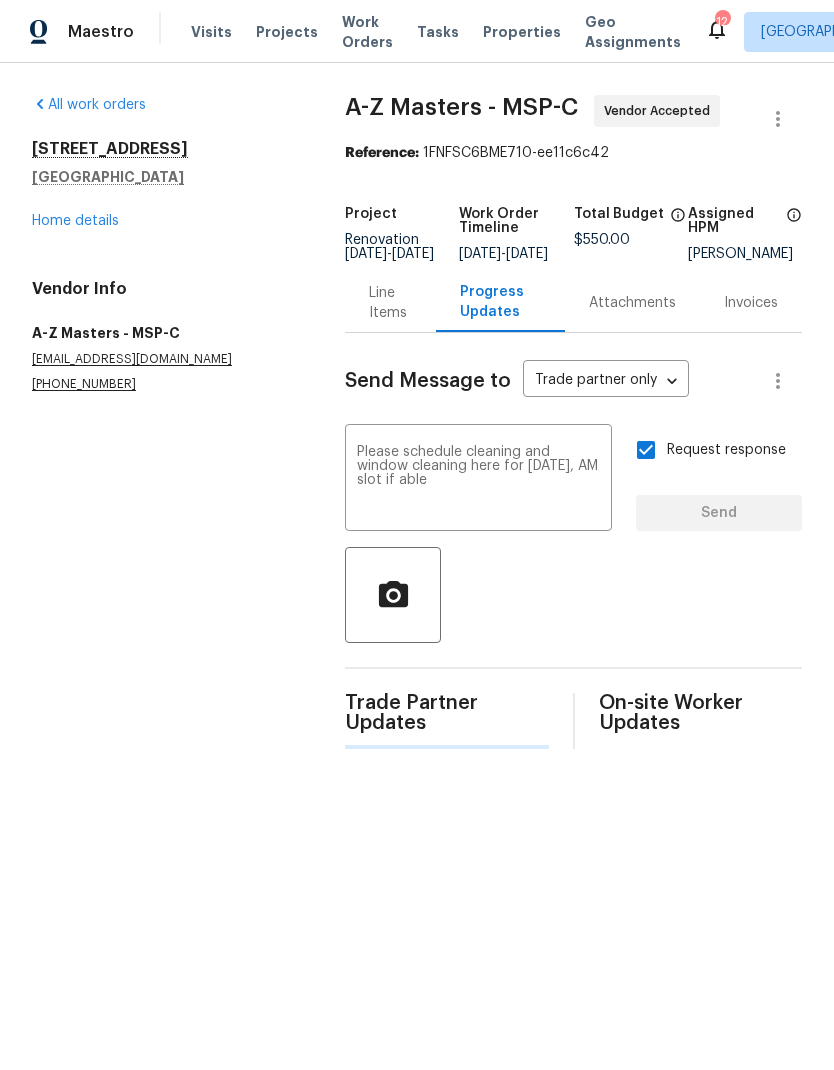 type 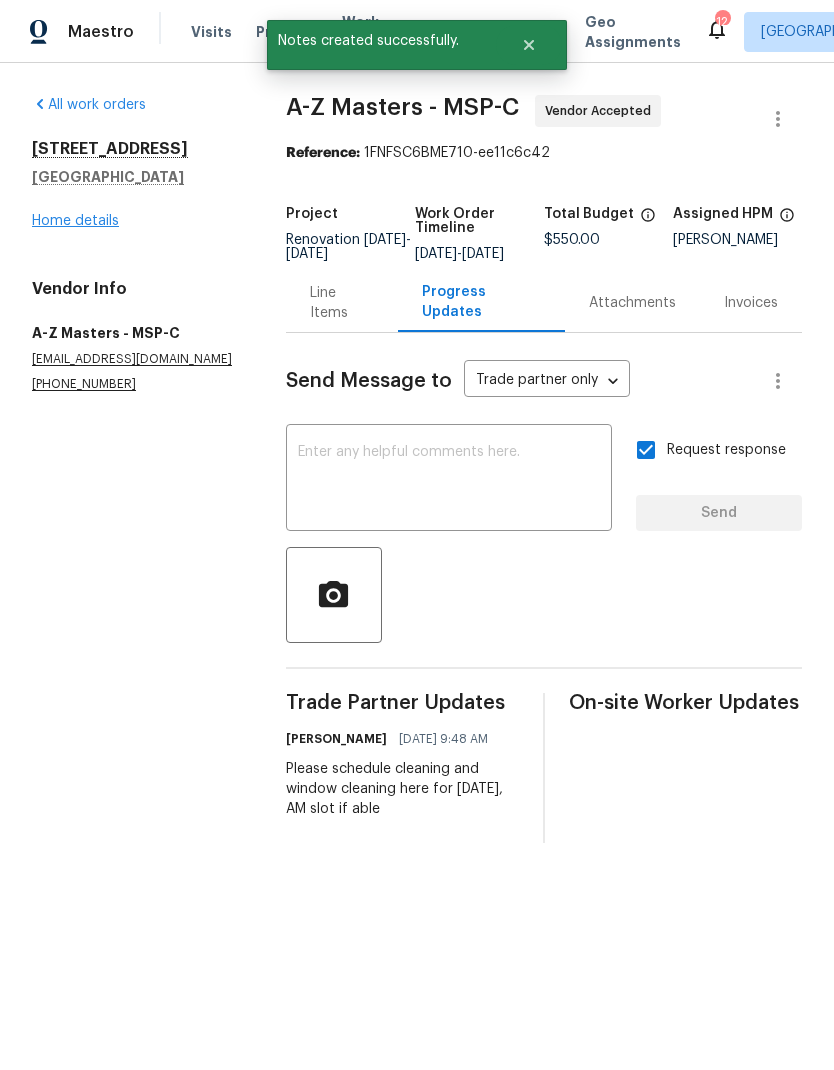 click on "Home details" at bounding box center (75, 221) 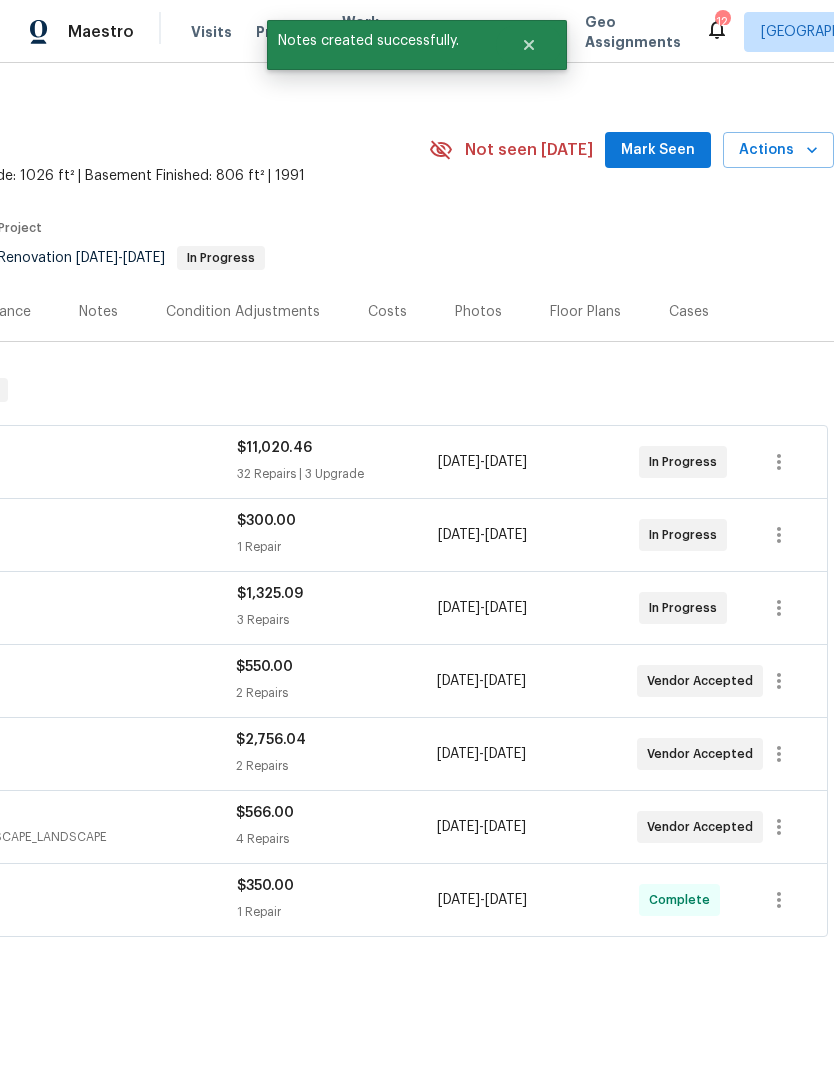 scroll, scrollTop: 20, scrollLeft: 296, axis: both 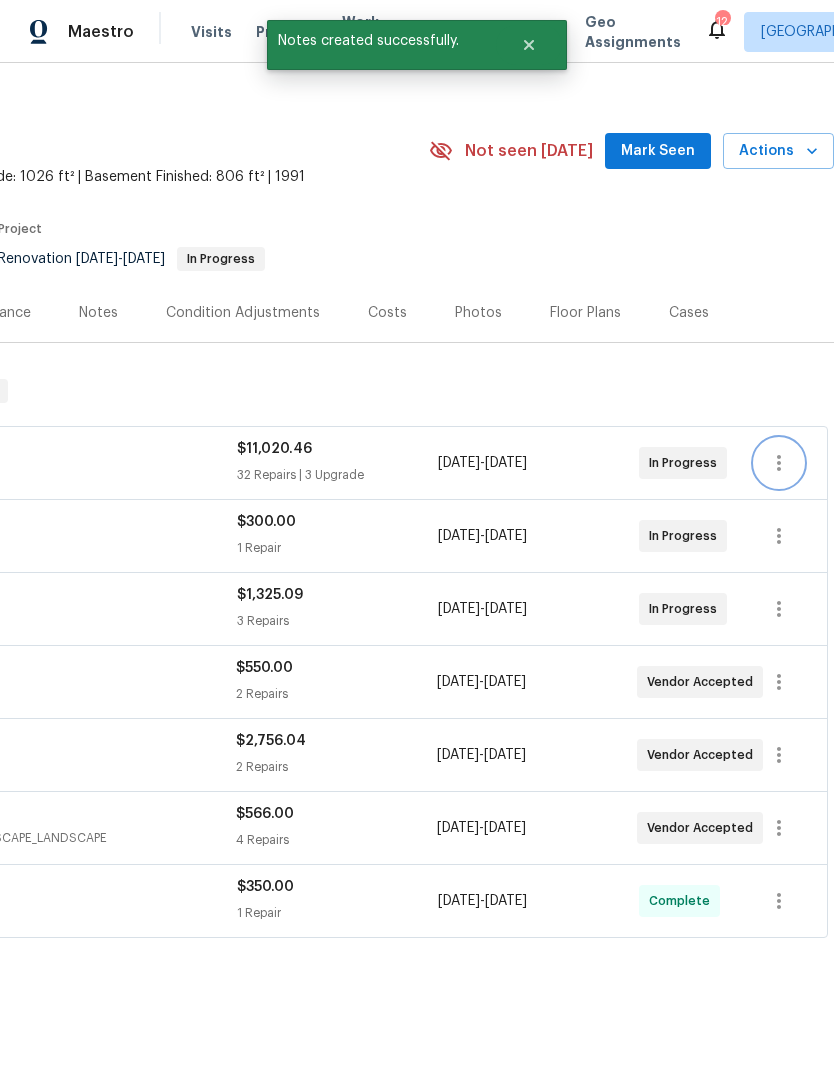 click 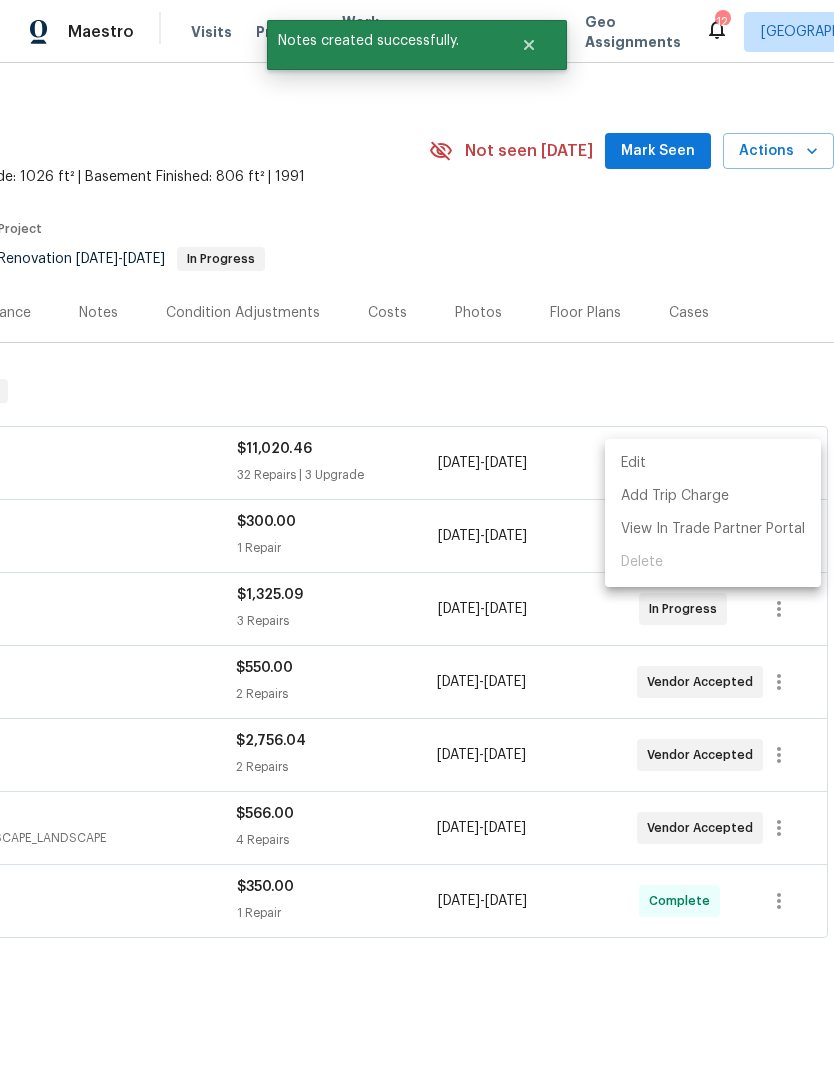 click on "Edit" at bounding box center [713, 463] 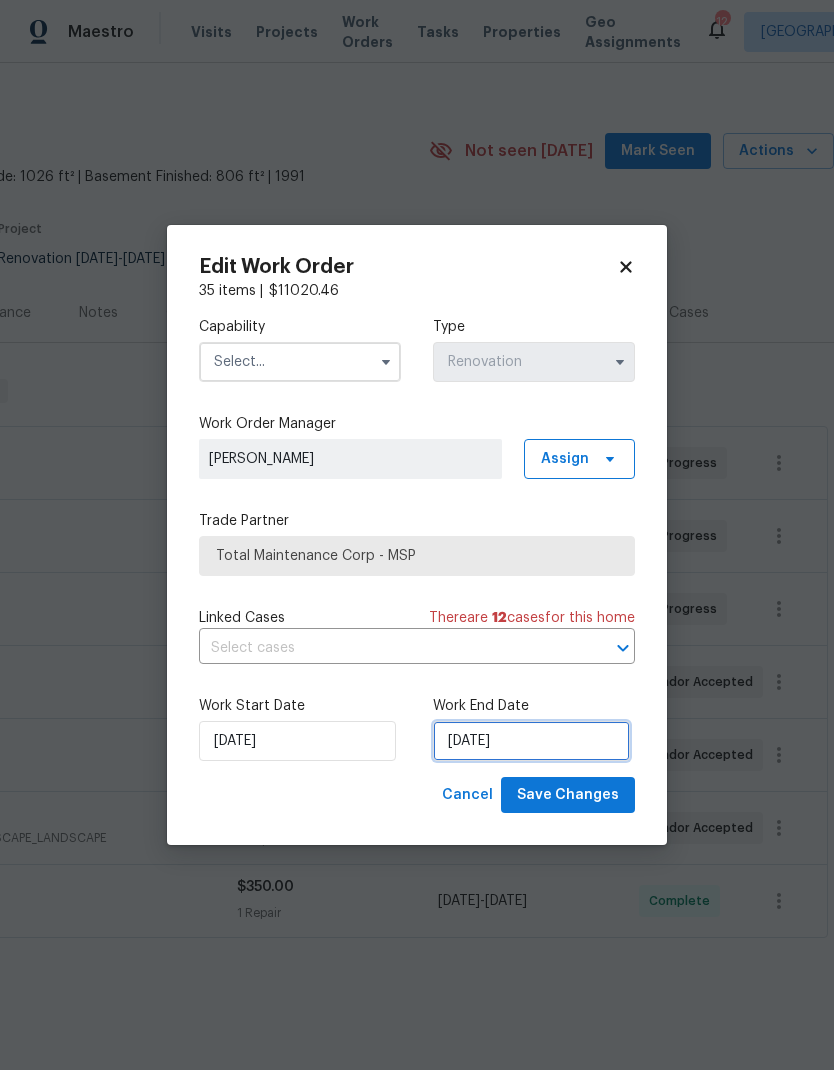 click on "7/18/2025" at bounding box center (531, 741) 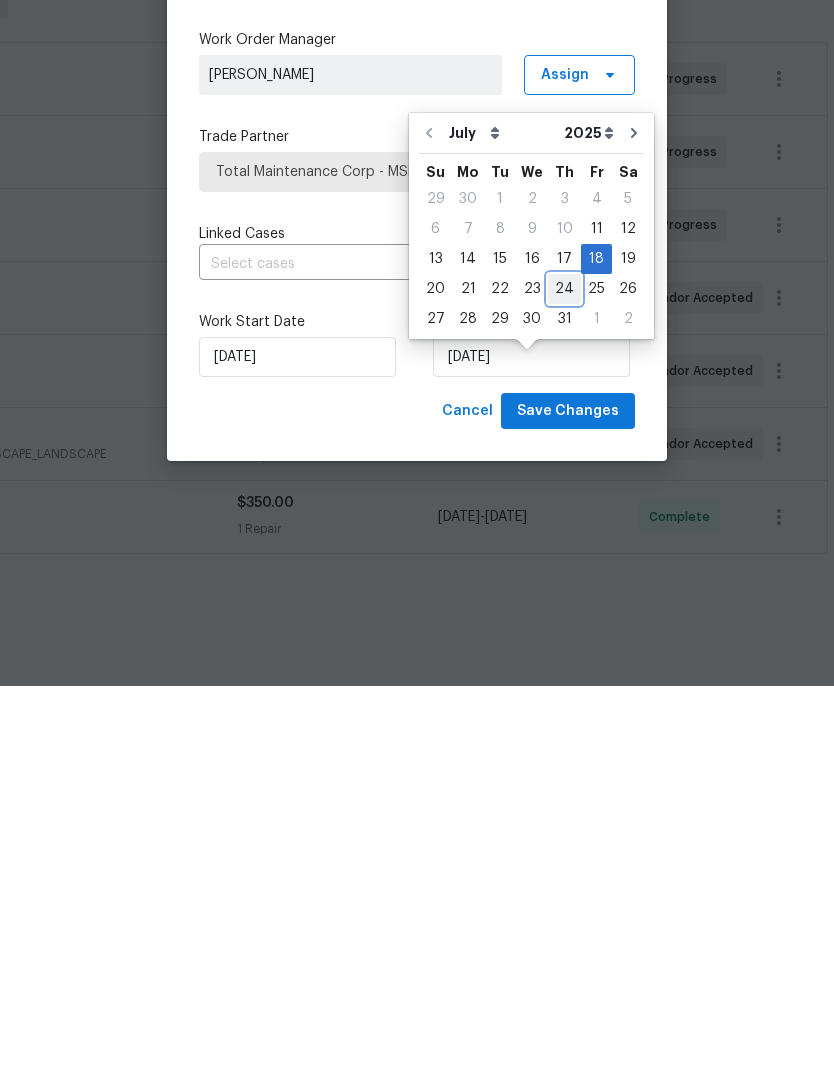 click on "24" at bounding box center (564, 673) 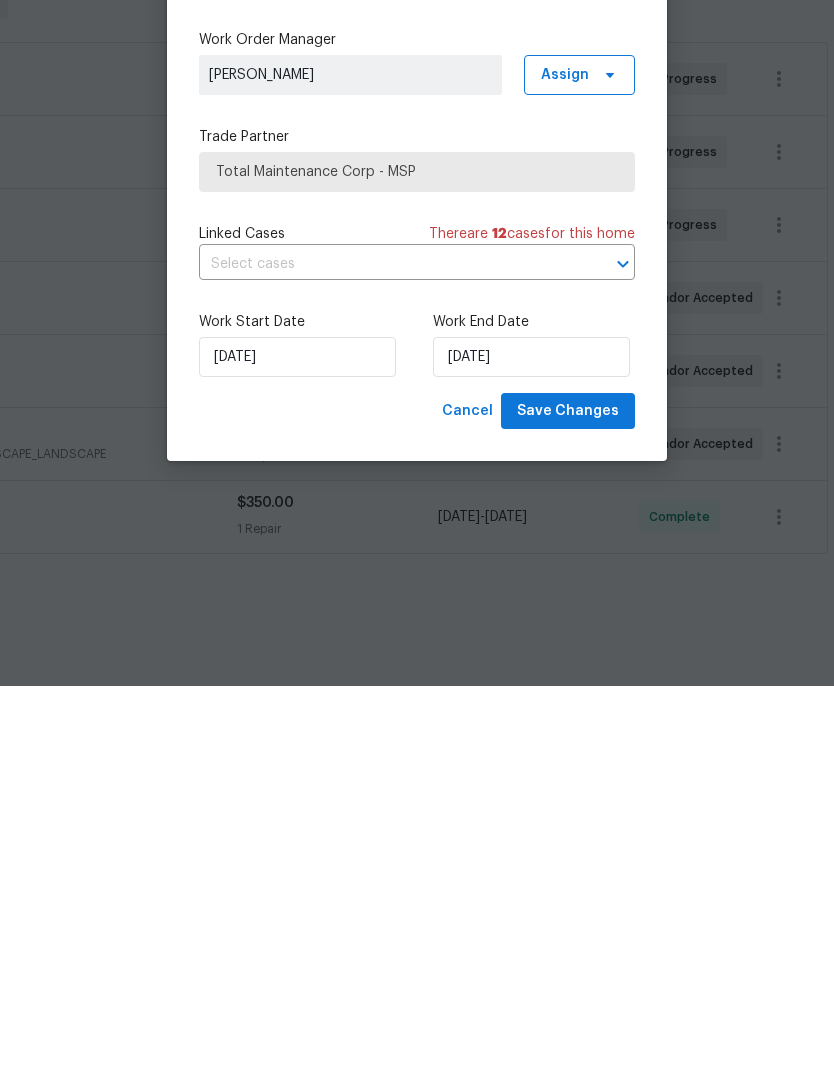 scroll, scrollTop: 80, scrollLeft: 0, axis: vertical 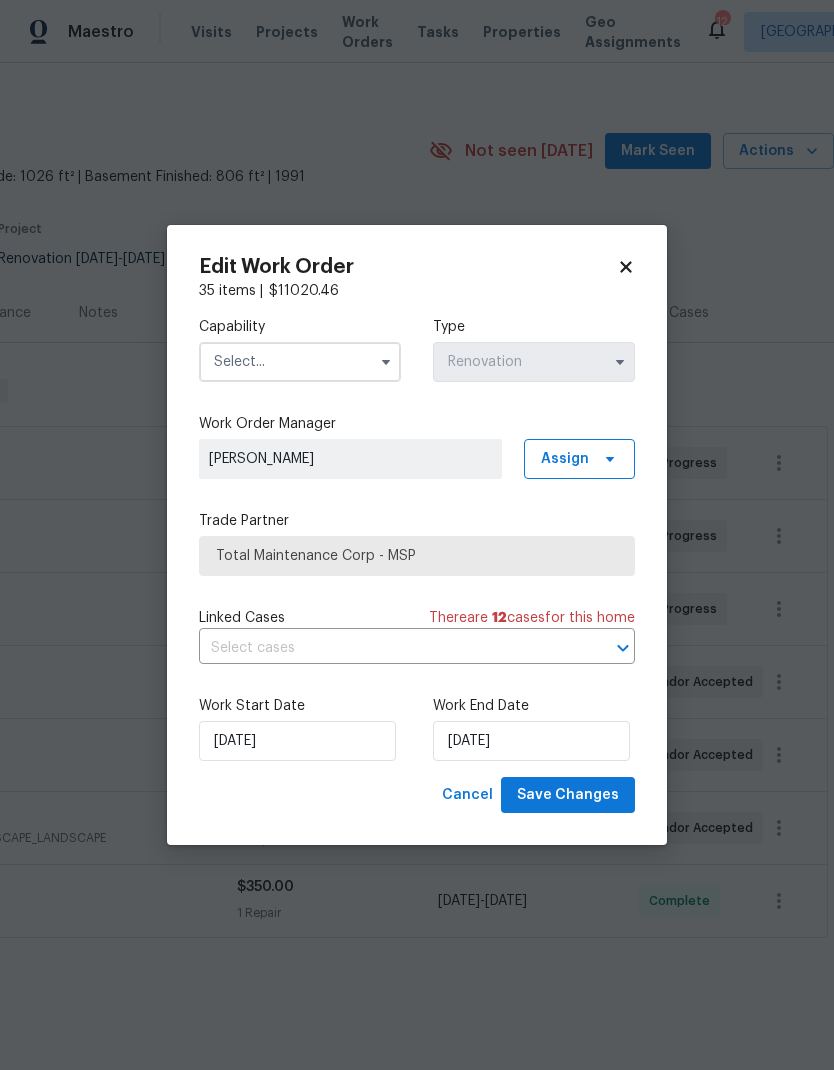click at bounding box center (300, 362) 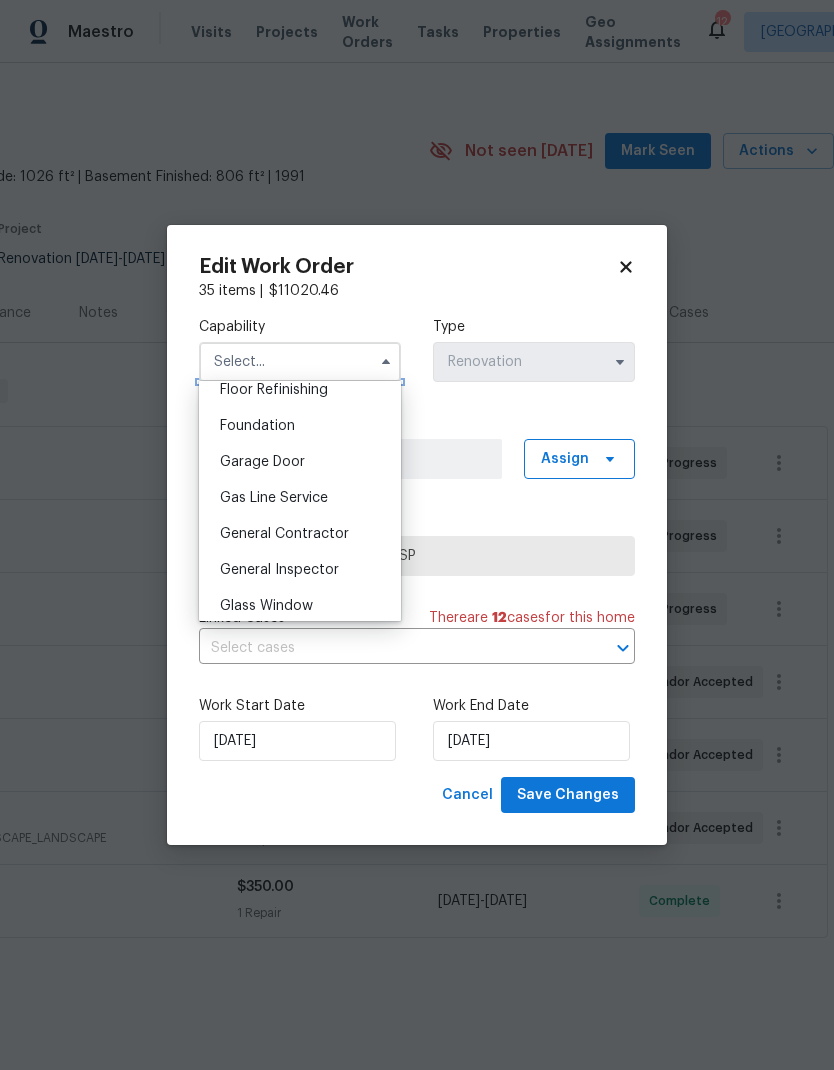 scroll, scrollTop: 825, scrollLeft: 0, axis: vertical 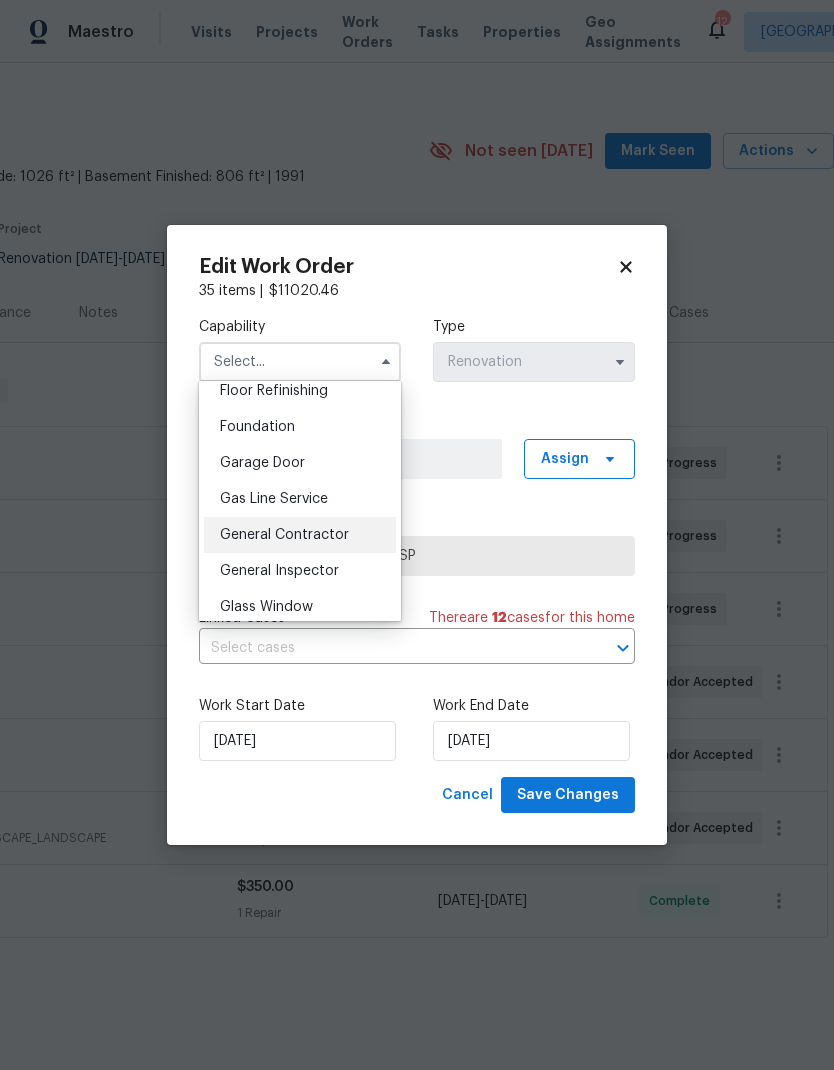 click on "General Contractor" at bounding box center [284, 535] 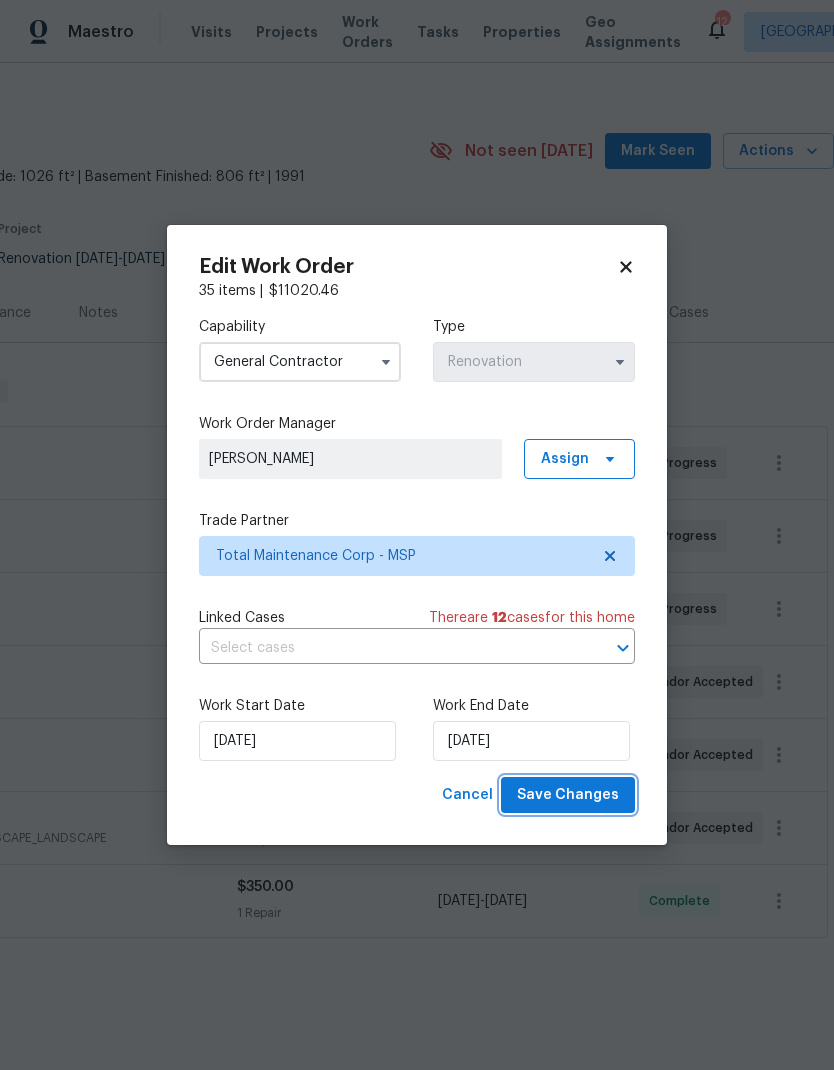 click on "Save Changes" at bounding box center (568, 795) 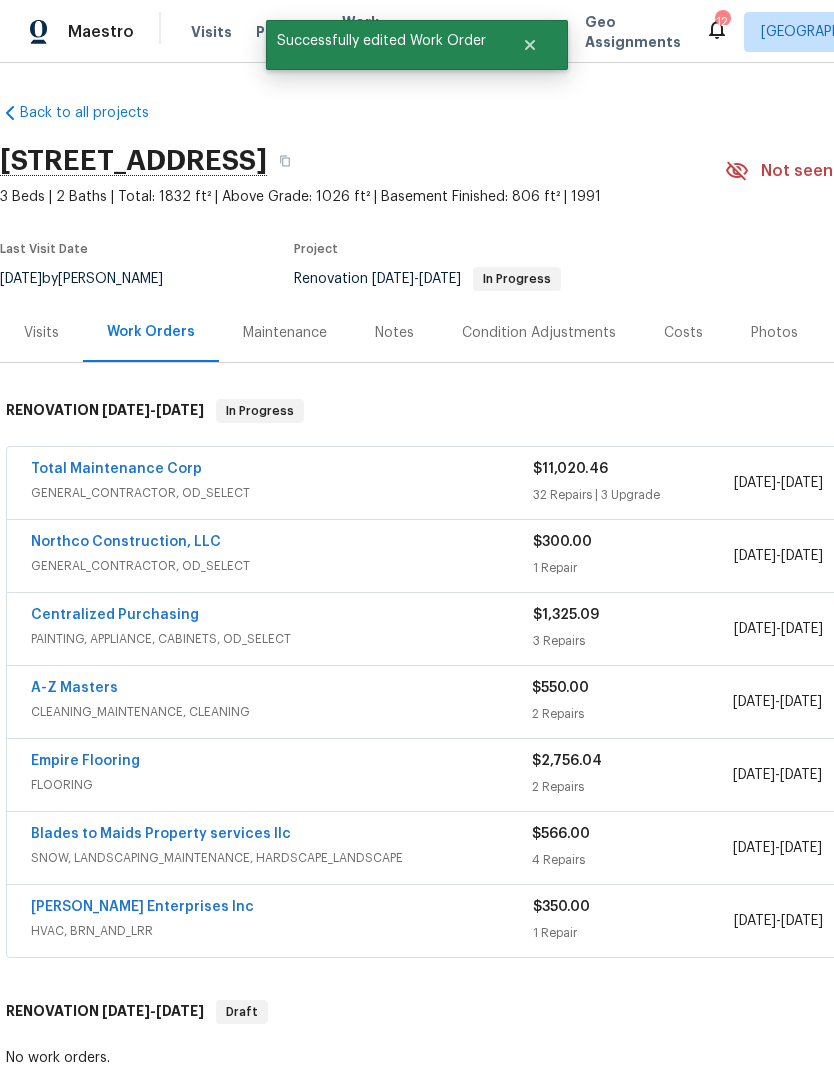 scroll, scrollTop: 0, scrollLeft: 0, axis: both 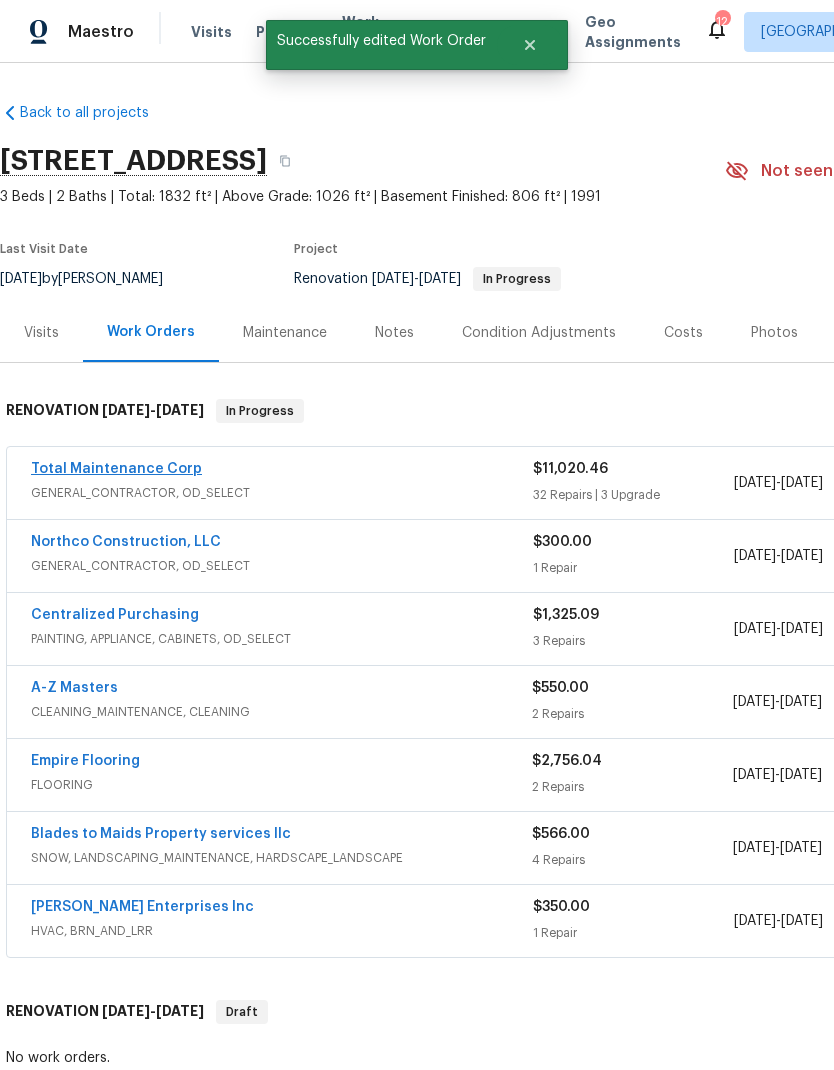 click on "Total Maintenance Corp" at bounding box center (116, 469) 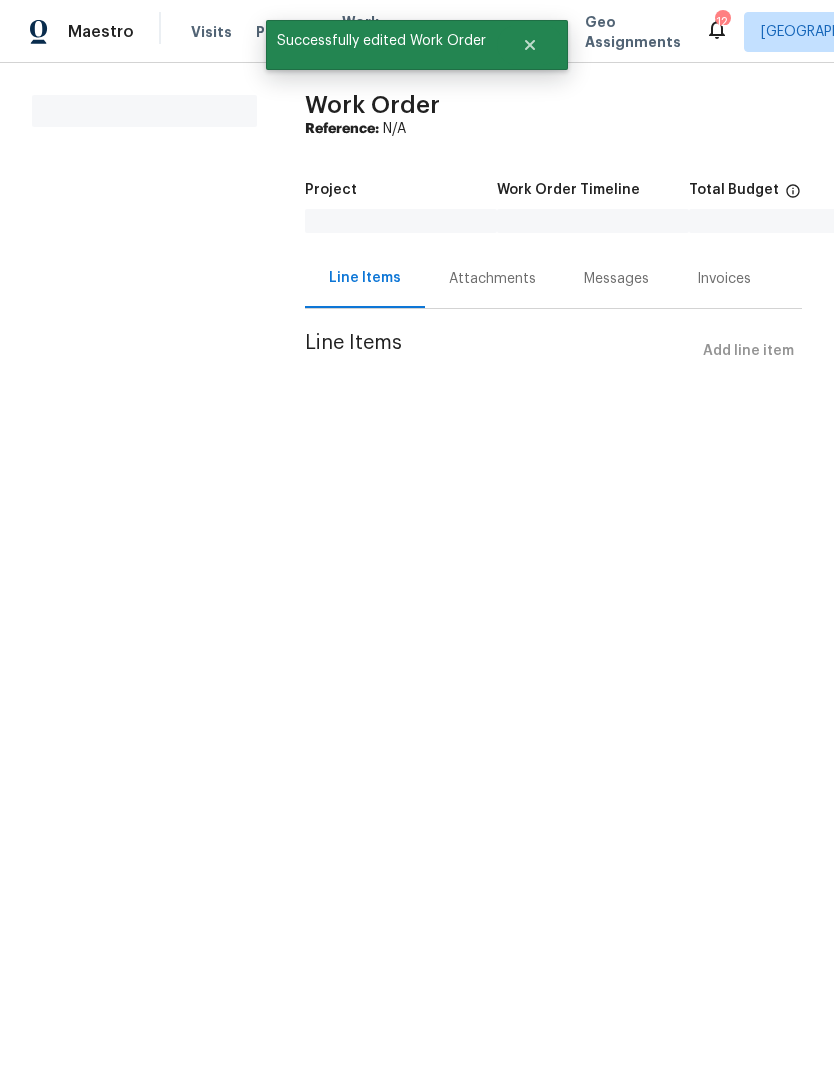 scroll, scrollTop: 0, scrollLeft: 0, axis: both 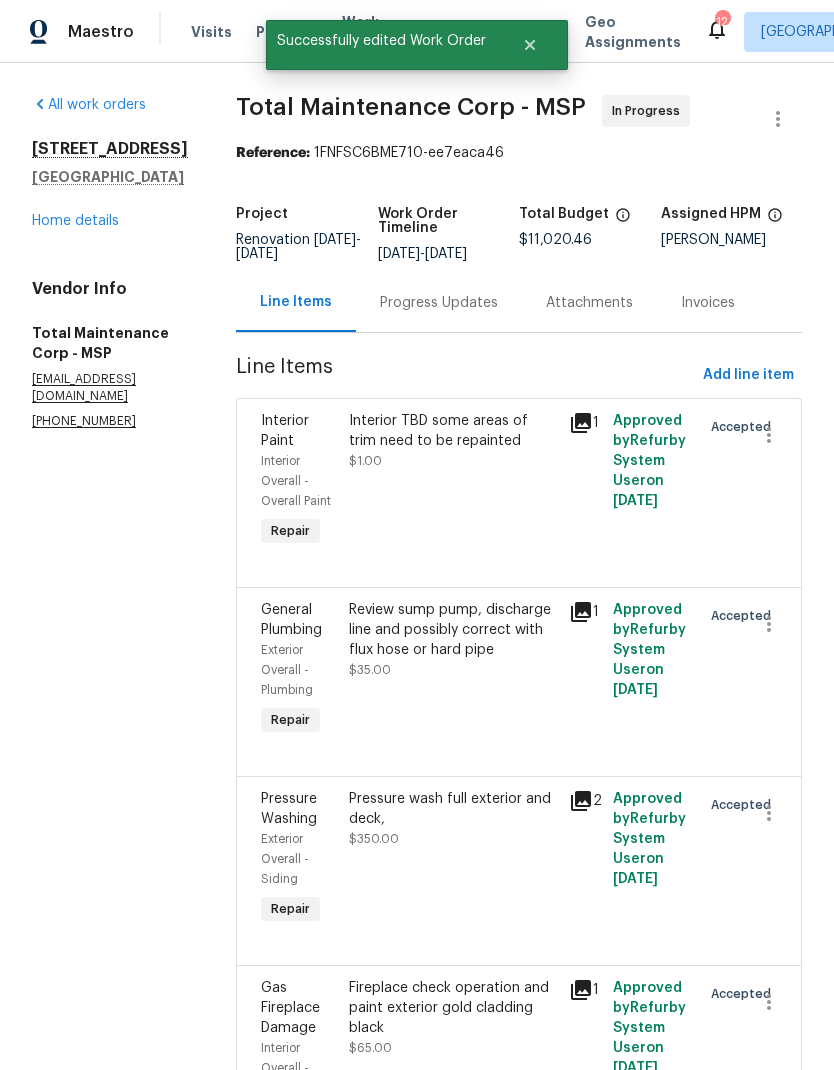 click on "Progress Updates" at bounding box center (439, 303) 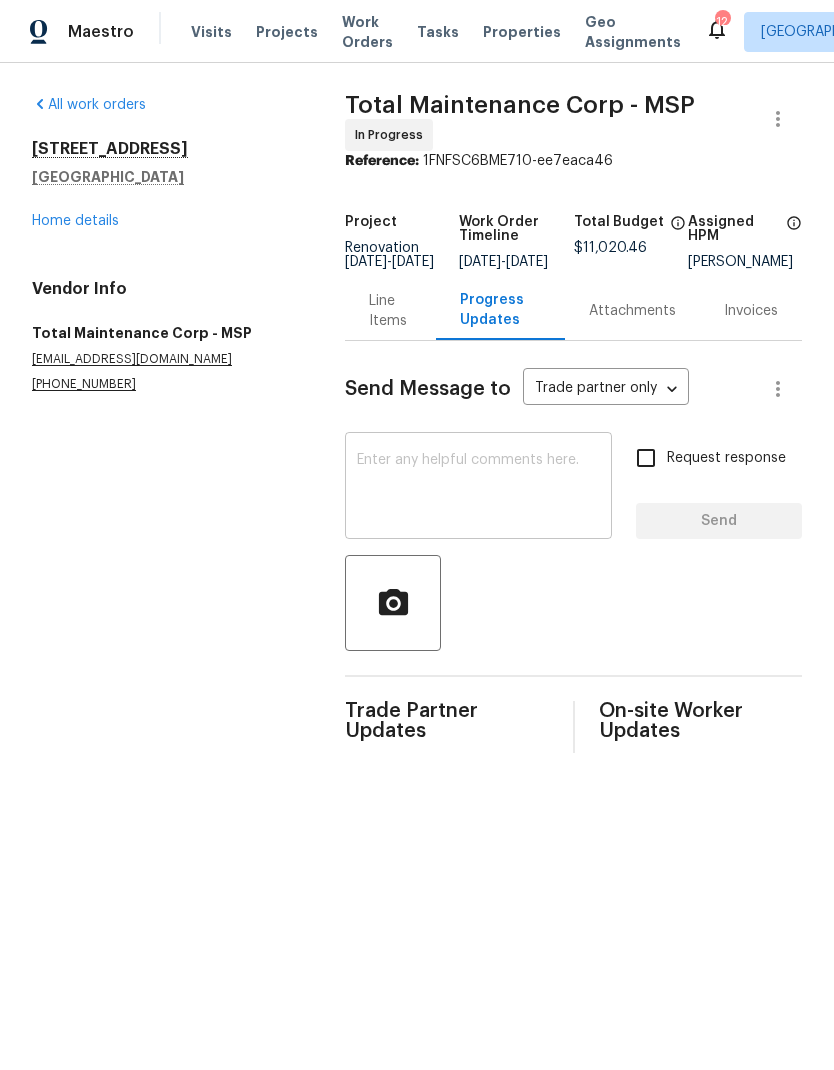 click on "x ​" at bounding box center (478, 488) 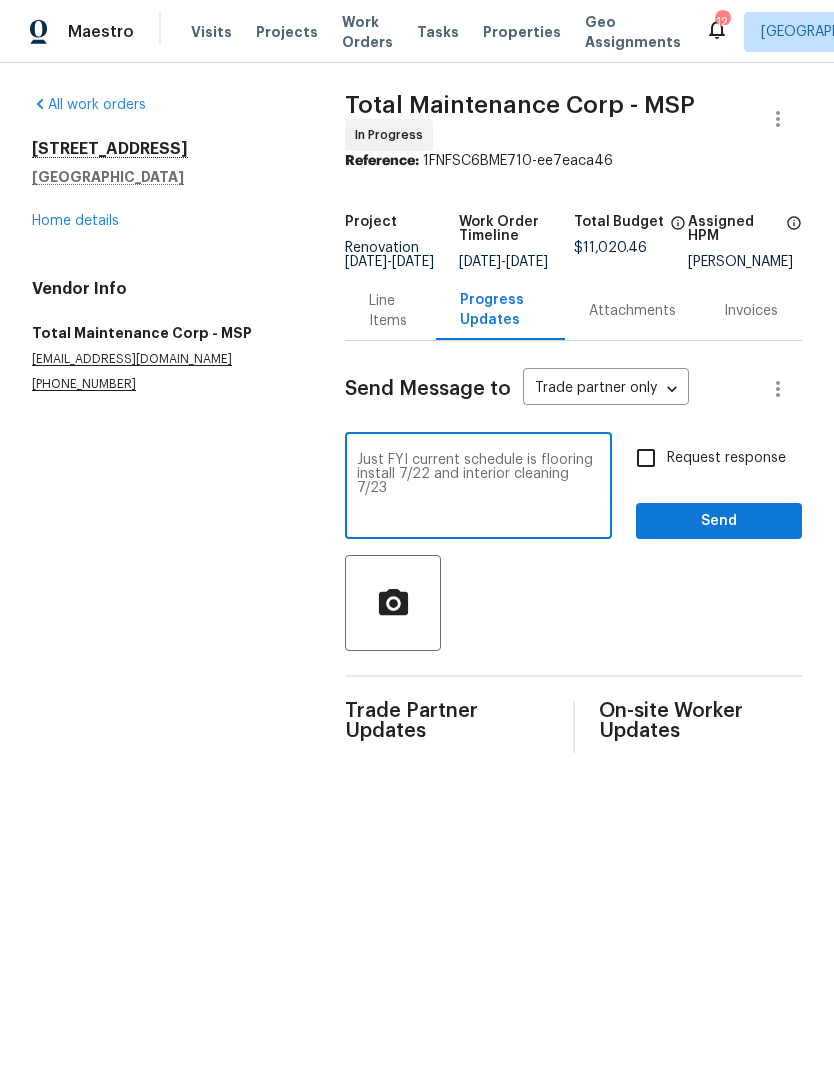 click on "Just FYI current schedule is flooring install 7/22 and interior cleaning 7/23" at bounding box center (478, 488) 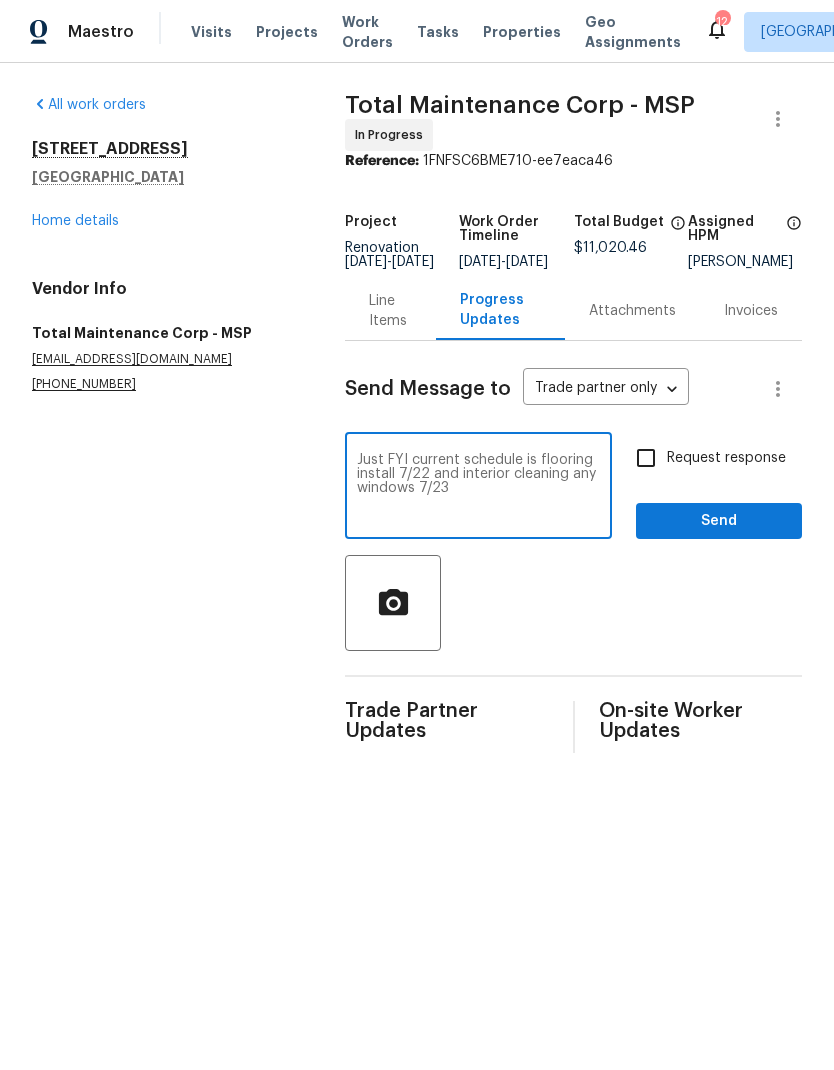 click on "Just FYI current schedule is flooring install 7/22 and interior cleaning any windows 7/23" at bounding box center (478, 488) 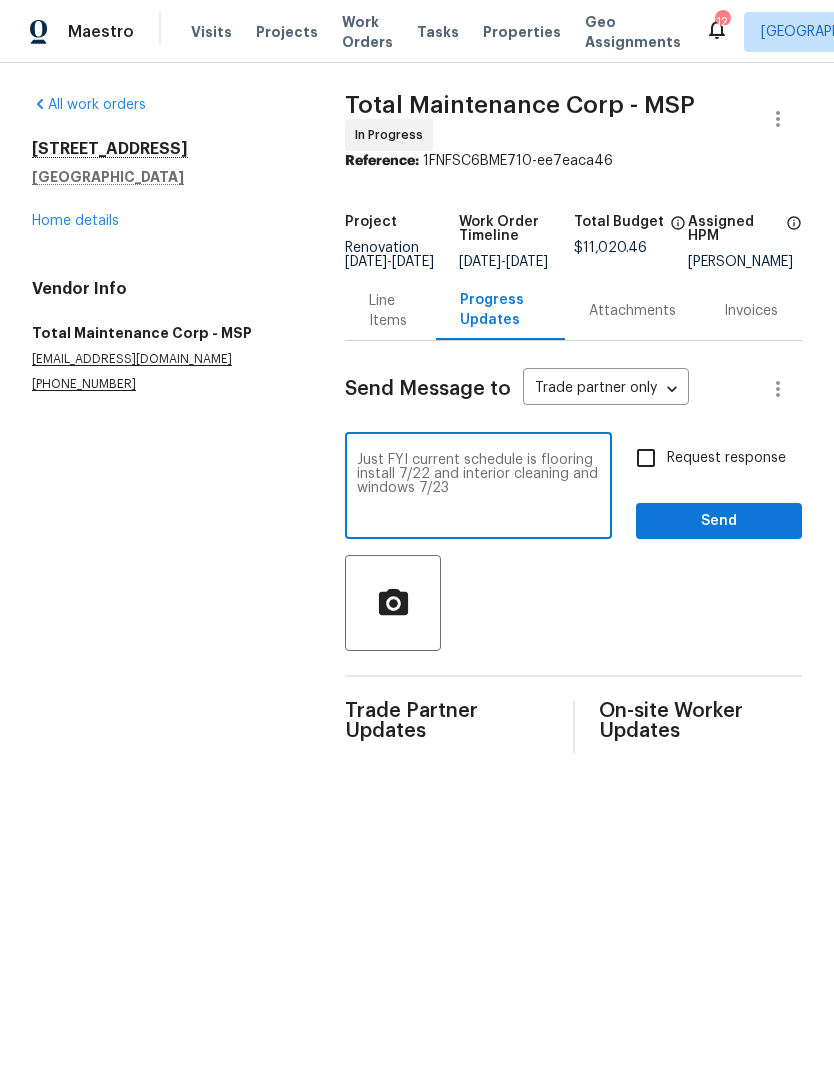 type on "Just FYI current schedule is flooring install 7/22 and interior cleaning and windows 7/23" 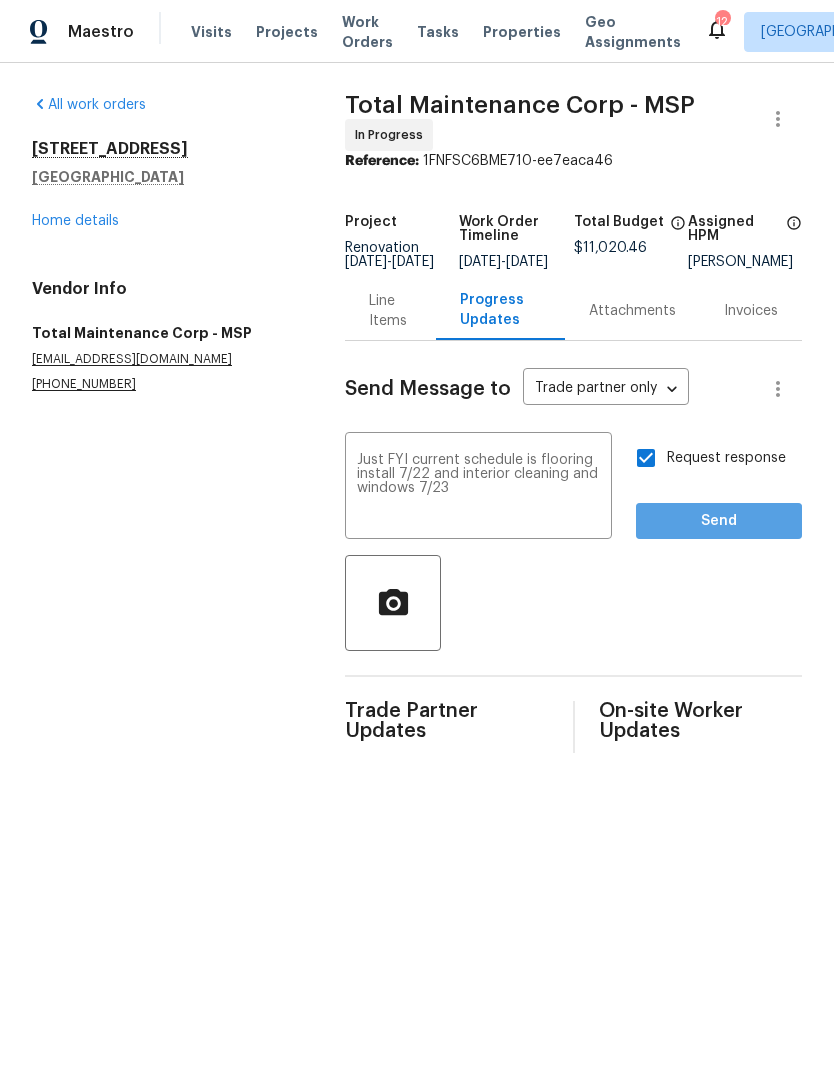 click on "Send" at bounding box center [719, 521] 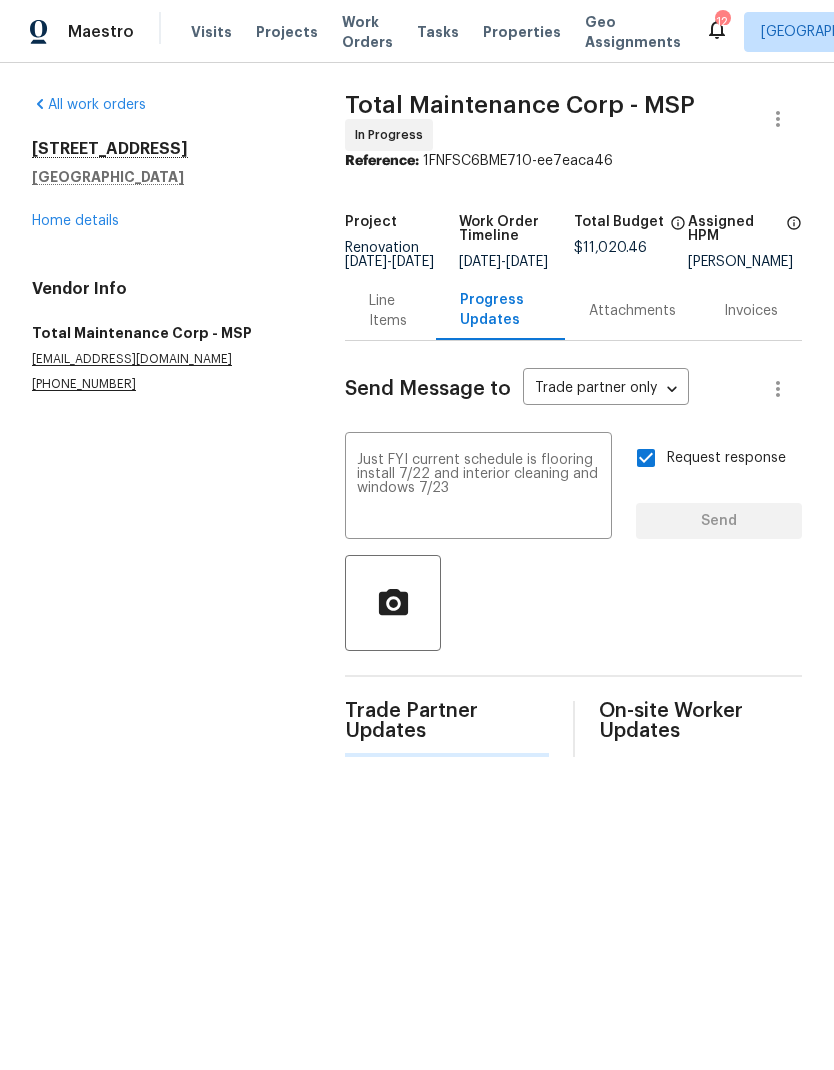 type 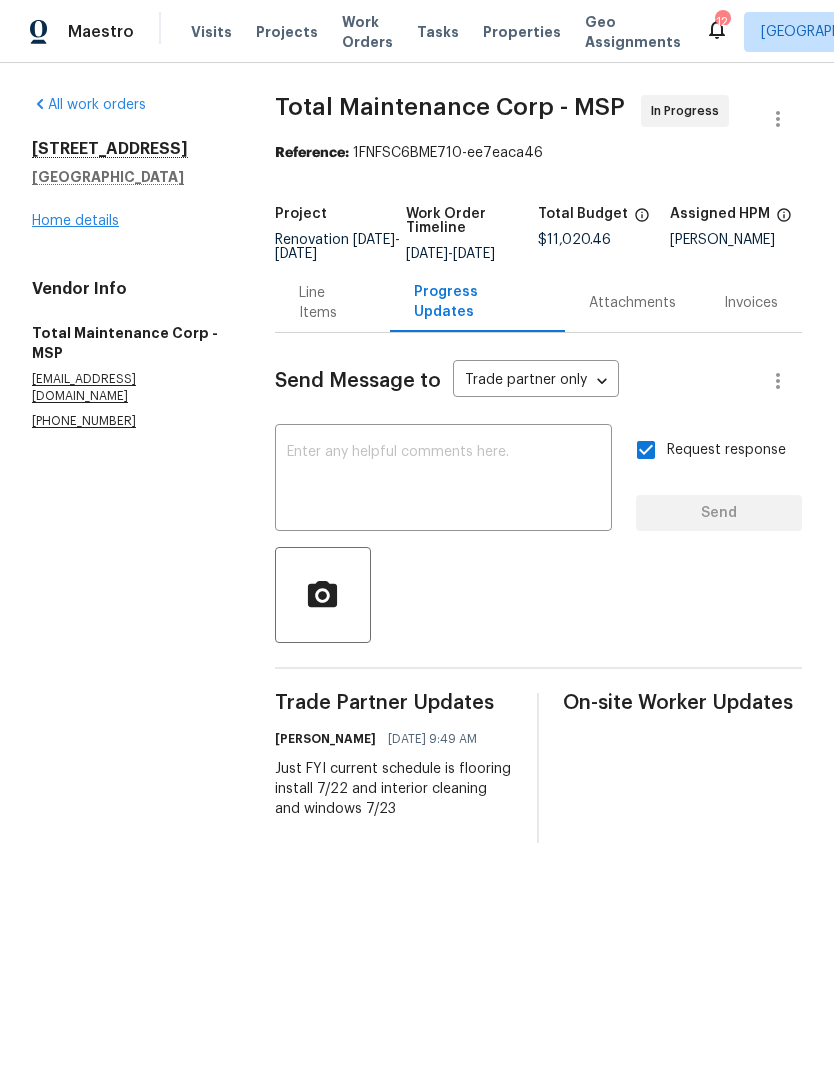 click on "Home details" at bounding box center (75, 221) 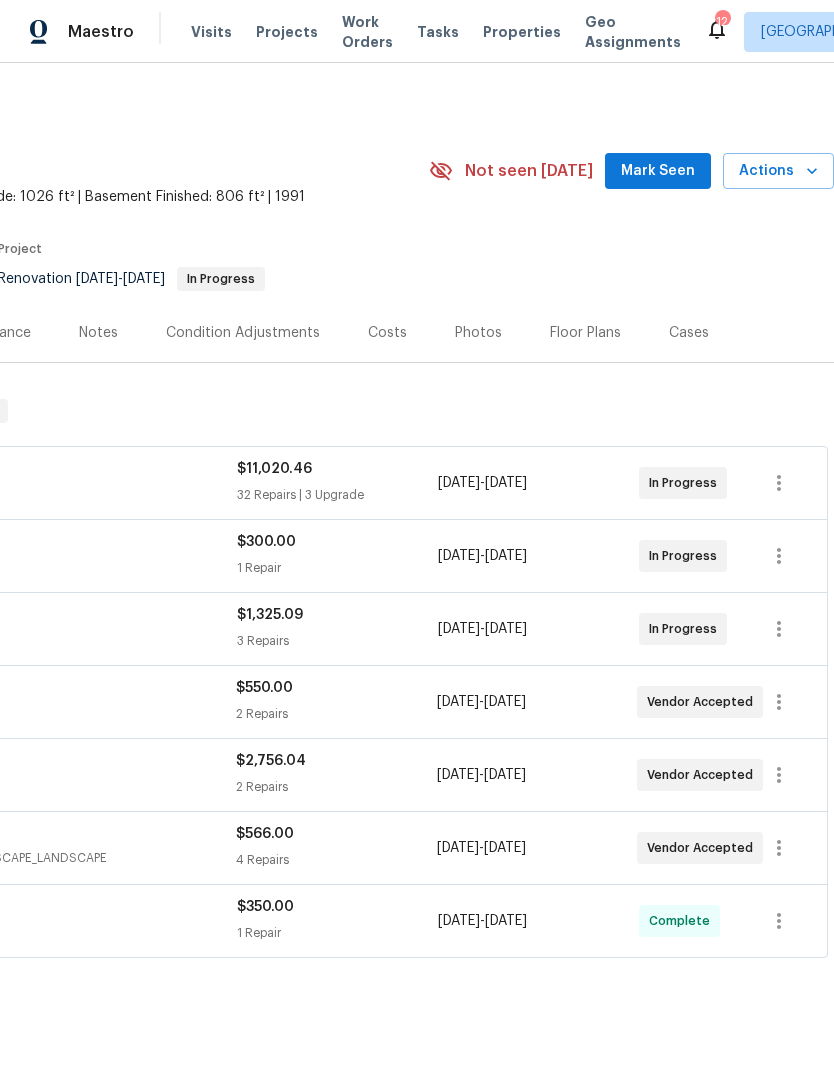 scroll, scrollTop: 0, scrollLeft: 296, axis: horizontal 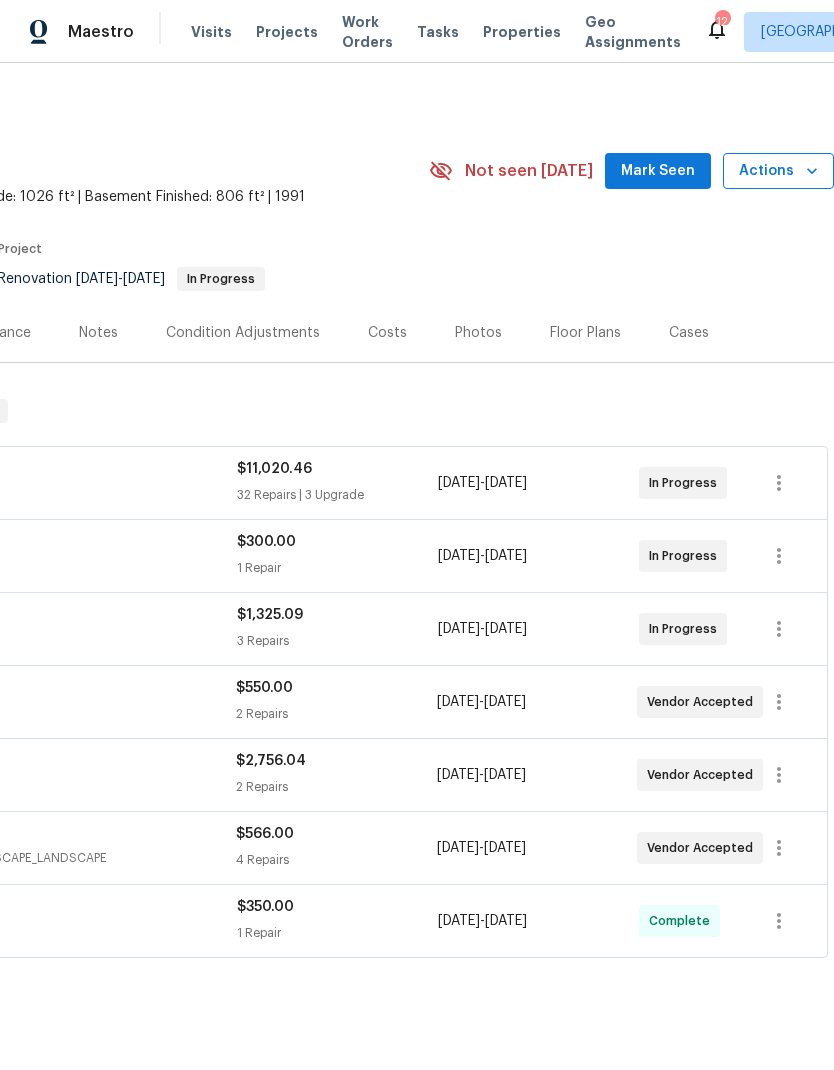 click on "Actions" at bounding box center [778, 171] 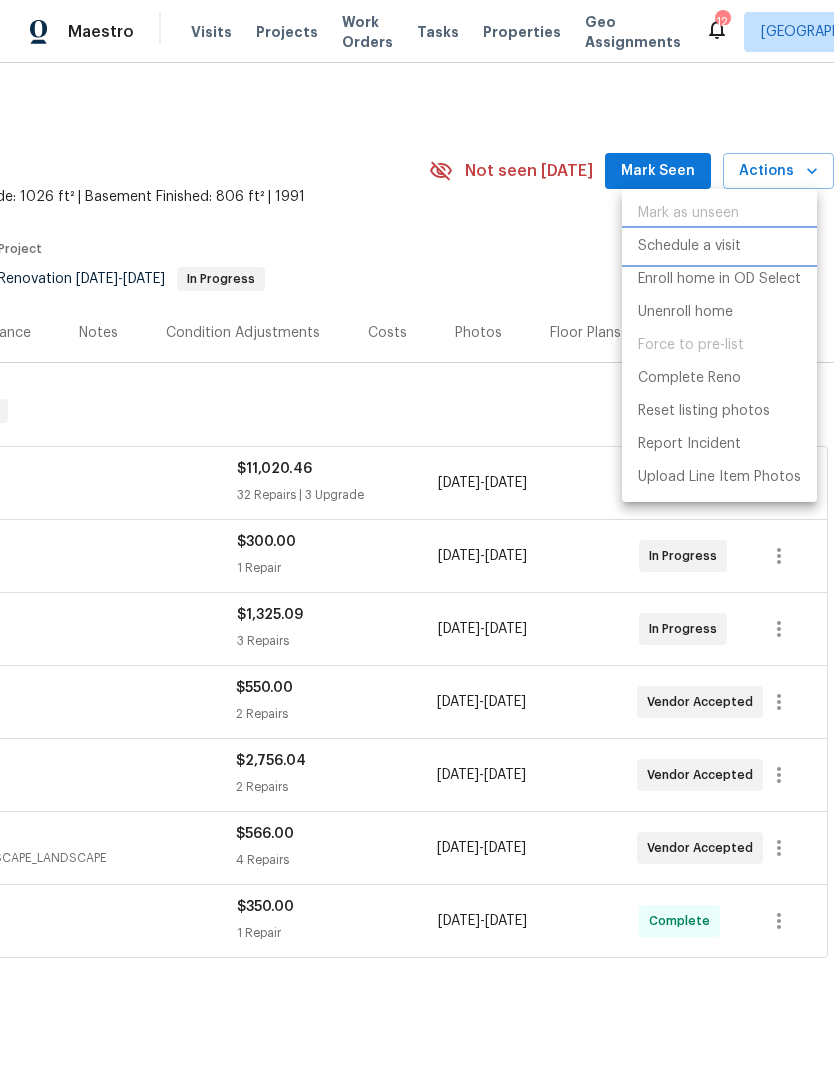 click on "Schedule a visit" at bounding box center [689, 246] 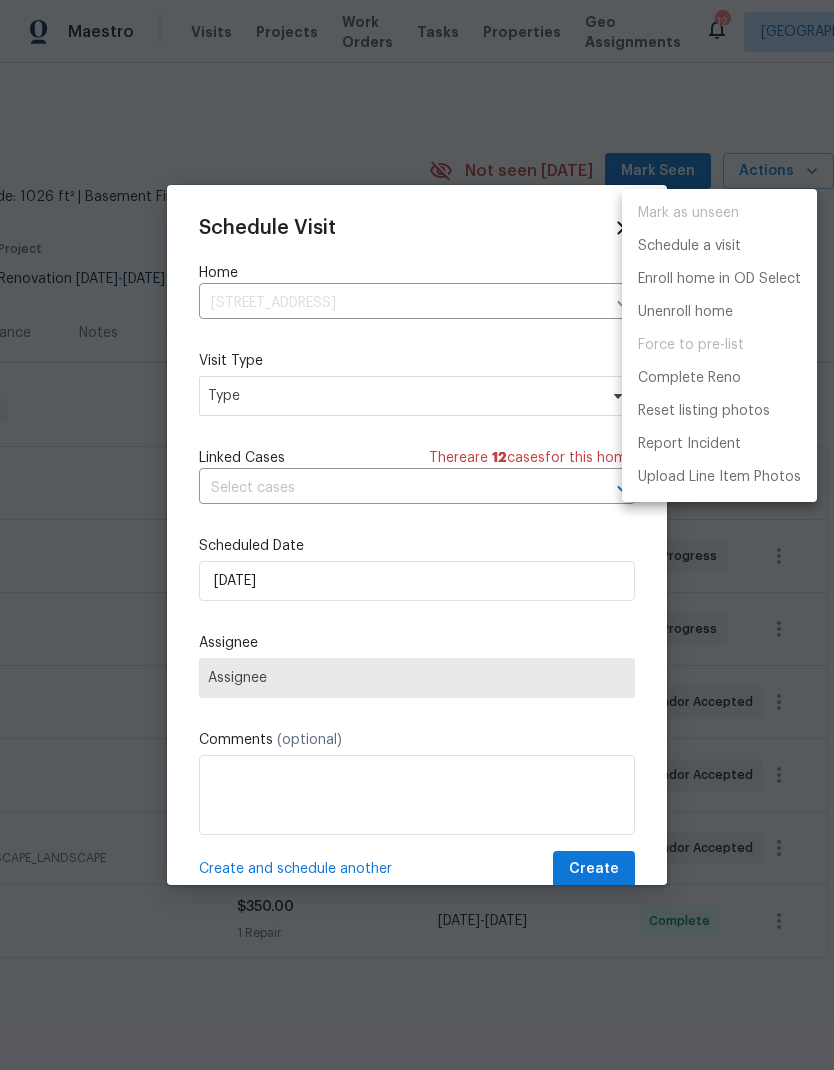 click at bounding box center [417, 535] 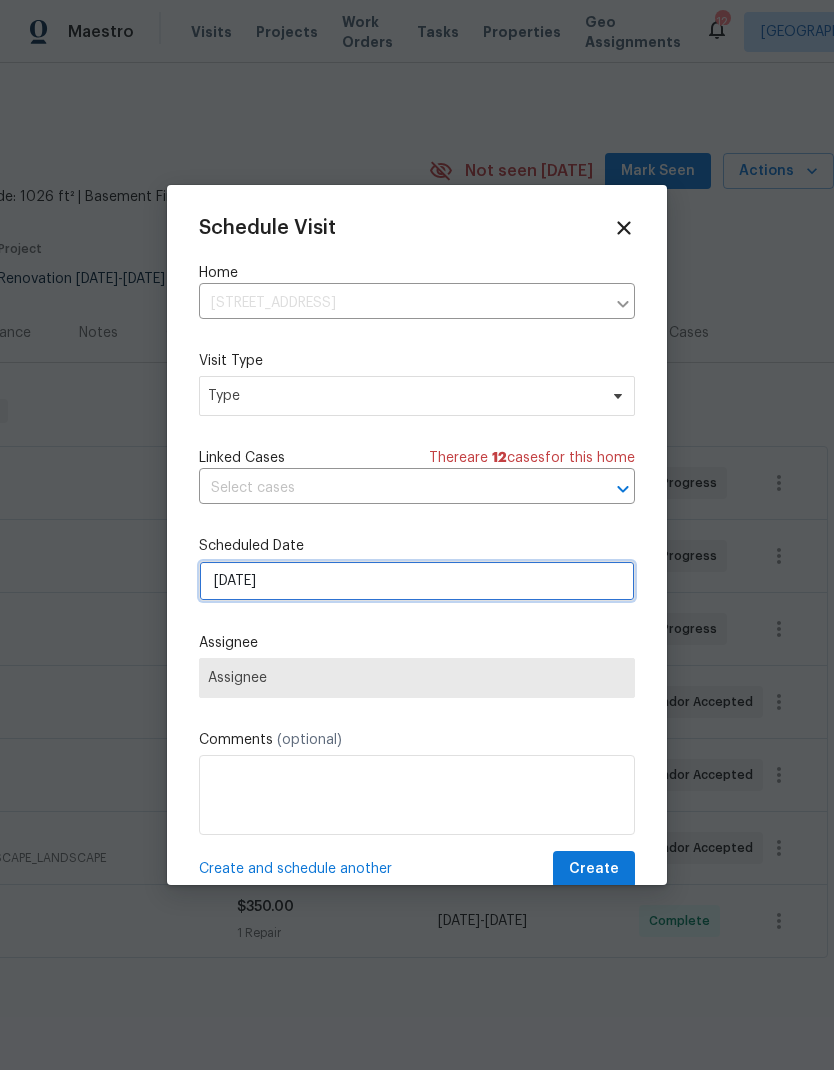 click on "[DATE]" at bounding box center (417, 581) 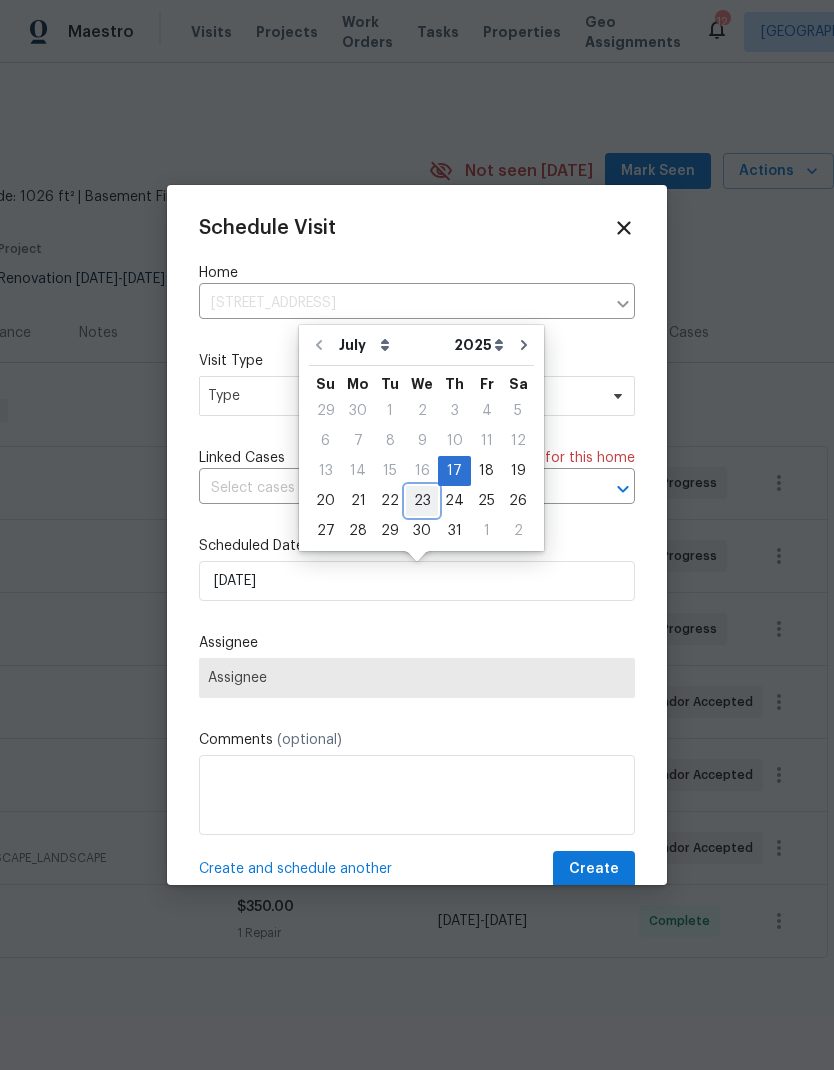 click on "23" at bounding box center [422, 501] 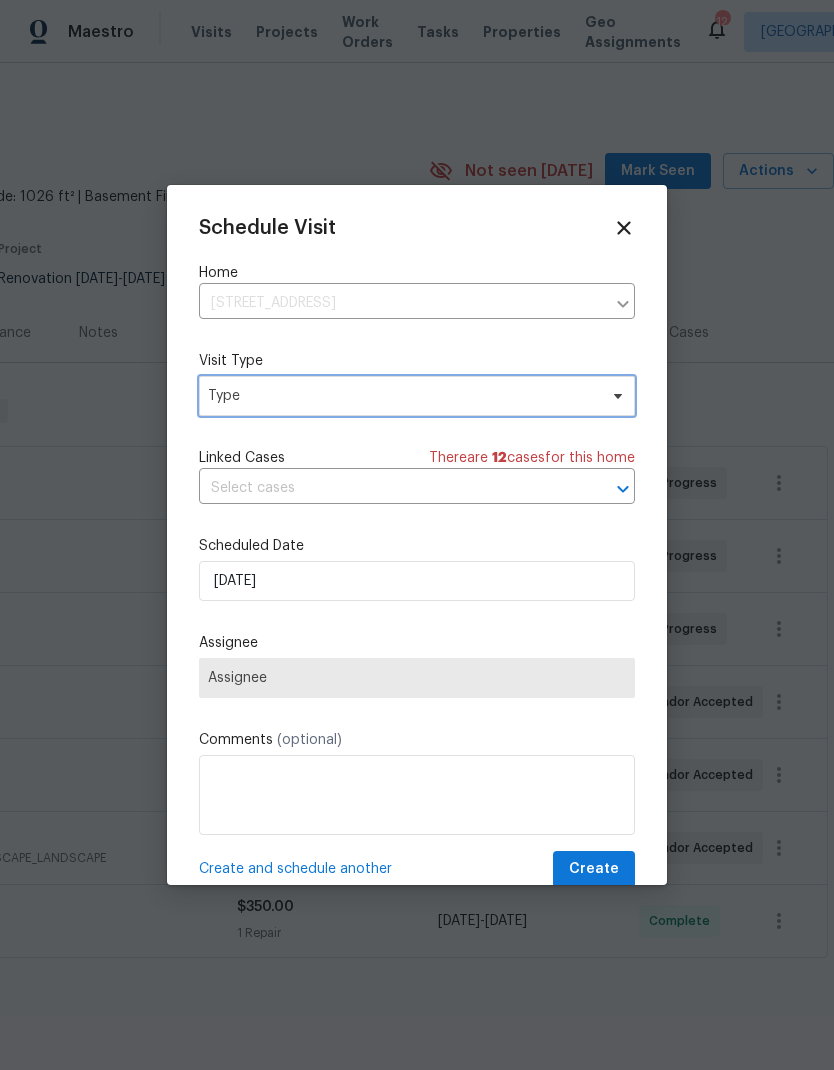 click on "Type" at bounding box center (402, 396) 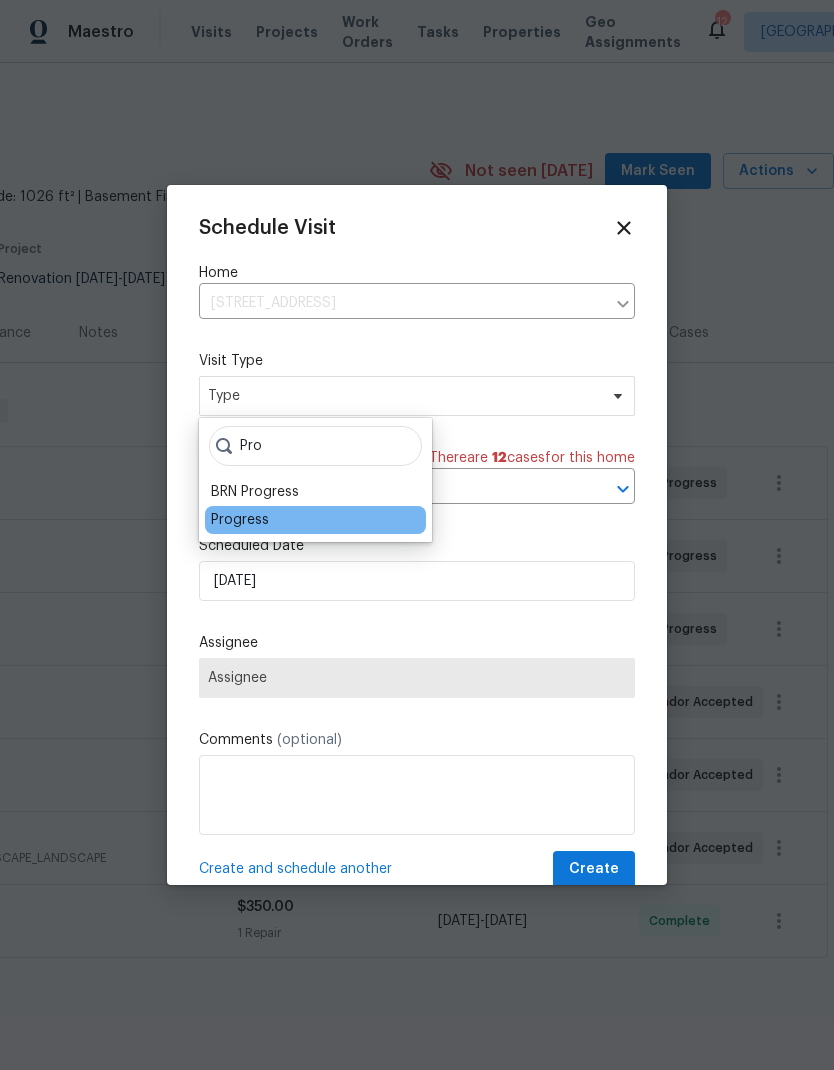 type on "Pro" 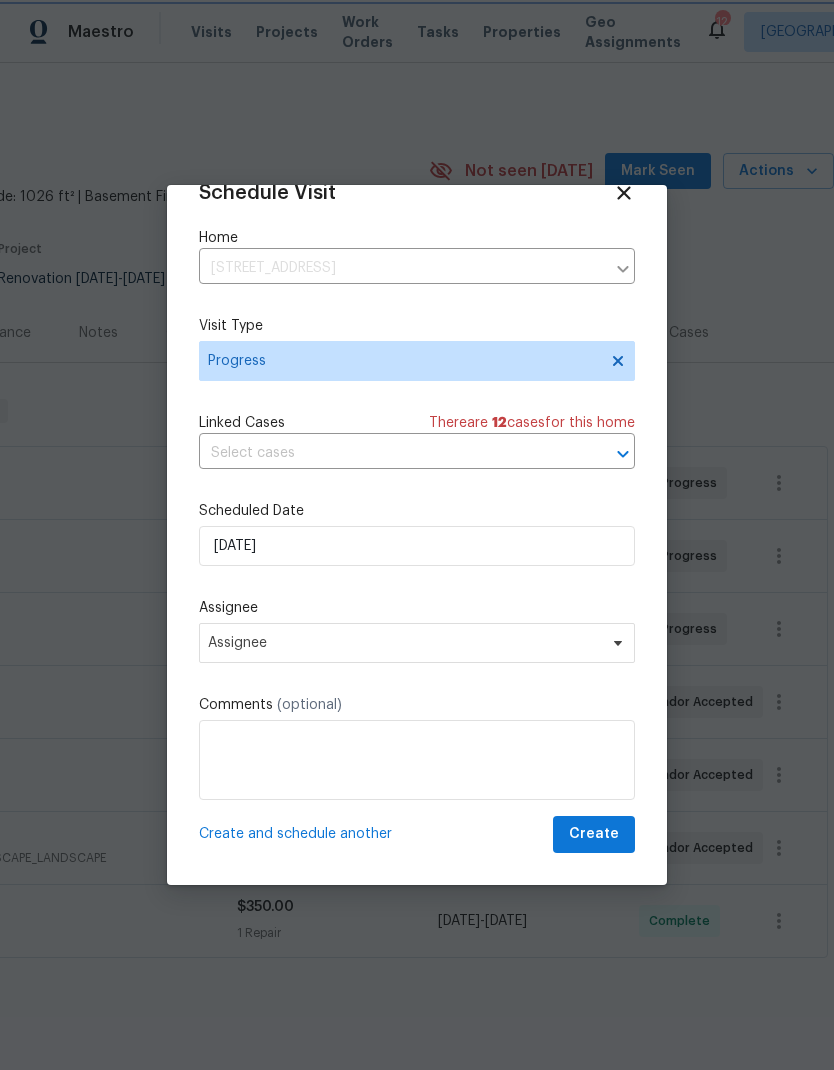 scroll, scrollTop: 39, scrollLeft: 0, axis: vertical 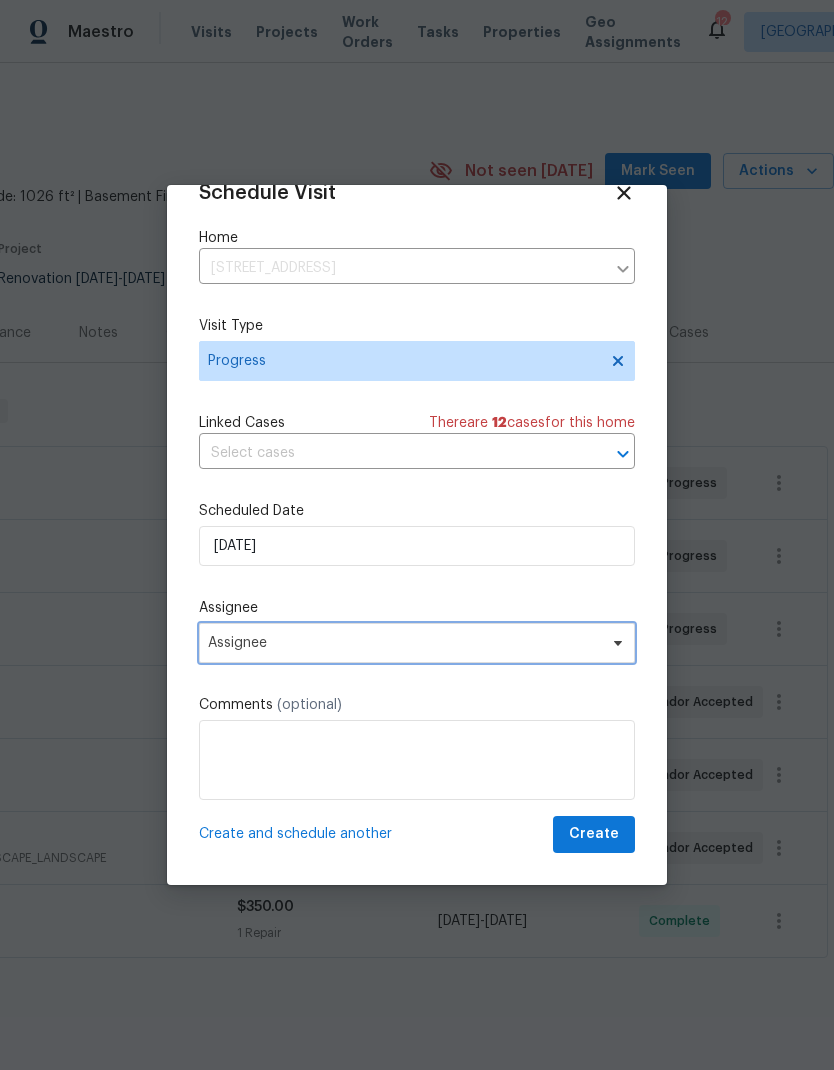 click on "Assignee" at bounding box center [404, 643] 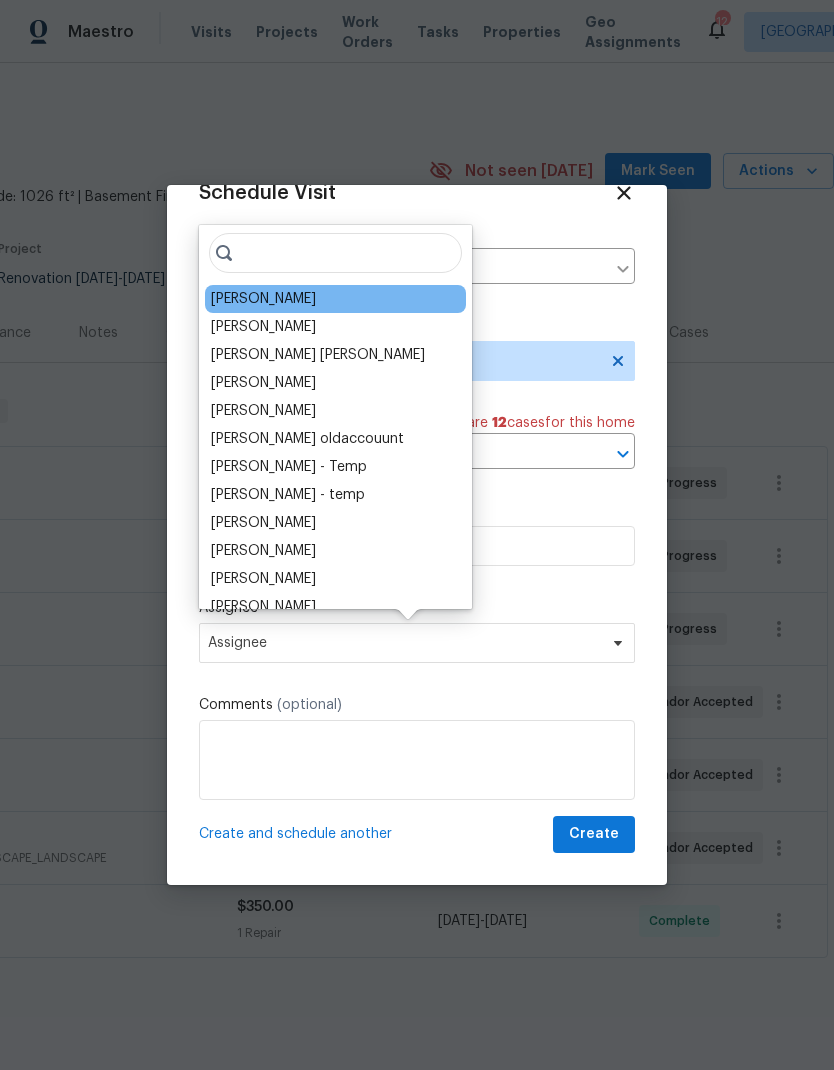 click on "[PERSON_NAME]" at bounding box center (263, 299) 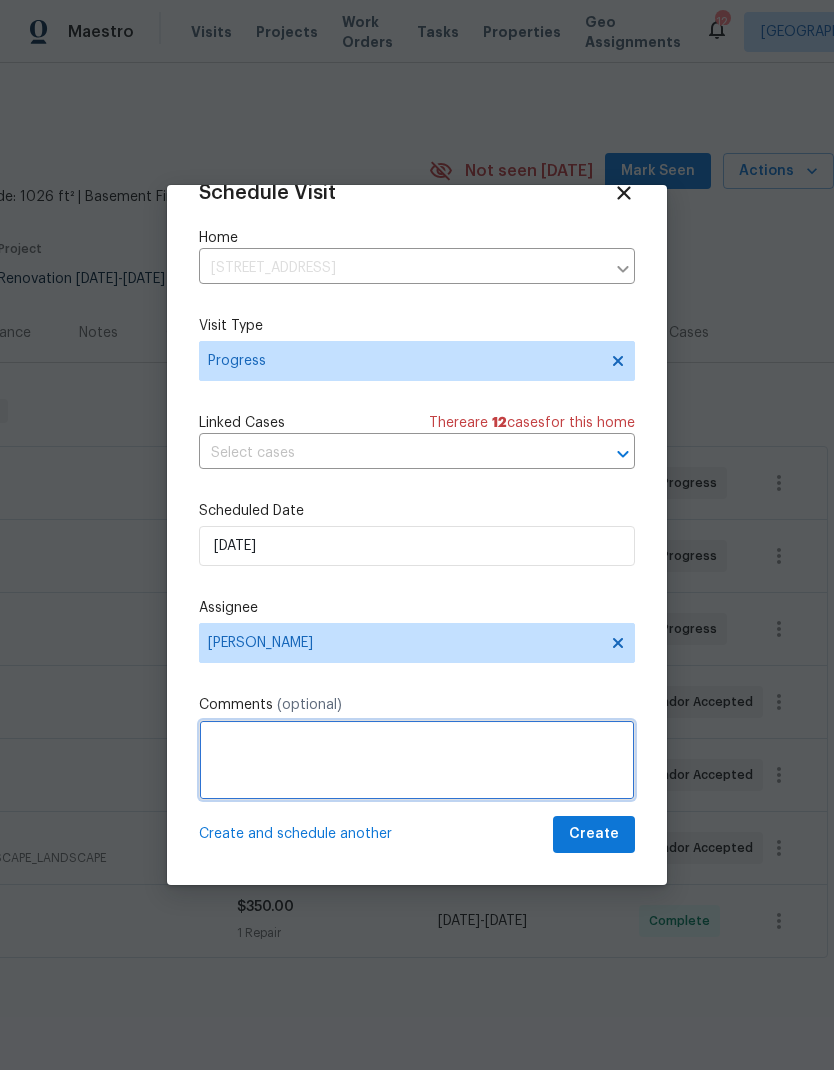 click at bounding box center (417, 760) 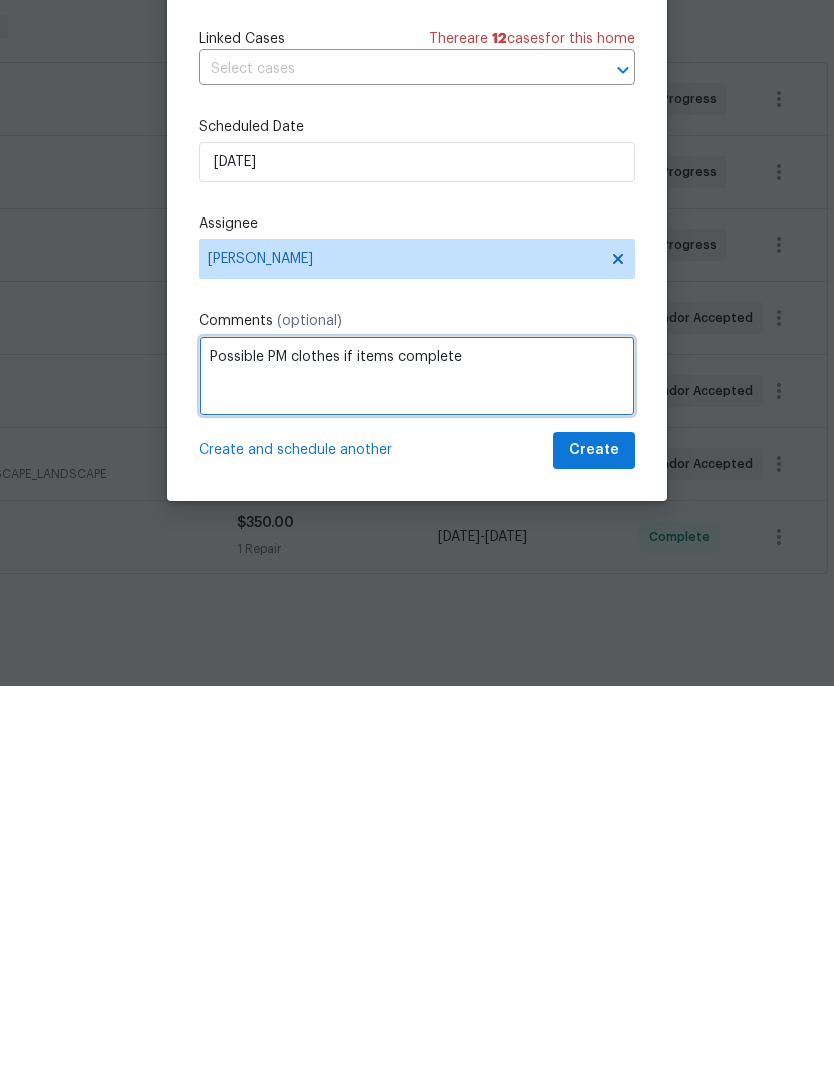 click on "Possible PM clothes if items complete" at bounding box center (417, 760) 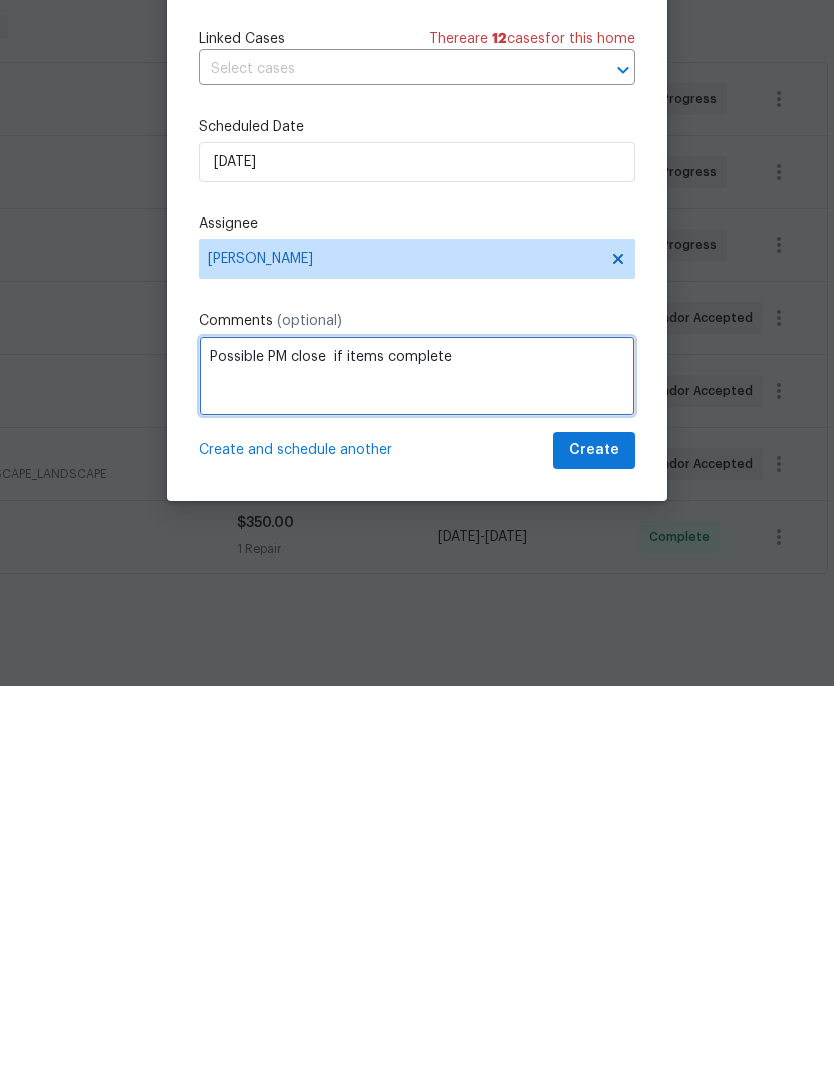 click on "Possible PM close  if items complete" at bounding box center (417, 760) 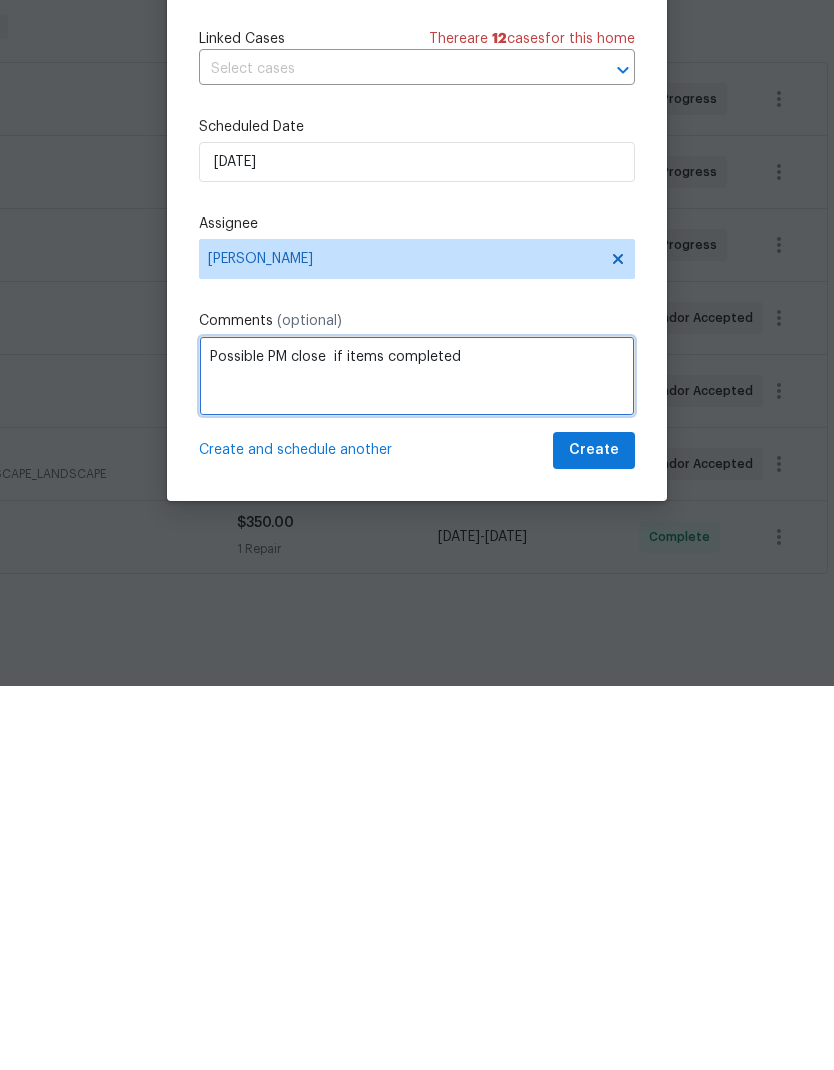 type on "Possible PM close  if items completed" 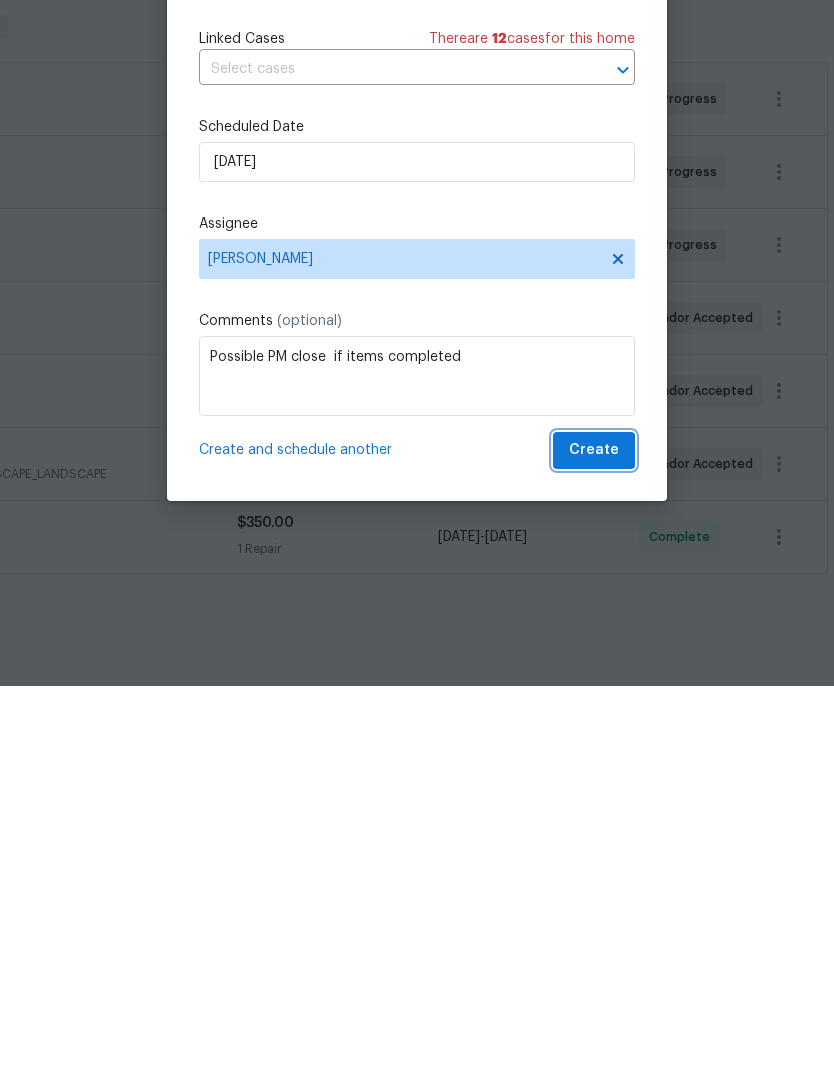 click on "Create" at bounding box center [594, 834] 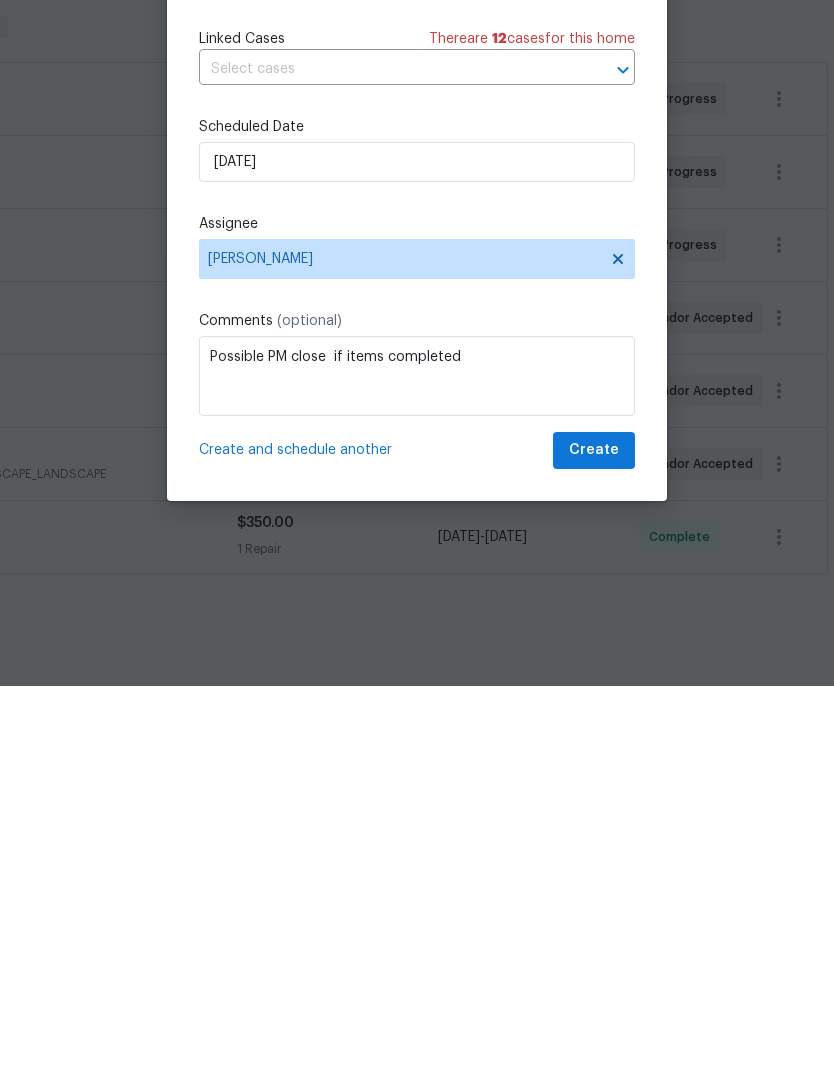 scroll, scrollTop: 80, scrollLeft: 0, axis: vertical 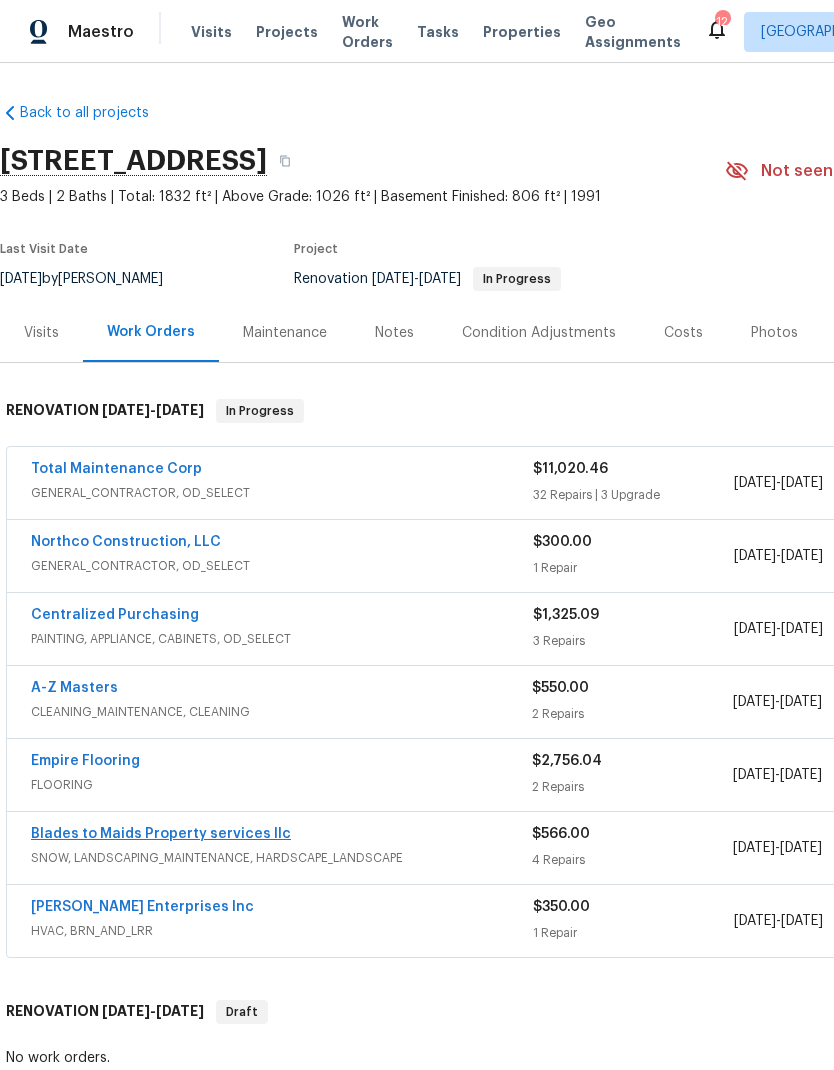 click on "Blades to Maids Property services llc" at bounding box center (161, 834) 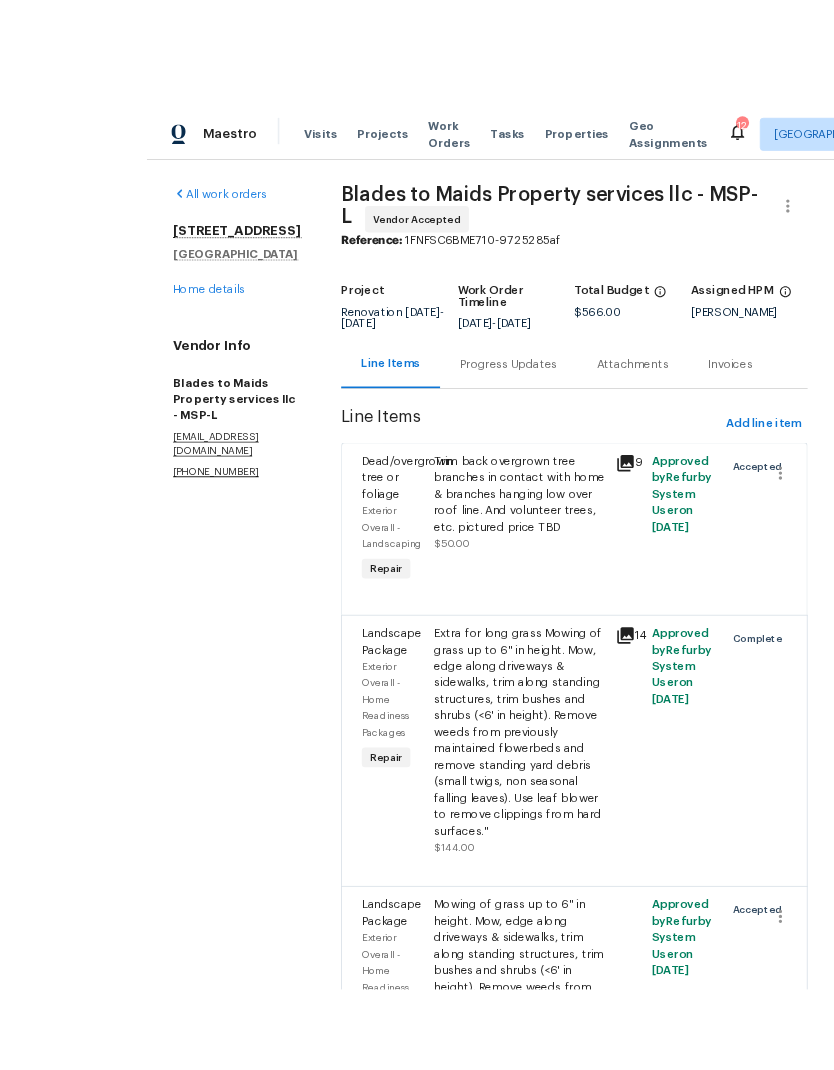 scroll, scrollTop: 52, scrollLeft: 0, axis: vertical 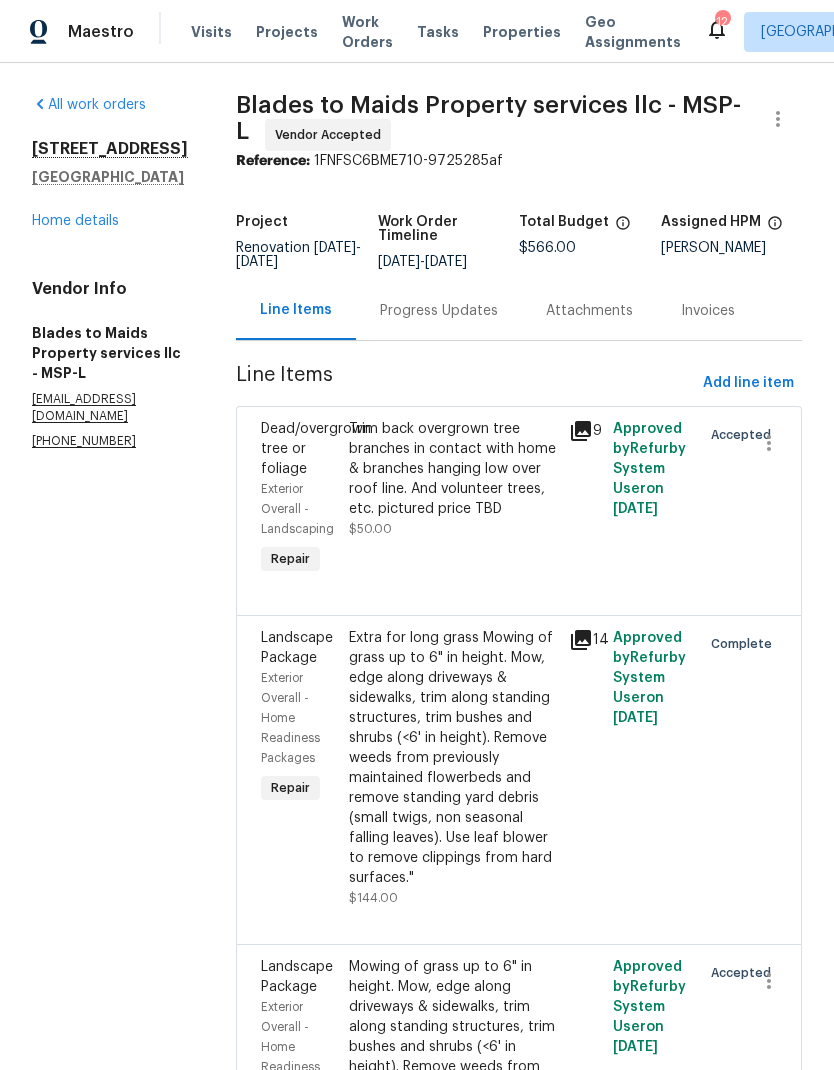 click on "Progress Updates" at bounding box center [439, 311] 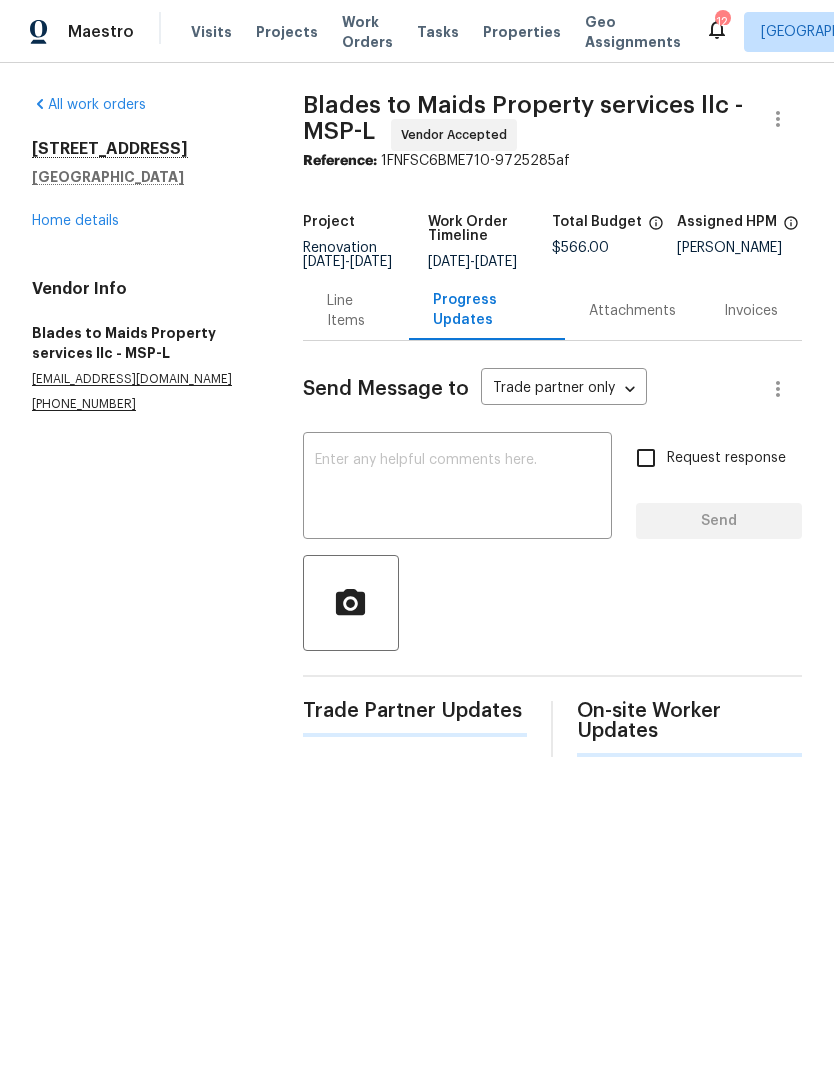 scroll, scrollTop: 0, scrollLeft: 0, axis: both 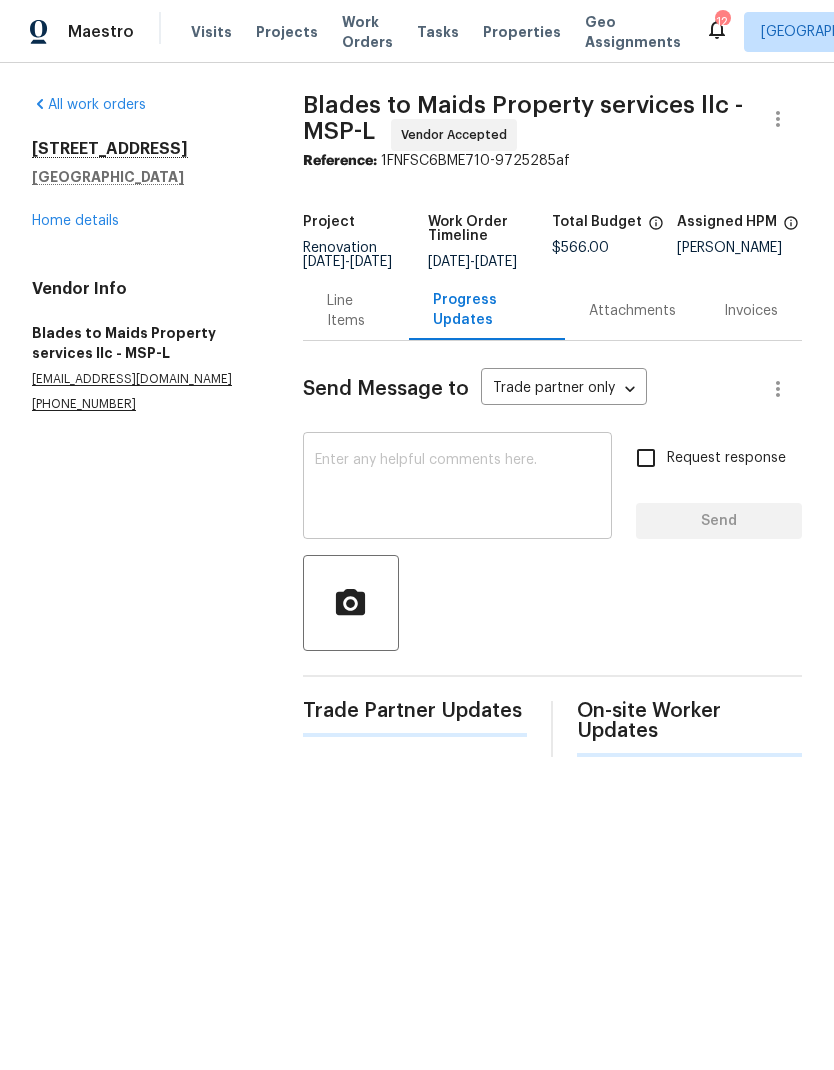 click at bounding box center (457, 488) 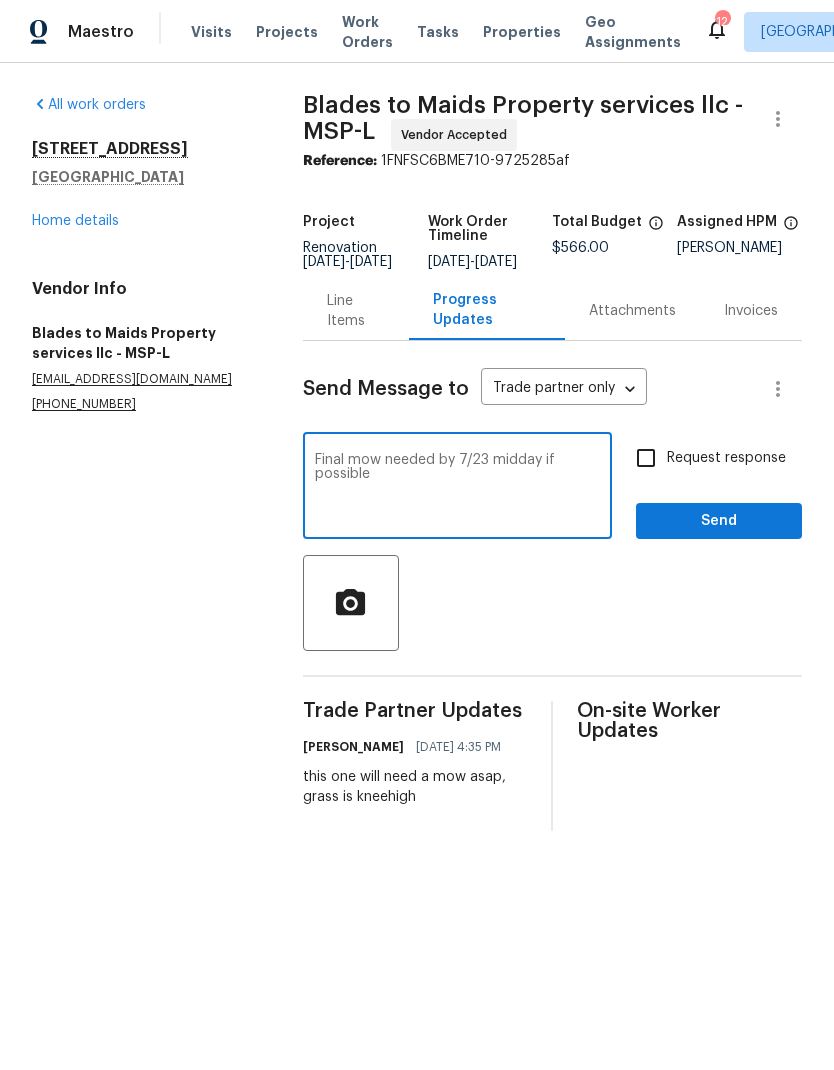 type on "Final mow needed by 7/23 midday if possible" 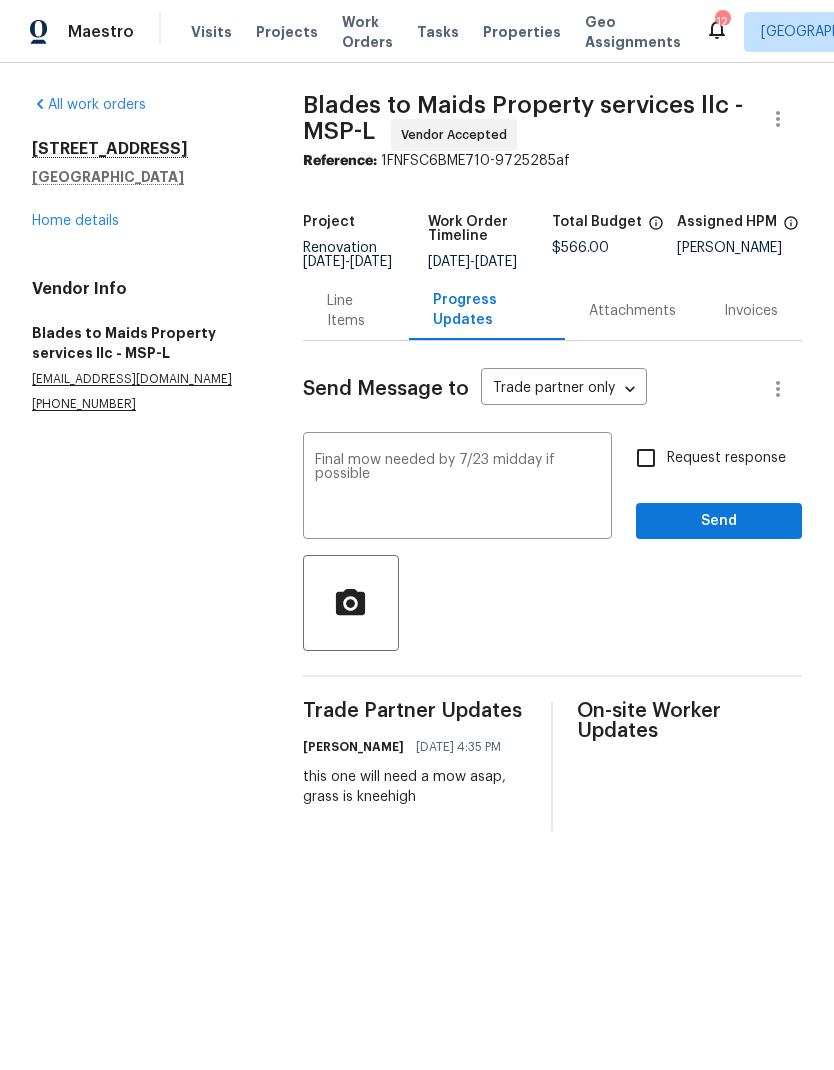 click on "Request response" at bounding box center (646, 458) 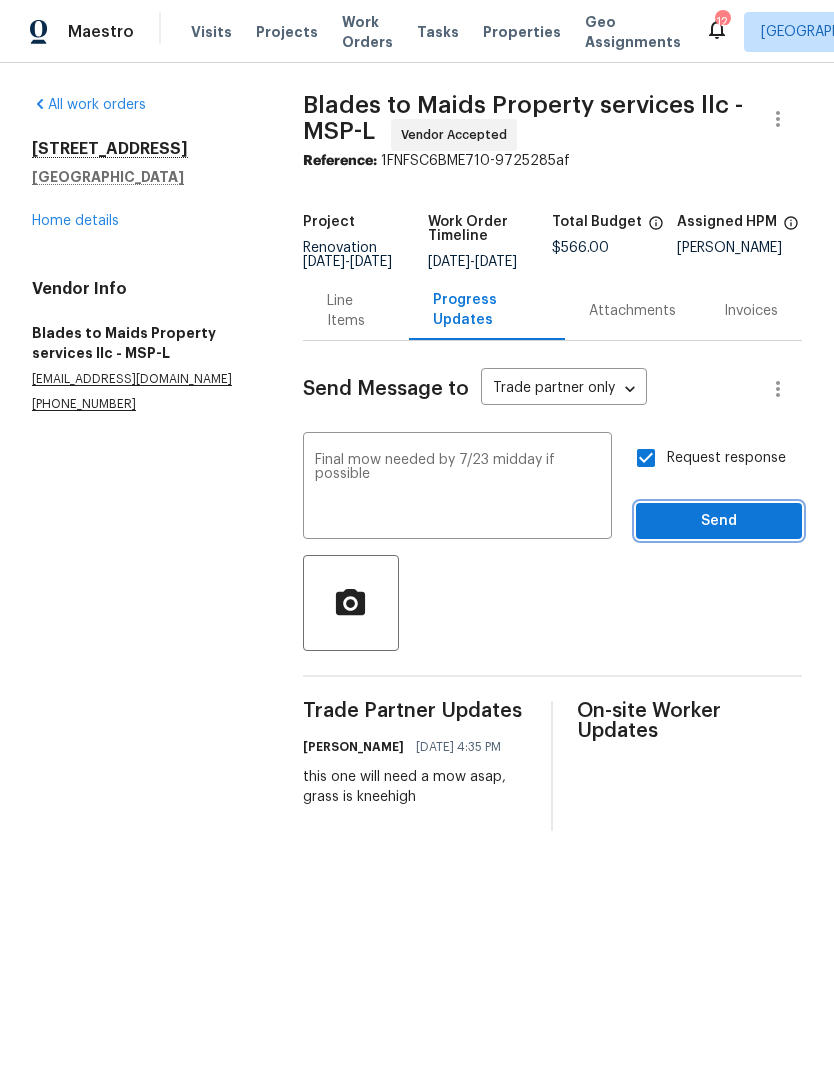 click on "Send" at bounding box center (719, 521) 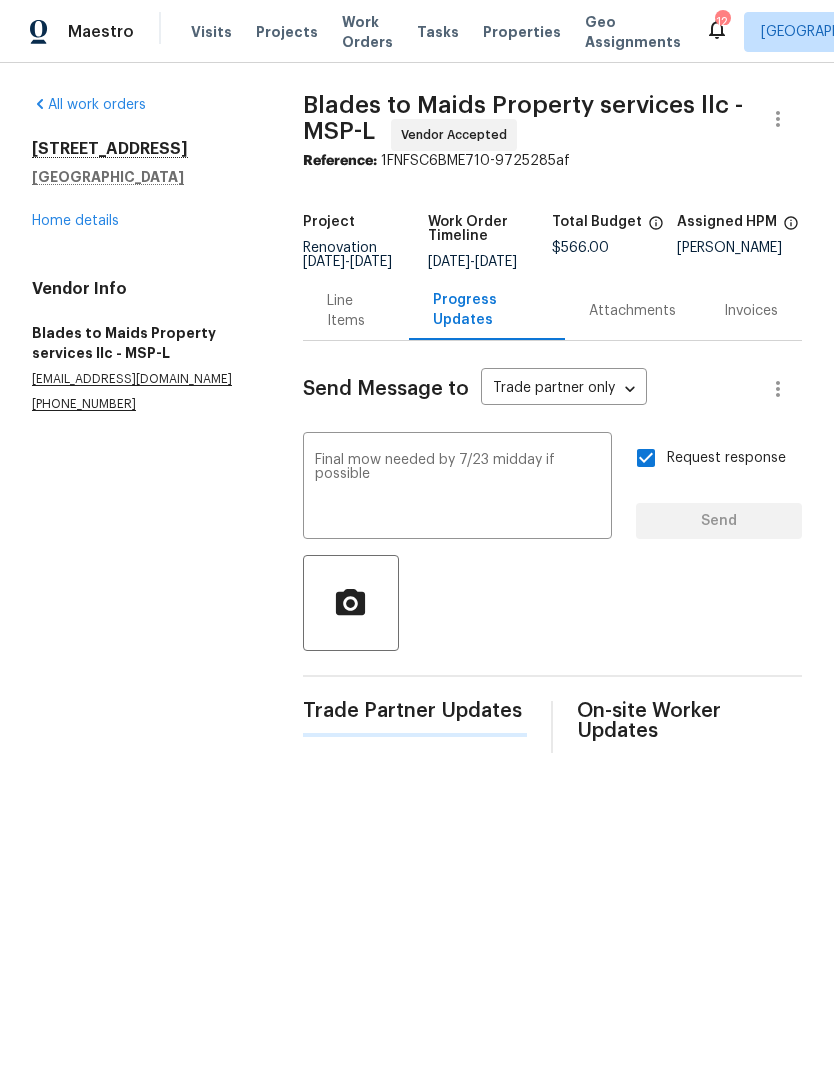 type 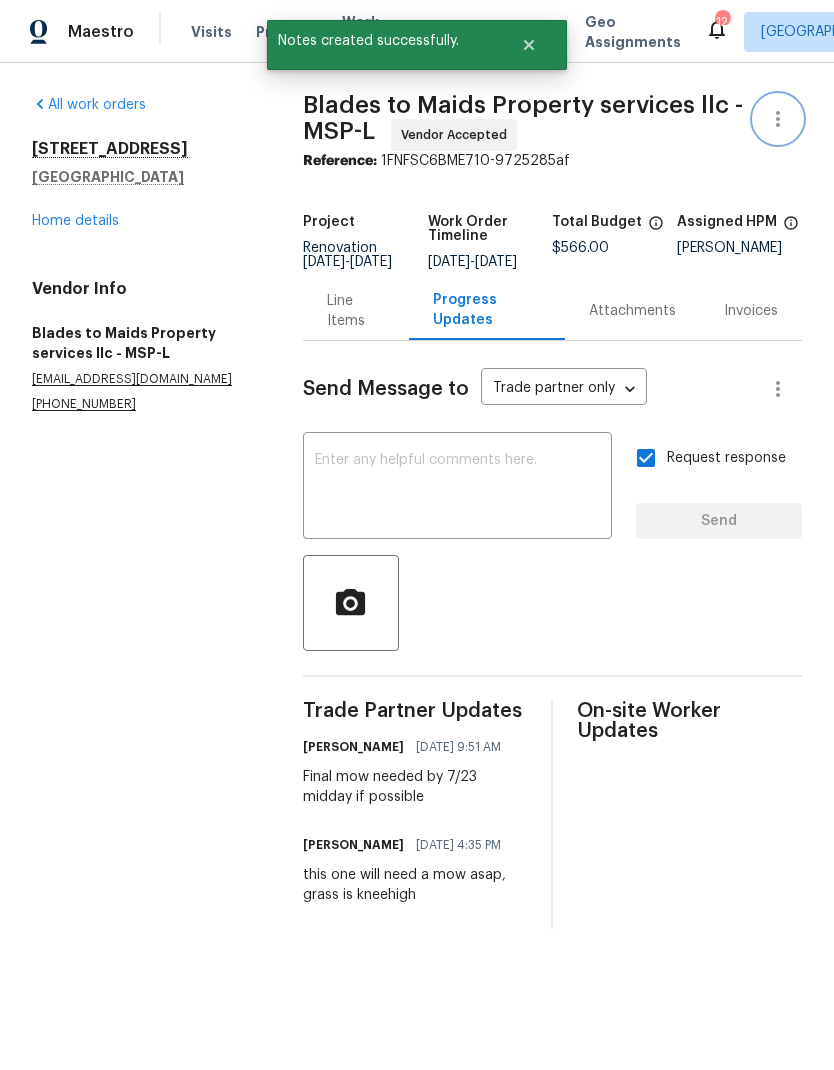 click 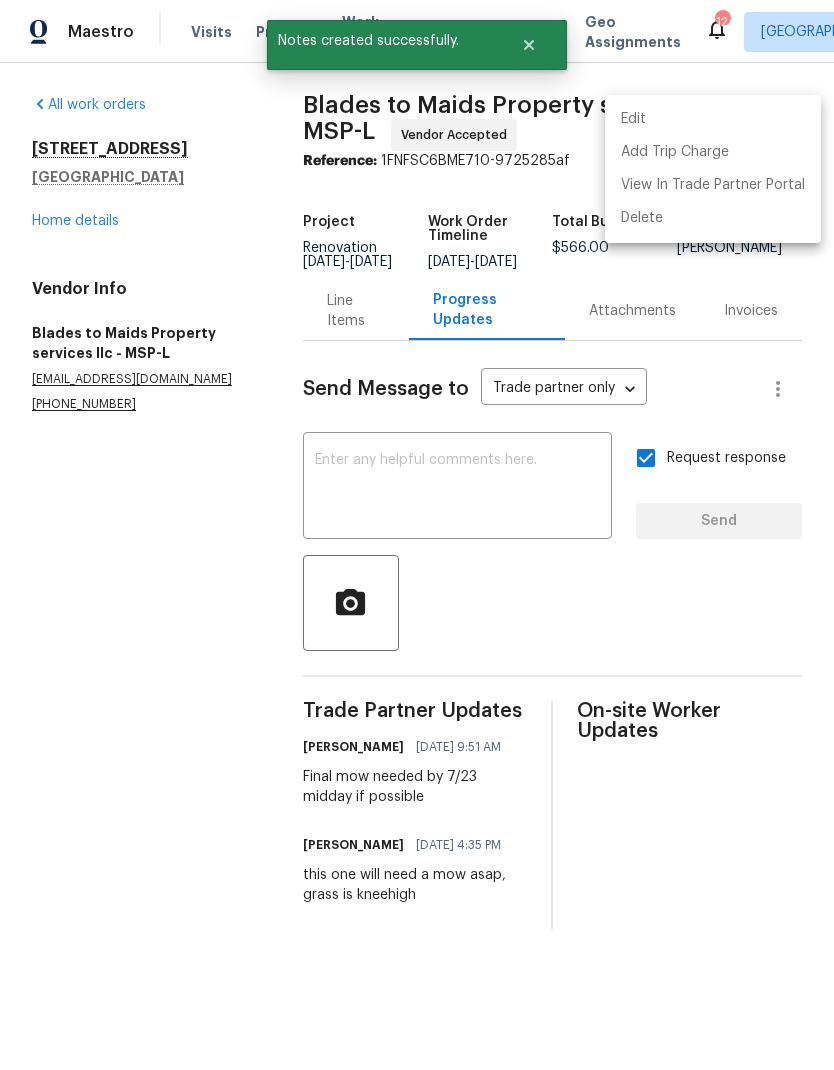 click on "Edit" at bounding box center (713, 119) 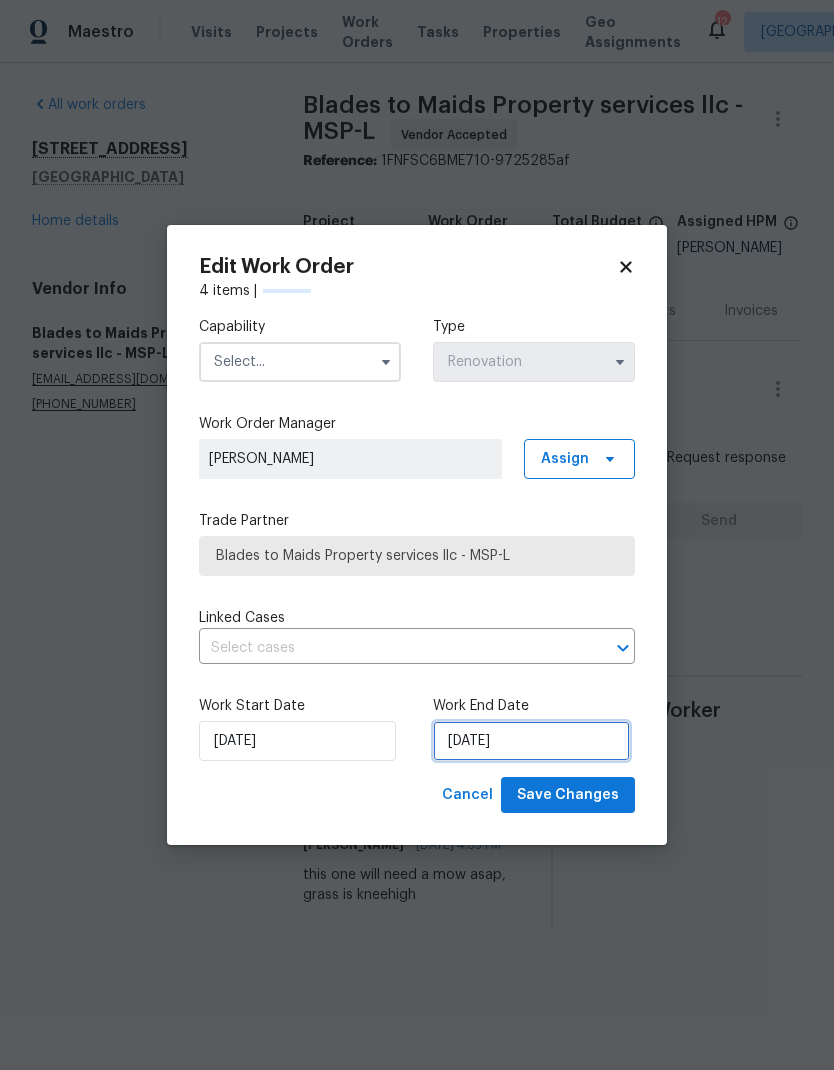 click on "7/18/2025" at bounding box center [531, 741] 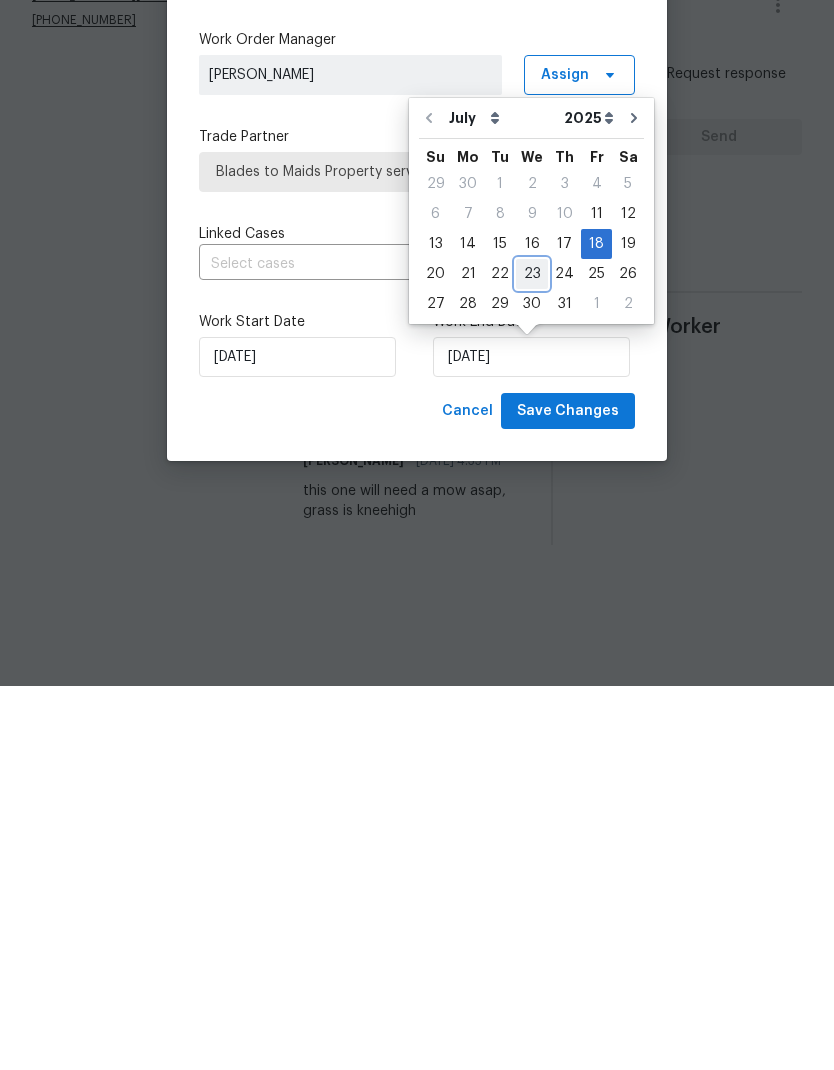 click on "23" at bounding box center (532, 658) 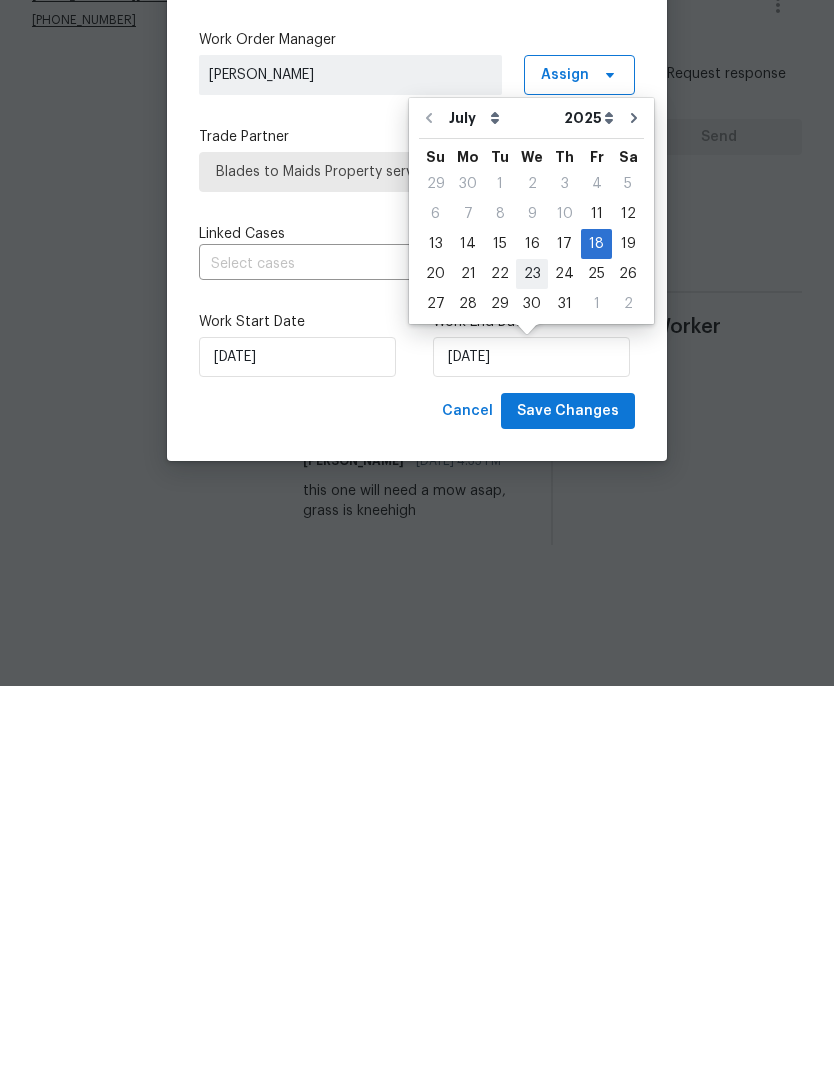 type on "7/23/2025" 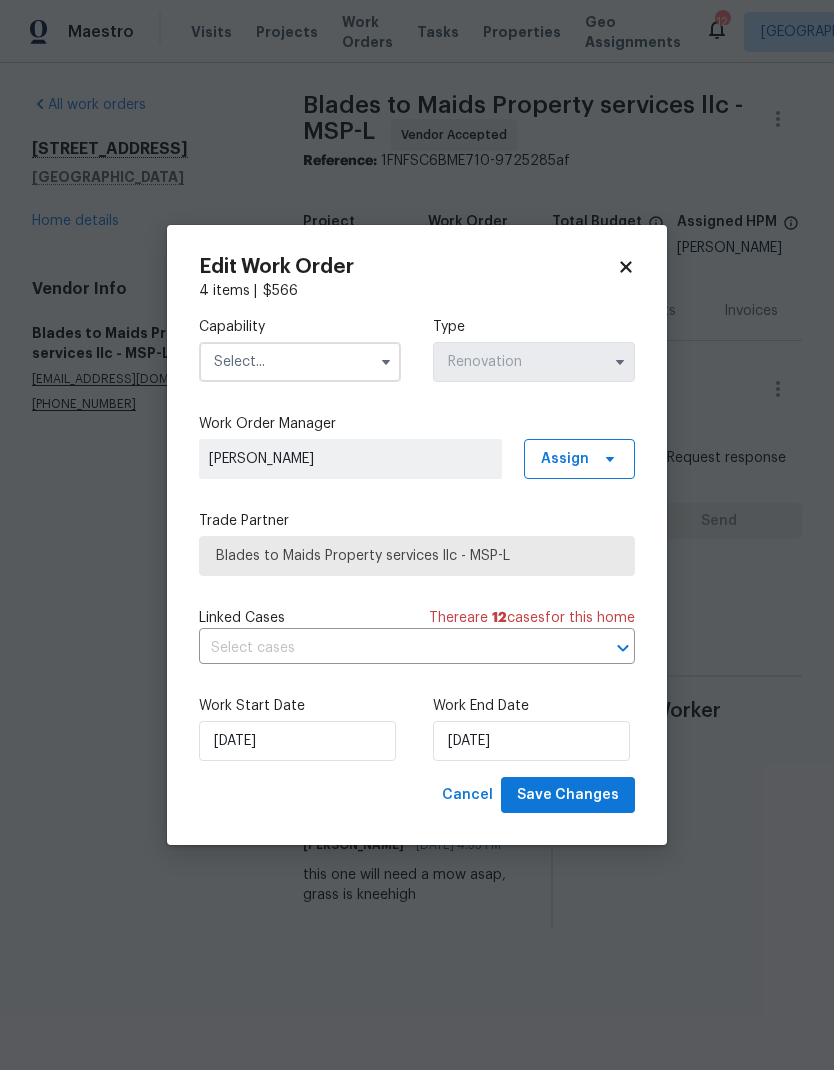 click at bounding box center [300, 362] 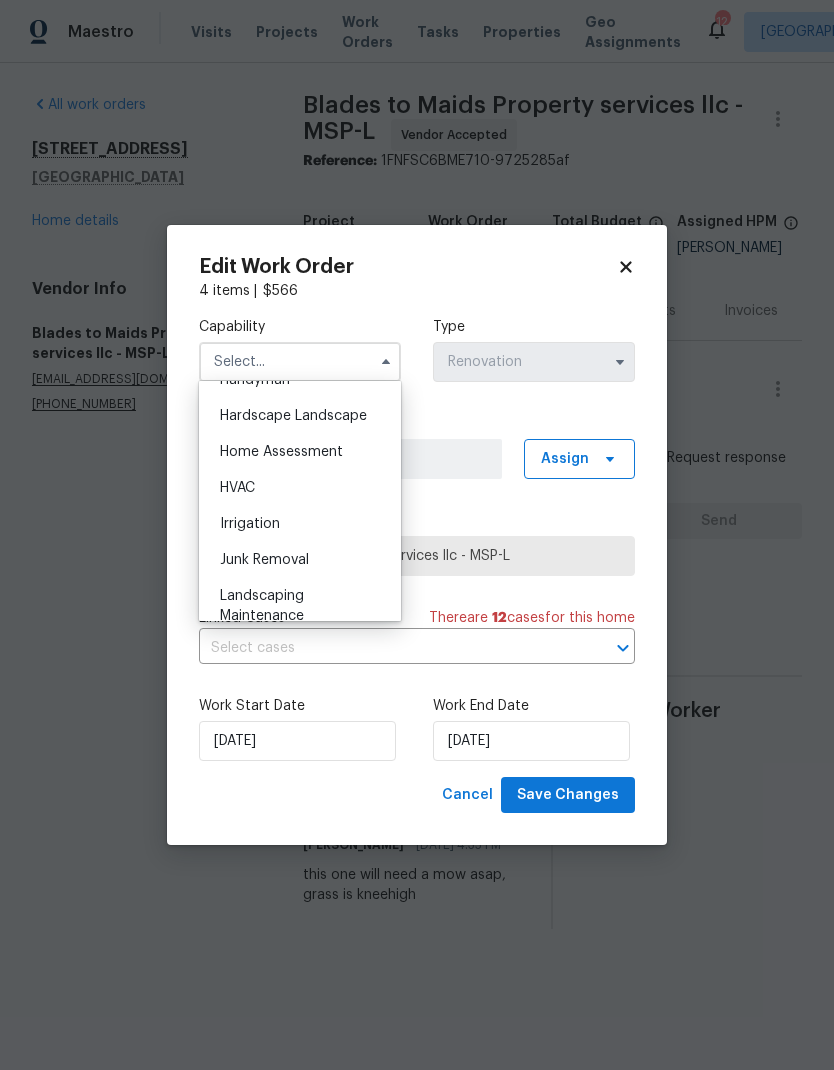 scroll, scrollTop: 1120, scrollLeft: 0, axis: vertical 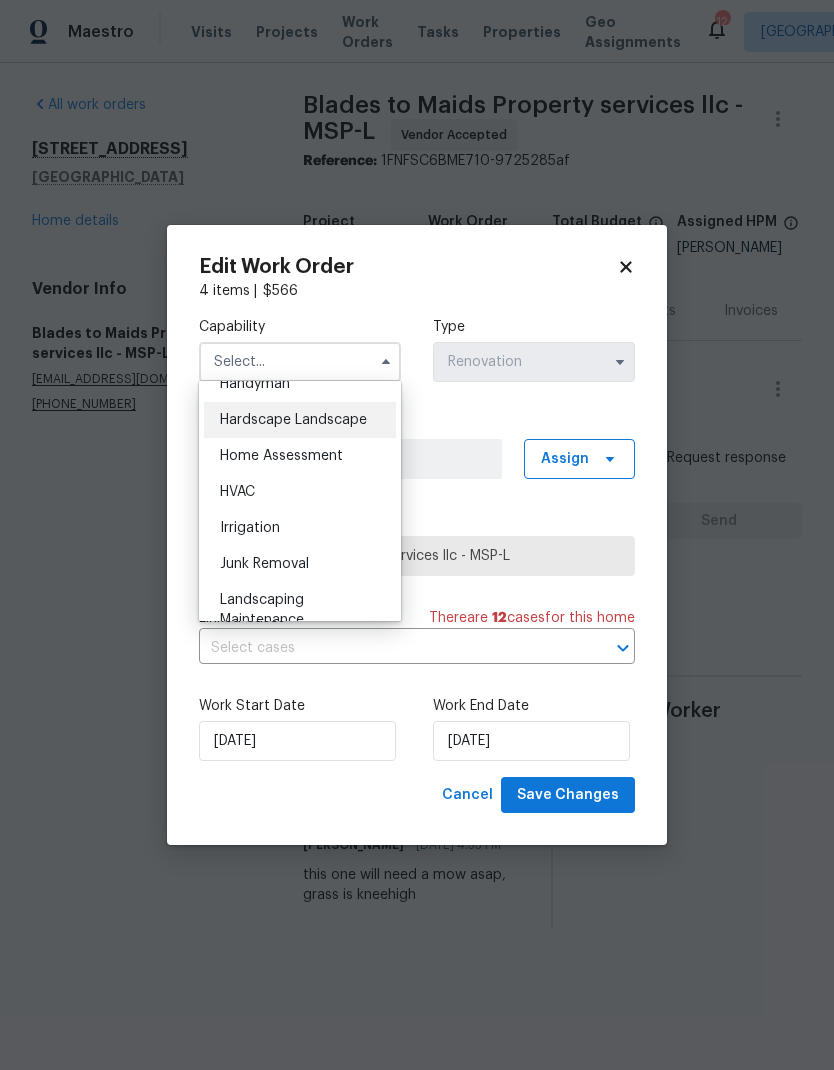 click on "Hardscape Landscape" at bounding box center [293, 420] 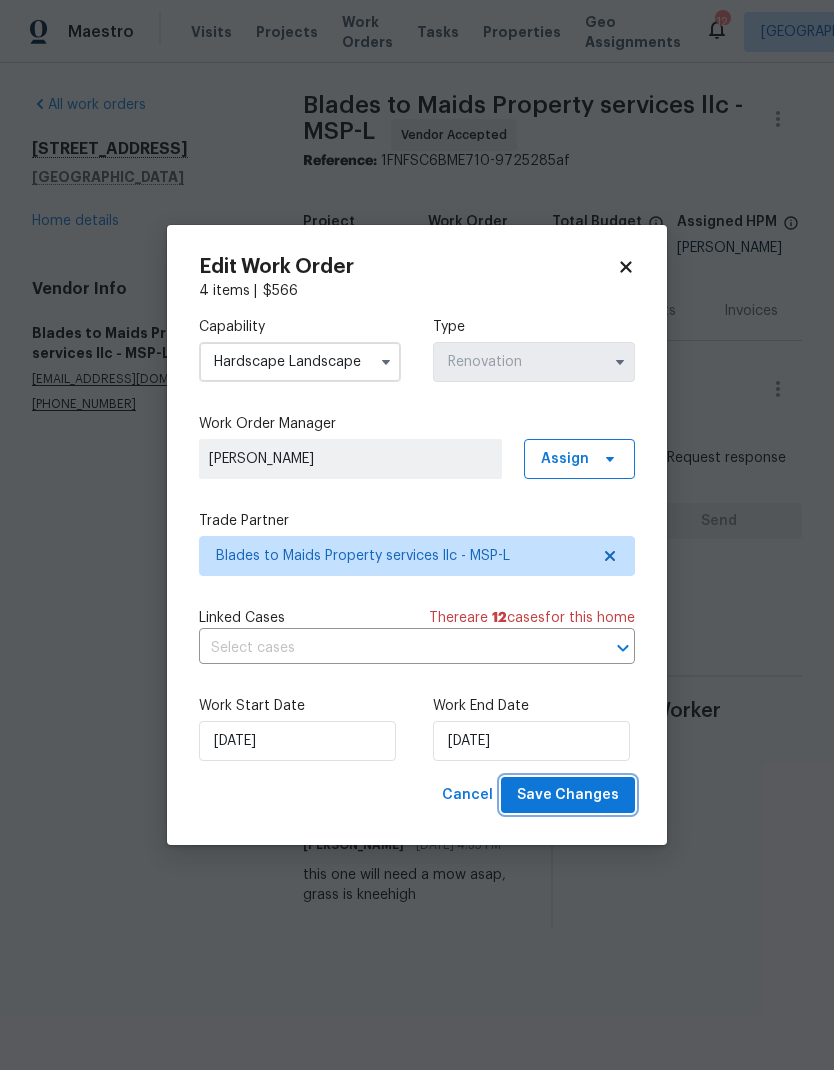 click on "Save Changes" at bounding box center [568, 795] 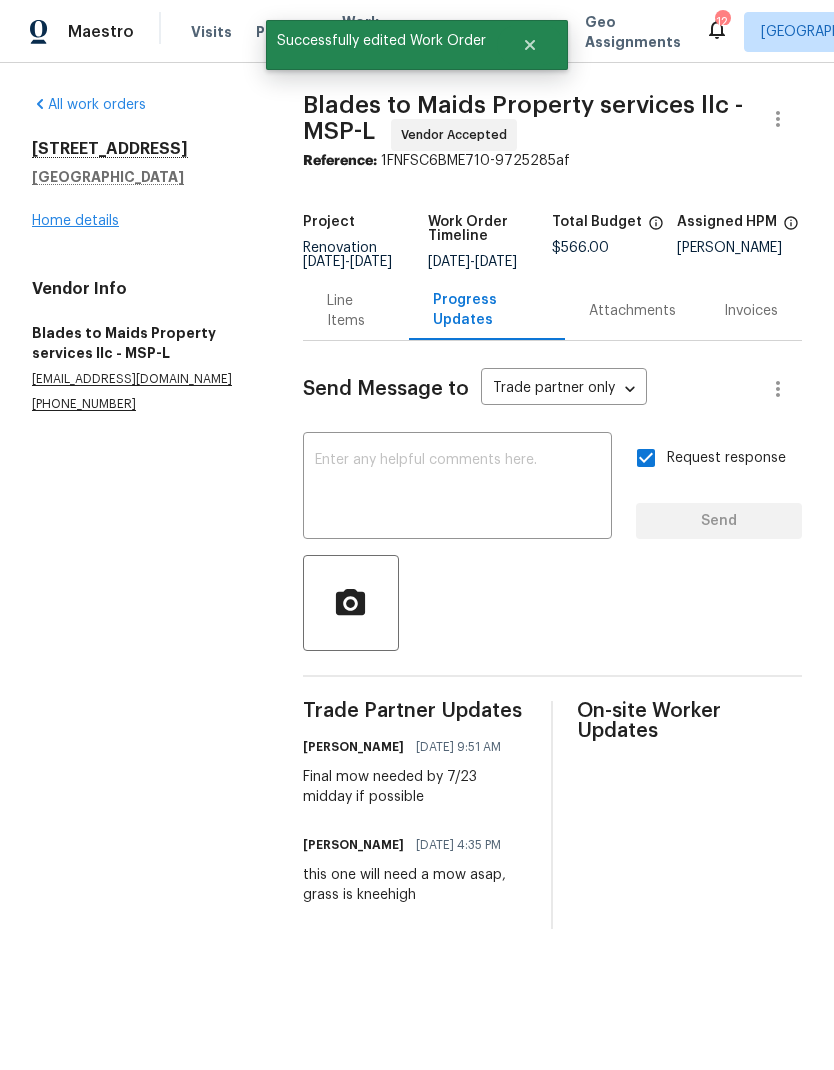 click on "Home details" at bounding box center [75, 221] 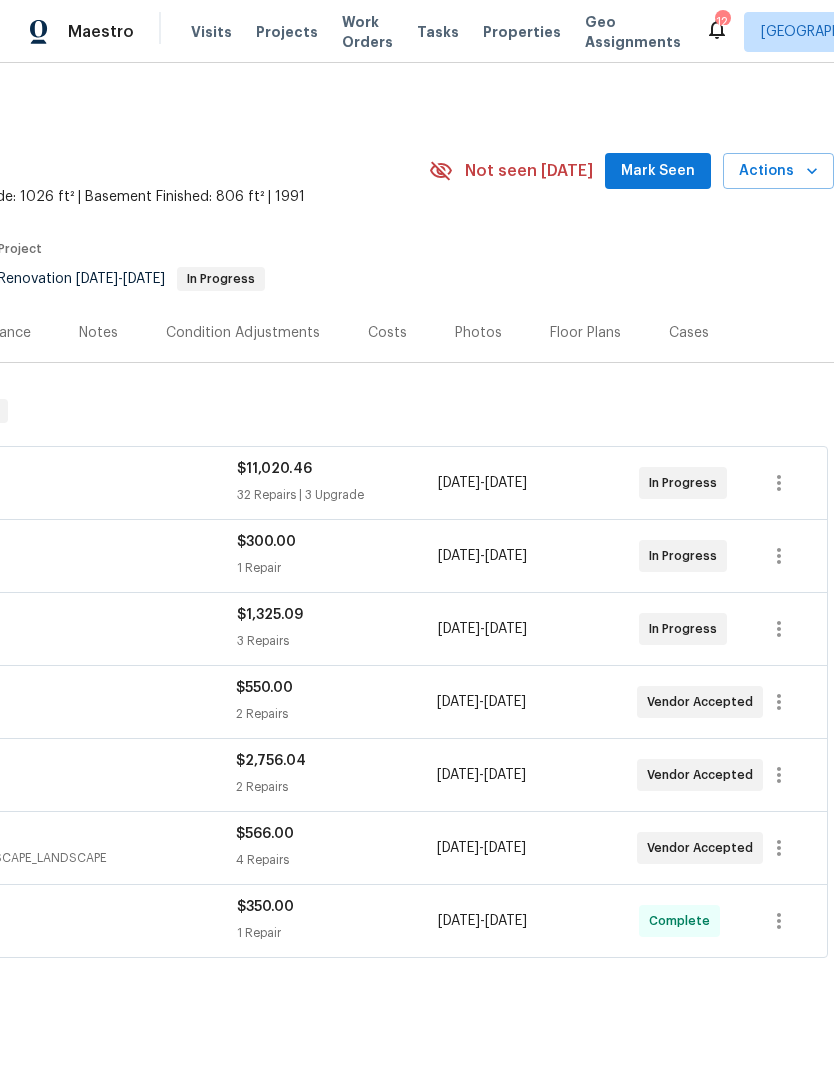 scroll, scrollTop: 0, scrollLeft: 296, axis: horizontal 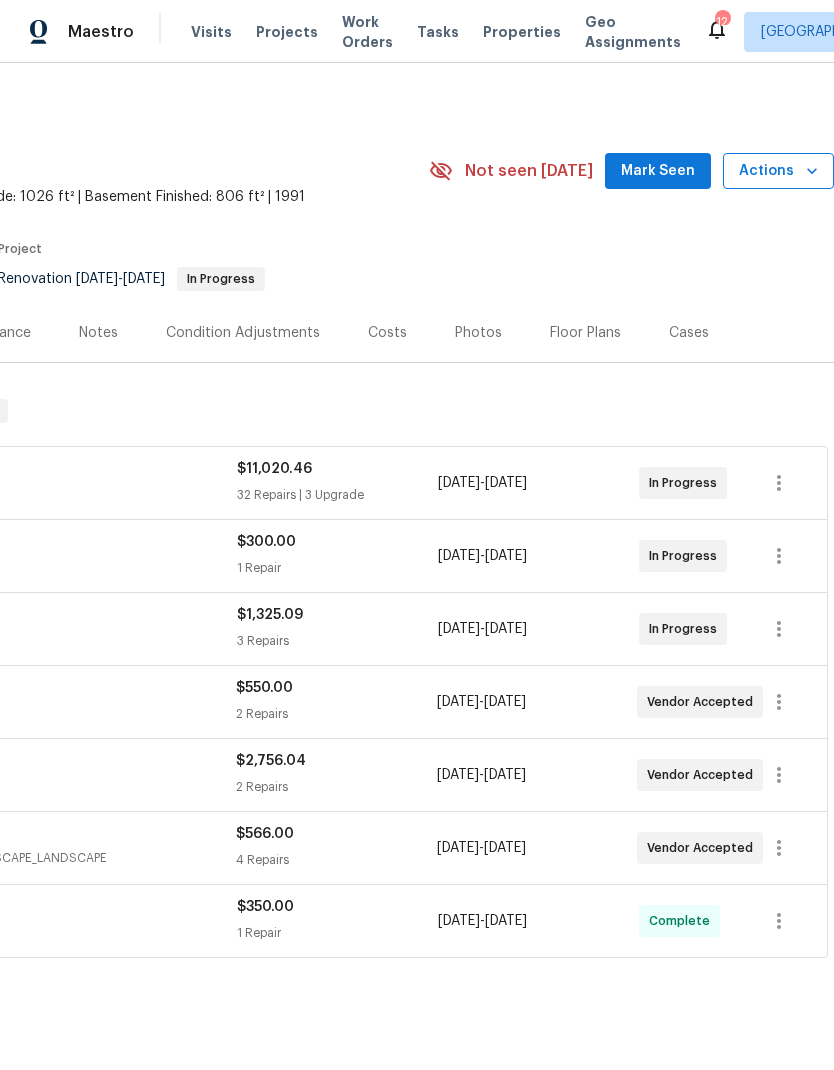 click on "Actions" at bounding box center [778, 171] 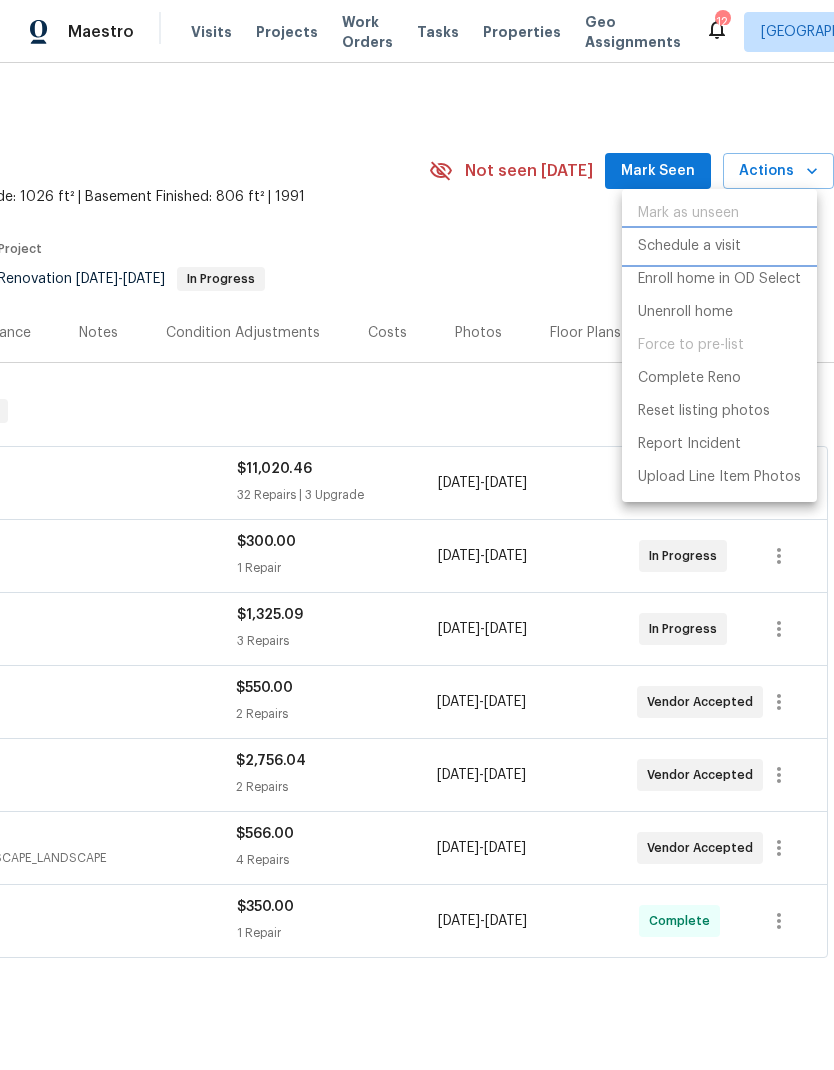 click on "Schedule a visit" at bounding box center (689, 246) 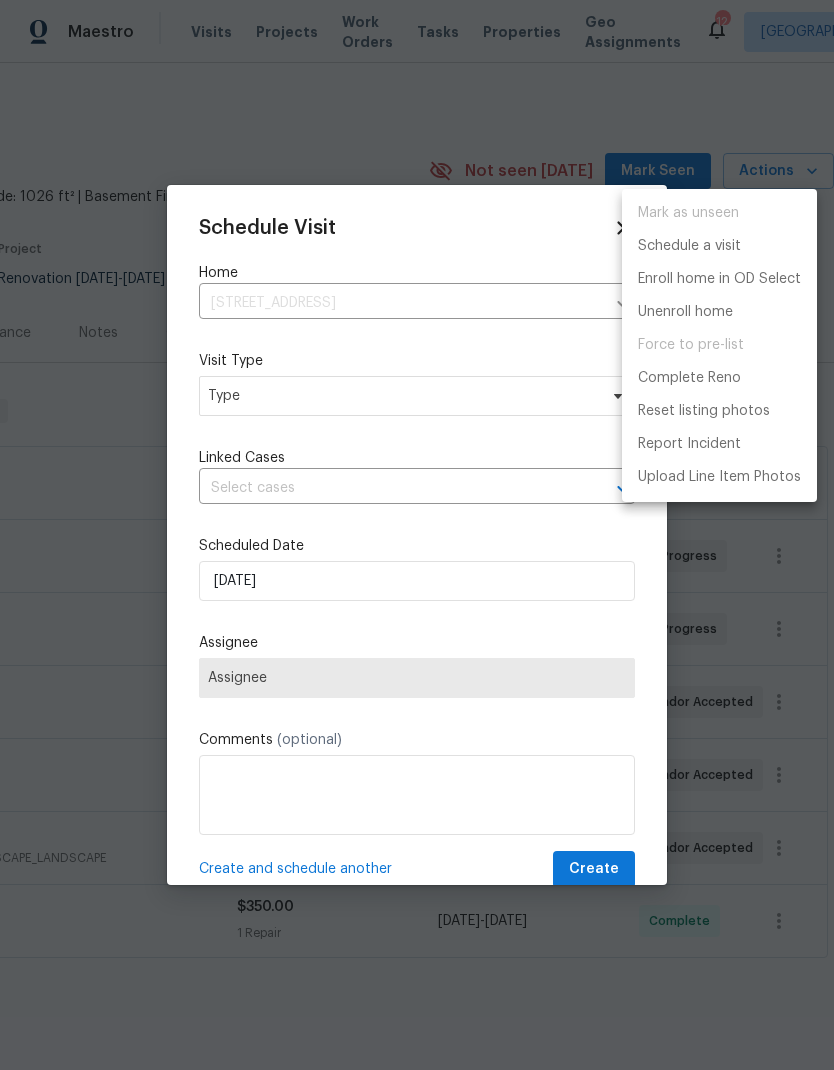 click on "Schedule a visit" at bounding box center (689, 246) 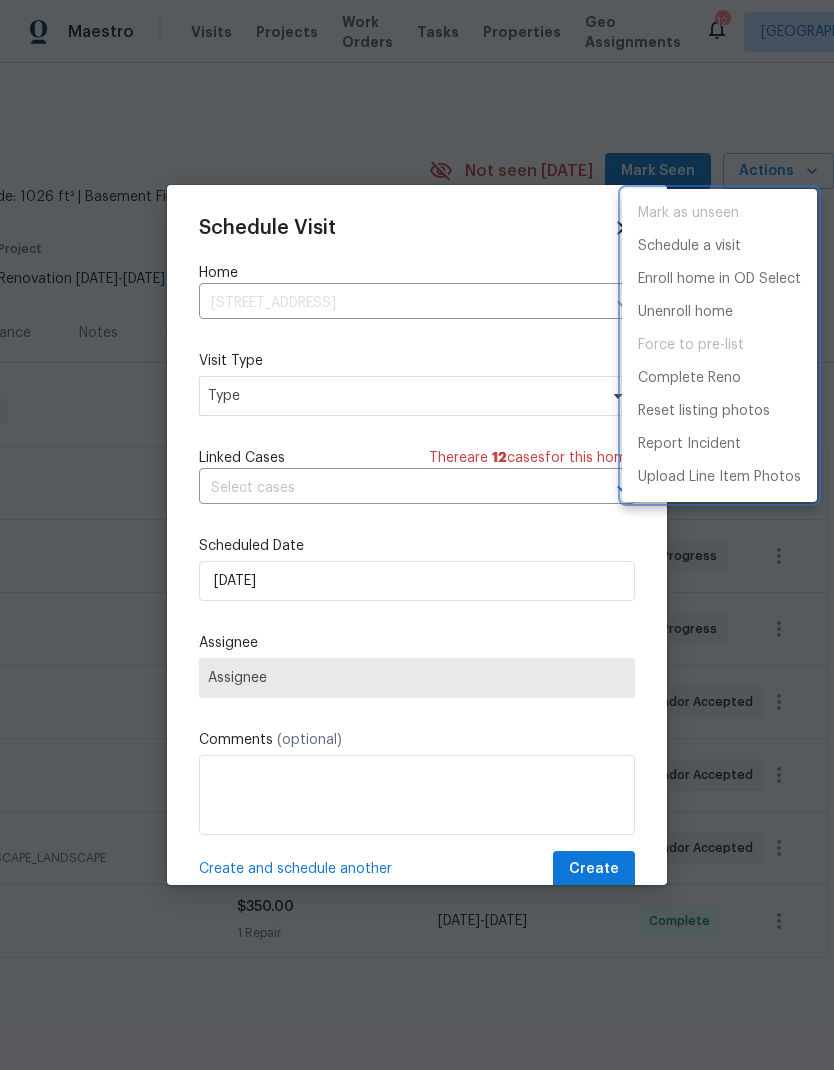 click at bounding box center [417, 535] 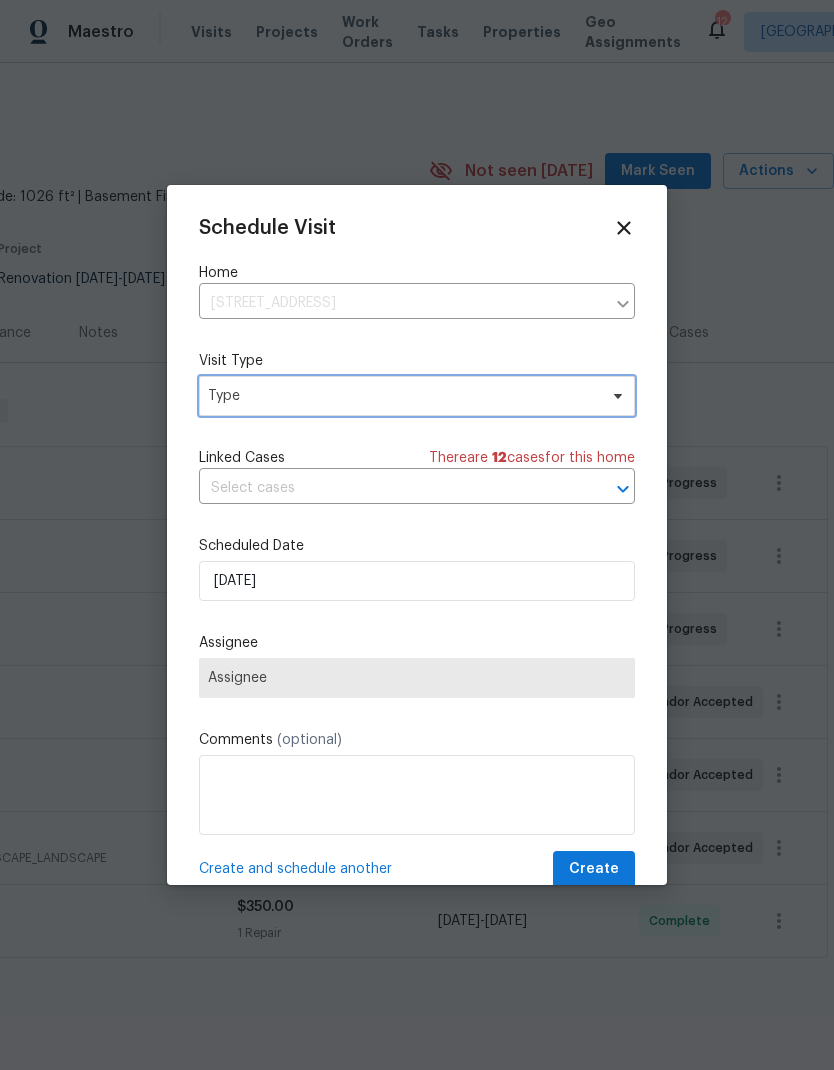 click on "Type" at bounding box center (402, 396) 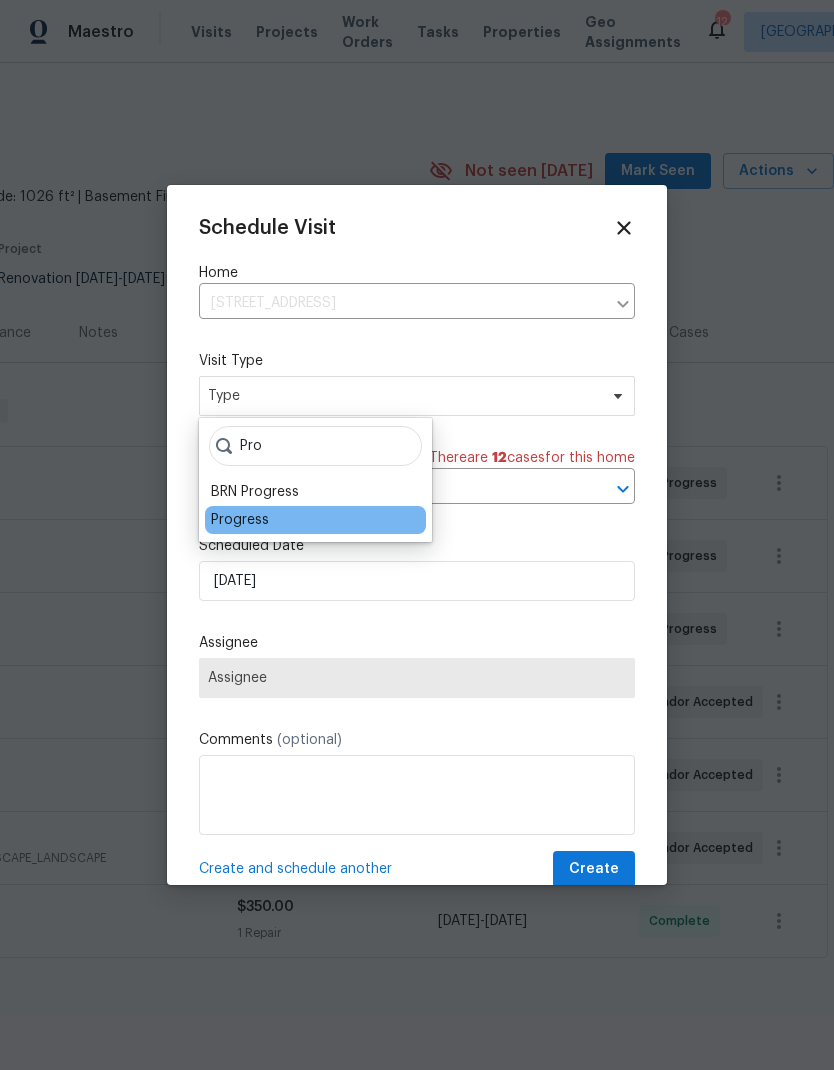 type on "Pro" 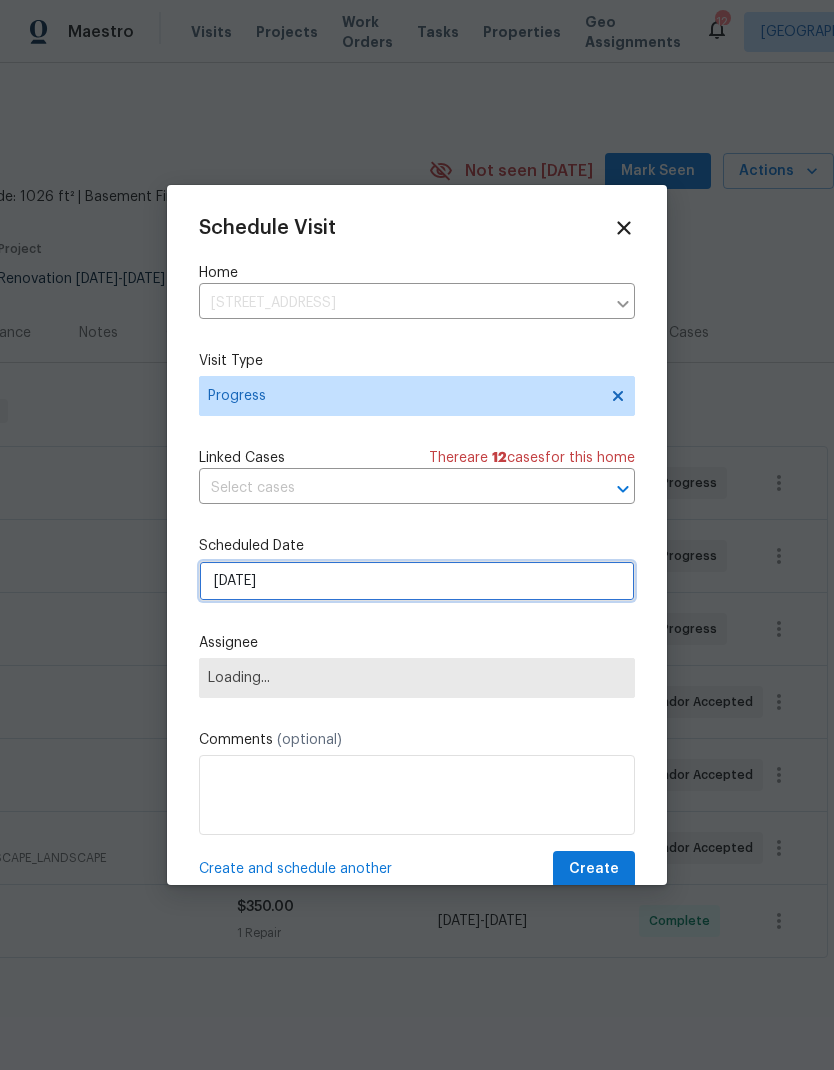 click on "[DATE]" at bounding box center (417, 581) 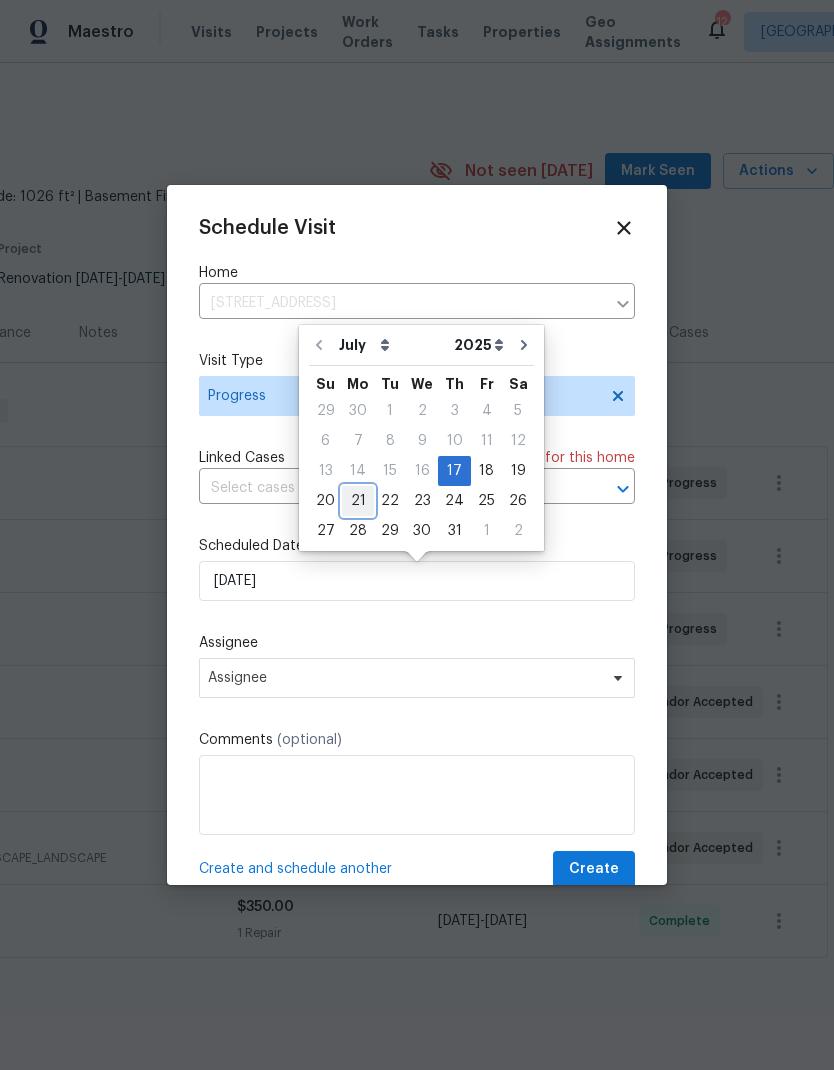 click on "21" at bounding box center [358, 501] 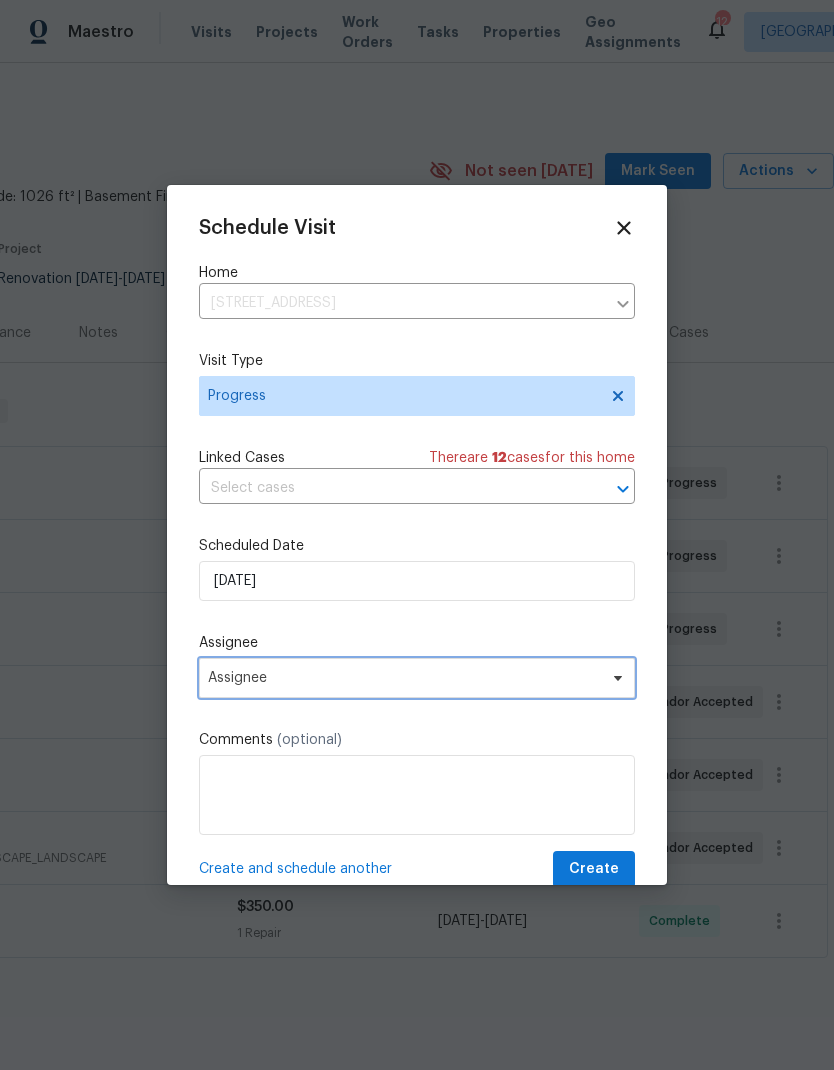 click on "Assignee" at bounding box center [404, 678] 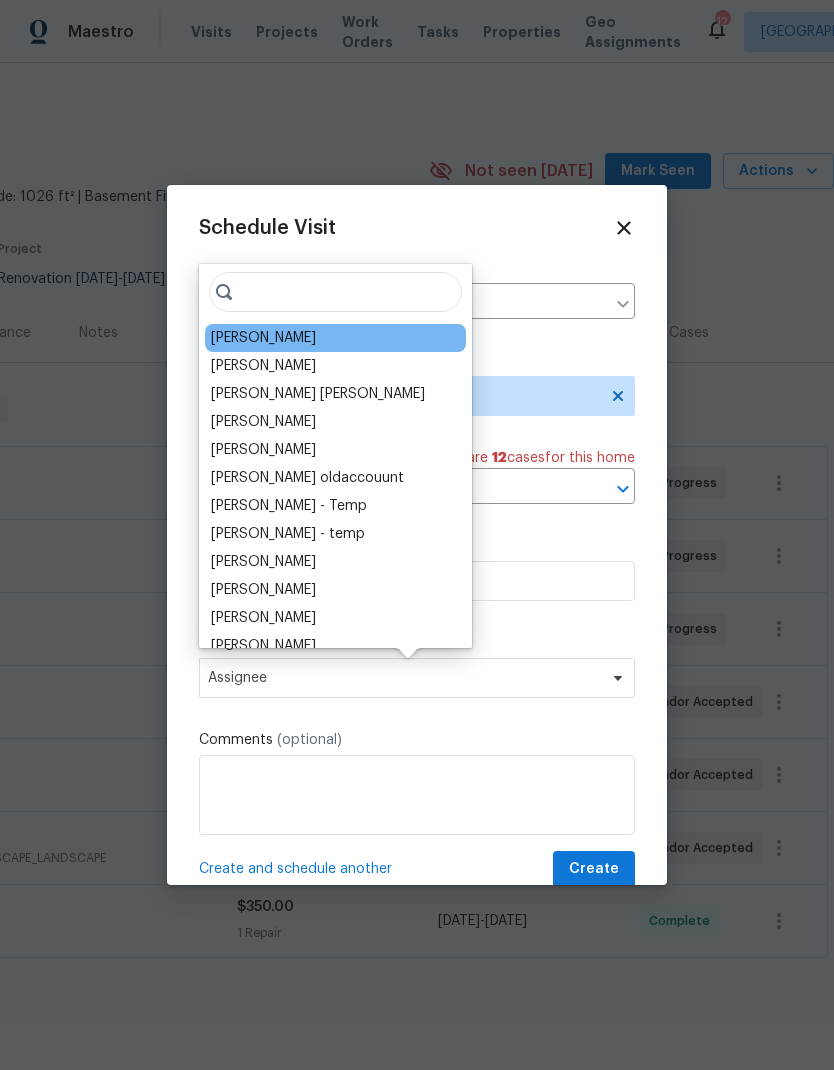 click on "[PERSON_NAME]" at bounding box center [263, 338] 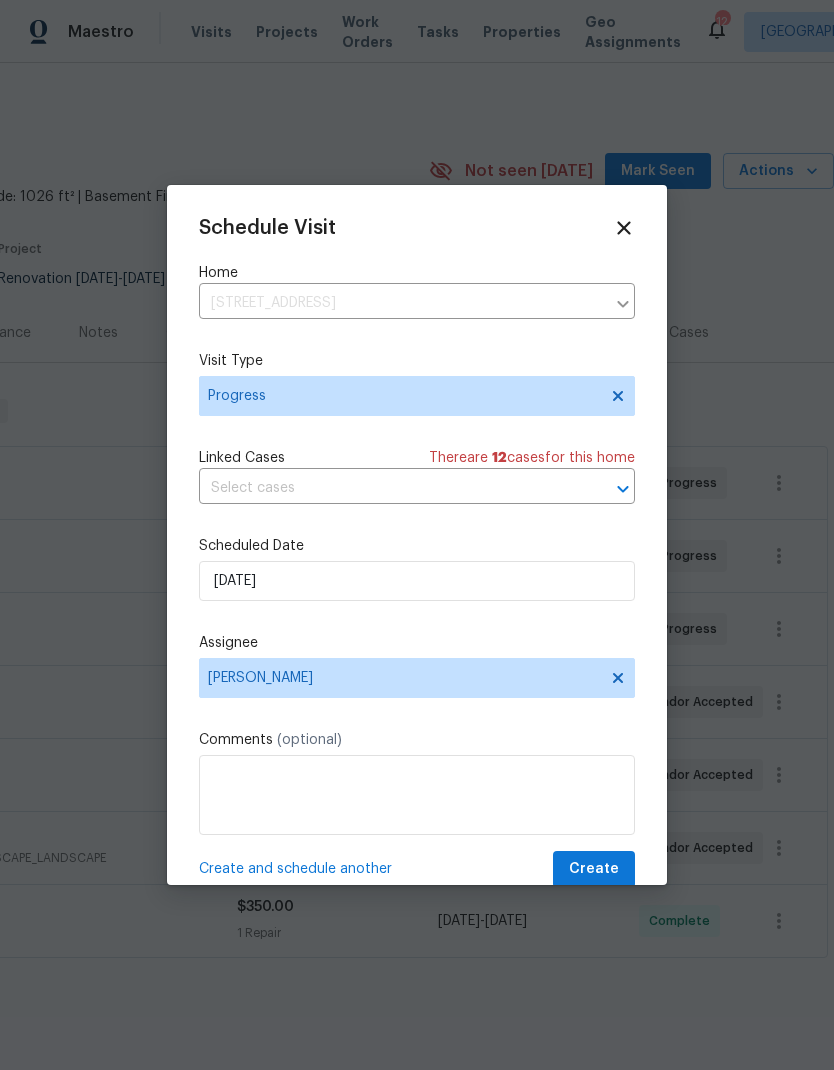 click at bounding box center (417, 795) 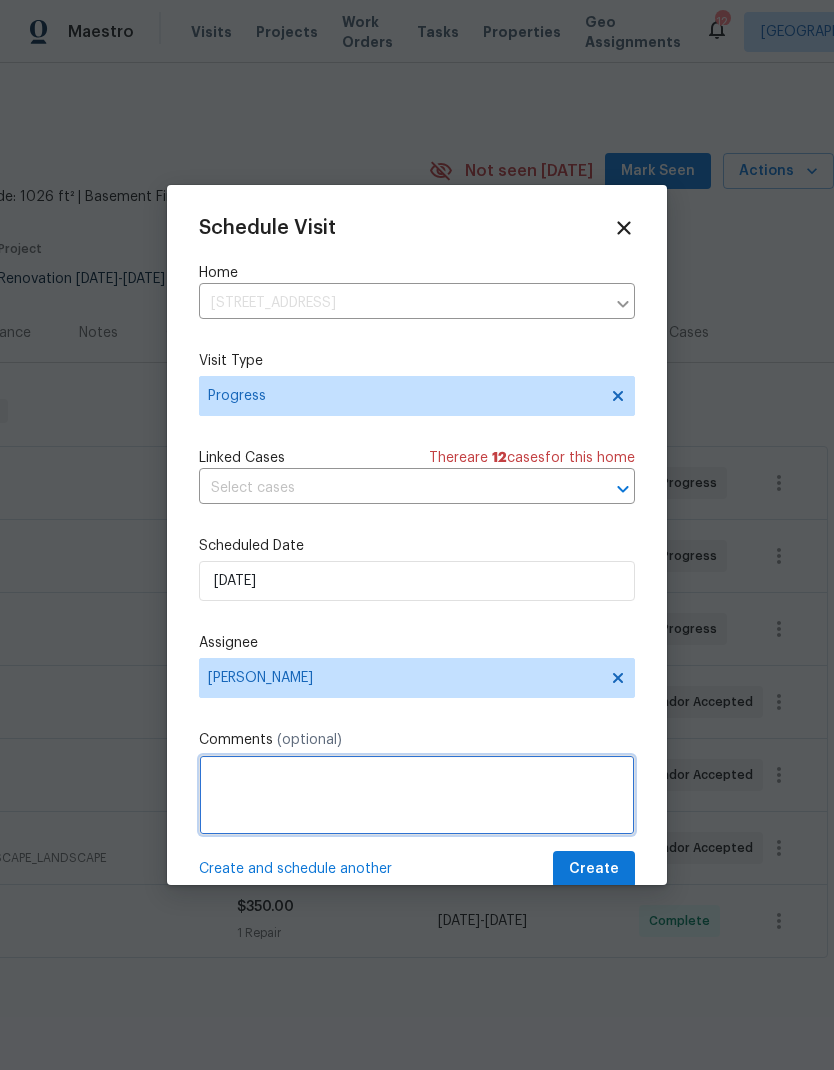 scroll, scrollTop: 73, scrollLeft: 0, axis: vertical 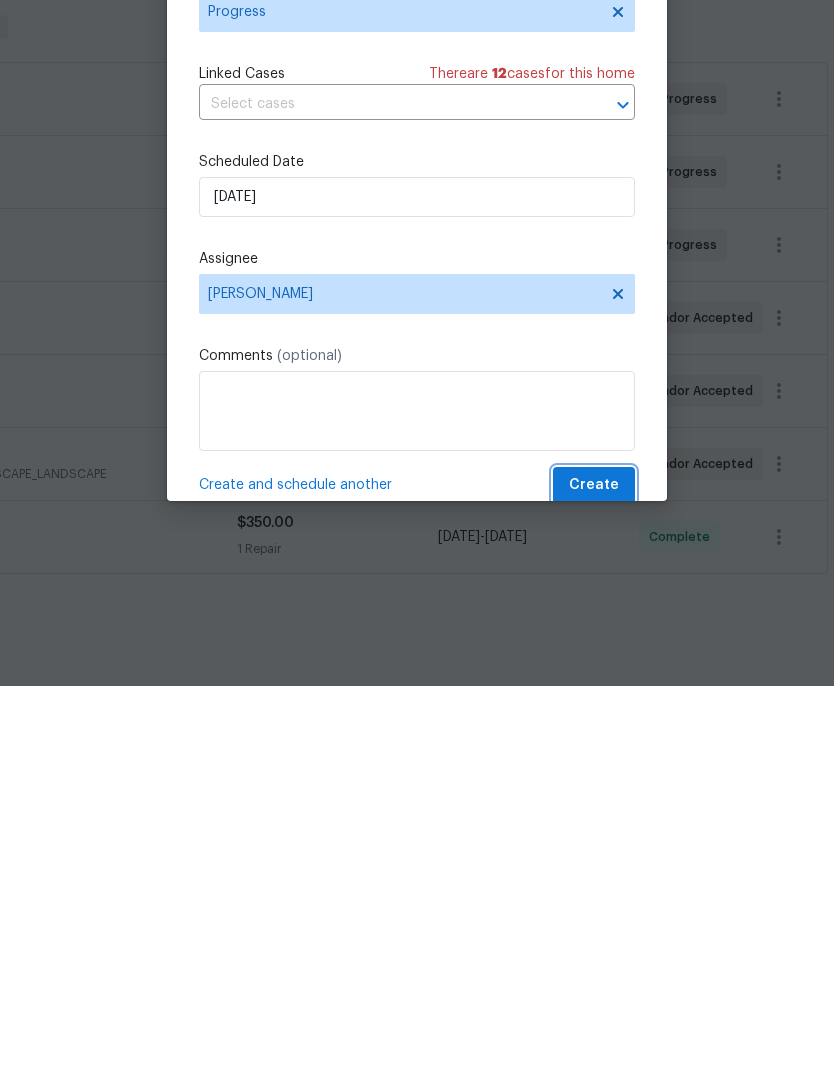click on "Create" at bounding box center (594, 869) 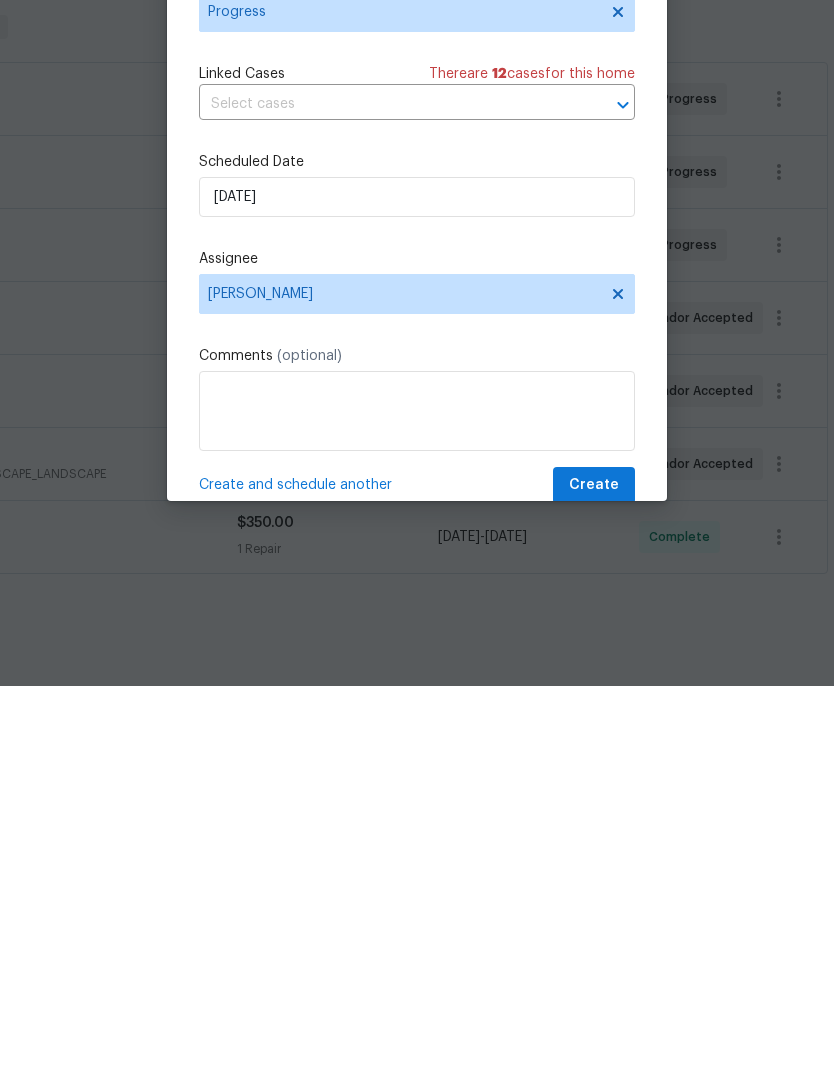 scroll, scrollTop: 80, scrollLeft: 0, axis: vertical 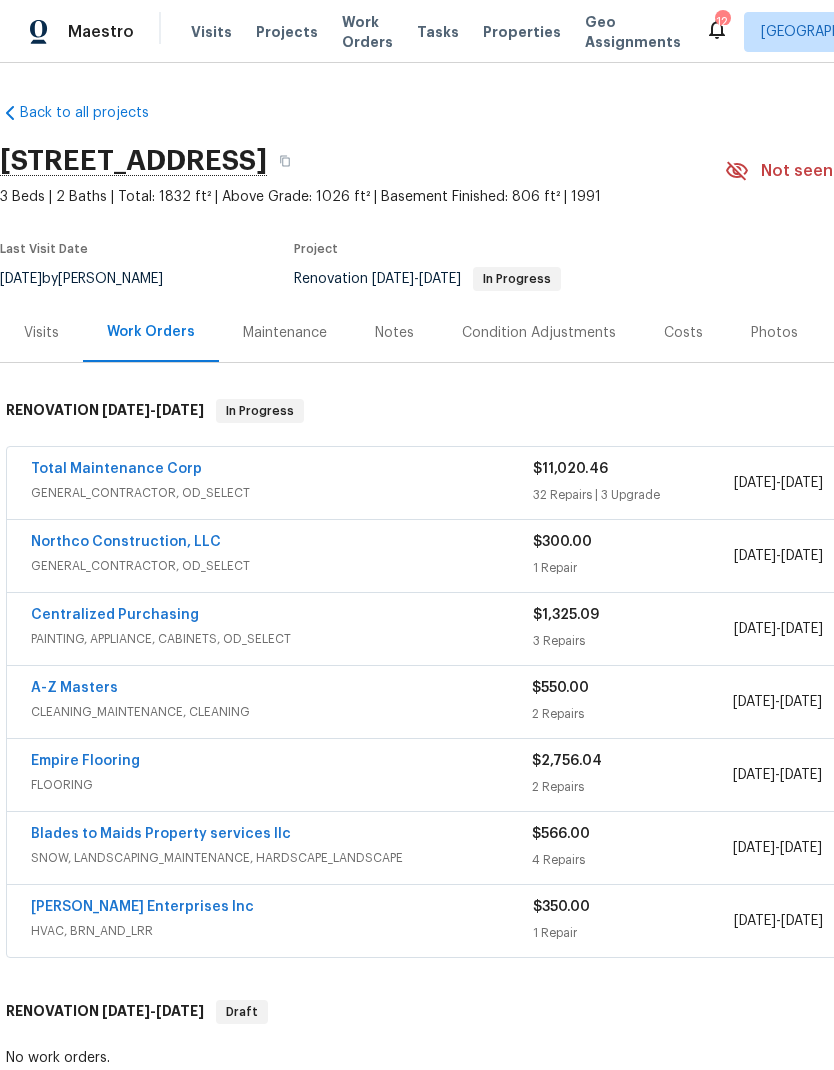 click on "Visits" at bounding box center (41, 333) 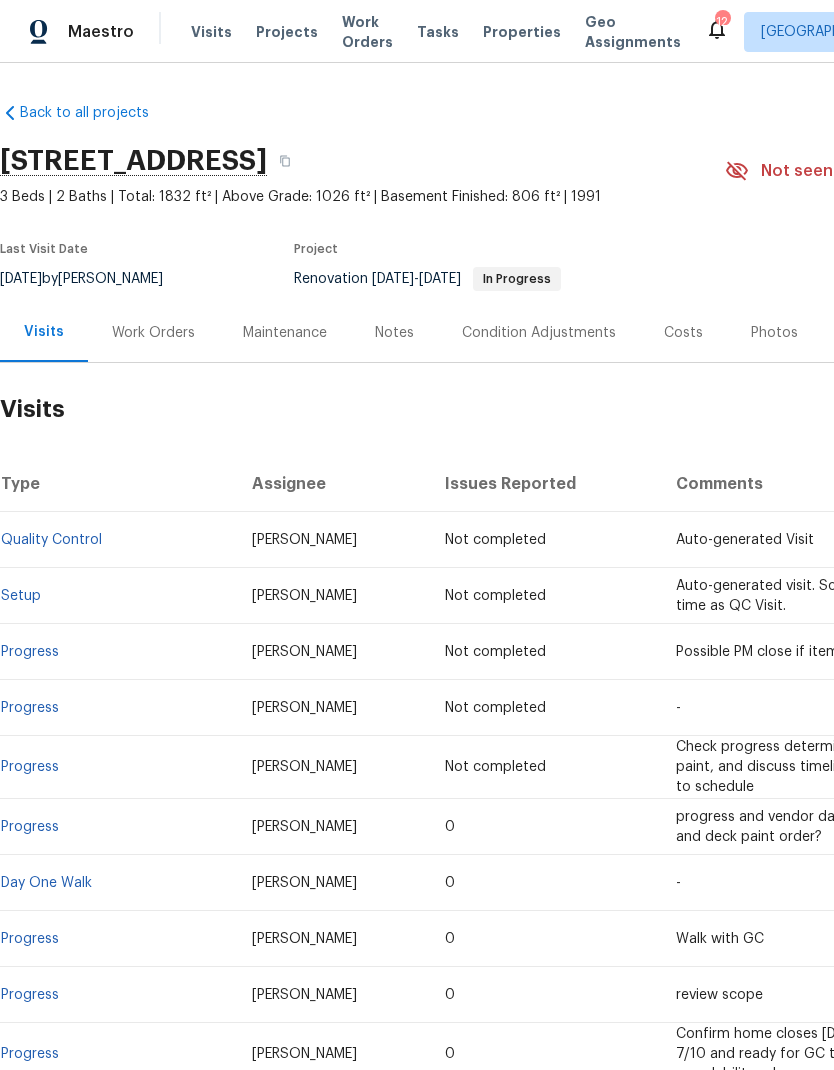 scroll, scrollTop: 0, scrollLeft: 0, axis: both 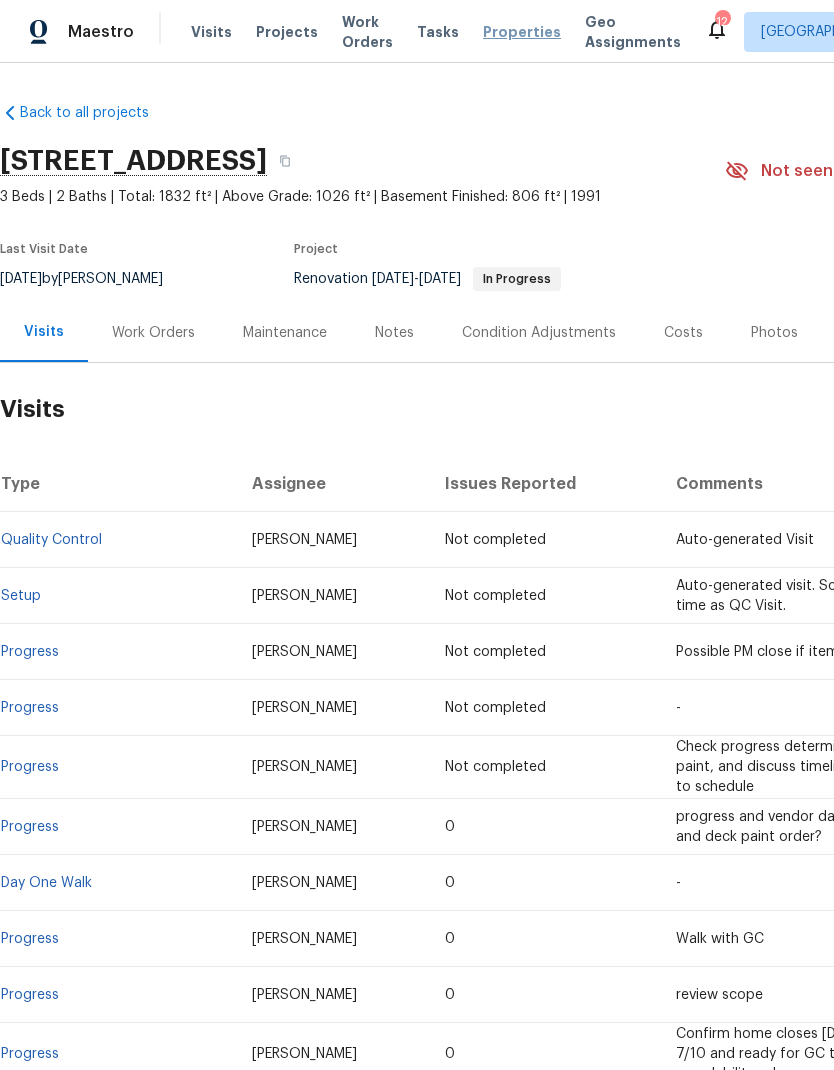 click on "Properties" at bounding box center [522, 32] 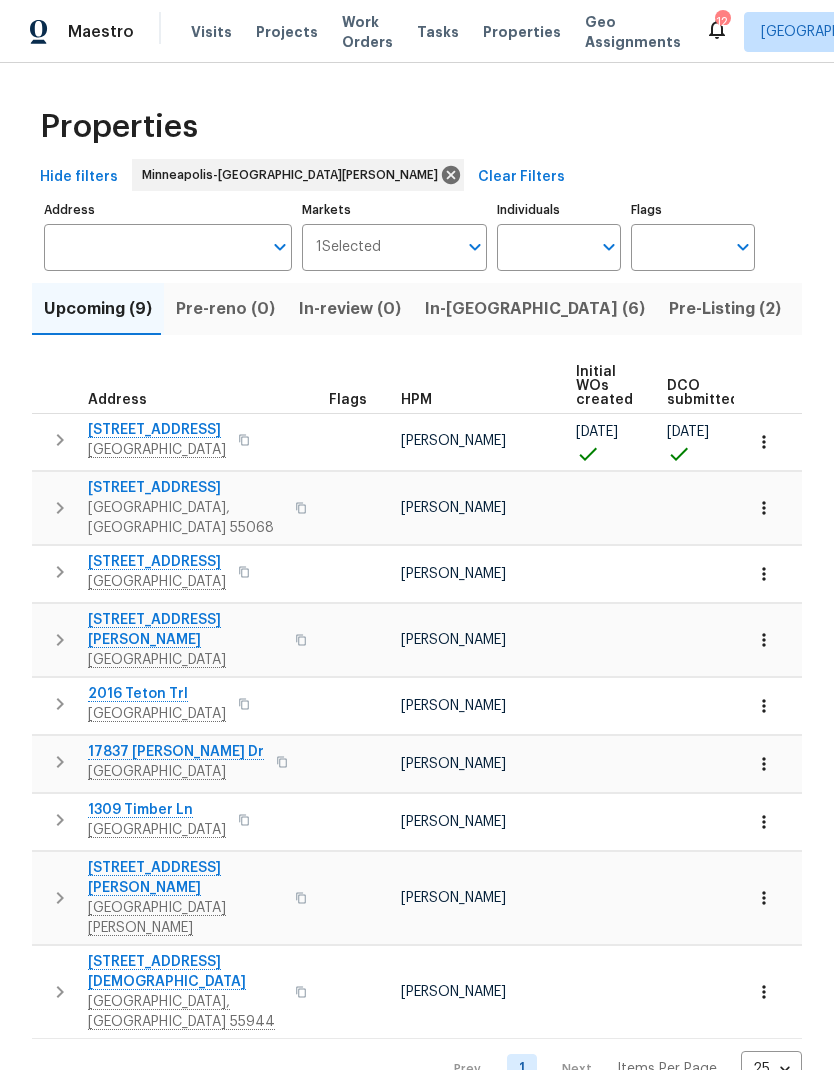 click on "In-reno (6)" at bounding box center [535, 309] 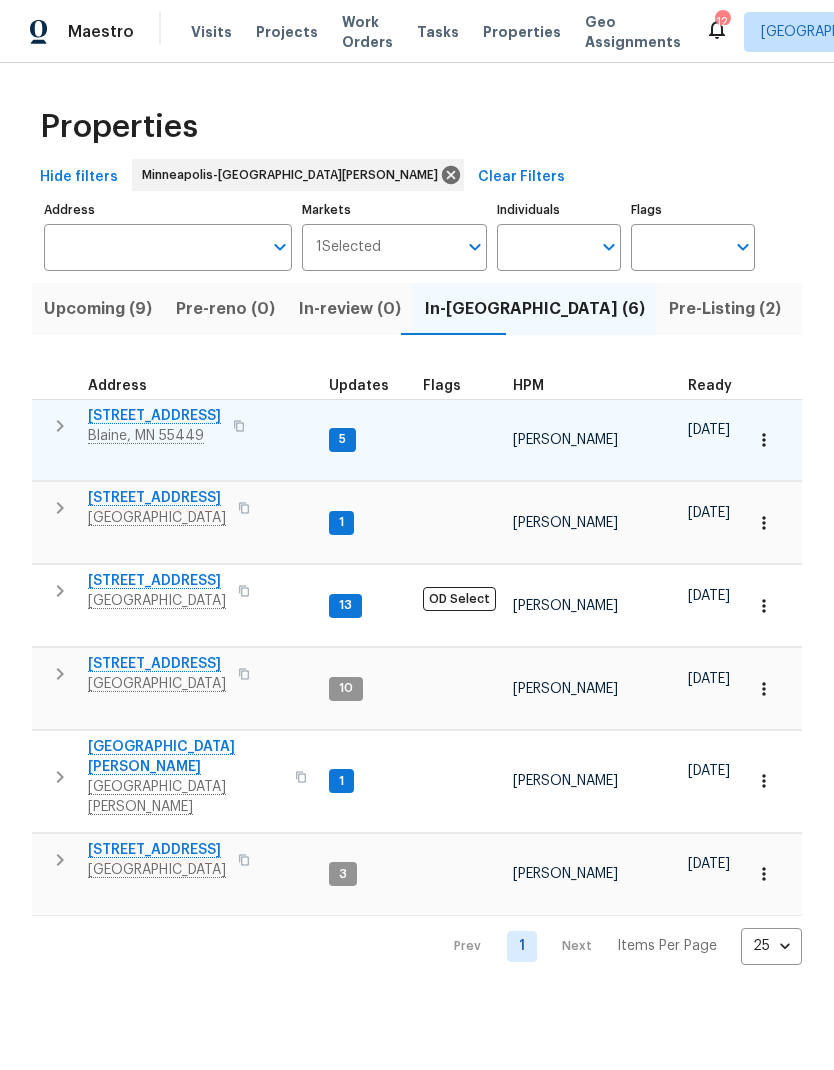 click on "[STREET_ADDRESS]" at bounding box center (154, 416) 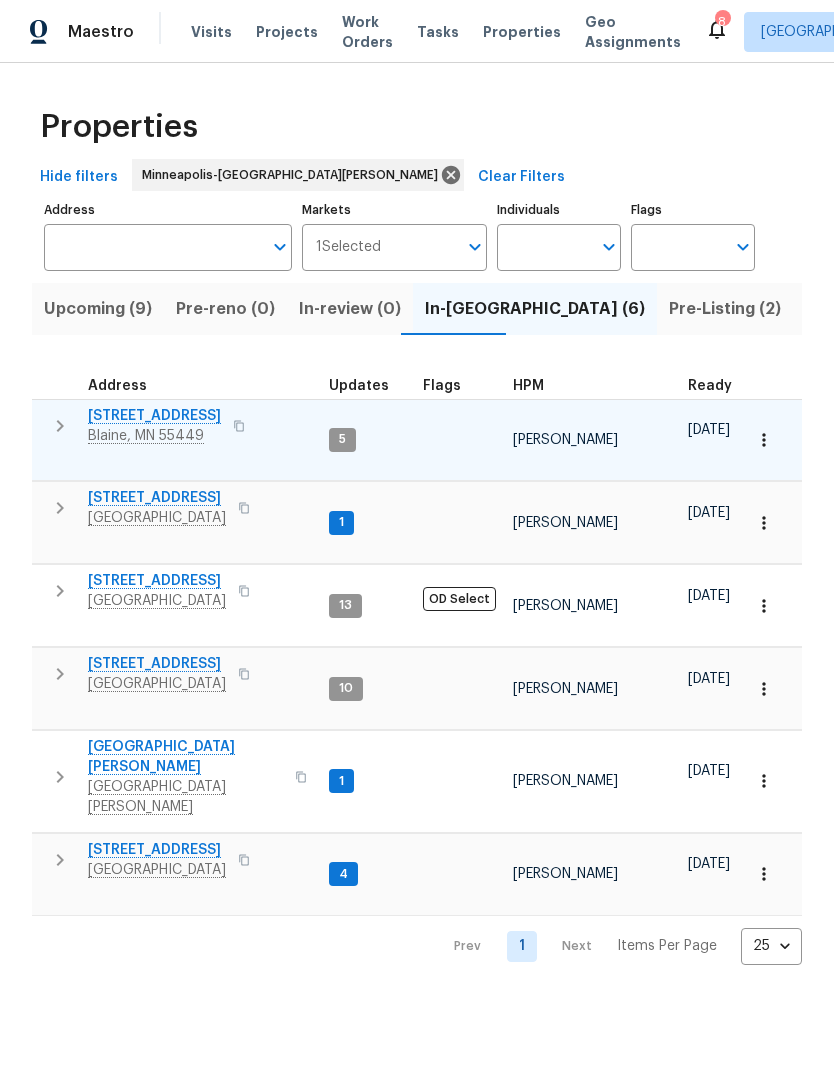 click on "[STREET_ADDRESS]" at bounding box center [154, 416] 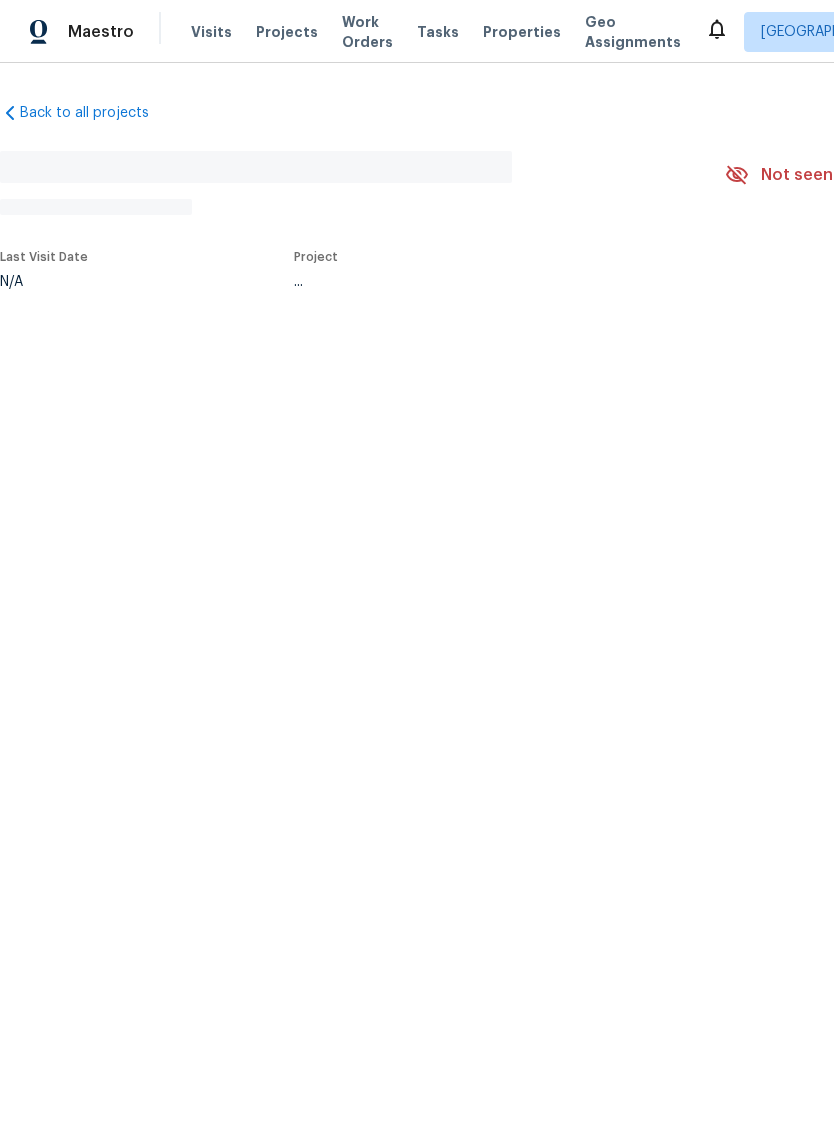 scroll, scrollTop: 0, scrollLeft: 0, axis: both 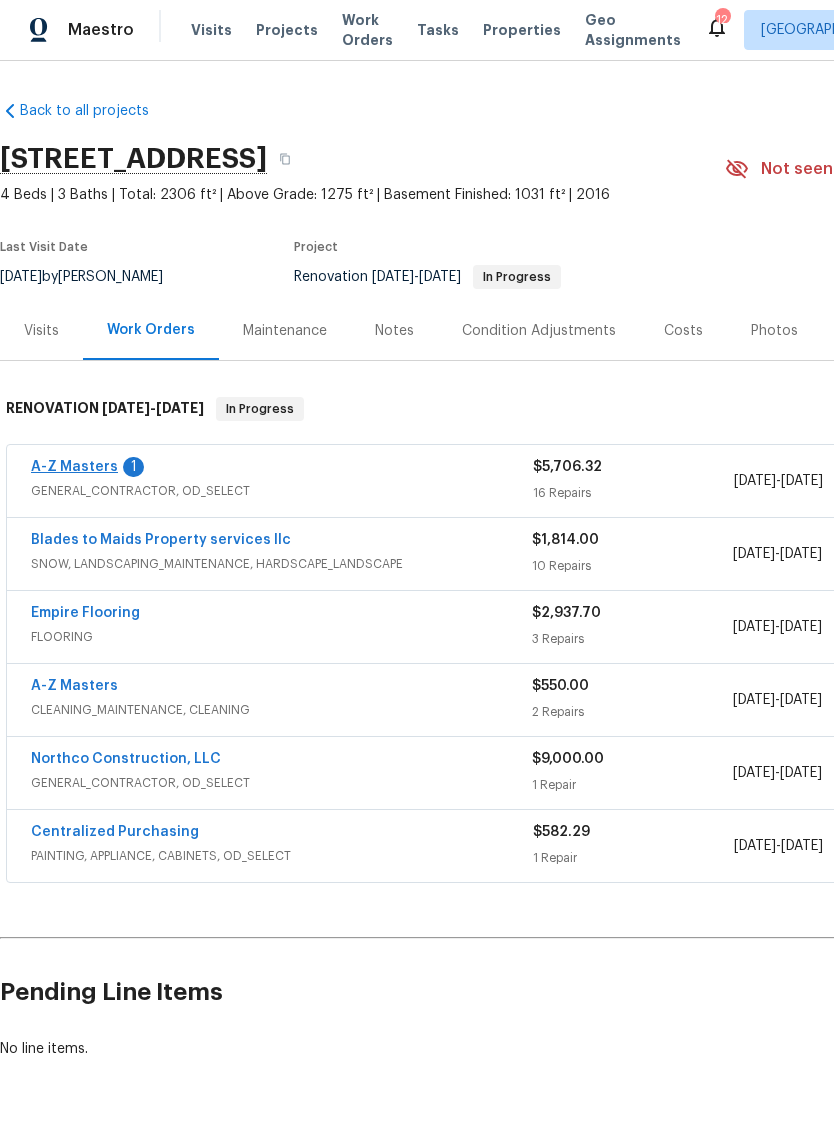 click on "A-Z Masters" at bounding box center [74, 469] 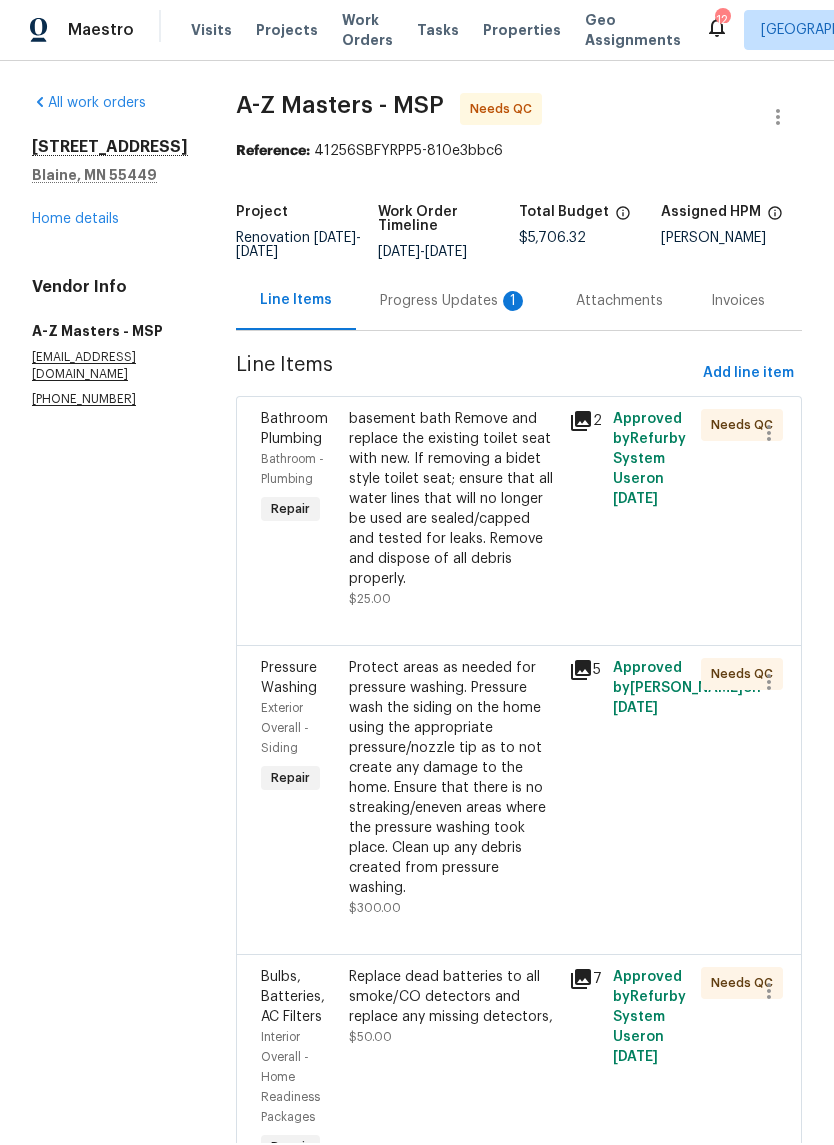 click on "Progress Updates 1" at bounding box center [454, 303] 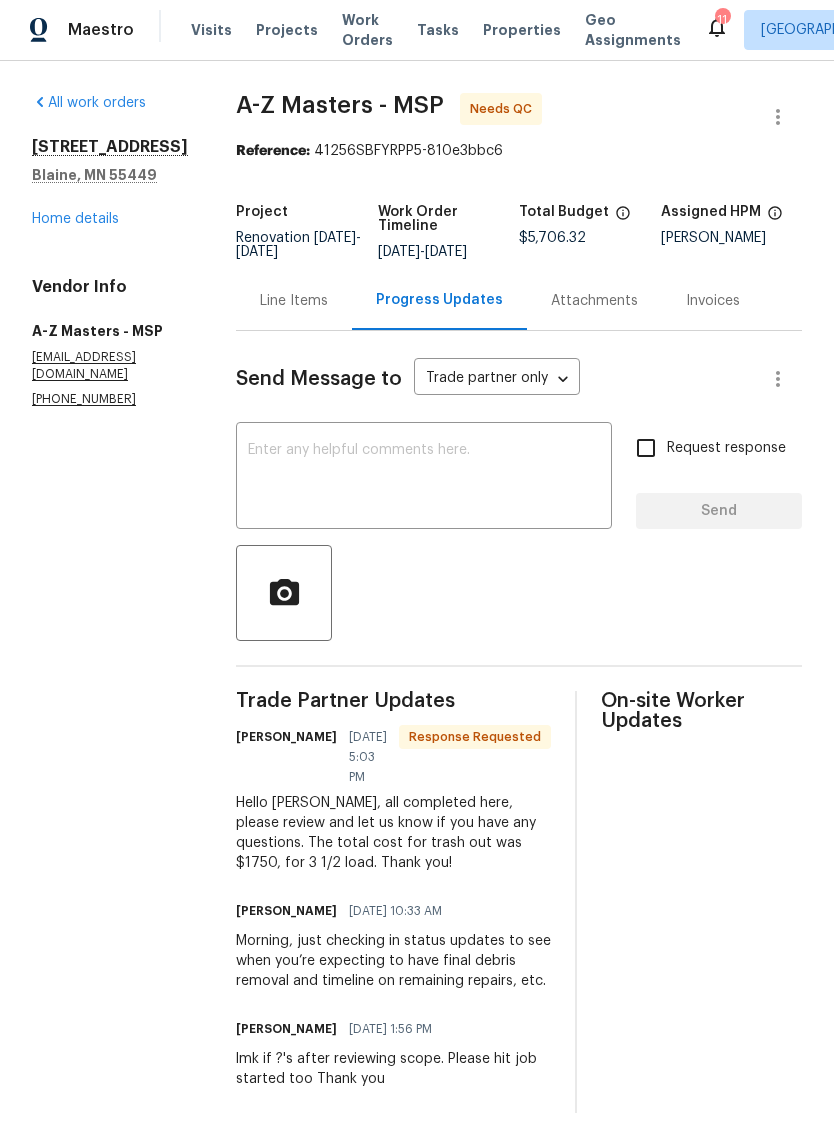 click on "Line Items" at bounding box center (294, 303) 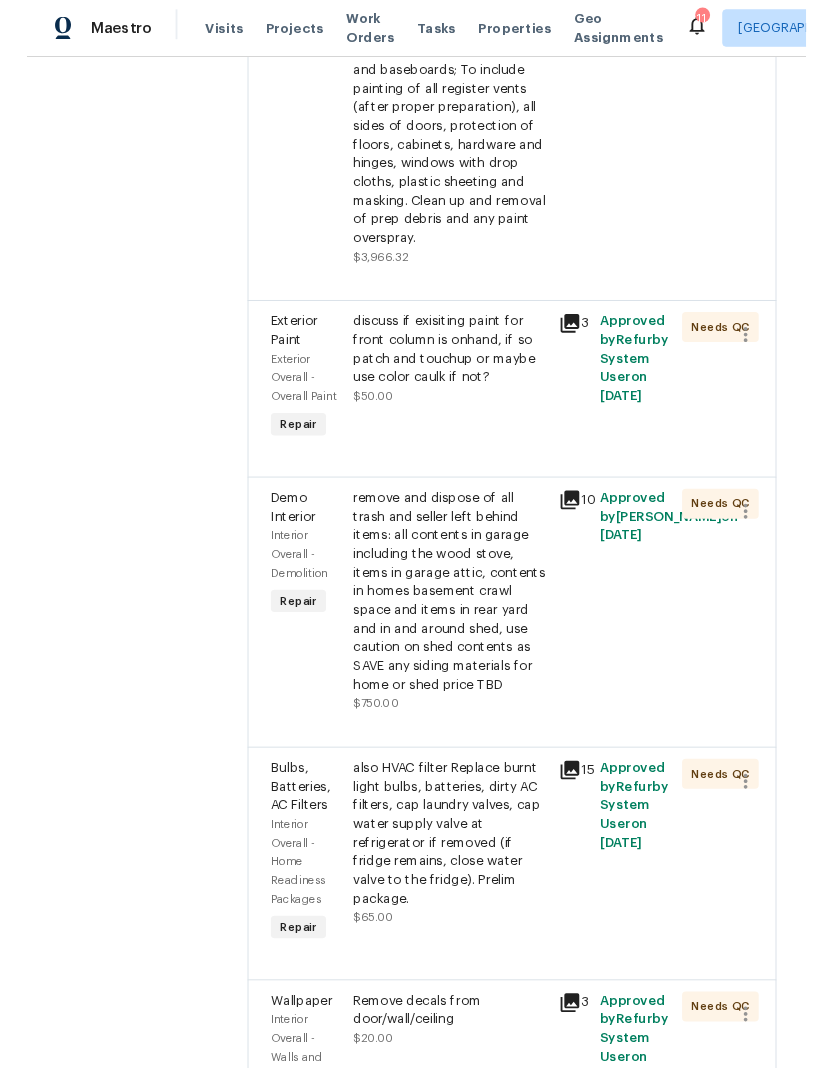 scroll, scrollTop: 2624, scrollLeft: 0, axis: vertical 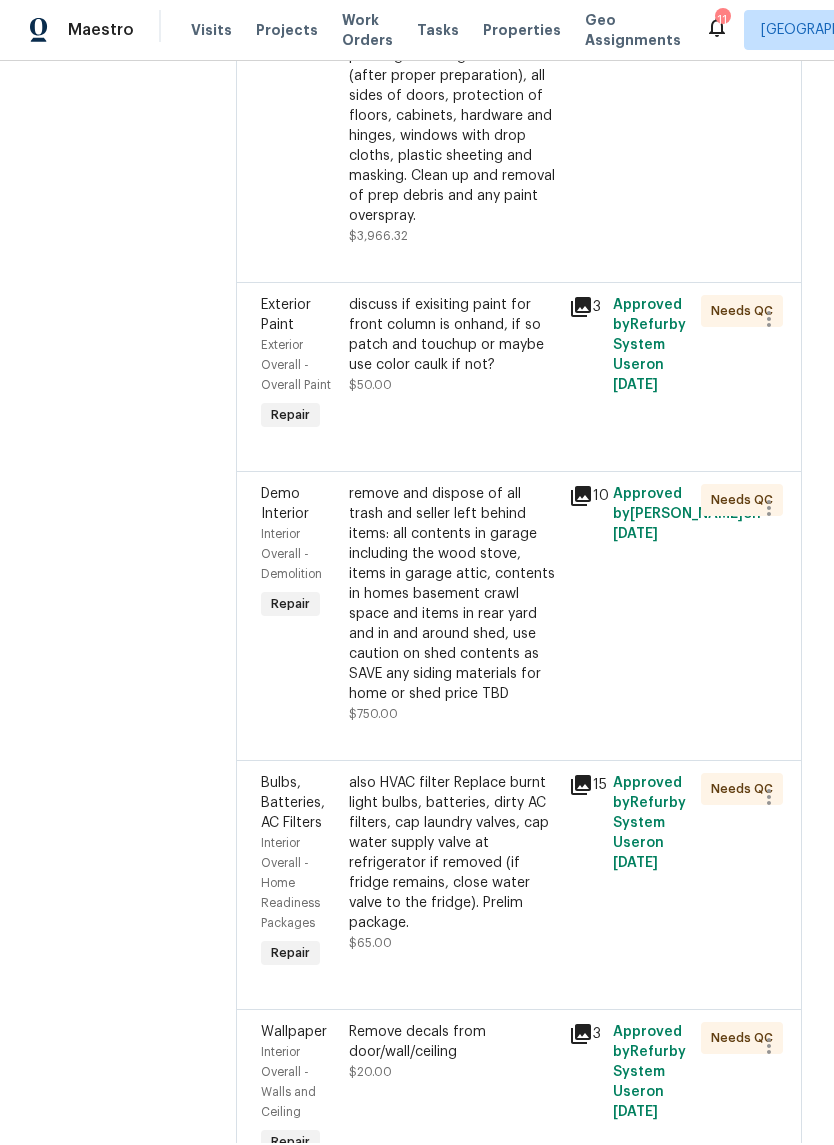 click on "remove and dispose of all trash and seller left behind items:
all contents in garage including the wood stove, items in garage attic, contents in homes basement crawl space and items in rear yard and in and around shed,
use caution on shed contents as SAVE any siding materials for home or shed
price TBD" at bounding box center [453, 596] 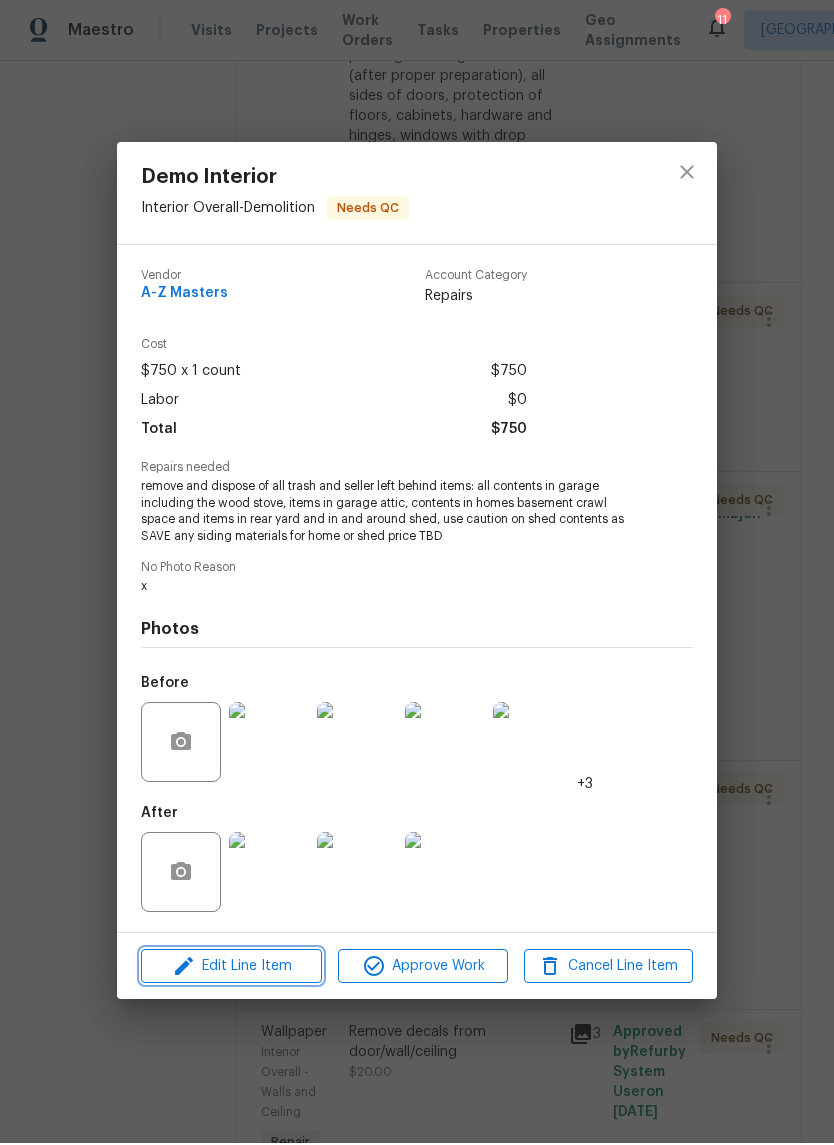 click on "Edit Line Item" at bounding box center (231, 968) 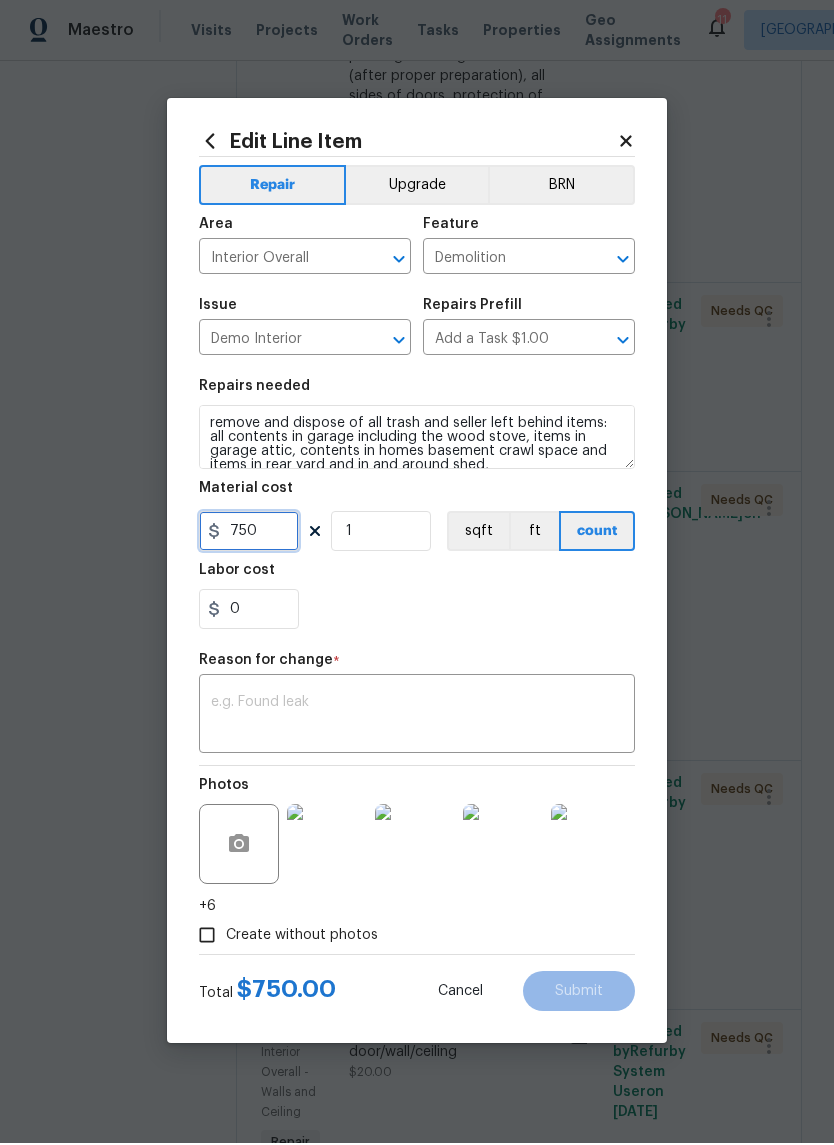 click on "750" at bounding box center (249, 533) 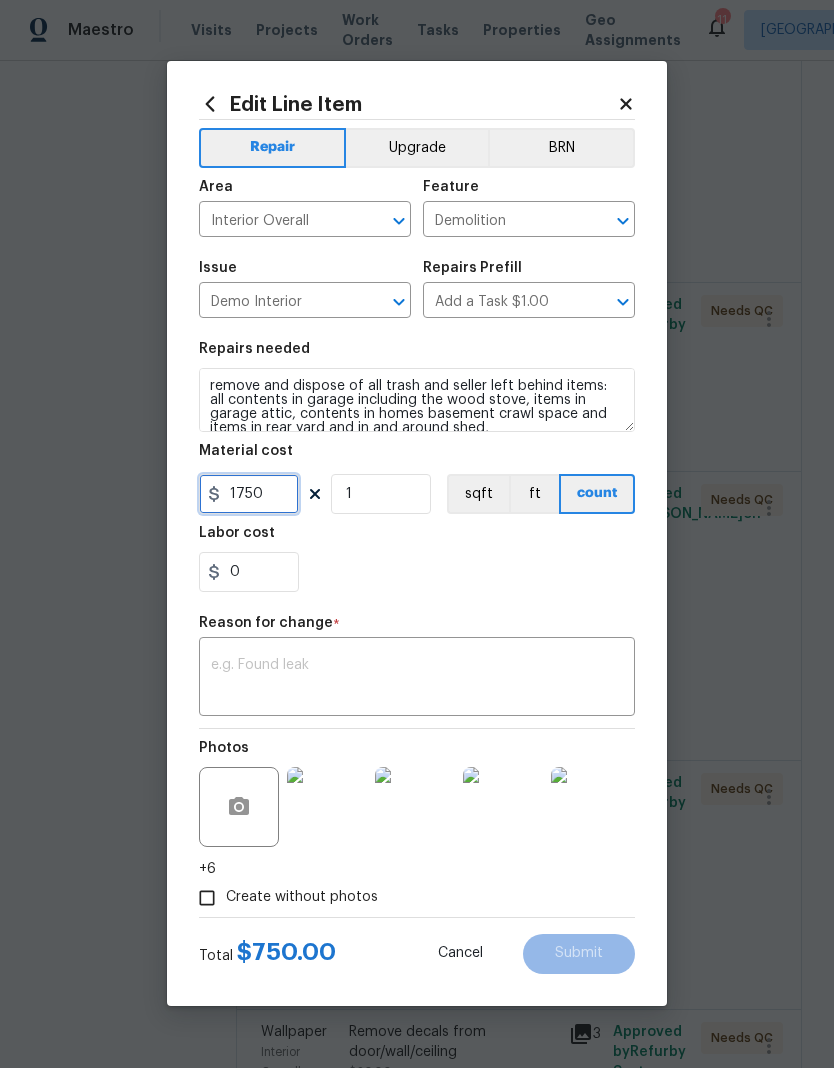 type on "1750" 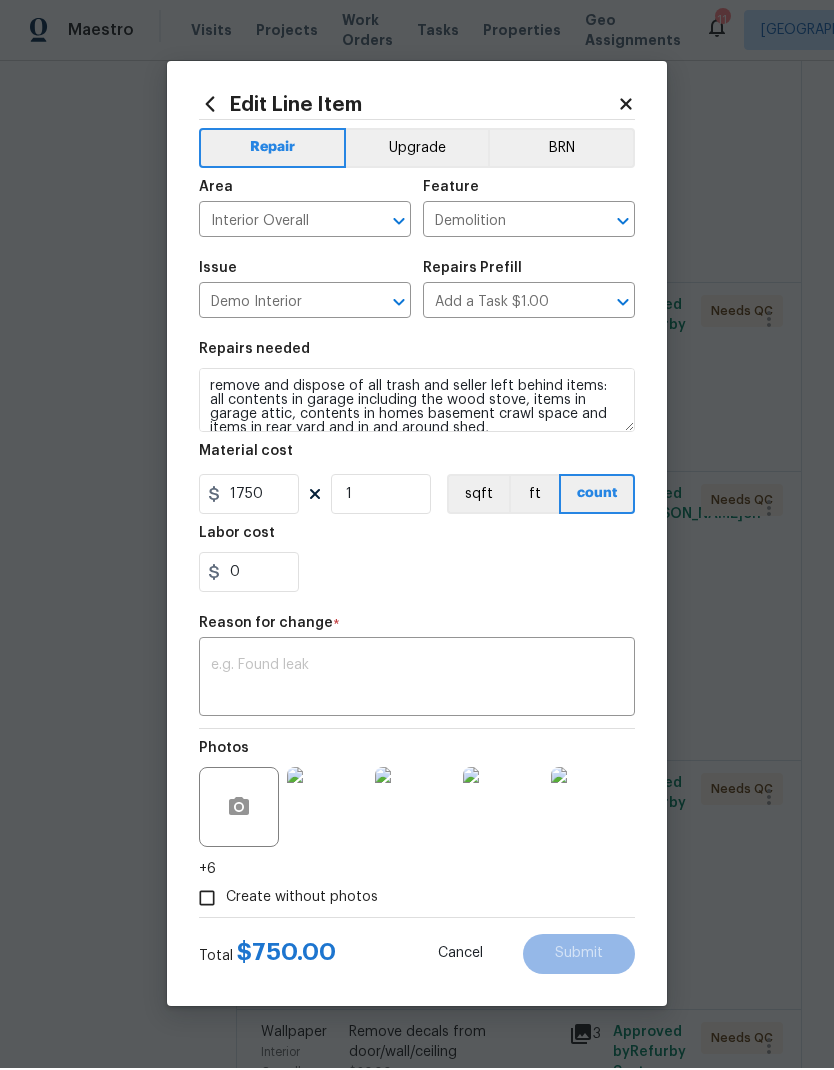 click on "0" at bounding box center (417, 574) 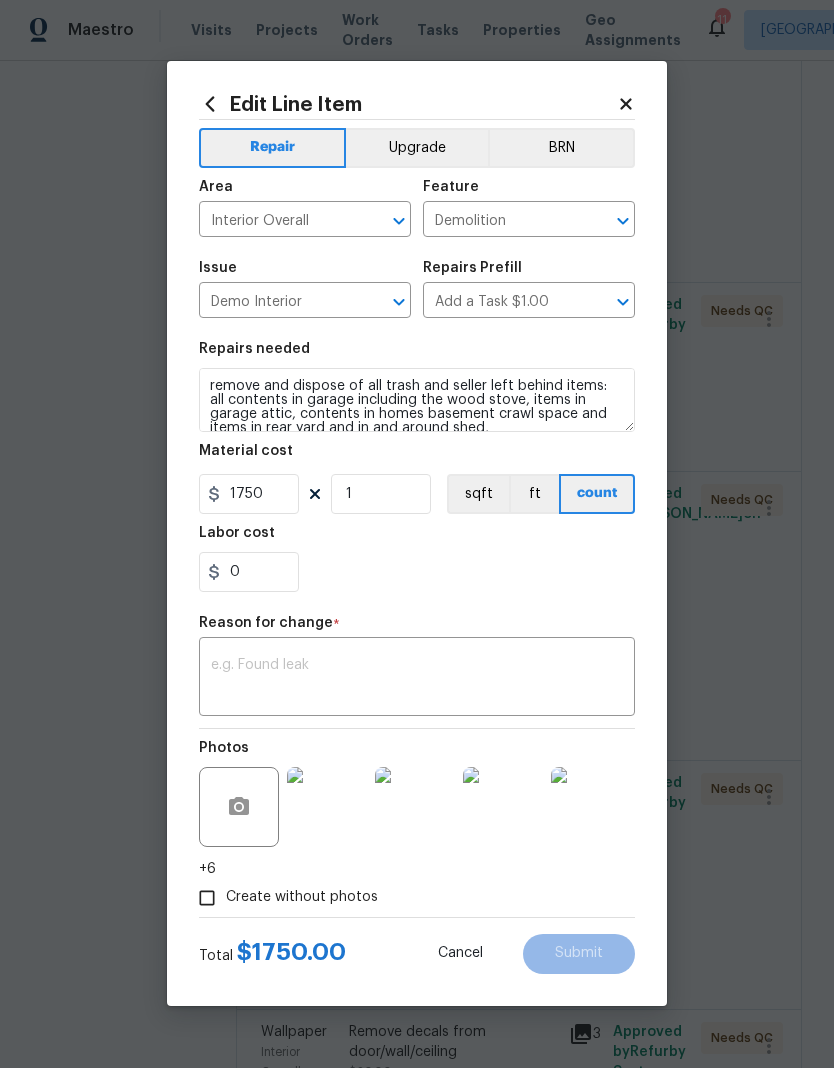 scroll, scrollTop: 2, scrollLeft: 0, axis: vertical 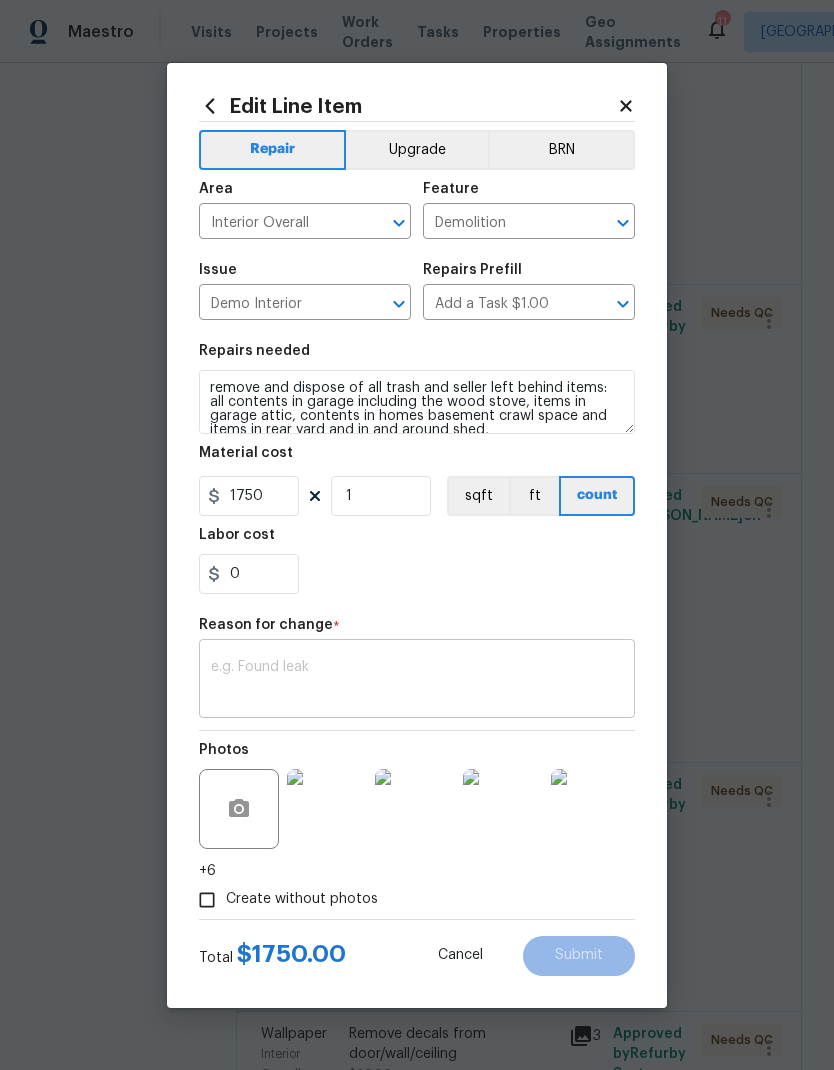 click at bounding box center [417, 681] 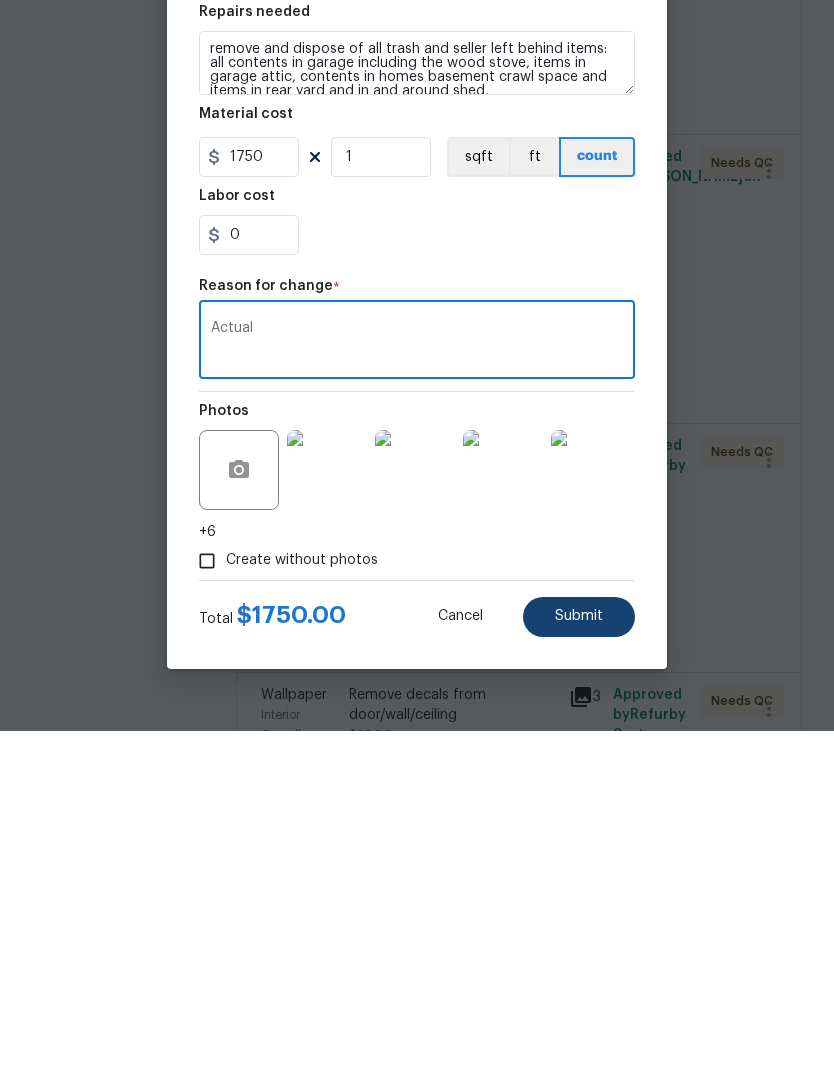 type on "Actual" 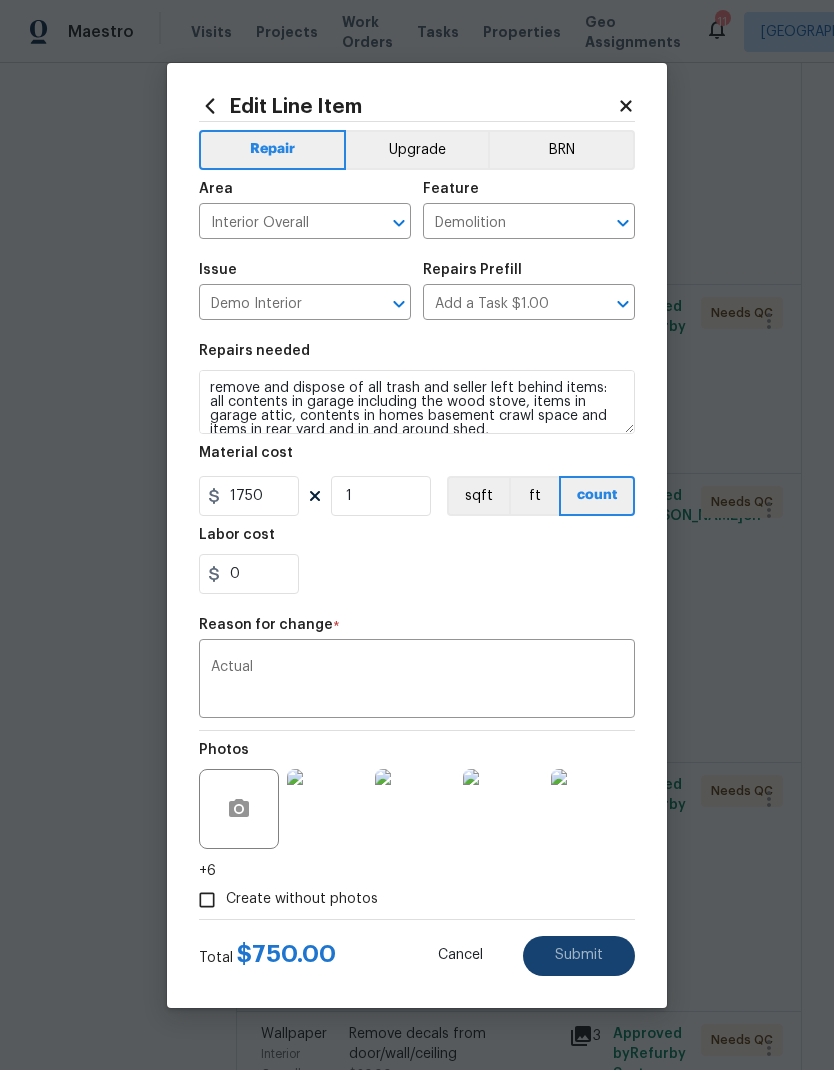 type on "750" 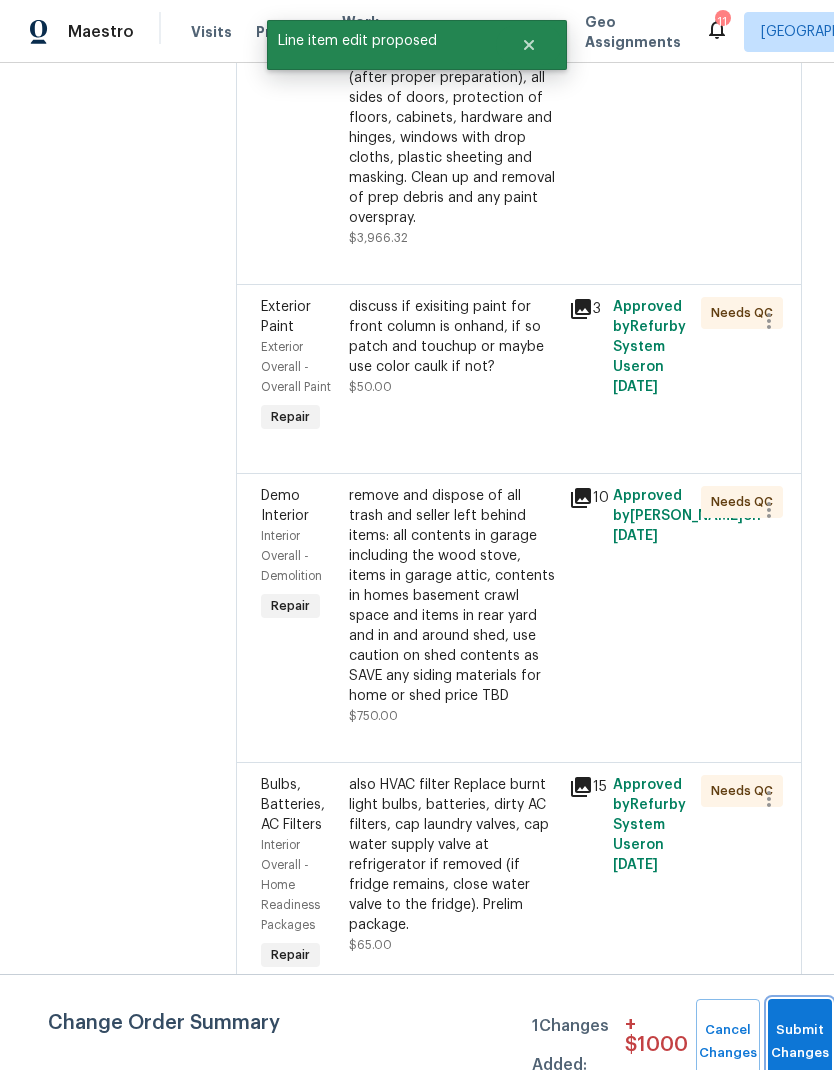 click on "Submit Changes" at bounding box center [800, 1042] 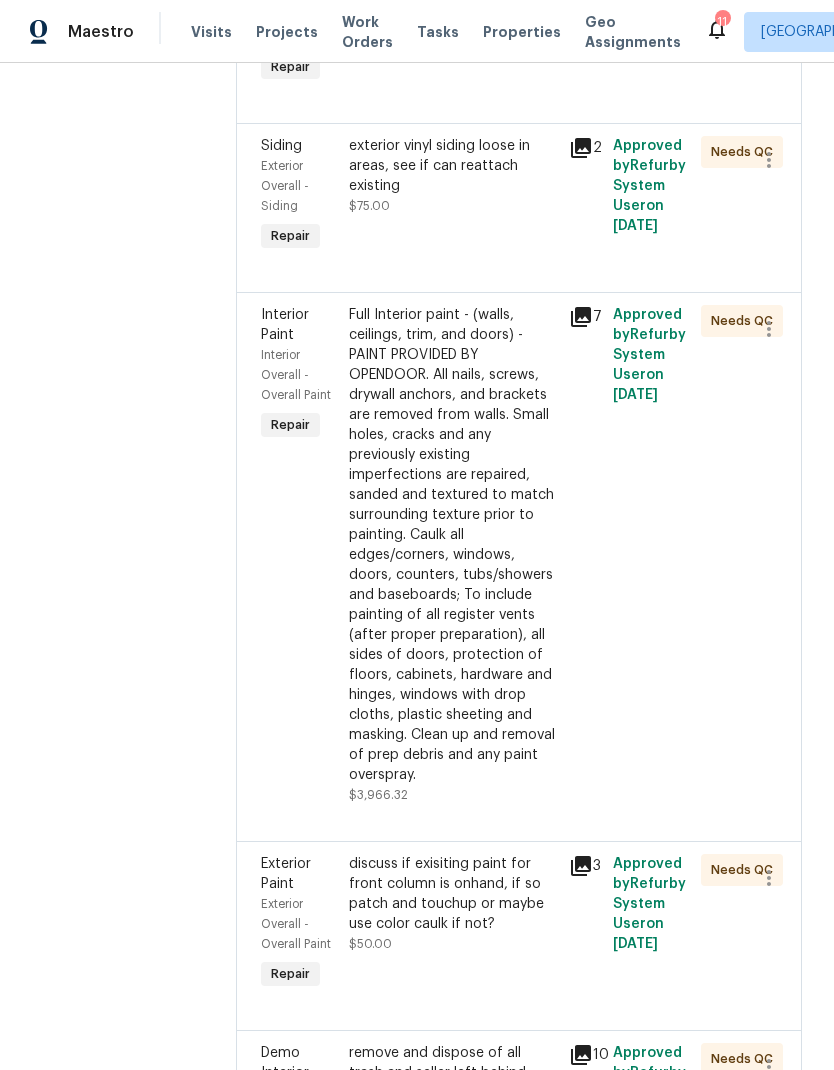 scroll, scrollTop: 2055, scrollLeft: 0, axis: vertical 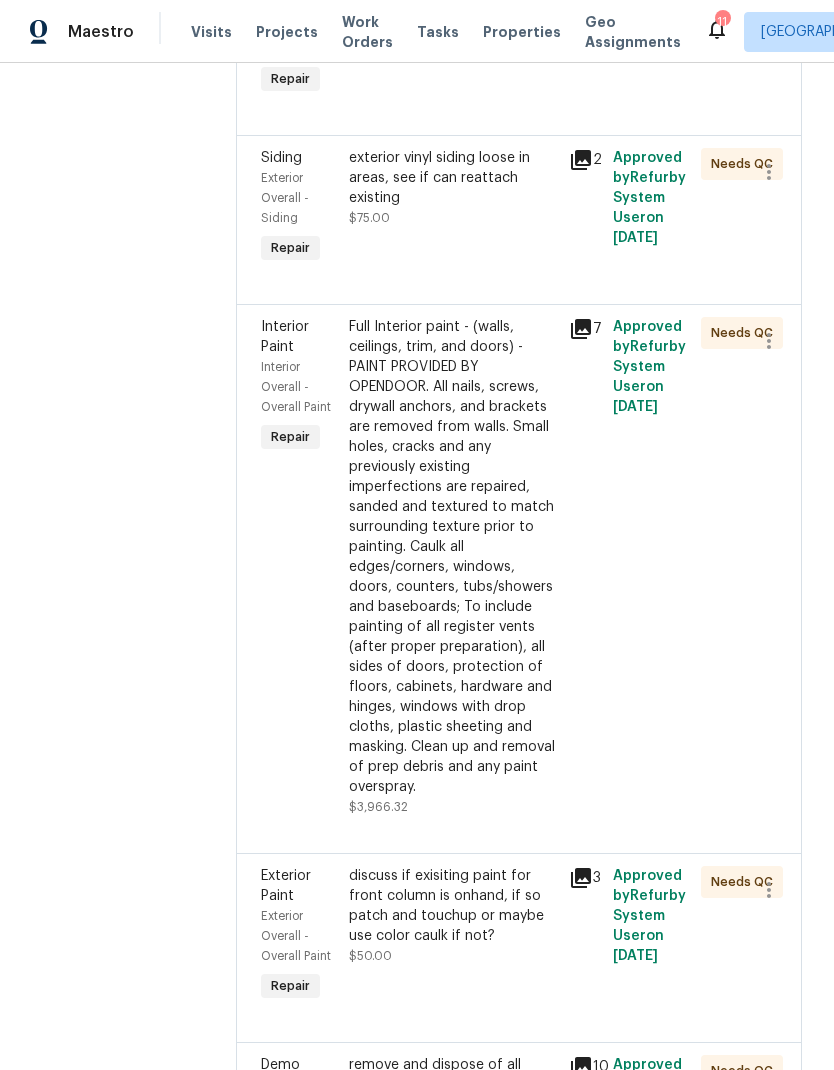 click on "discuss if exisiting paint for front column is onhand, if so patch and touchup or maybe use color caulk if not?" at bounding box center (453, 906) 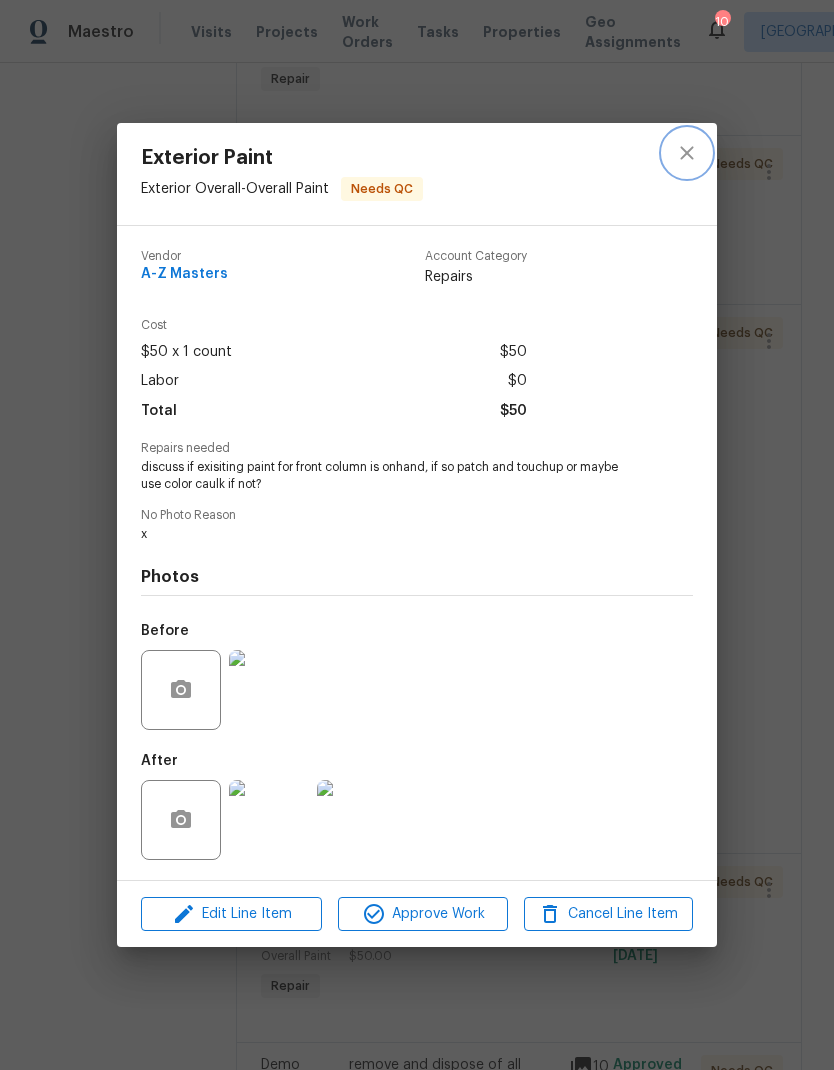 click 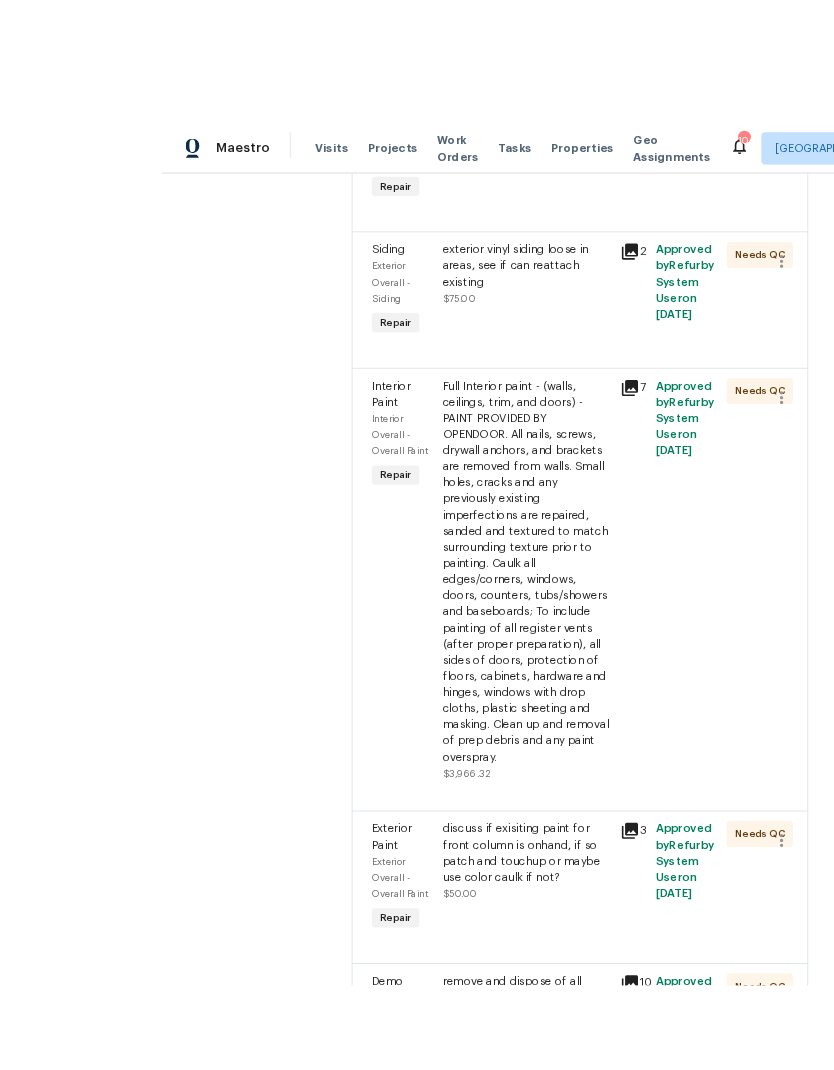 scroll, scrollTop: 39, scrollLeft: 0, axis: vertical 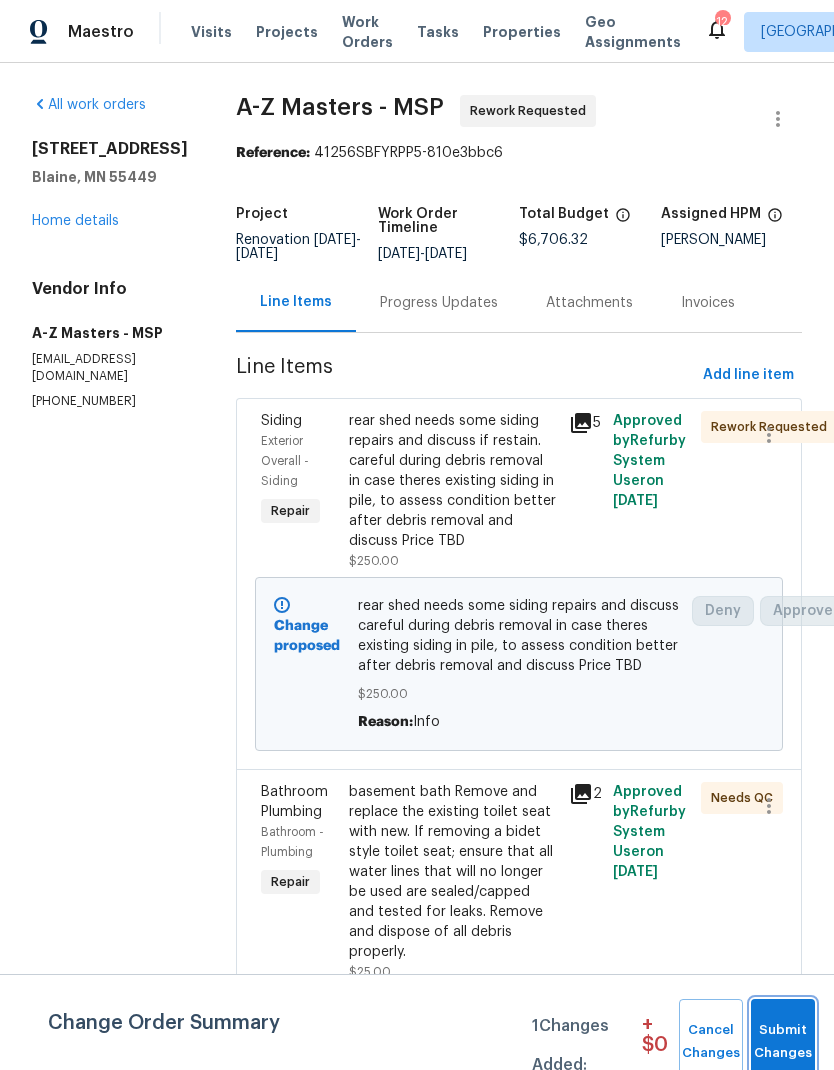 click on "Submit Changes" at bounding box center (783, 1042) 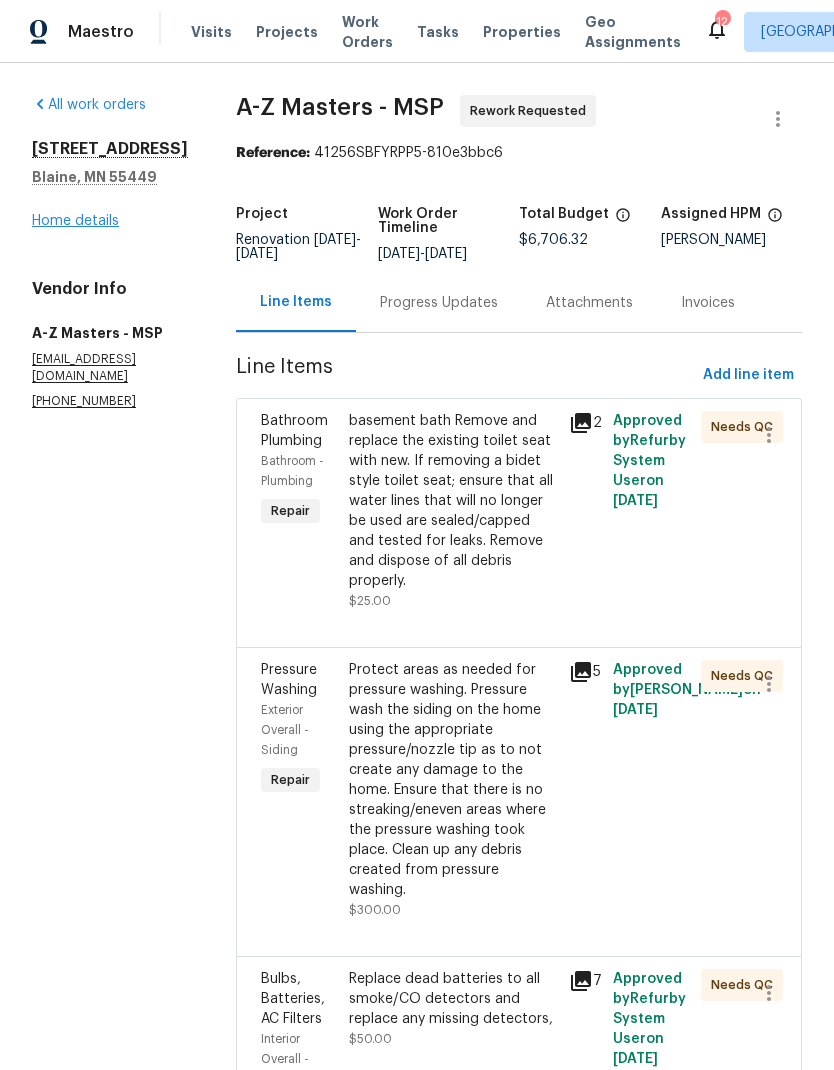 click on "Home details" at bounding box center [75, 221] 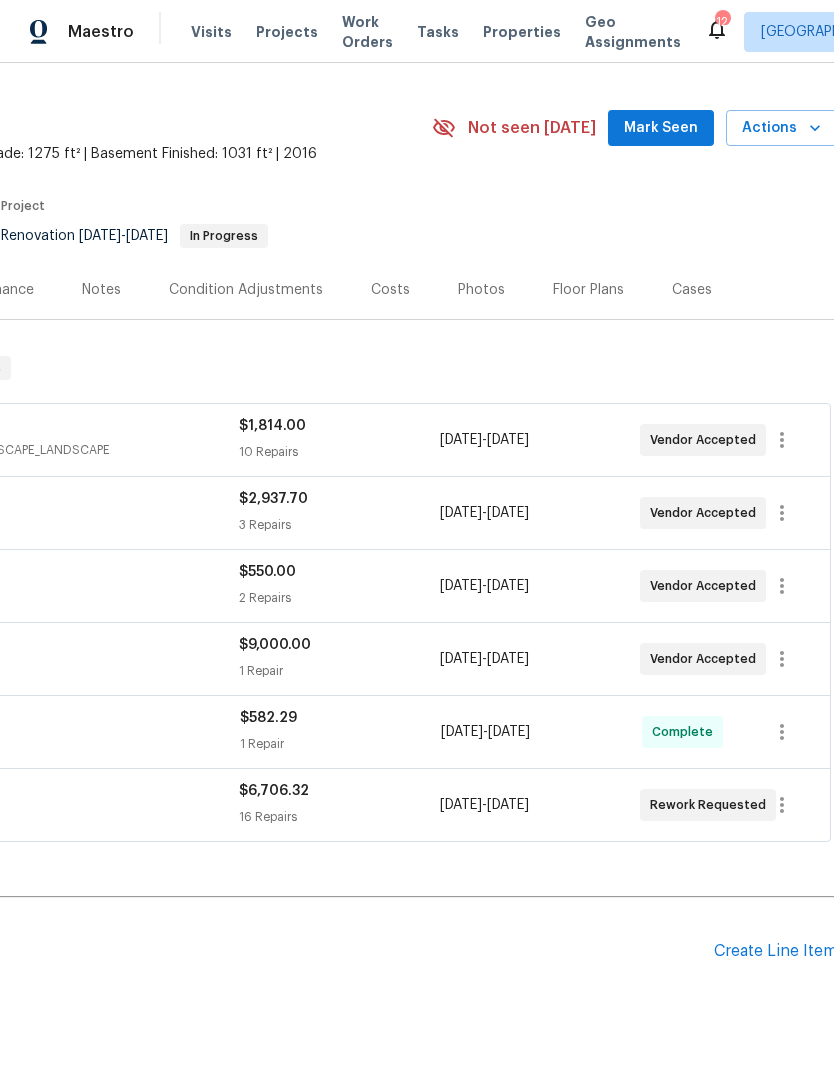 scroll, scrollTop: 43, scrollLeft: 292, axis: both 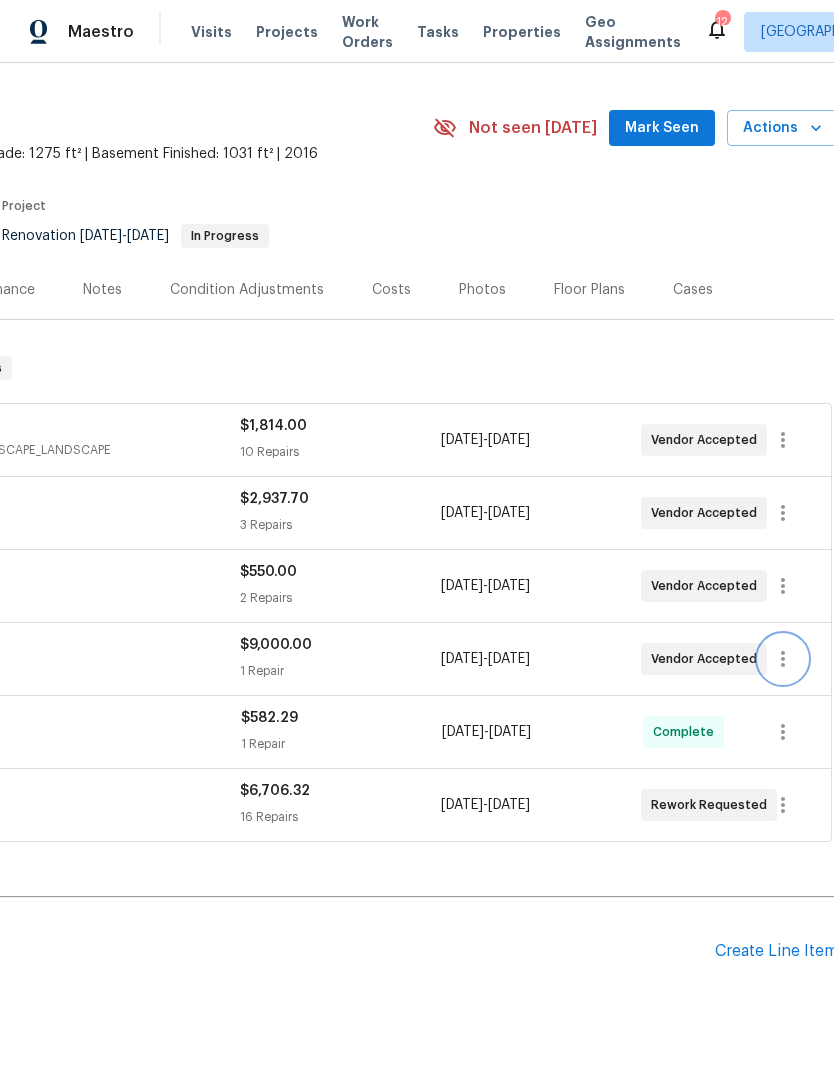 click 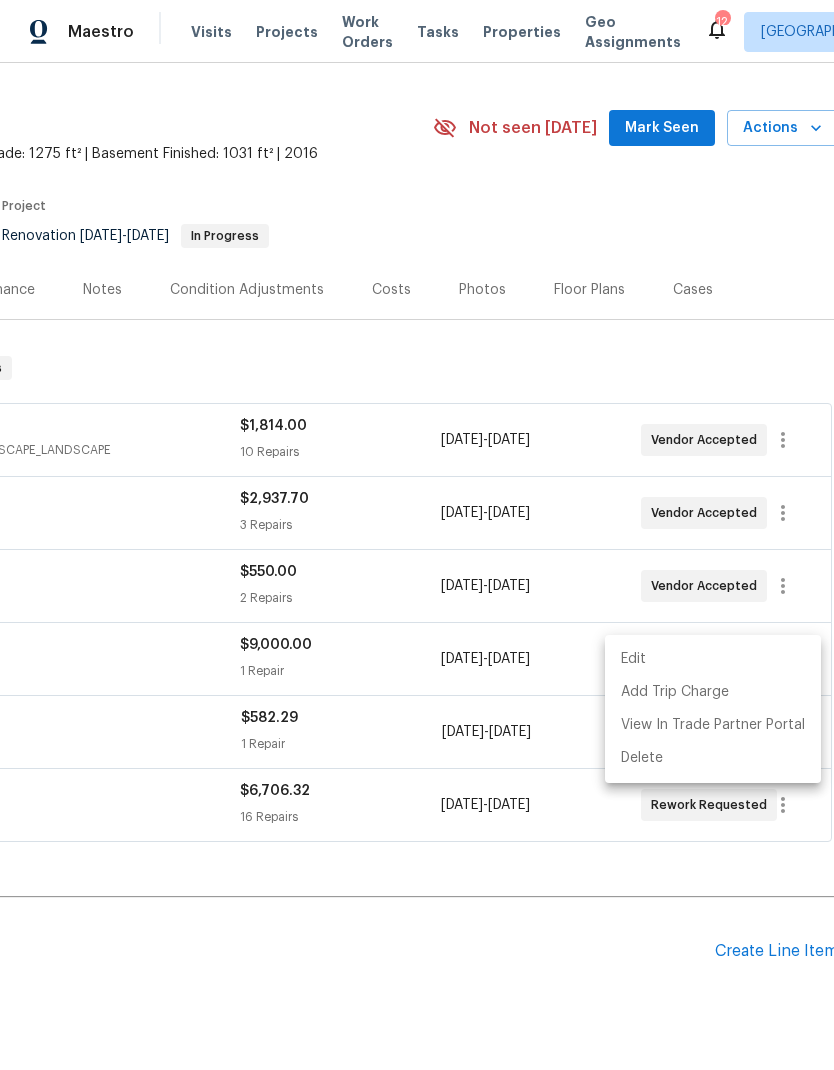 click on "Edit" at bounding box center (713, 659) 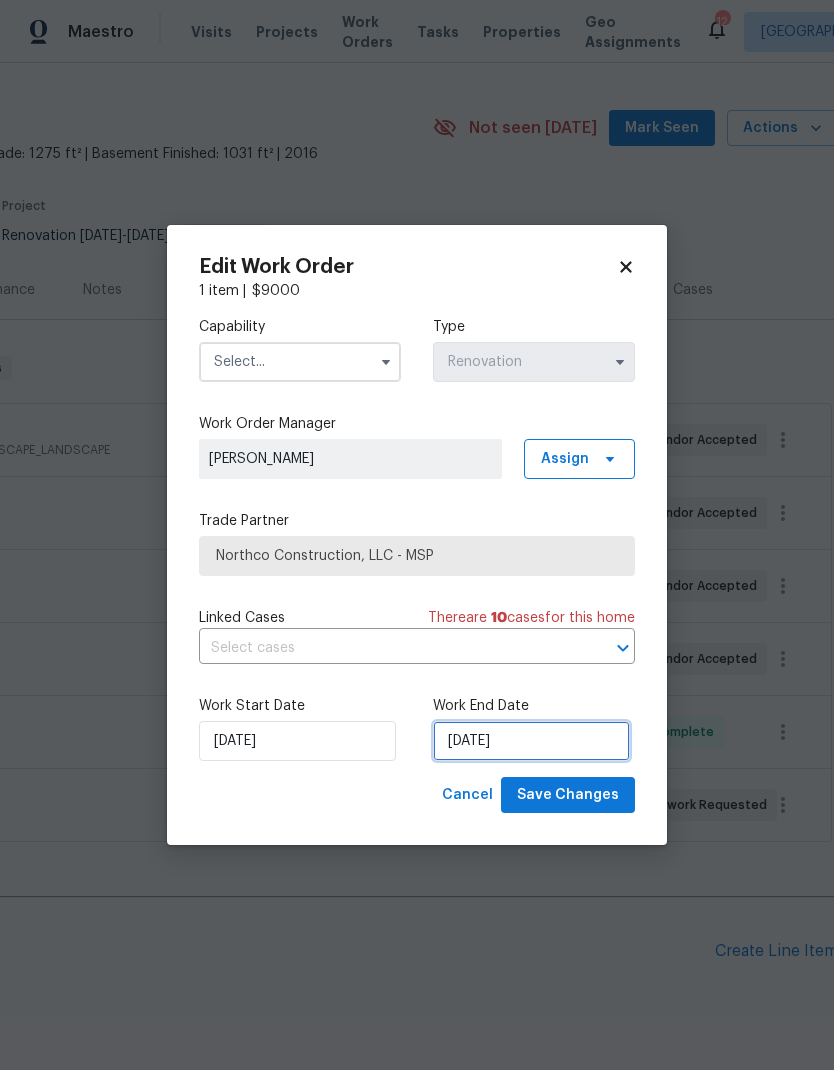 click on "7/25/2025" at bounding box center (531, 741) 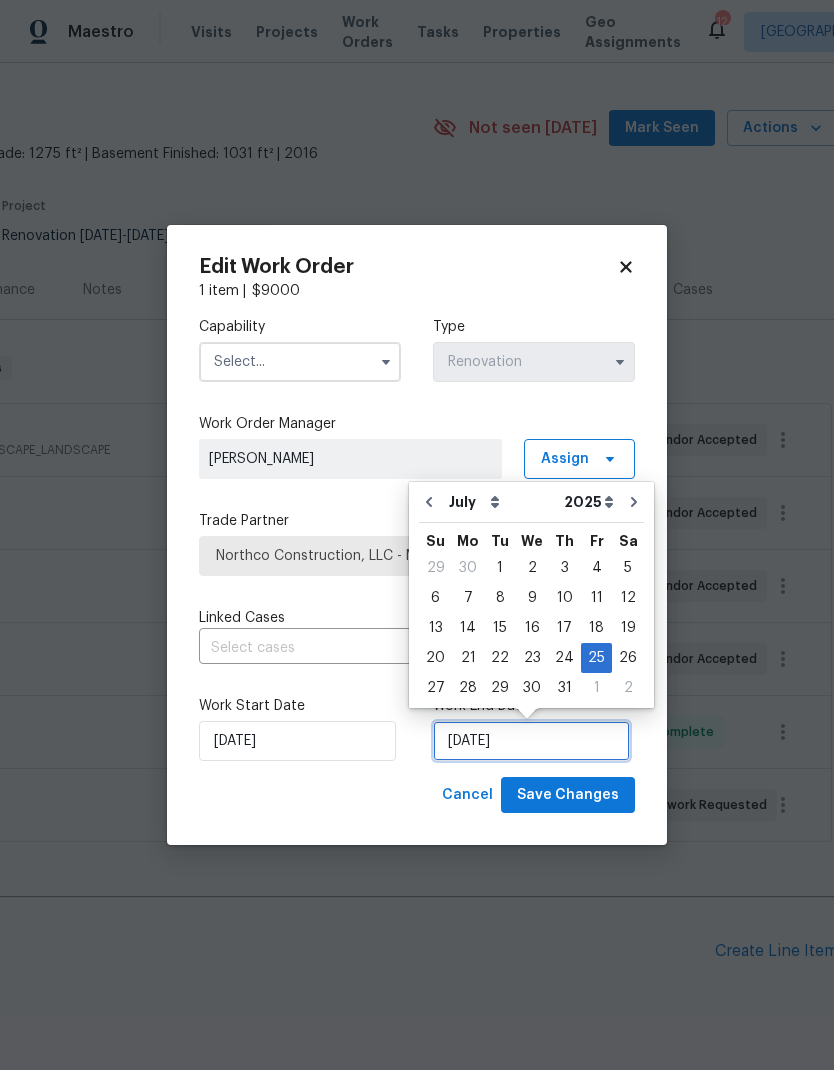 scroll, scrollTop: 15, scrollLeft: 0, axis: vertical 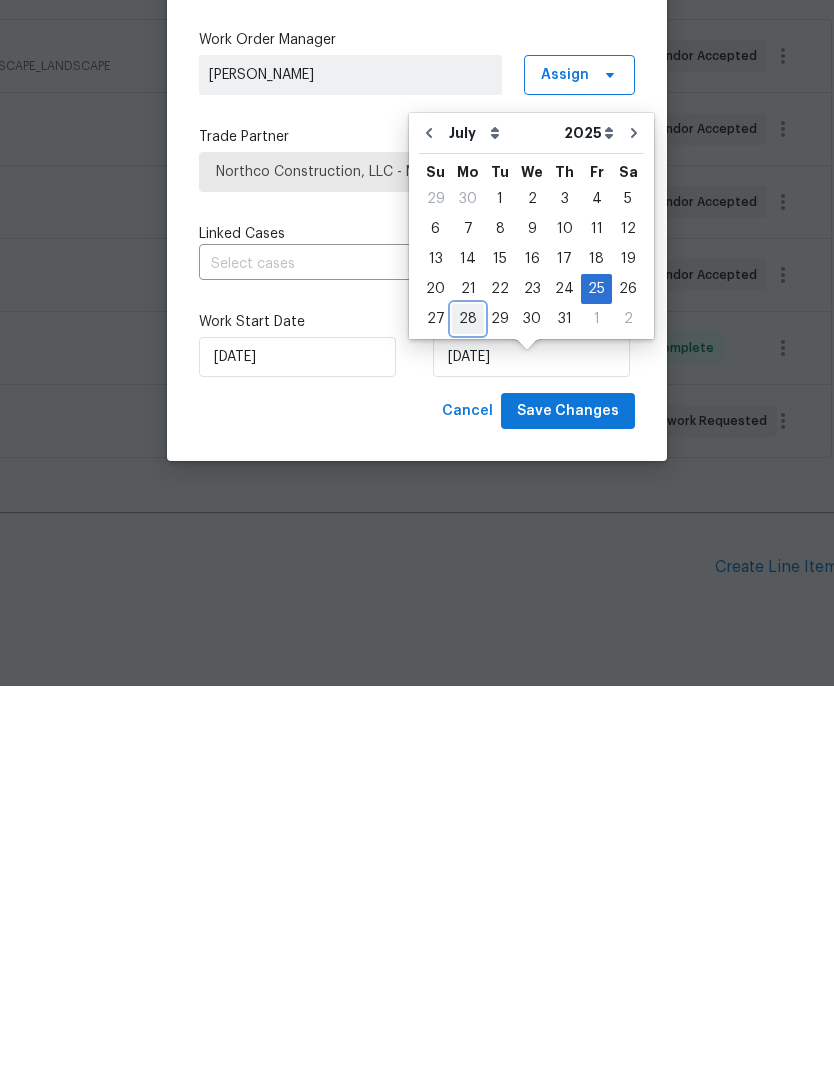 click on "28" at bounding box center [468, 703] 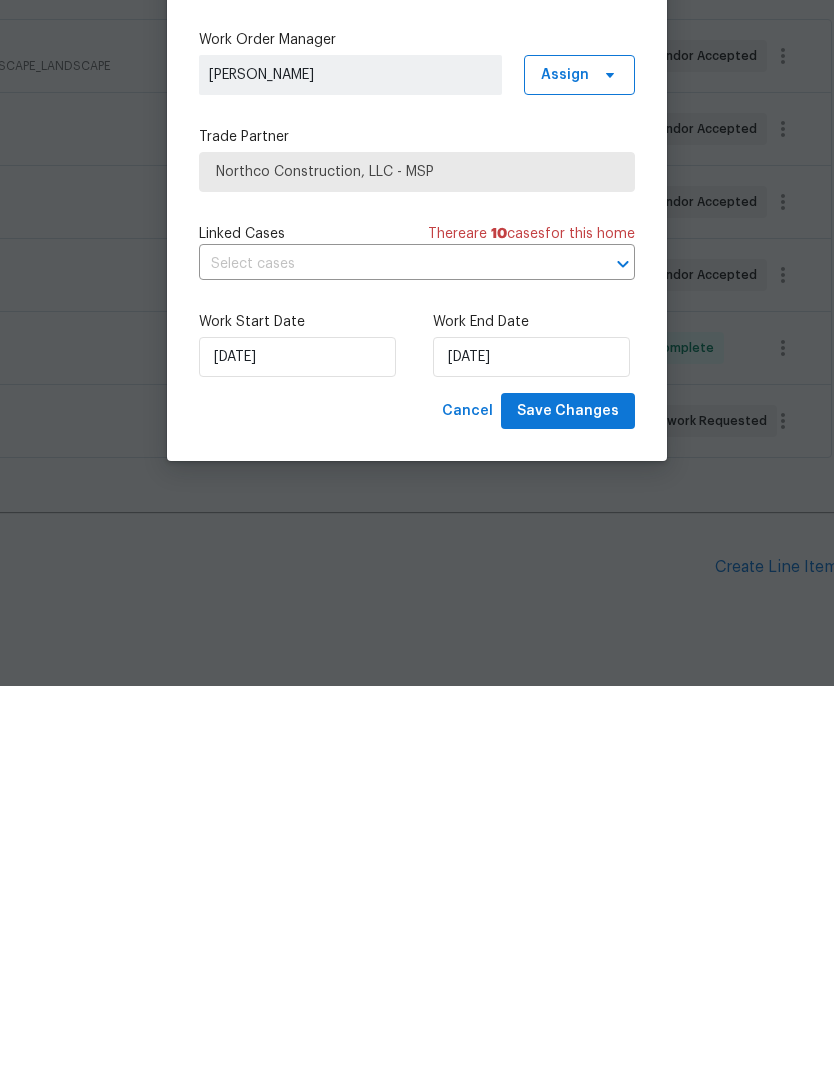scroll, scrollTop: 80, scrollLeft: 0, axis: vertical 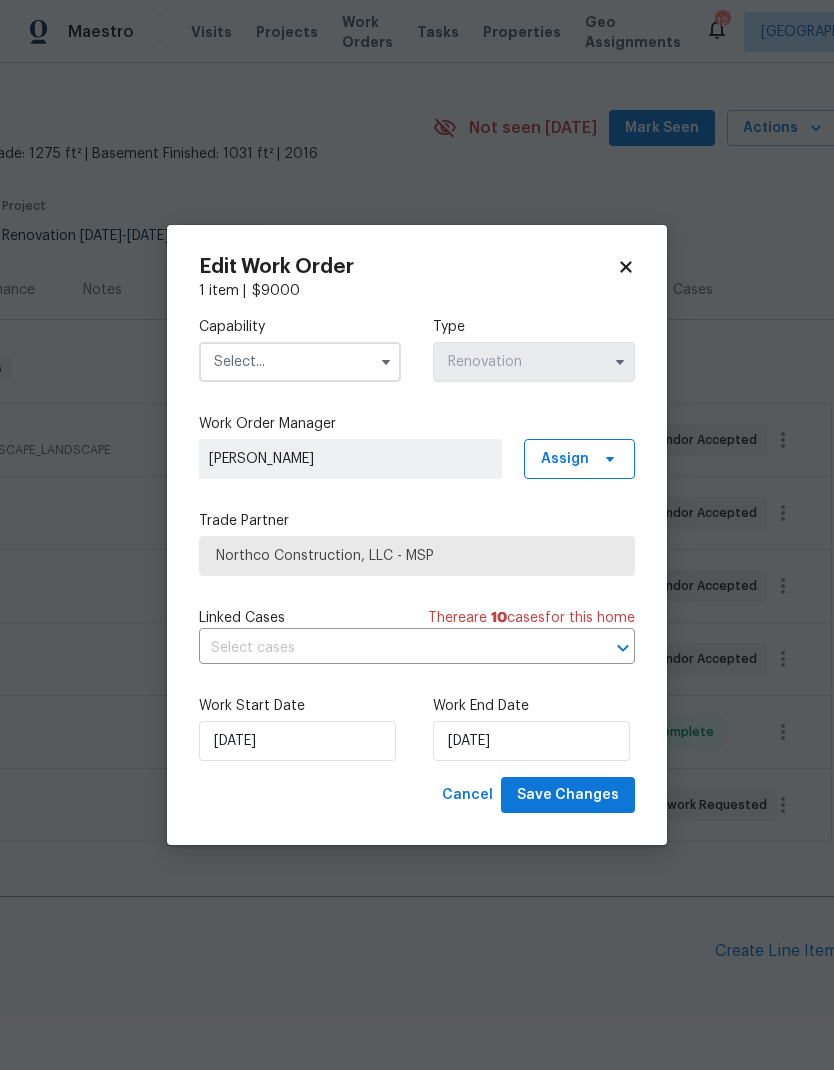click at bounding box center (300, 362) 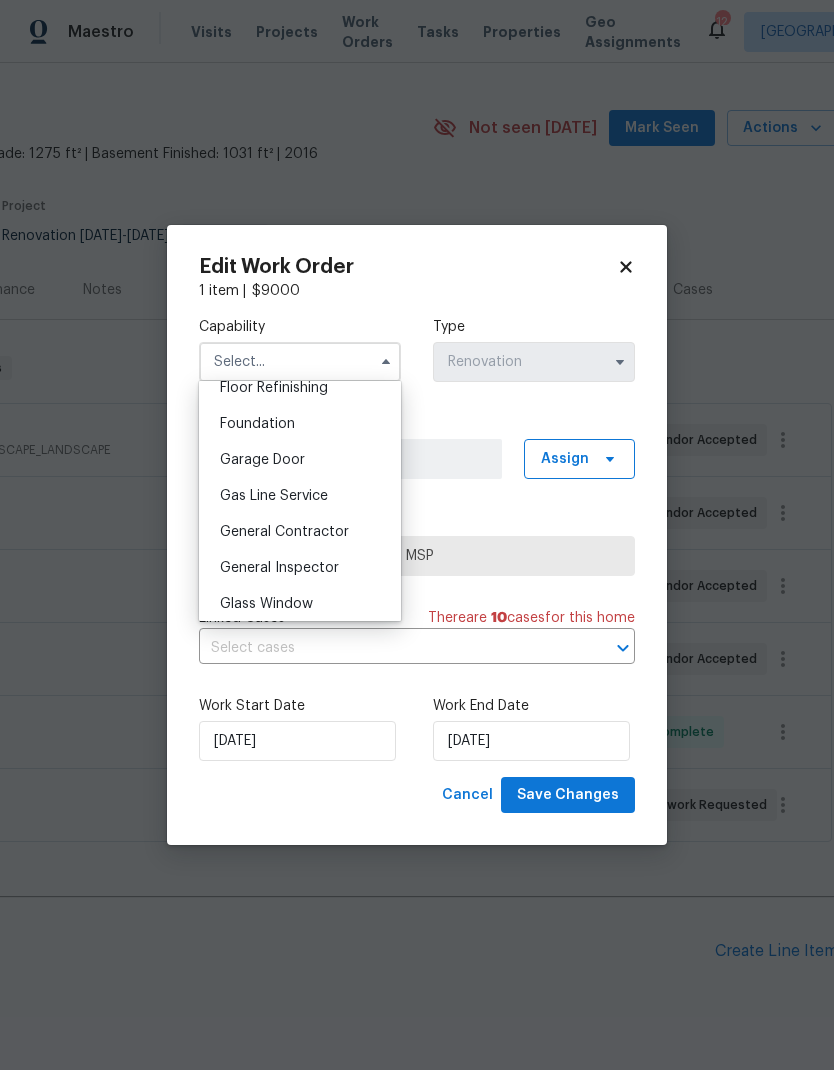 scroll, scrollTop: 829, scrollLeft: 0, axis: vertical 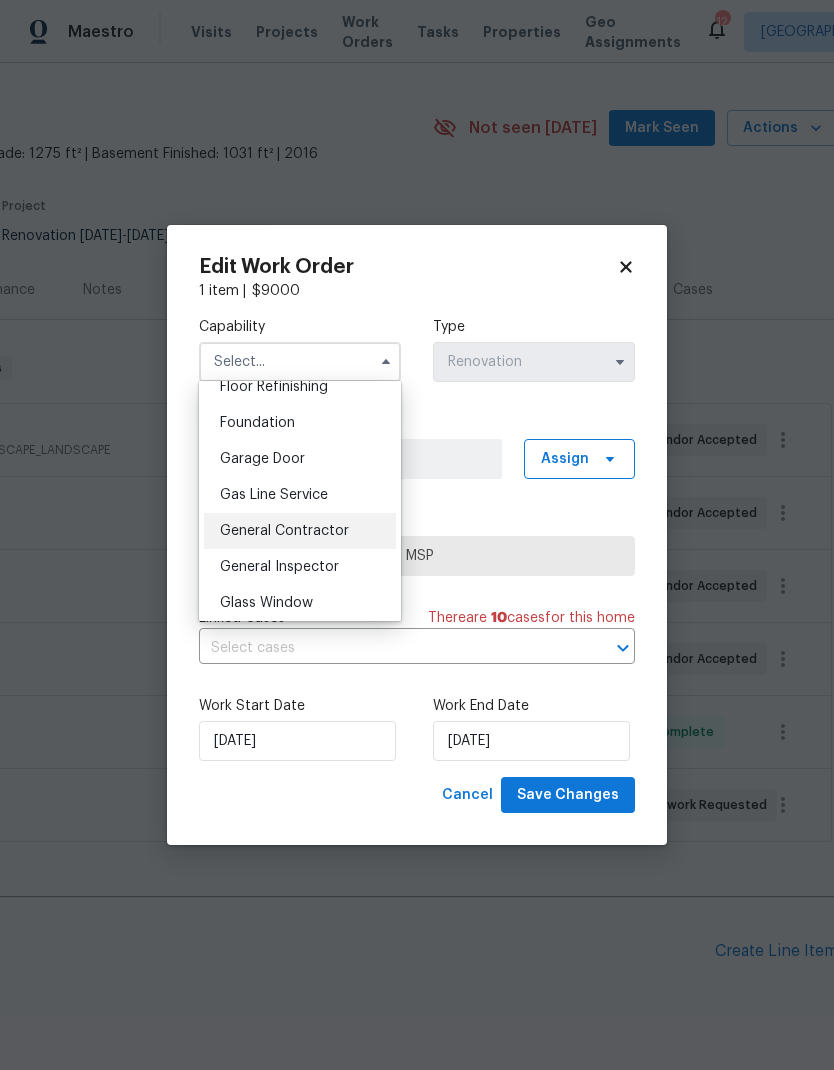 click on "General Contractor" at bounding box center (284, 531) 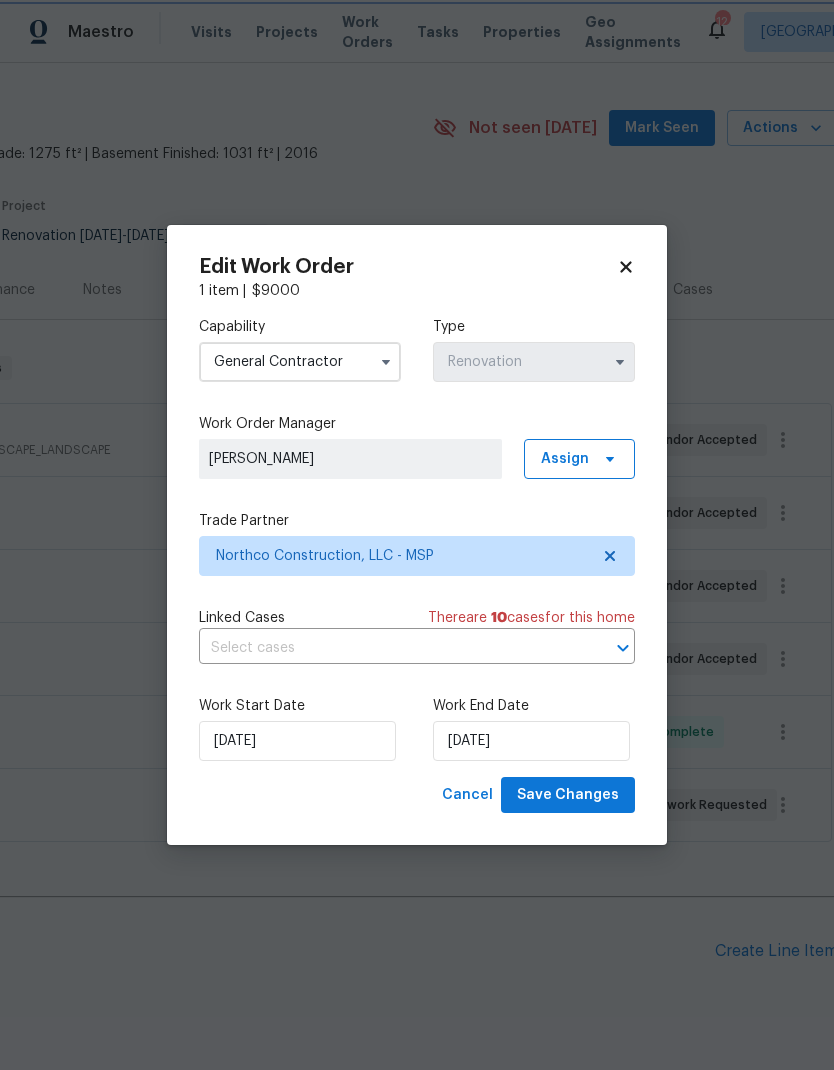 type on "General Contractor" 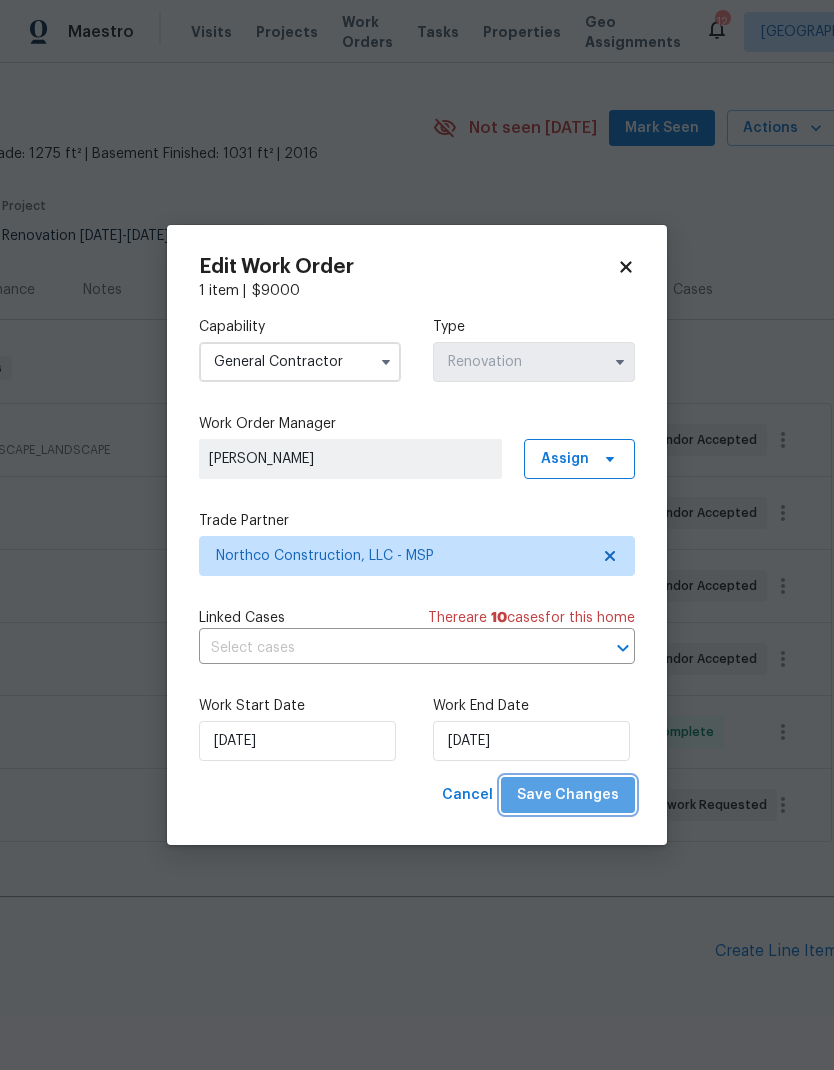 click on "Save Changes" at bounding box center (568, 795) 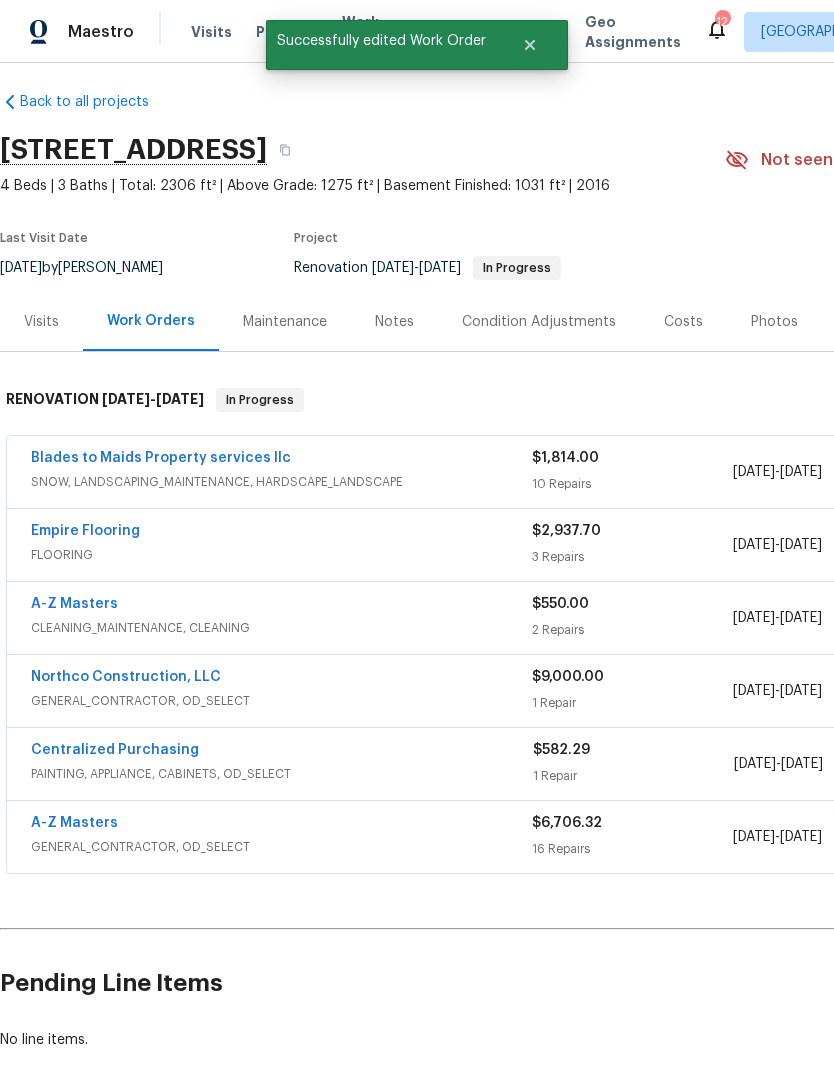 scroll, scrollTop: 11, scrollLeft: 0, axis: vertical 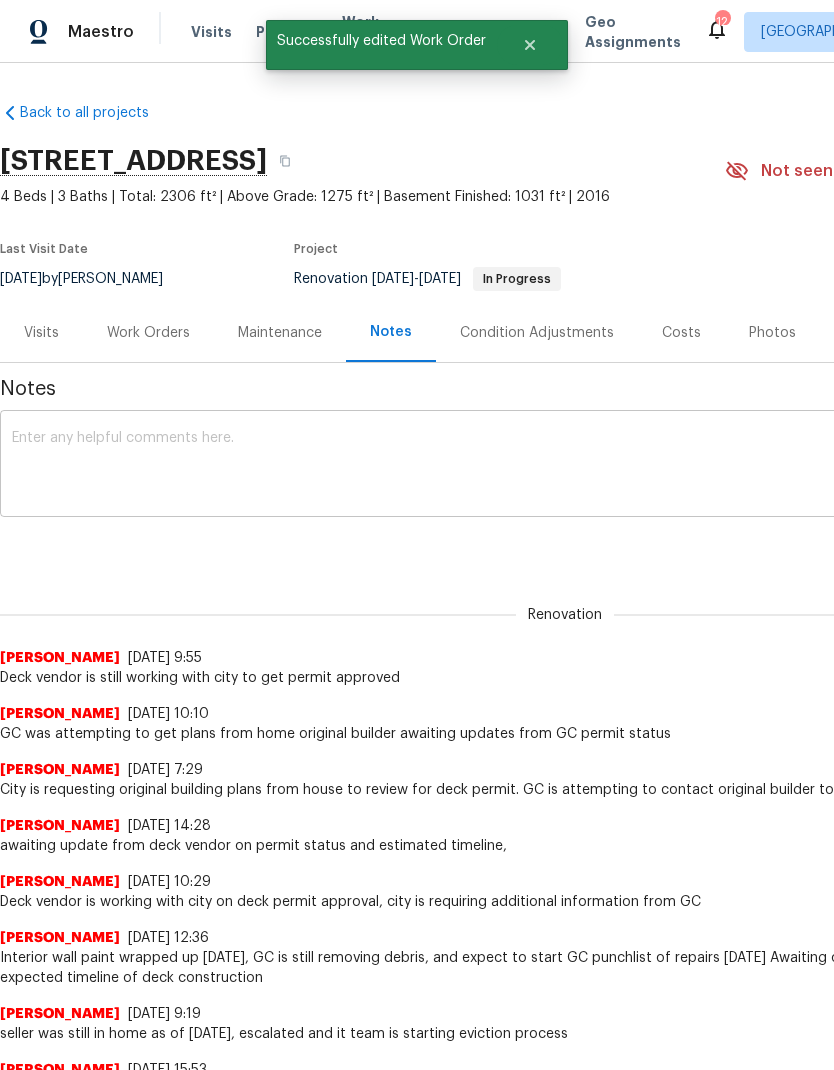 click at bounding box center [565, 466] 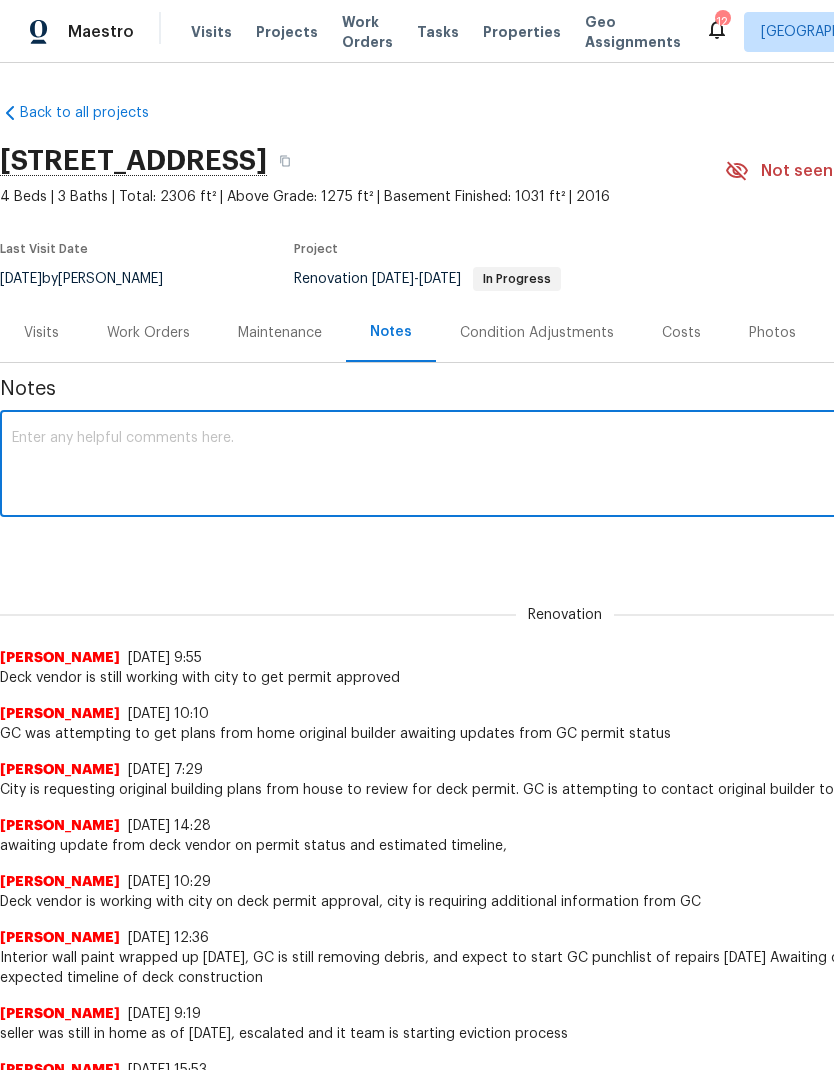 click at bounding box center (565, 466) 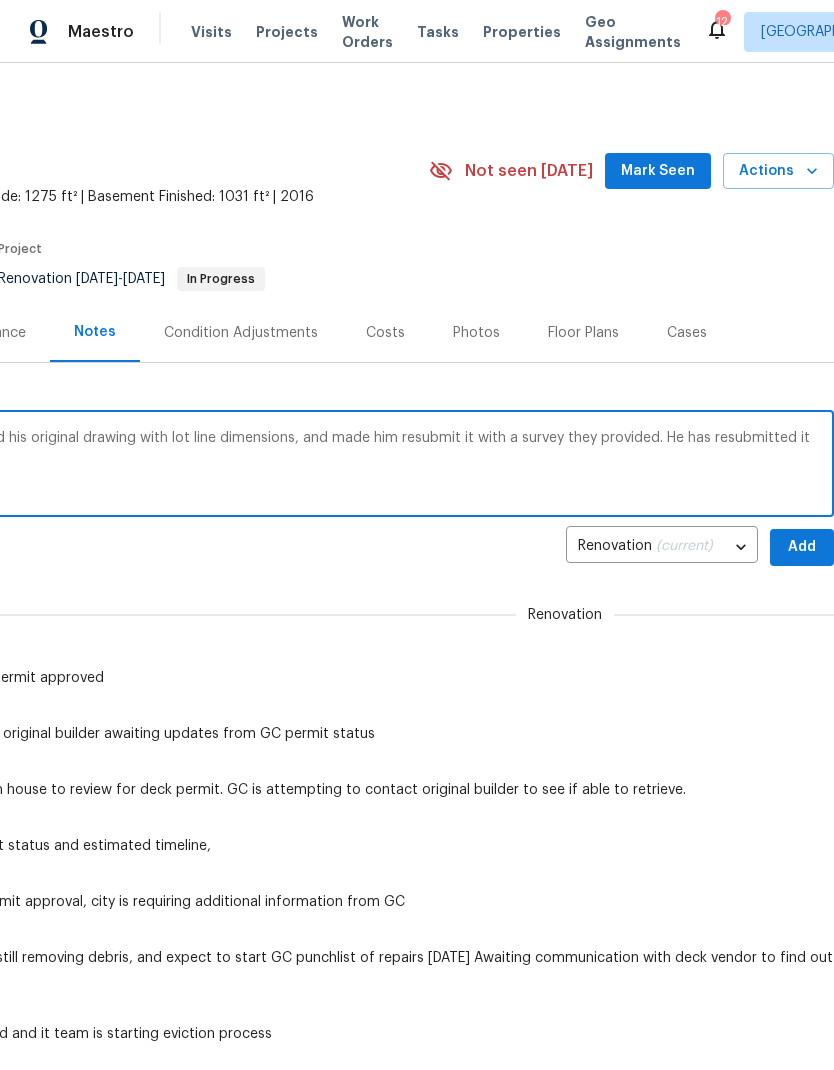 scroll, scrollTop: 0, scrollLeft: 0, axis: both 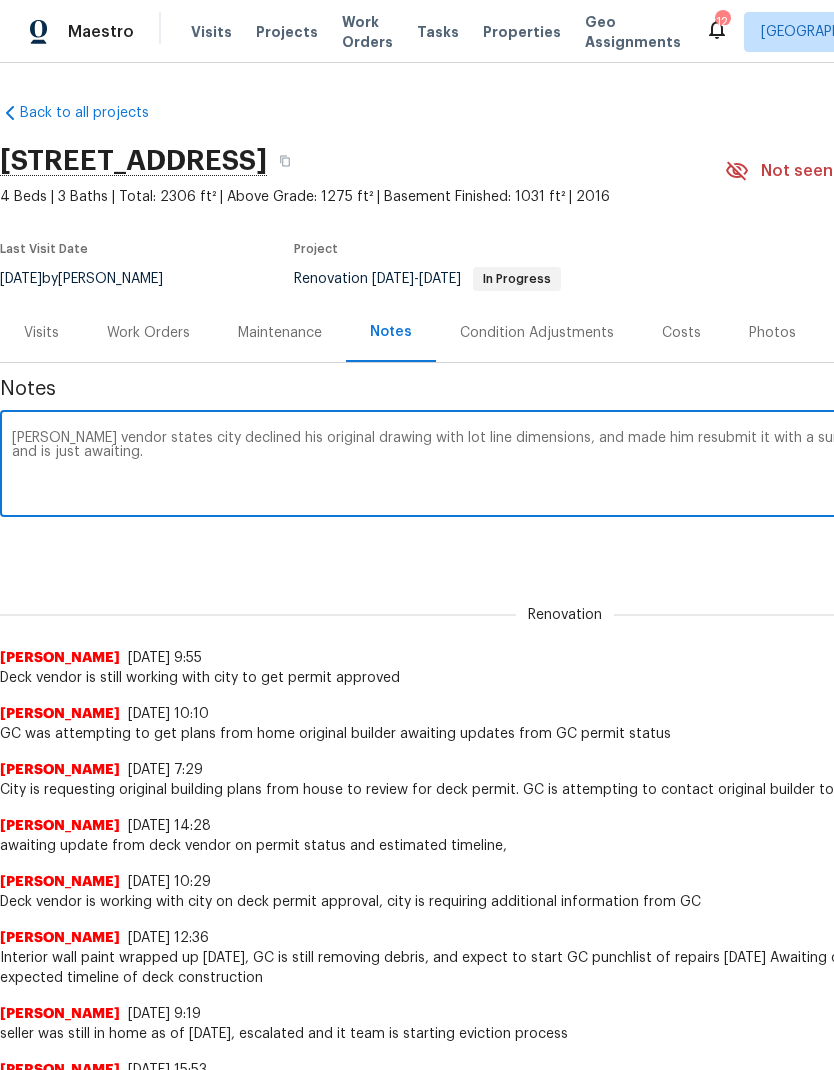 type on "Deck vendor states city declined his original drawing with lot line dimensions, and made him resubmit it with a survey they provided. He has resubmitted it and is just awaiting." 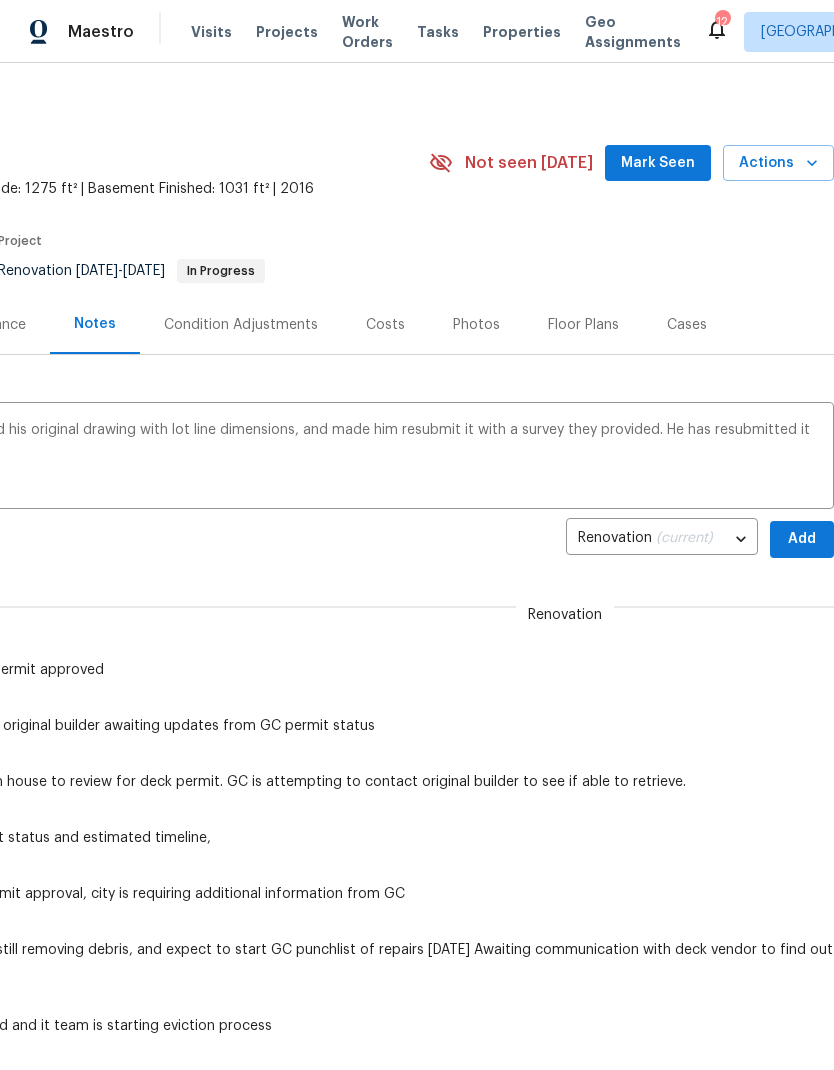 scroll, scrollTop: 8, scrollLeft: 296, axis: both 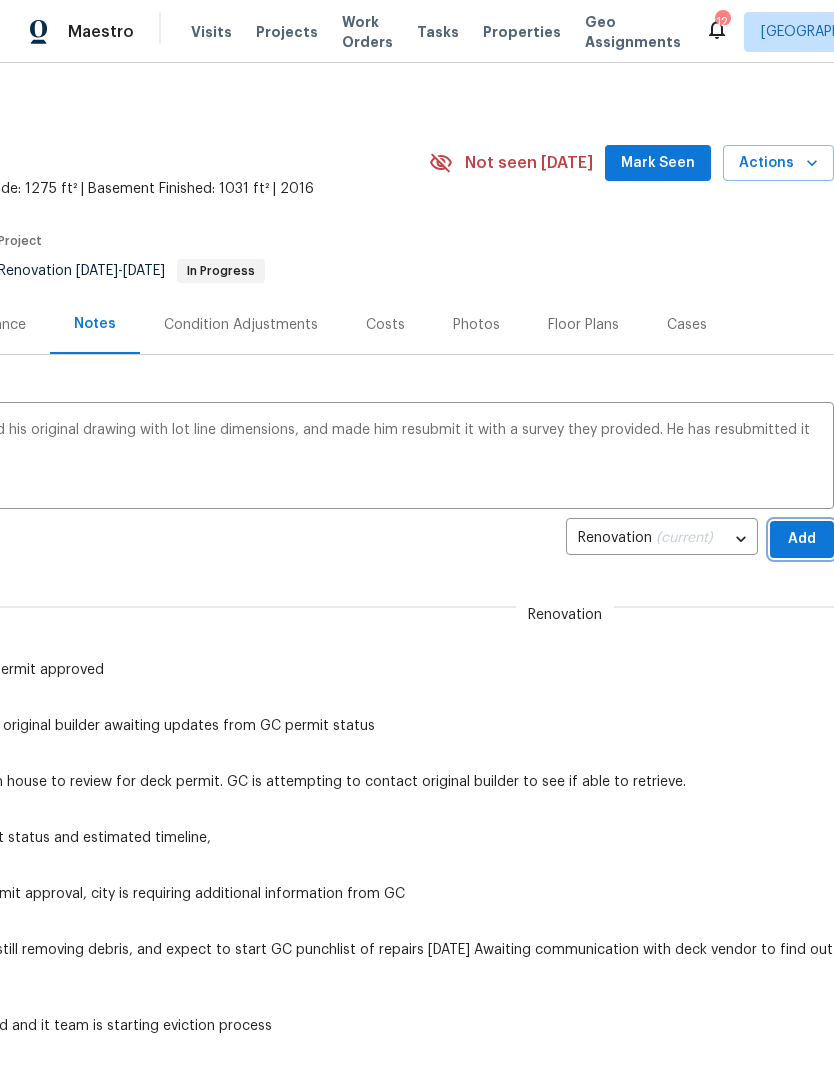 click on "Add" at bounding box center [802, 539] 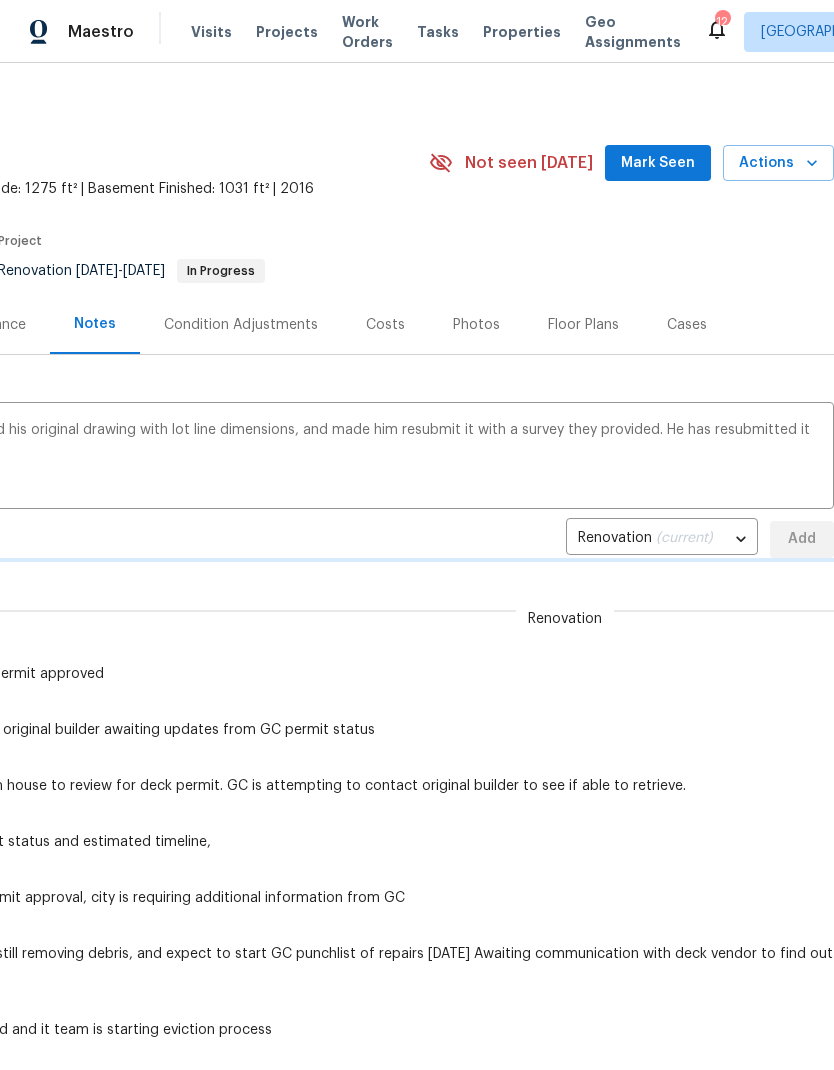 type 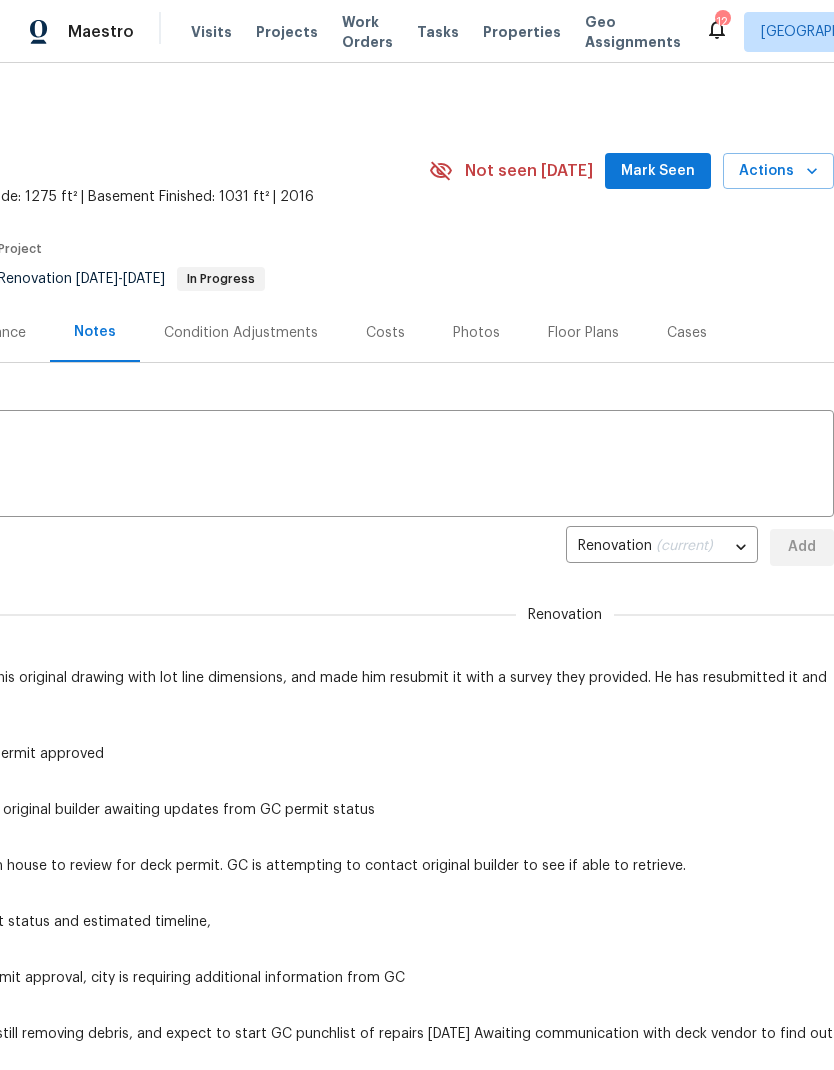 scroll, scrollTop: 0, scrollLeft: 296, axis: horizontal 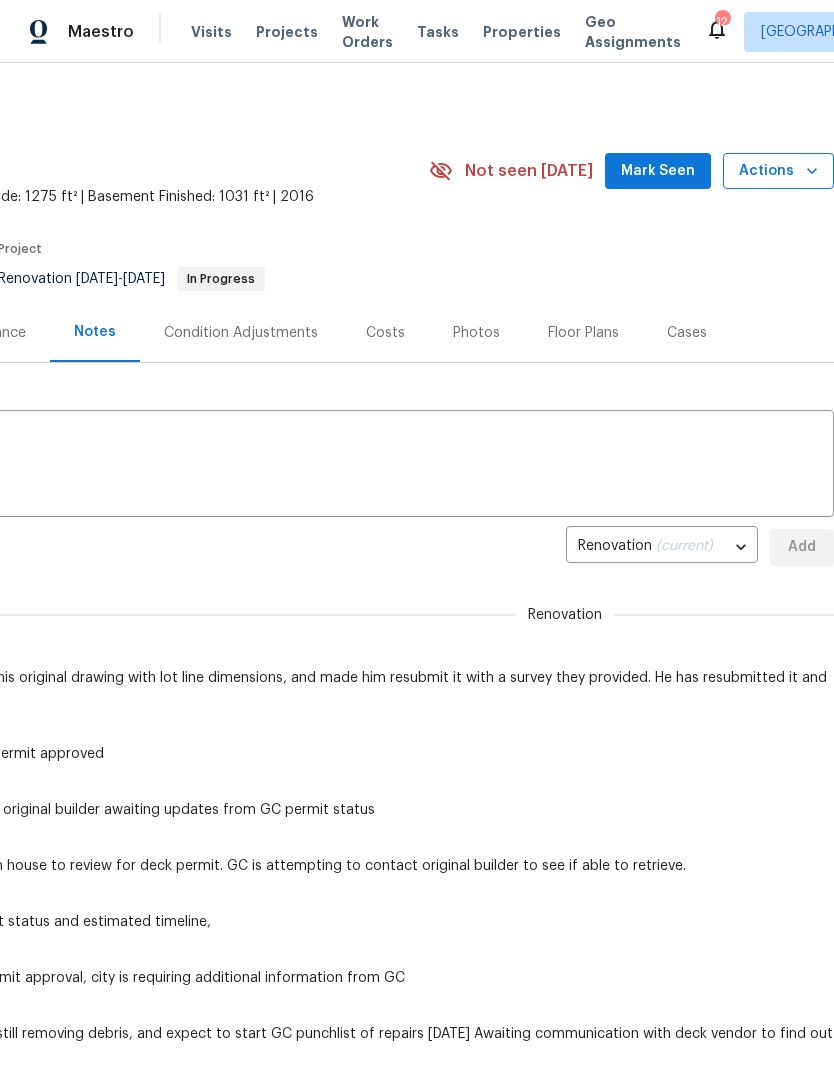 click on "Actions" at bounding box center (778, 171) 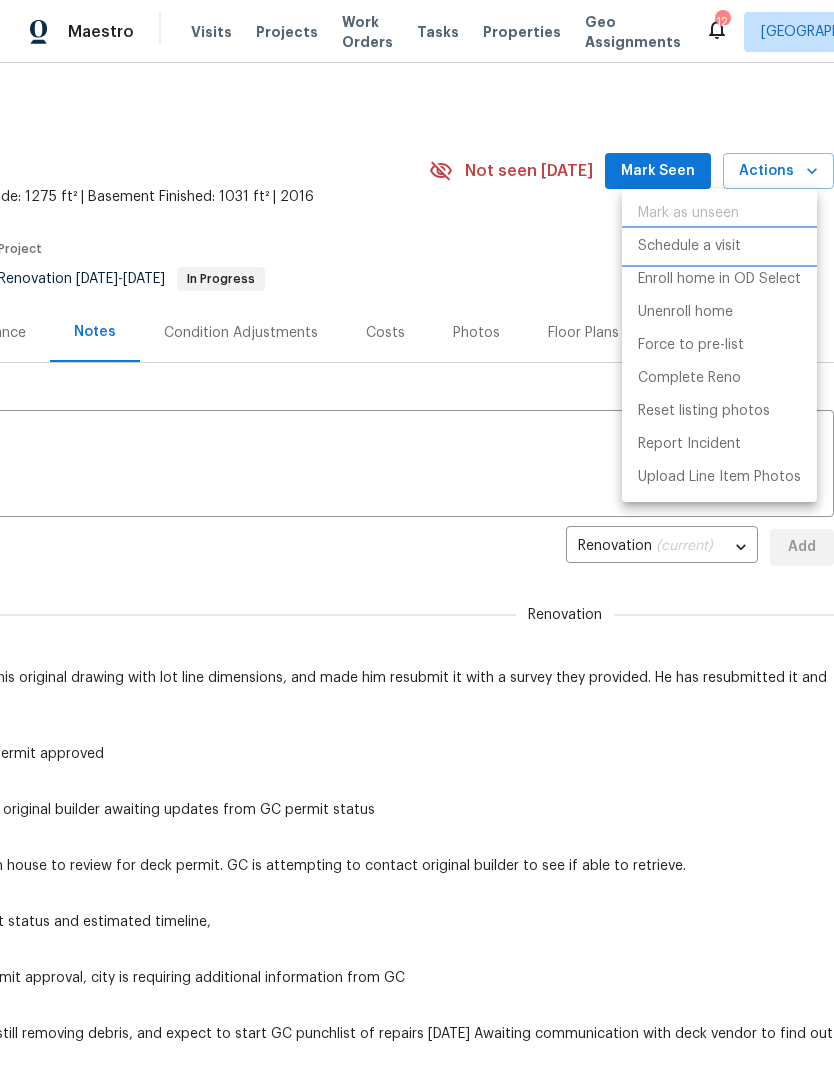 click on "Schedule a visit" at bounding box center (689, 246) 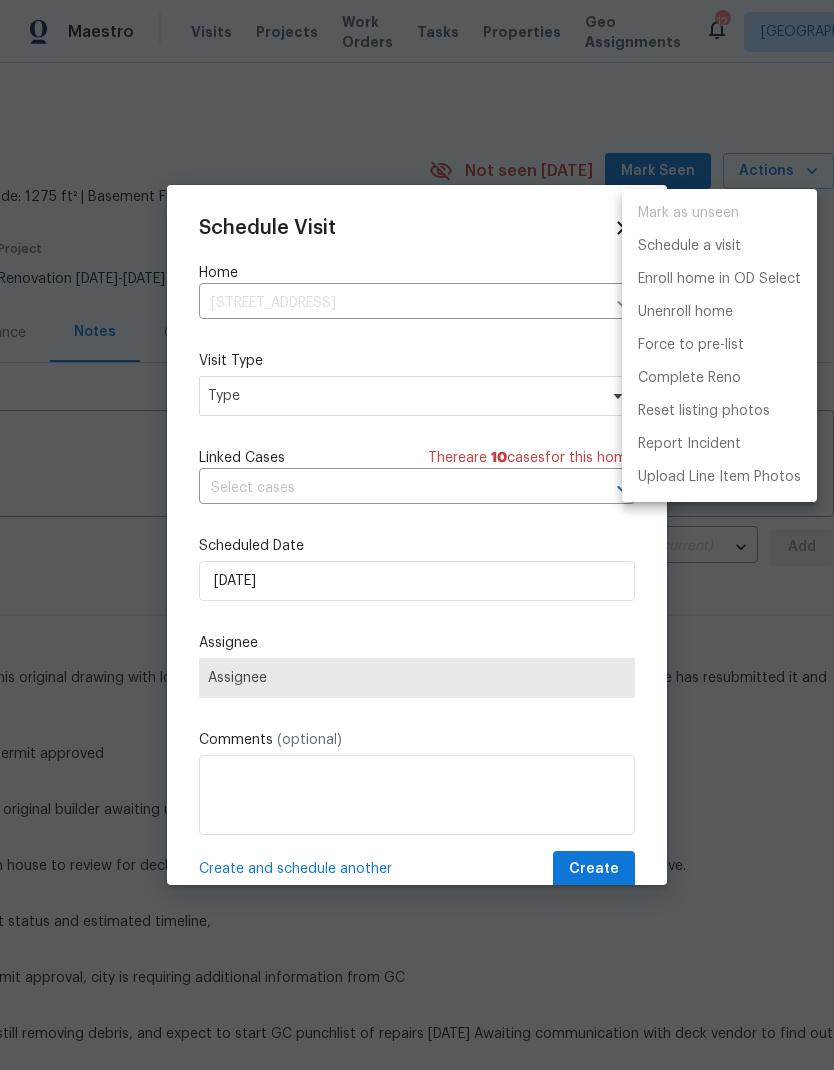 click at bounding box center [417, 535] 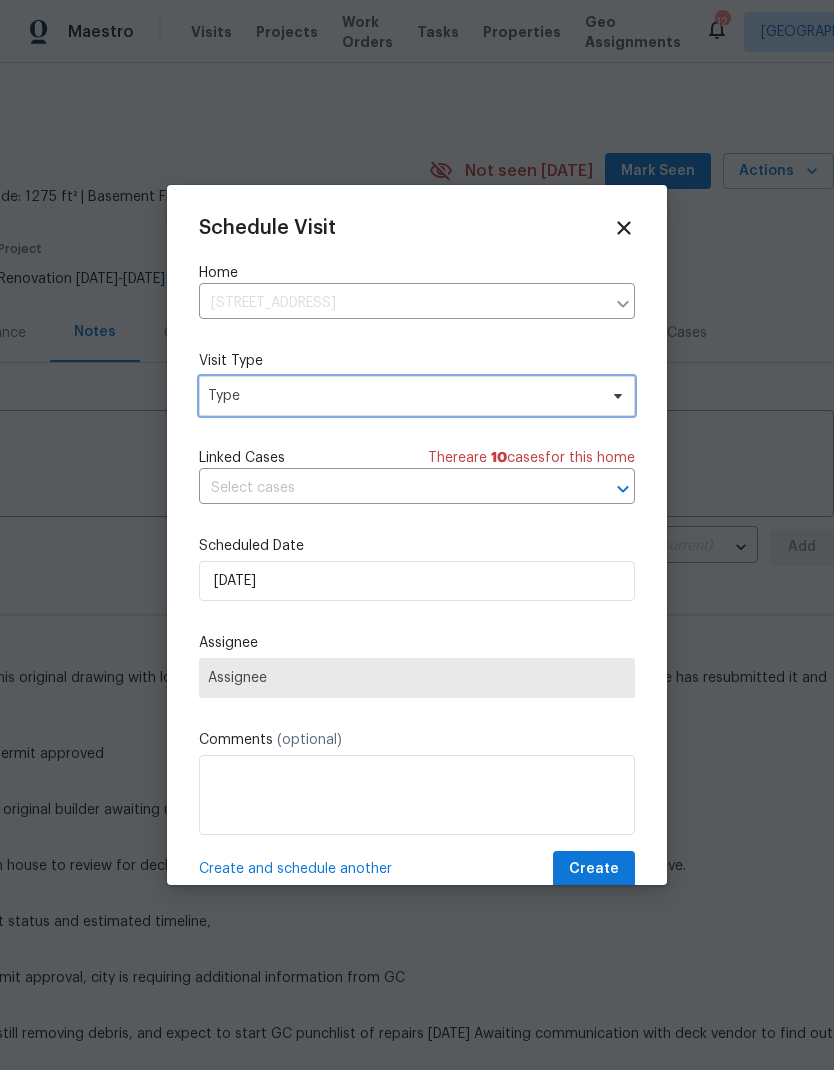 click on "Type" at bounding box center [402, 396] 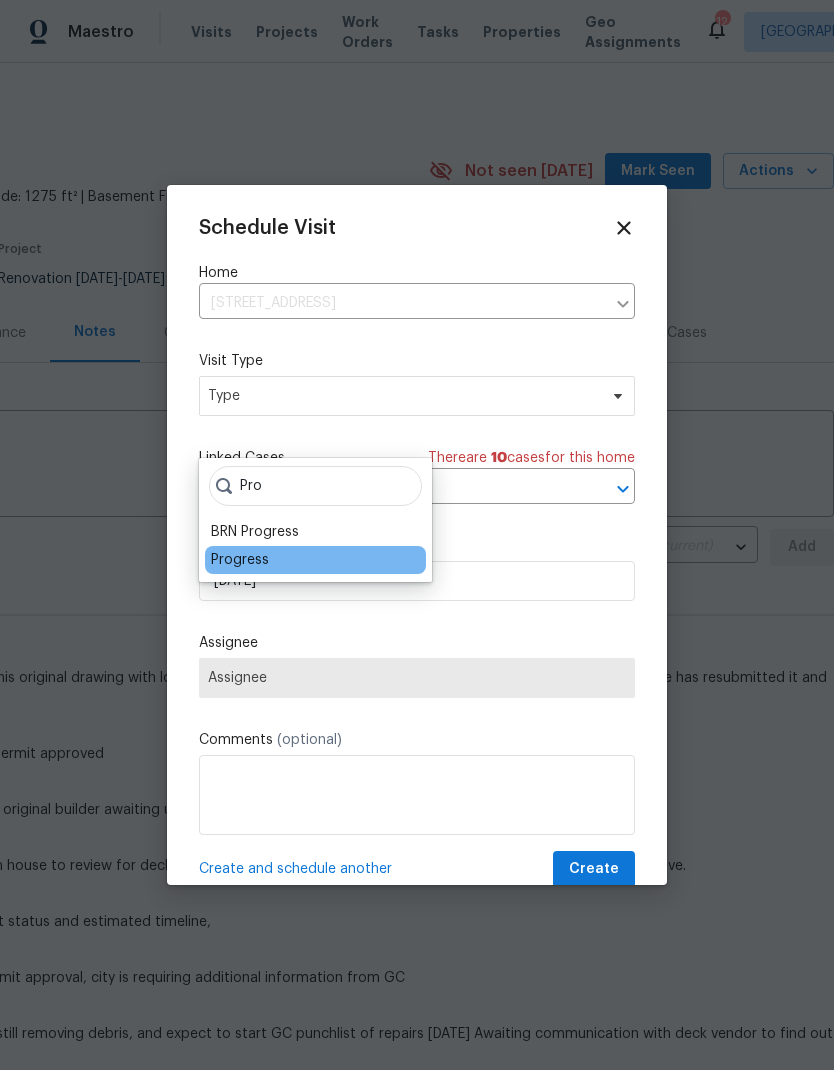 type on "Pro" 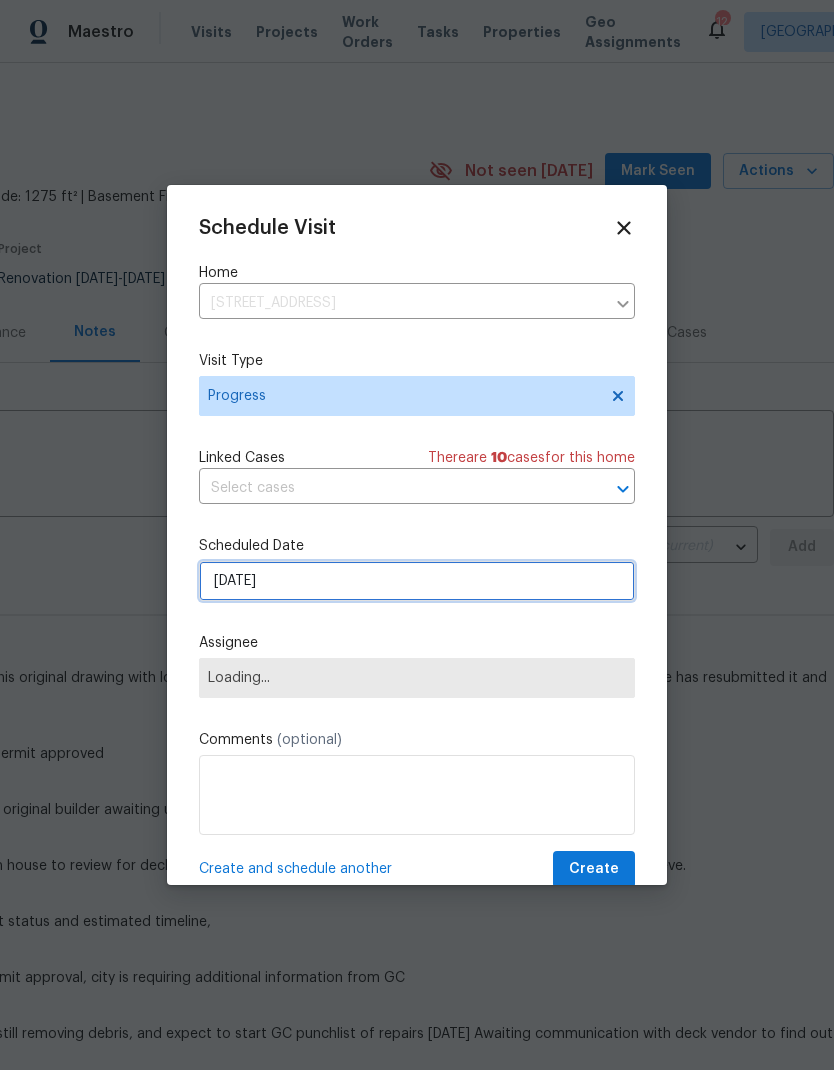 click on "[DATE]" at bounding box center (417, 581) 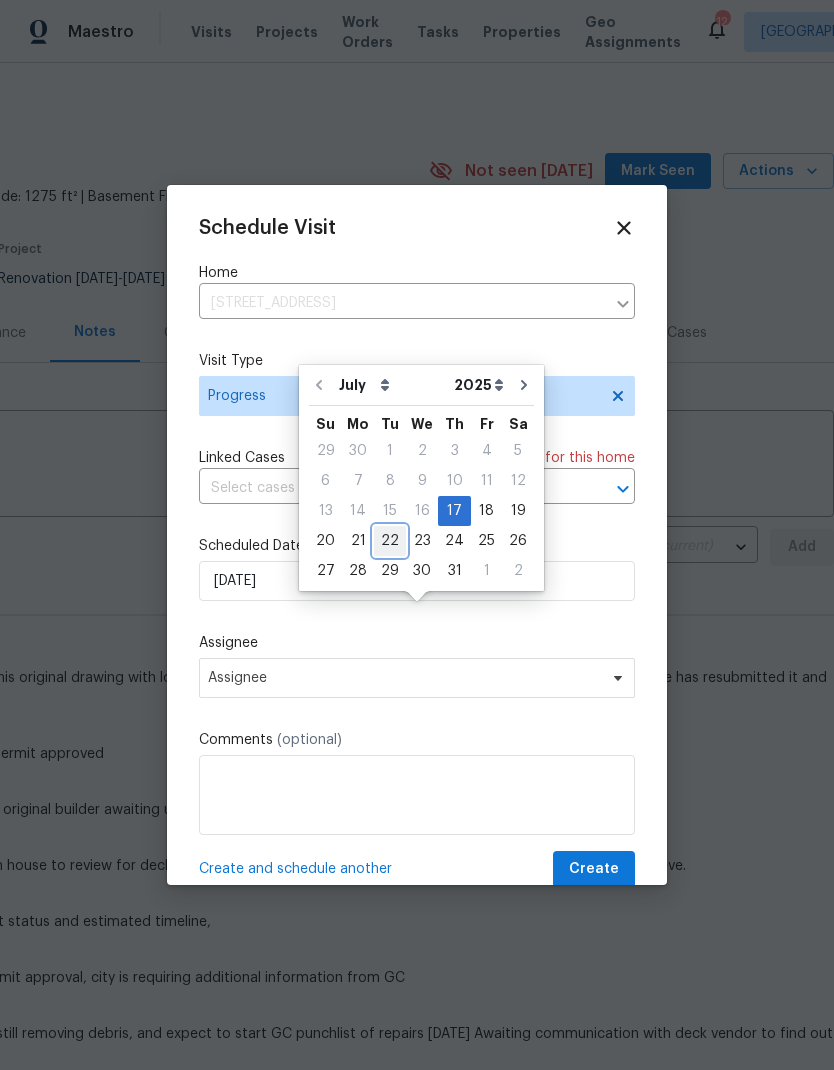 click on "22" at bounding box center (390, 541) 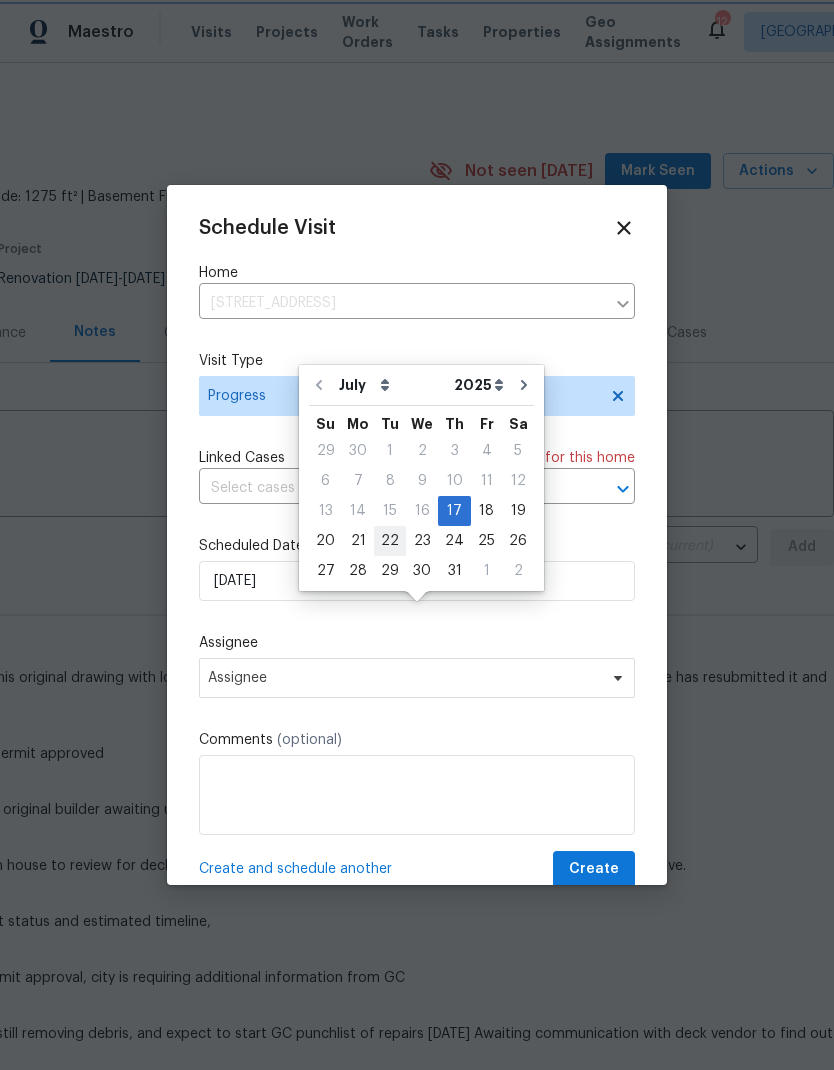 type on "7/22/2025" 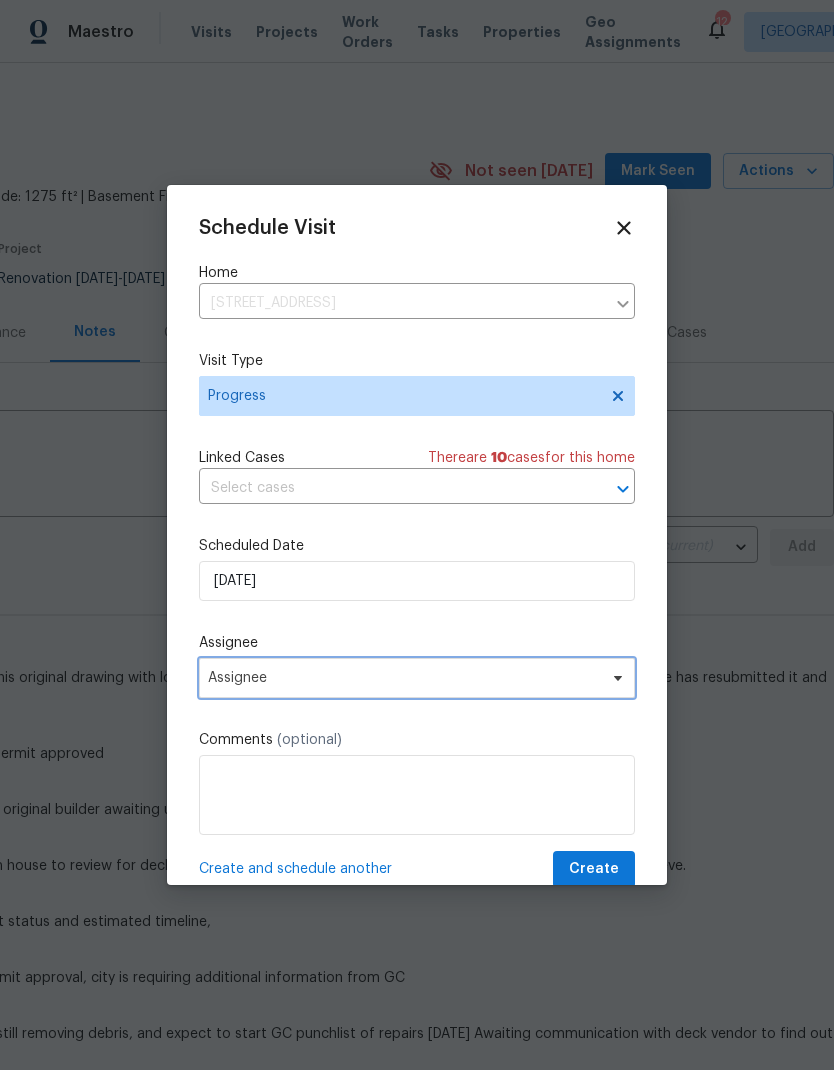 click on "Assignee" at bounding box center [417, 678] 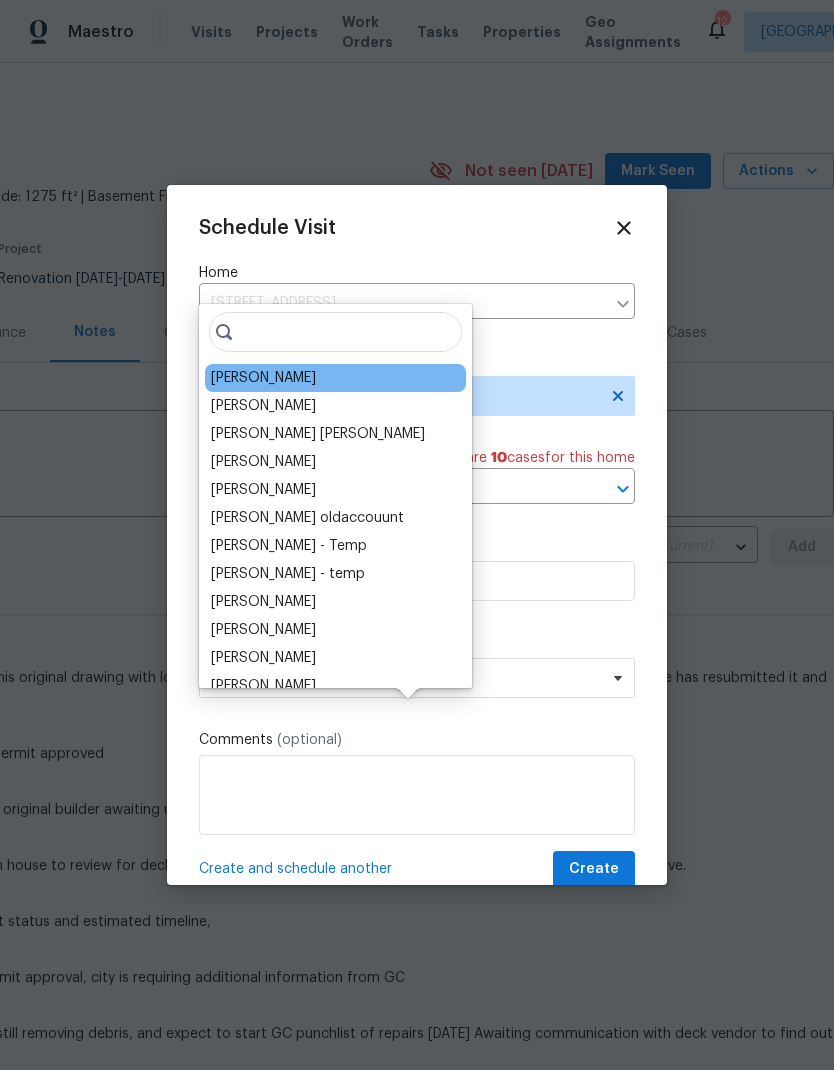 click on "[PERSON_NAME]" at bounding box center [263, 378] 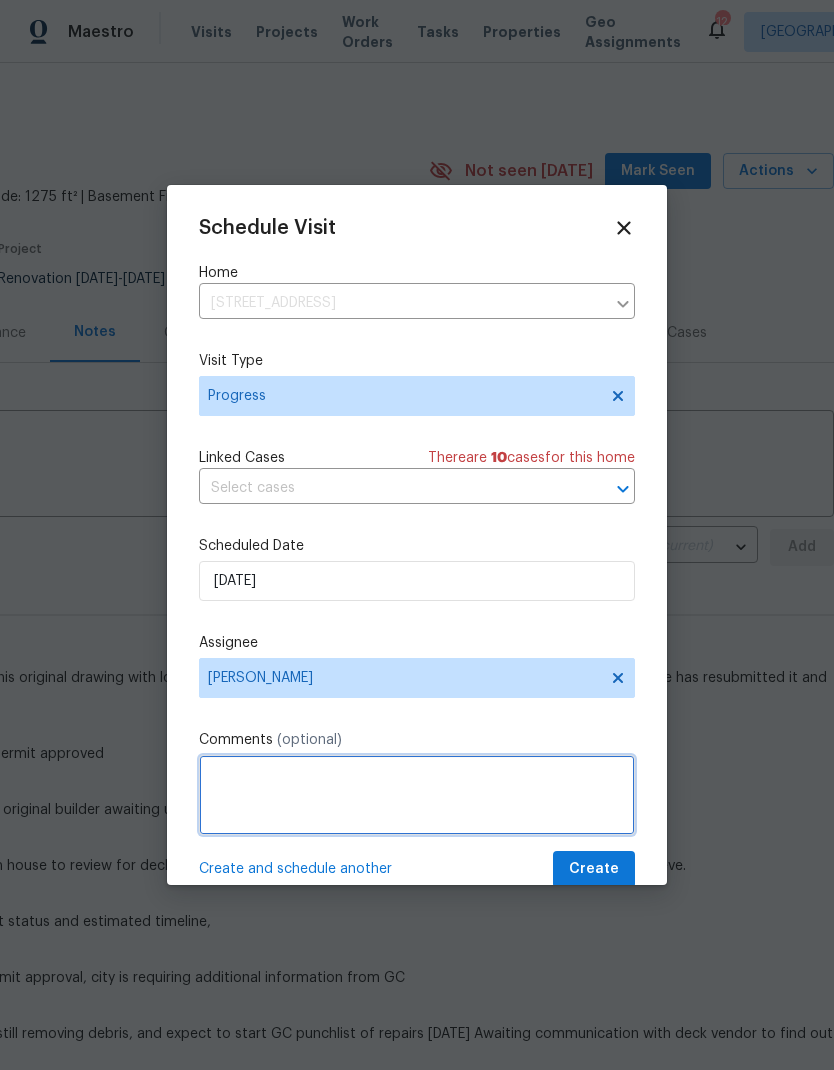 click at bounding box center (417, 795) 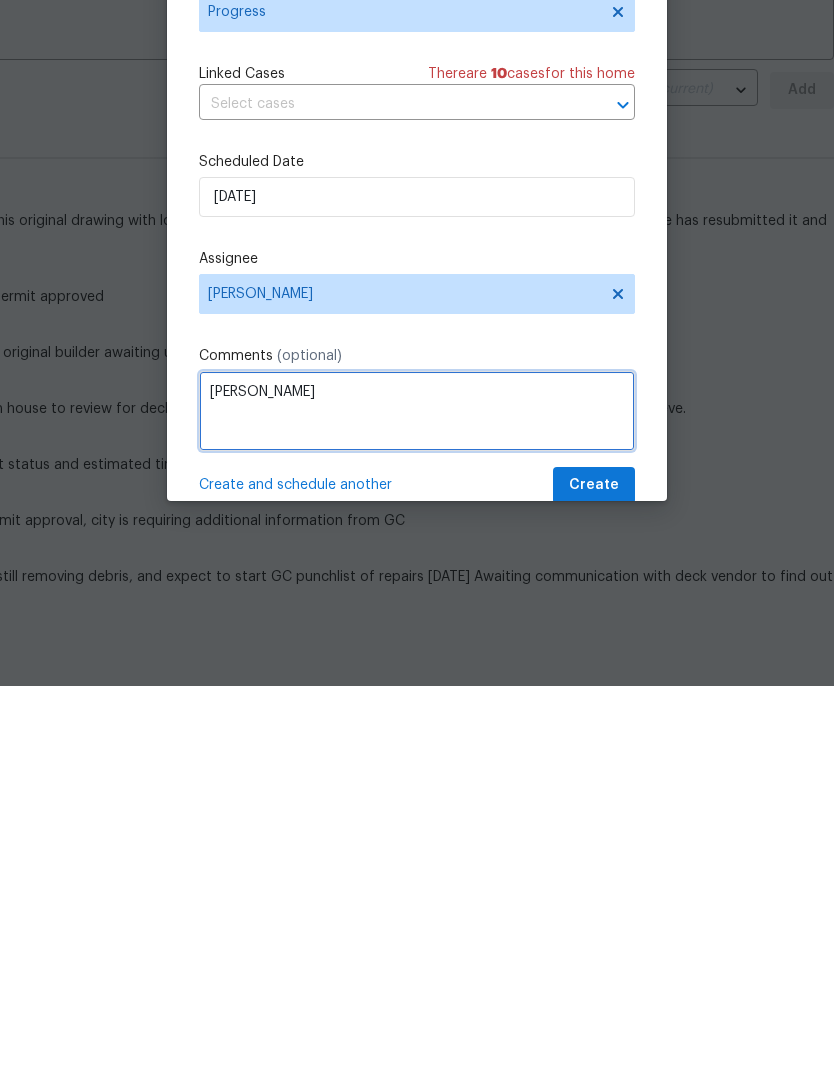 type on "J" 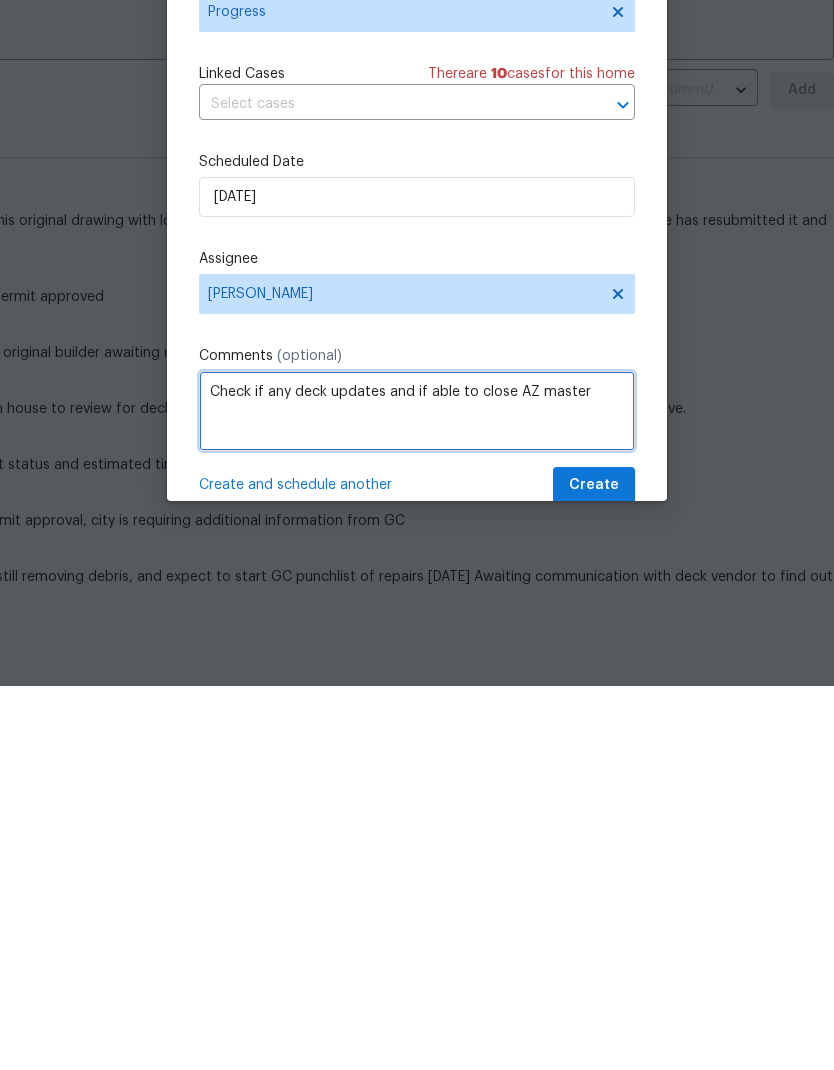 type on "Check if any deck updates and if able to close AZ master" 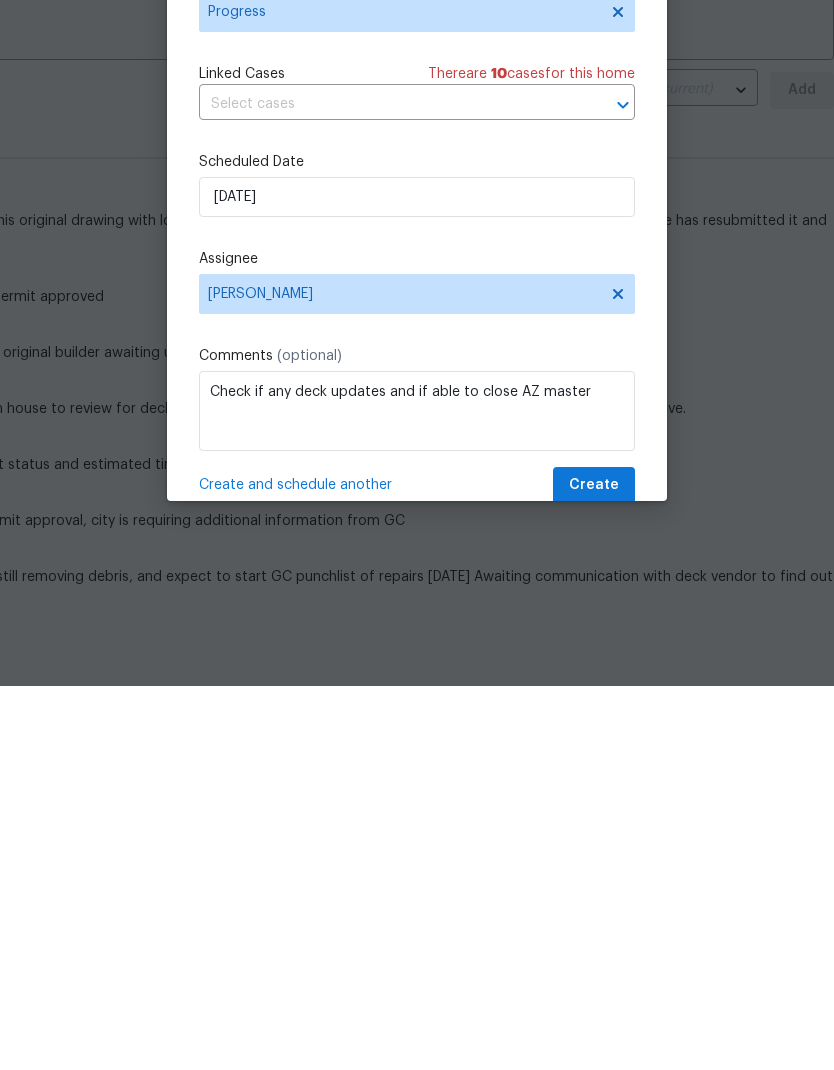click on "Create" at bounding box center [594, 869] 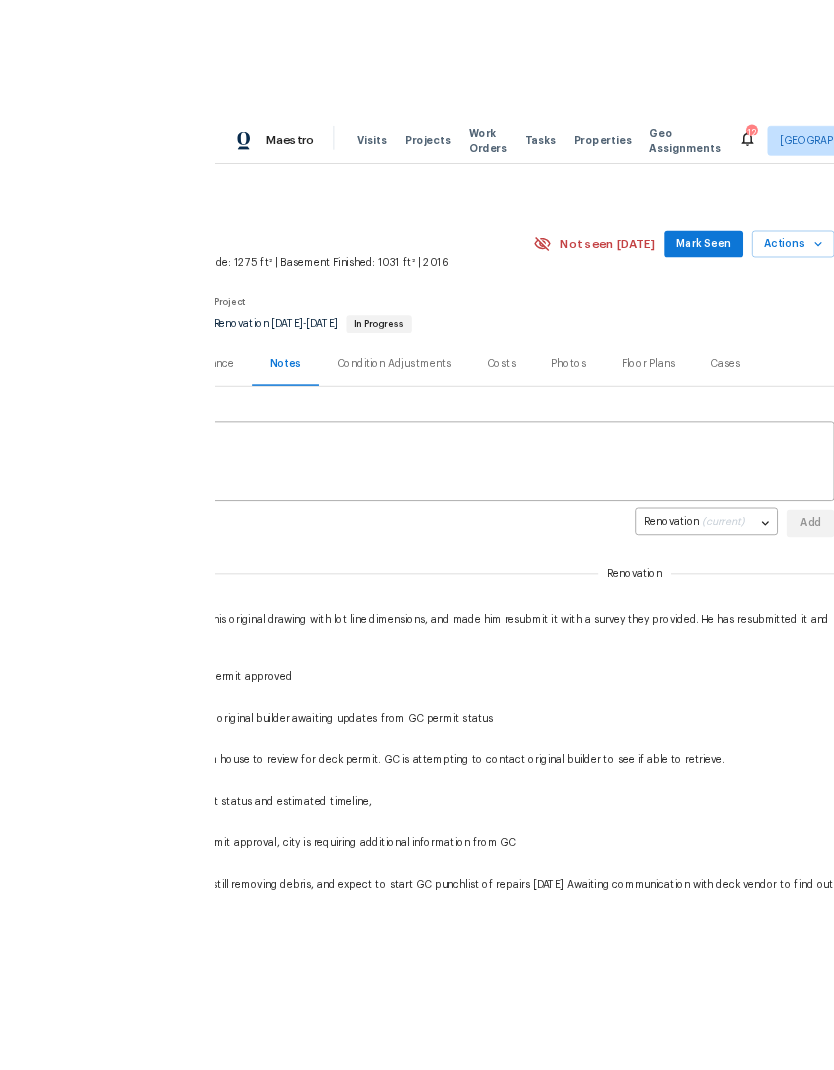 scroll, scrollTop: 8, scrollLeft: 0, axis: vertical 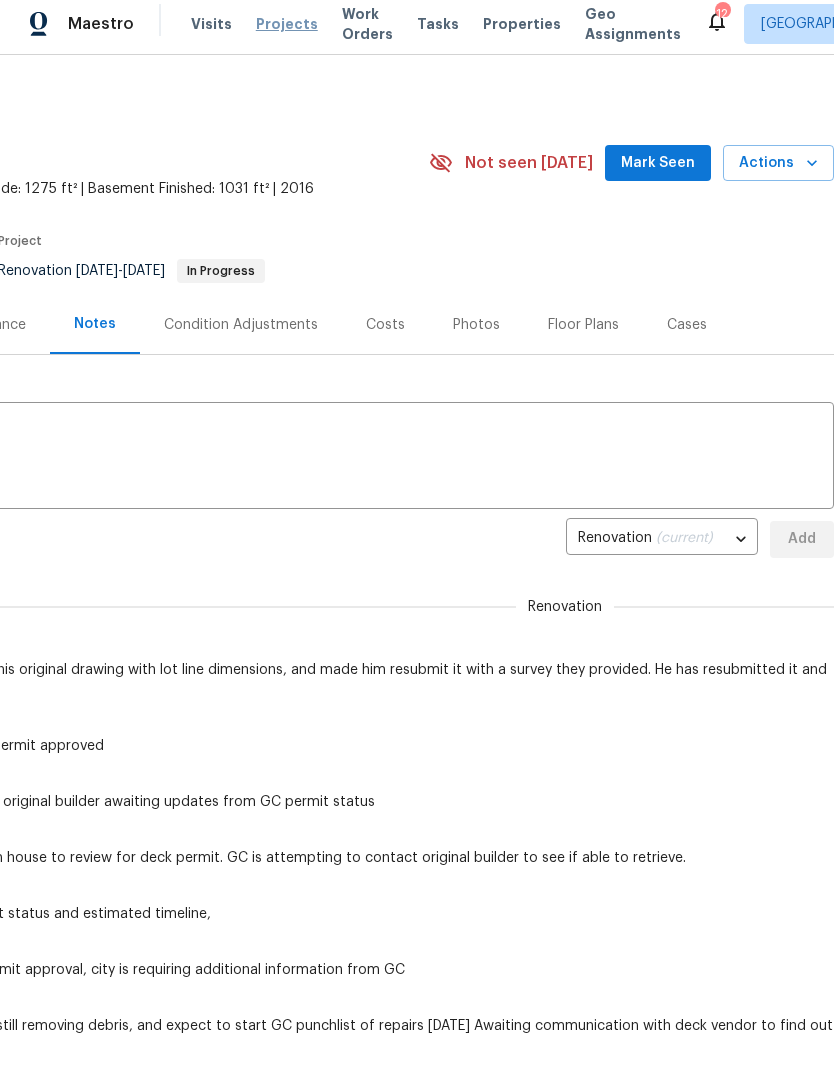 click on "Projects" at bounding box center (287, 24) 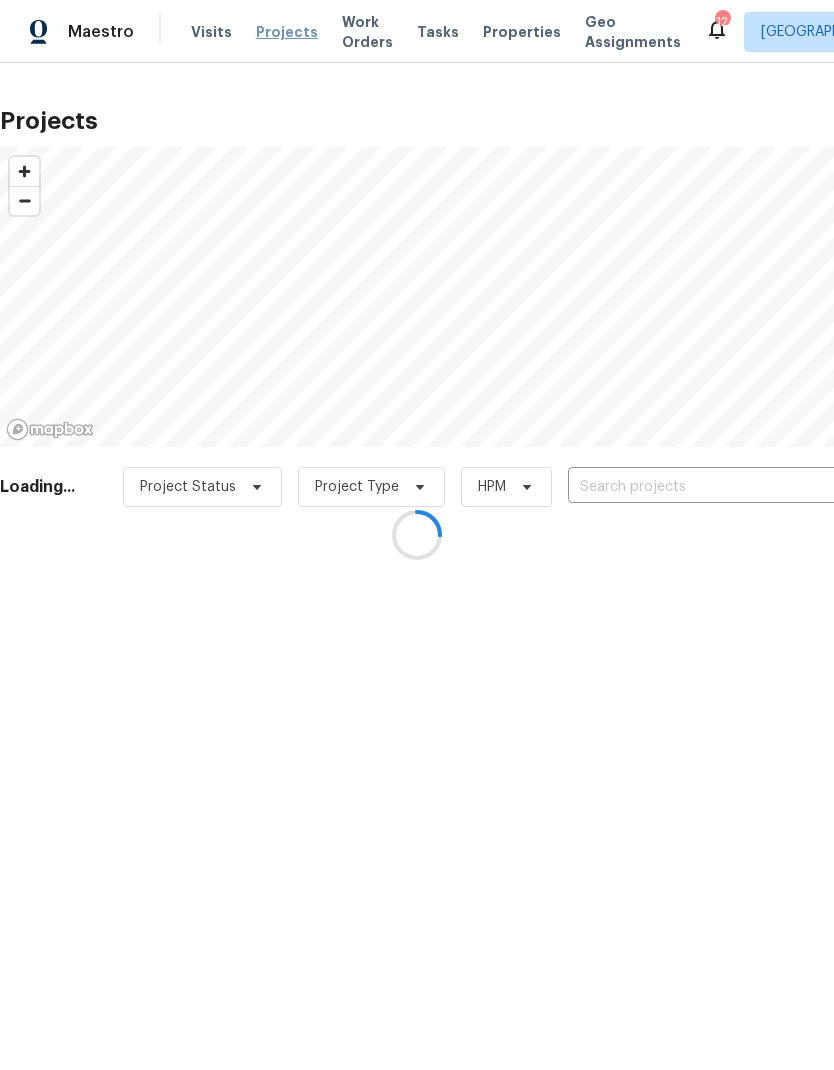 scroll, scrollTop: 0, scrollLeft: 0, axis: both 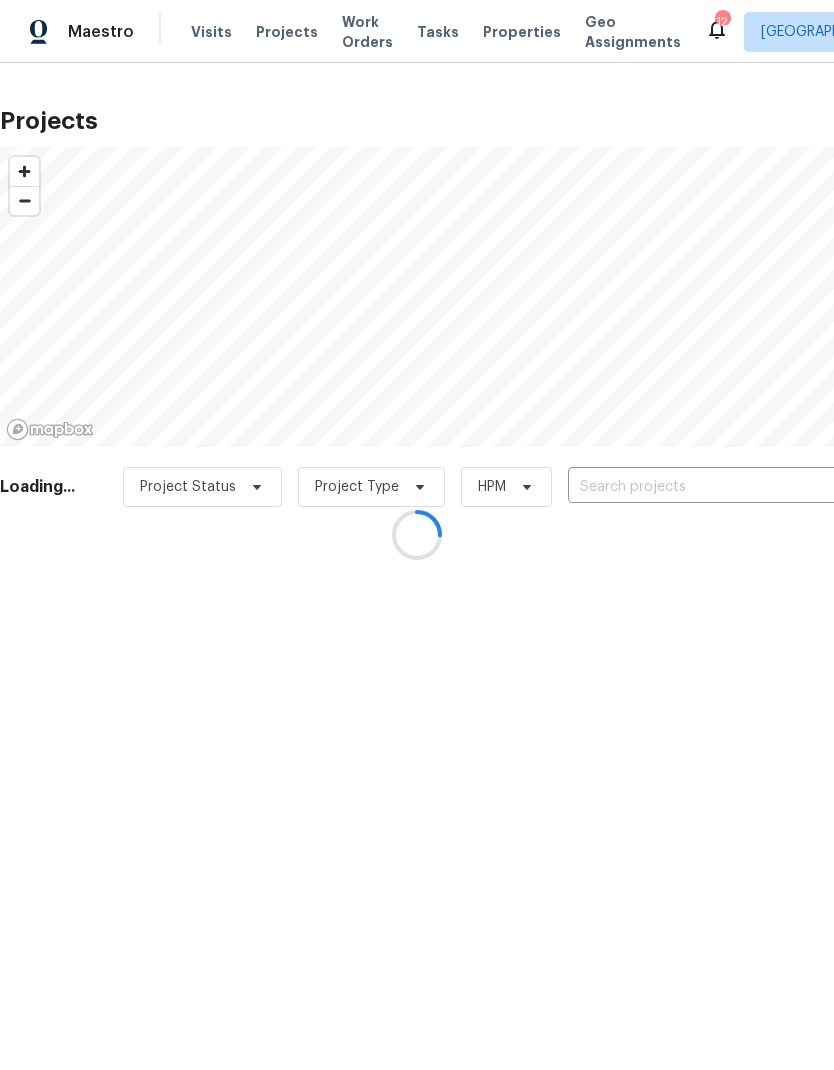 click at bounding box center [417, 535] 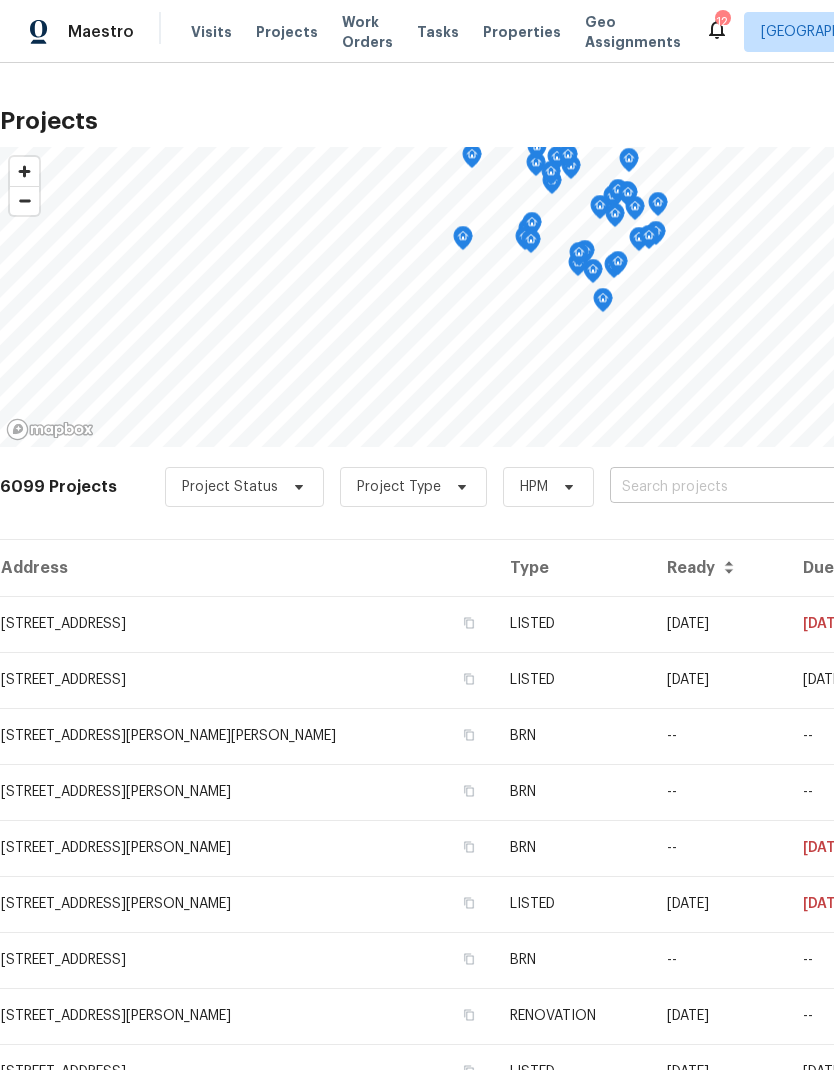 click at bounding box center (724, 487) 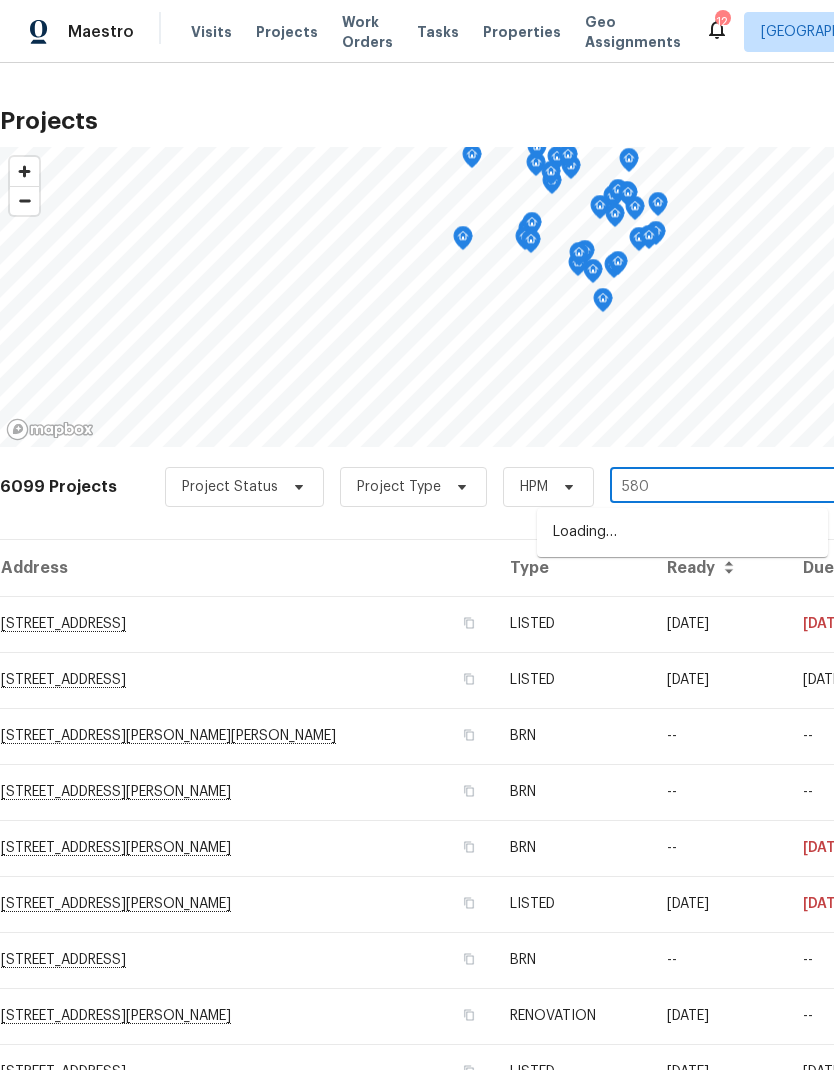 type on "5808" 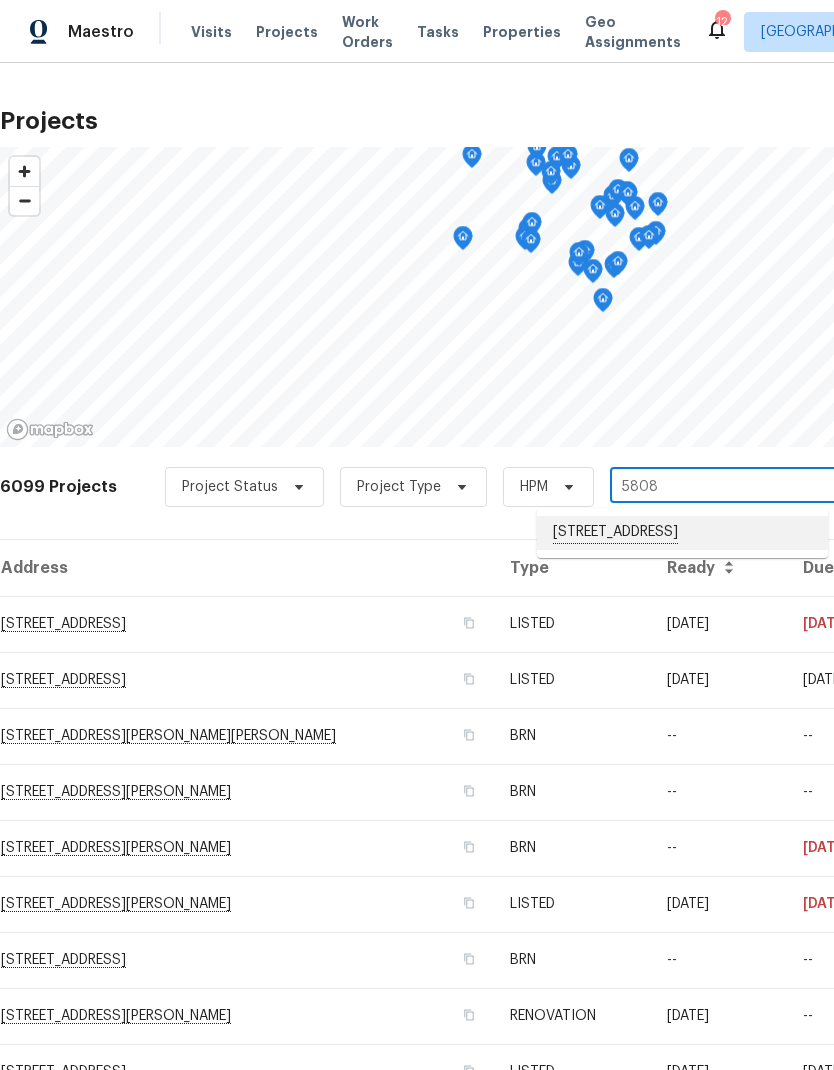 click on "5808 Colfax Ave N, Brooklyn Center, MN 55430" at bounding box center [682, 533] 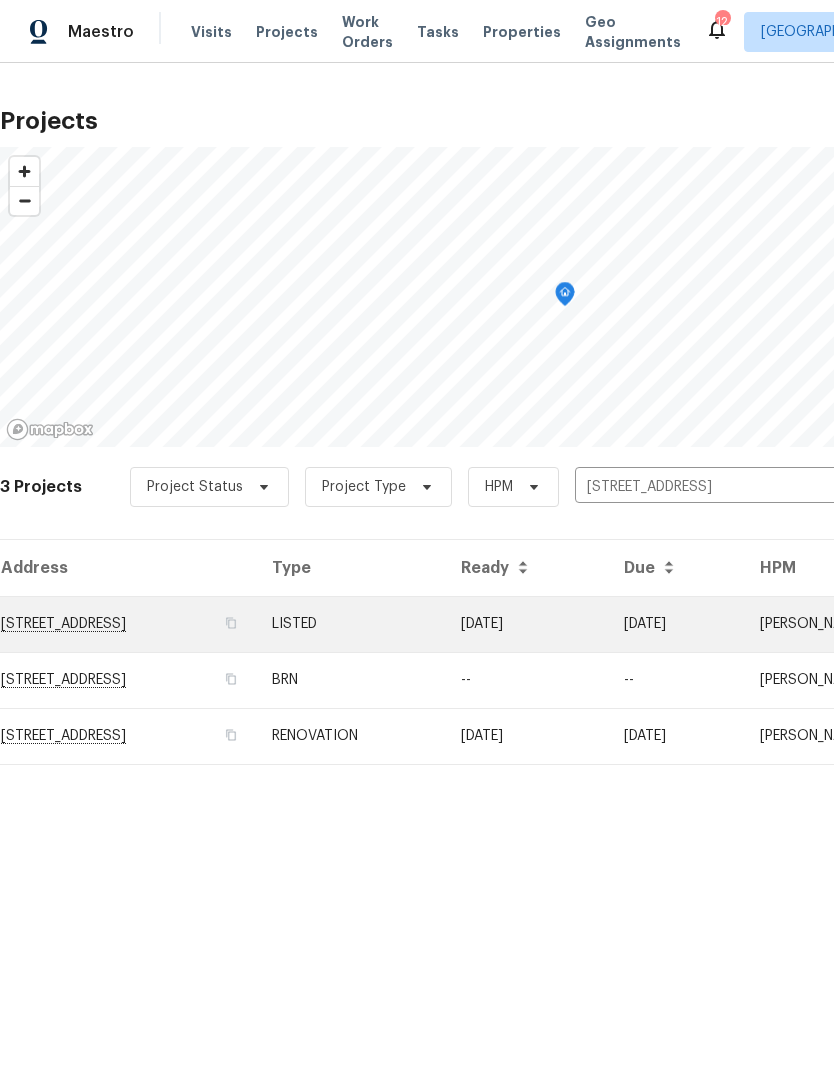 click on "5808 Colfax Ave N, Brooklyn Center, MN 55430" at bounding box center (128, 624) 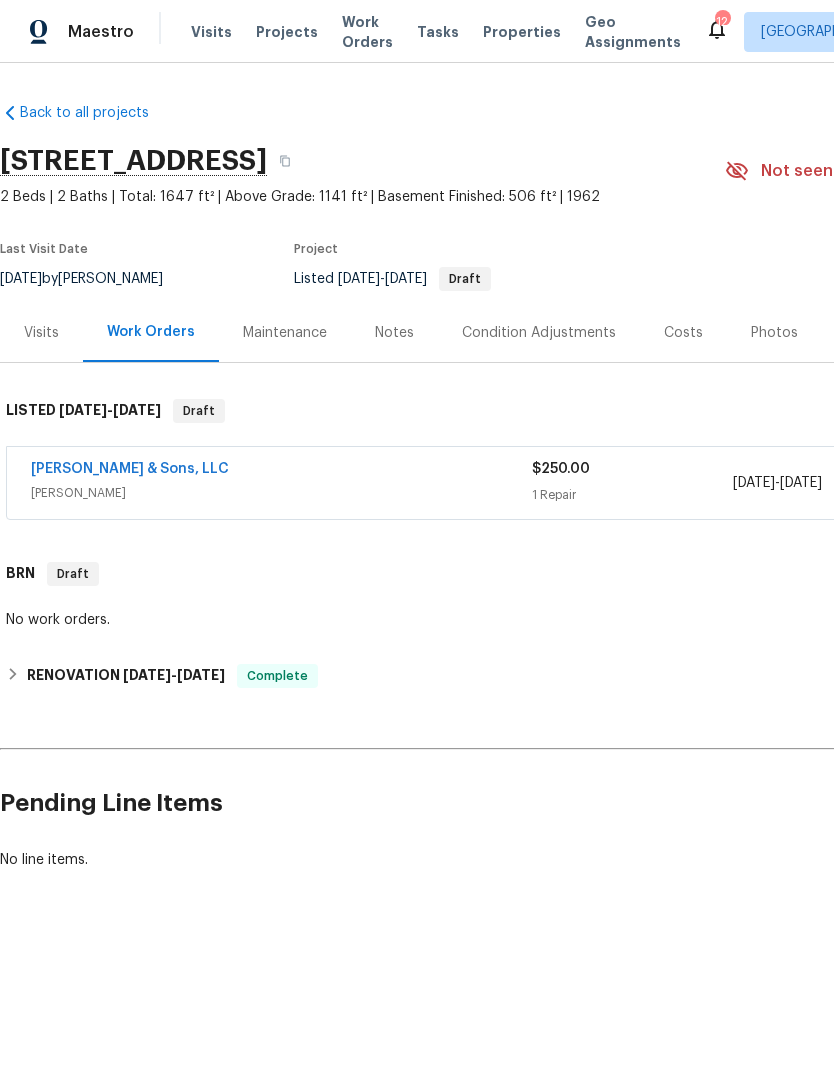 scroll, scrollTop: 0, scrollLeft: 0, axis: both 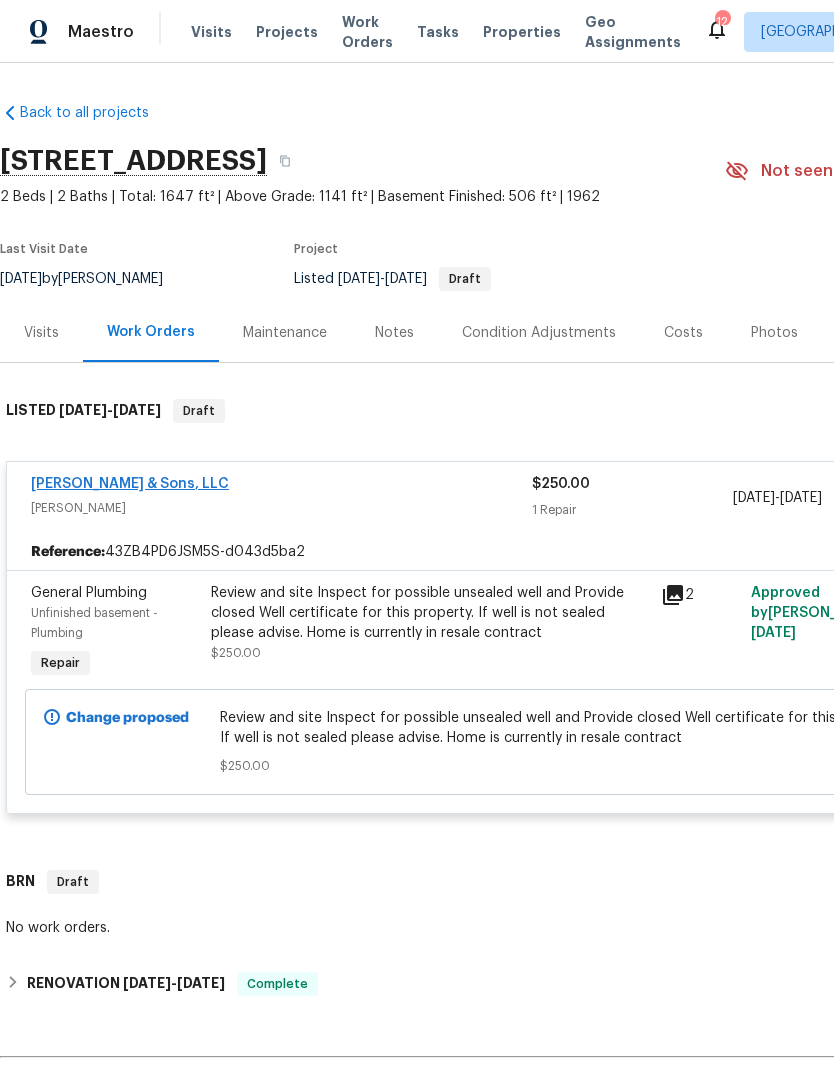 click on "E.H. Renner & Sons, LLC" at bounding box center [130, 484] 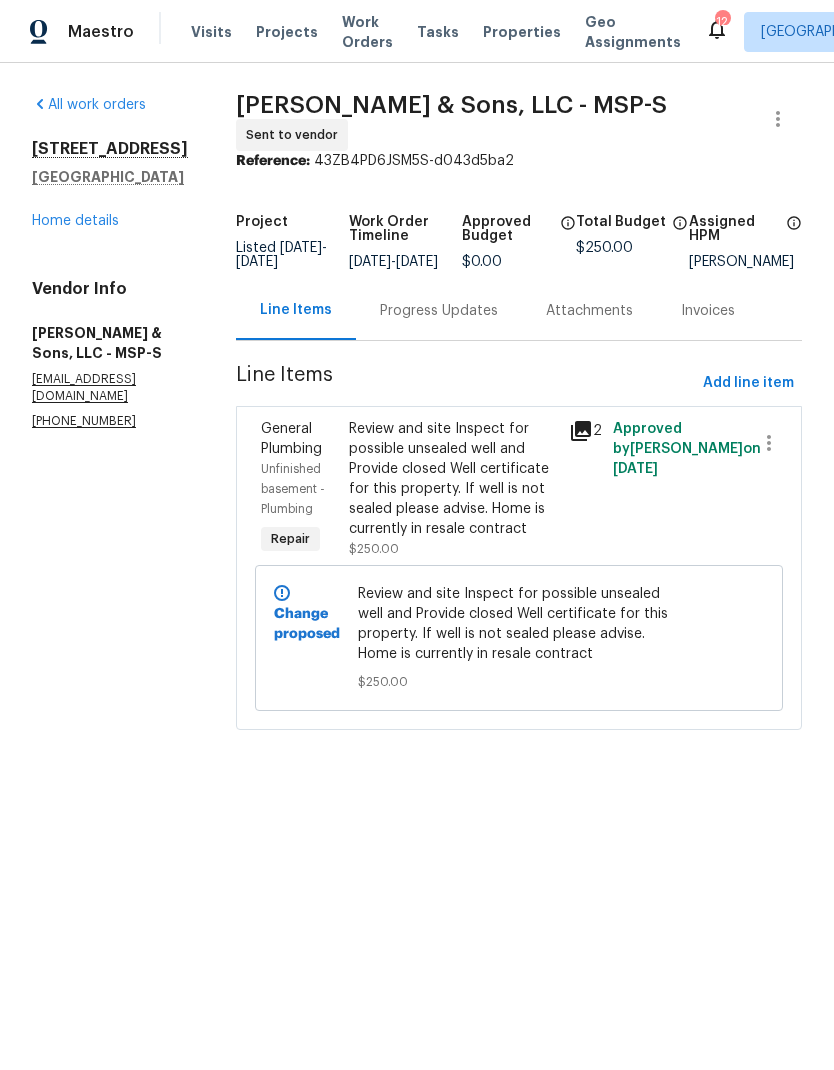 click on "Progress Updates" at bounding box center [439, 311] 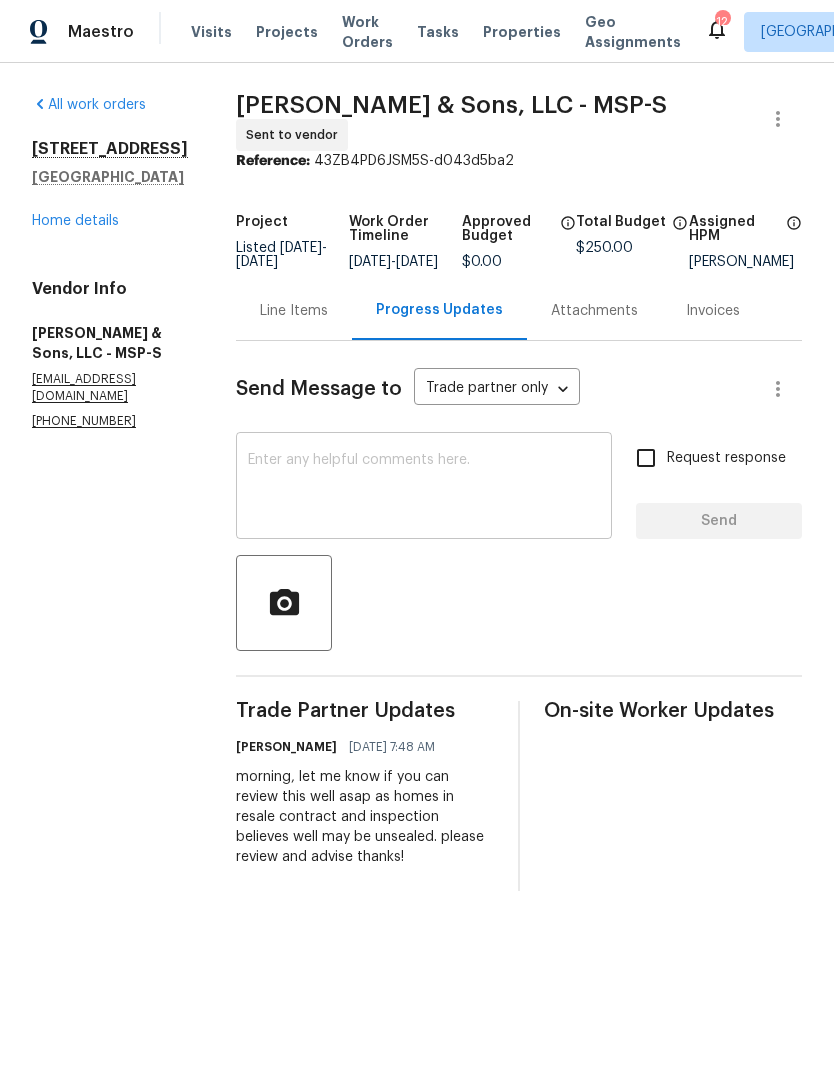 click at bounding box center (424, 488) 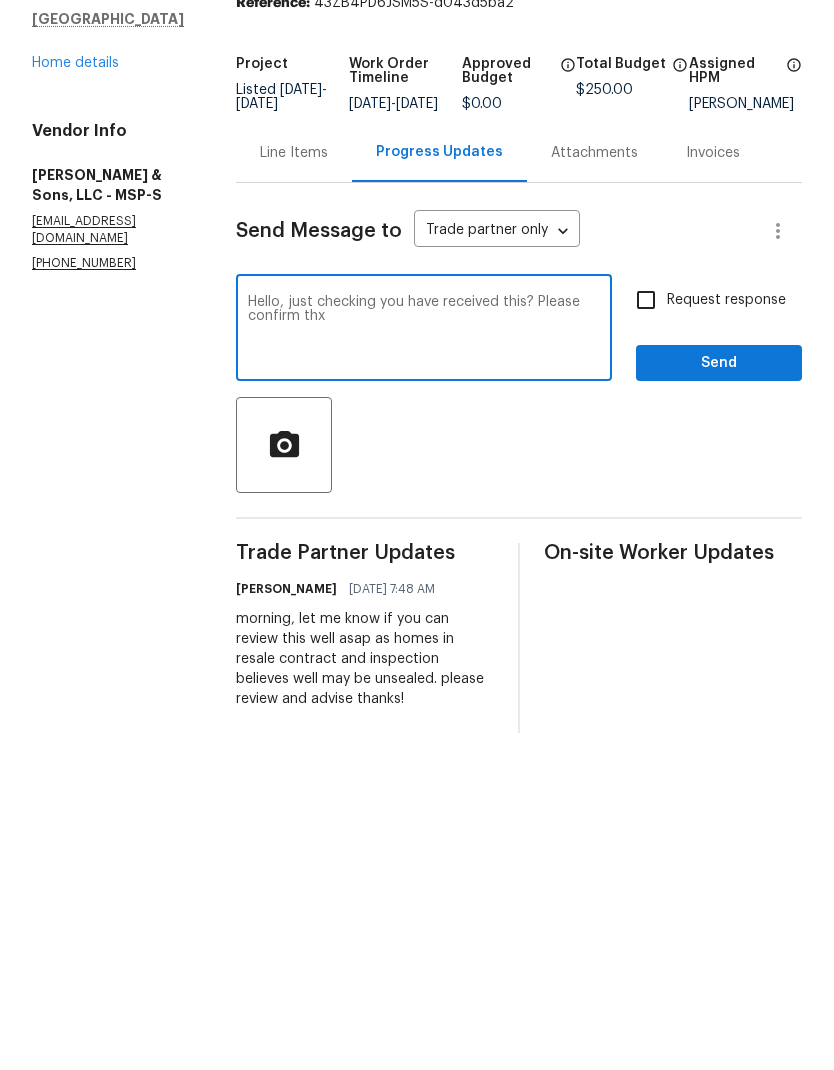 type on "Hello, just checking you have received this? Please confirm thx" 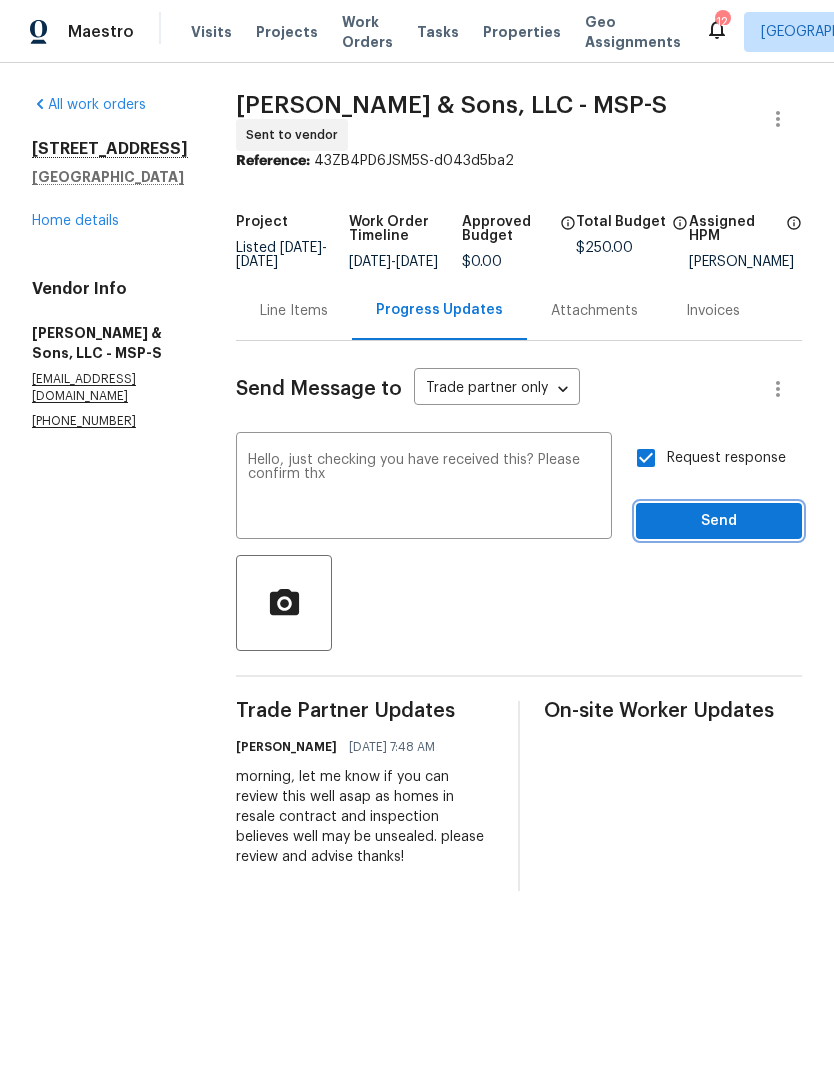 click on "Send" at bounding box center (719, 521) 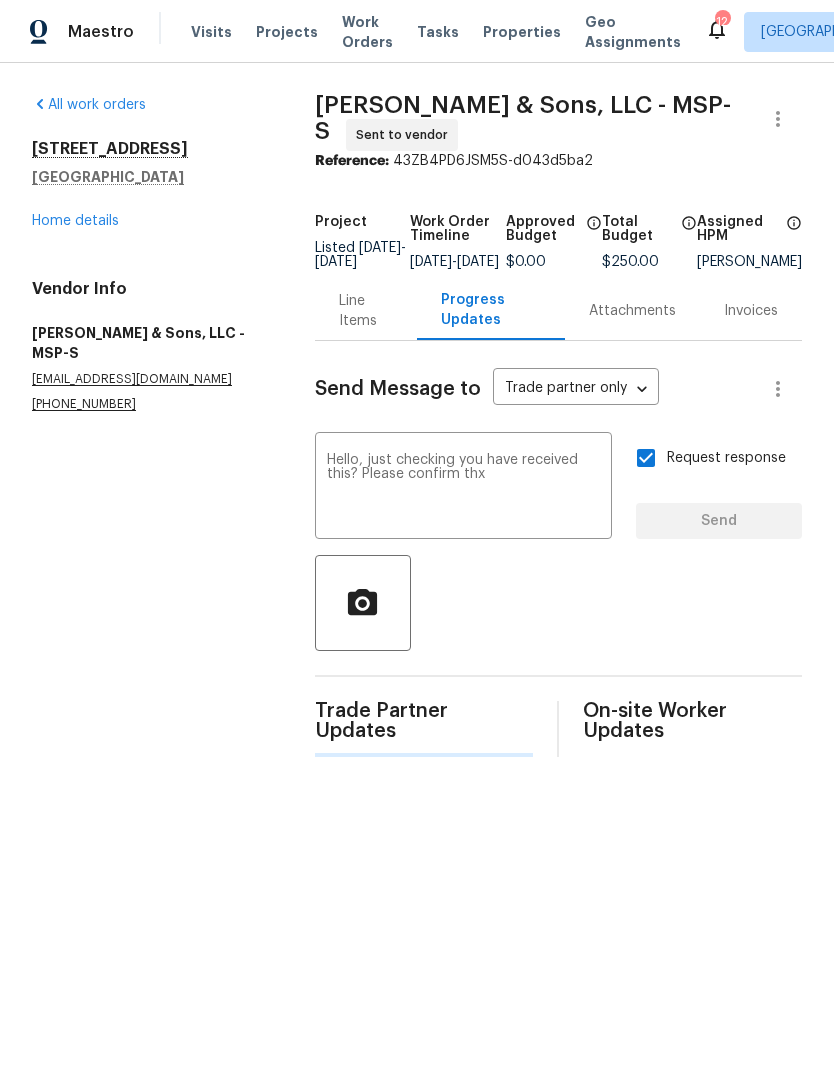 type 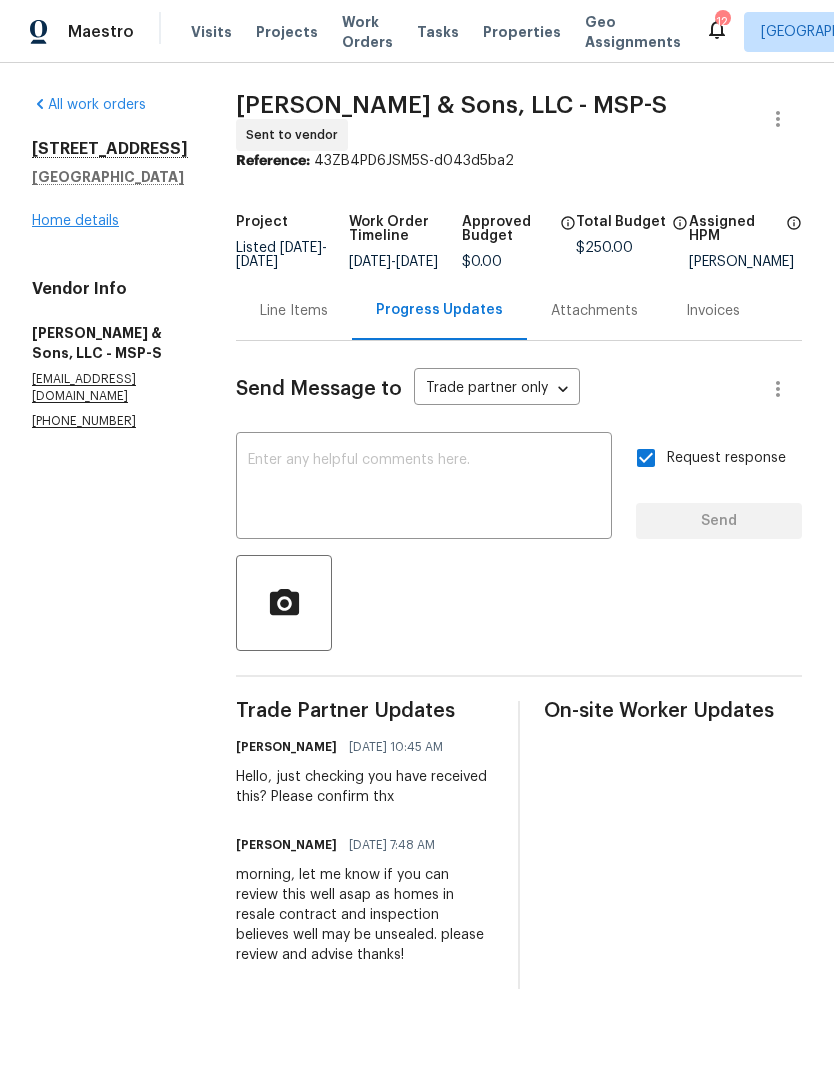 click on "Home details" at bounding box center [75, 221] 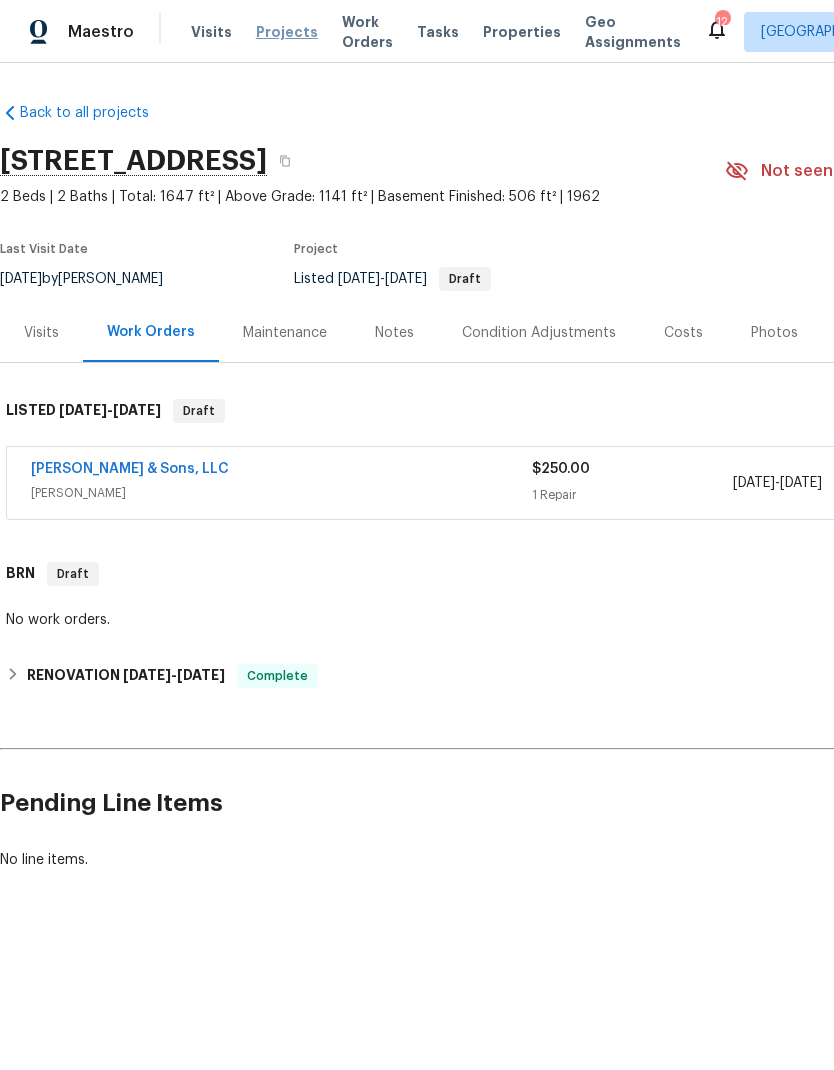 click on "Projects" at bounding box center [287, 32] 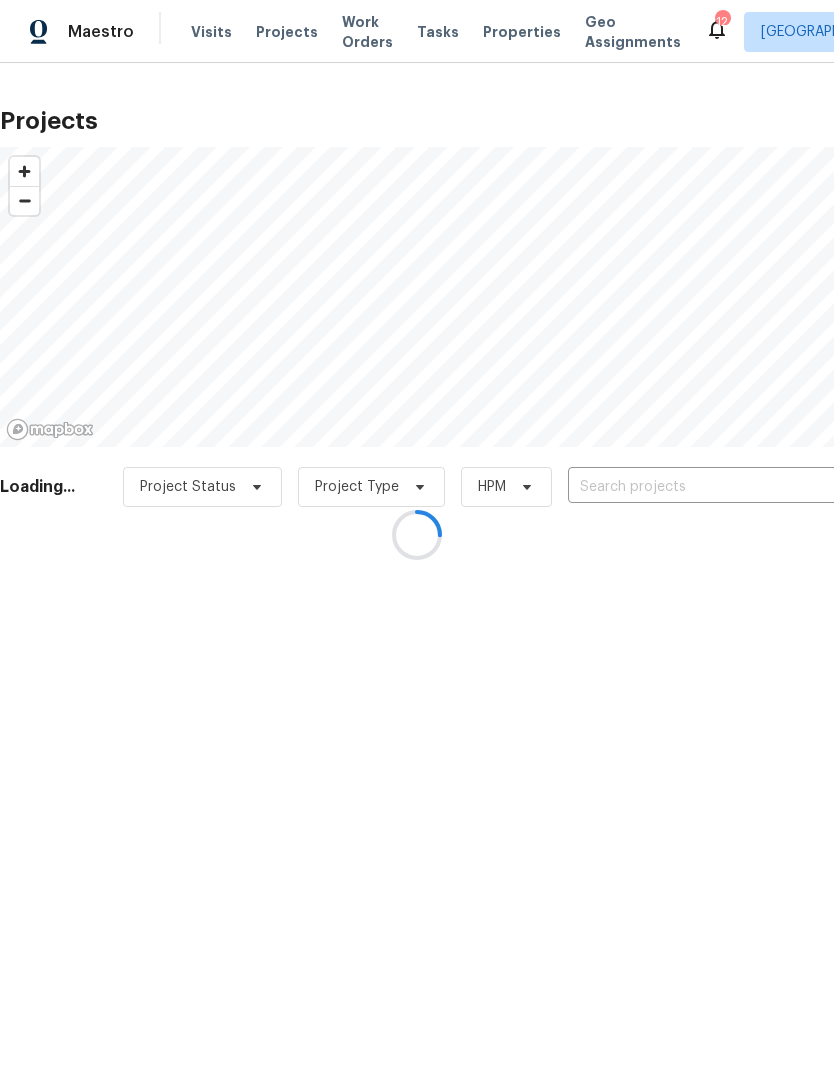click at bounding box center [417, 535] 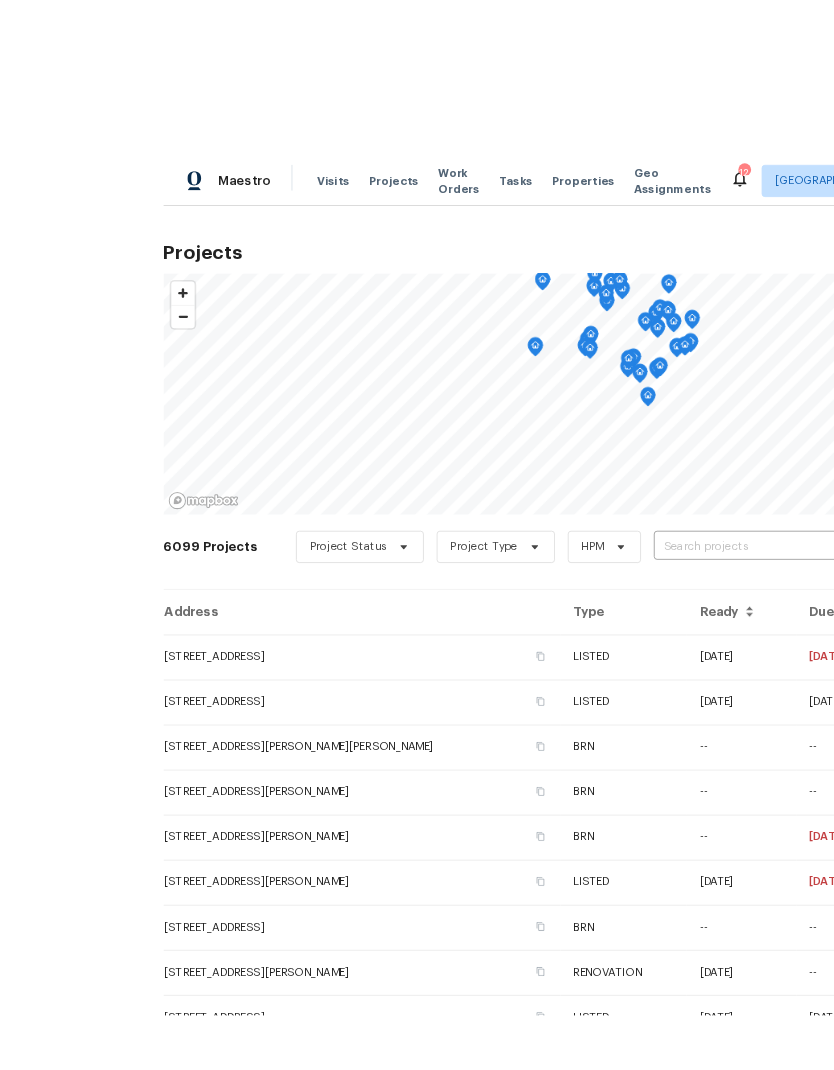 scroll, scrollTop: 24, scrollLeft: 0, axis: vertical 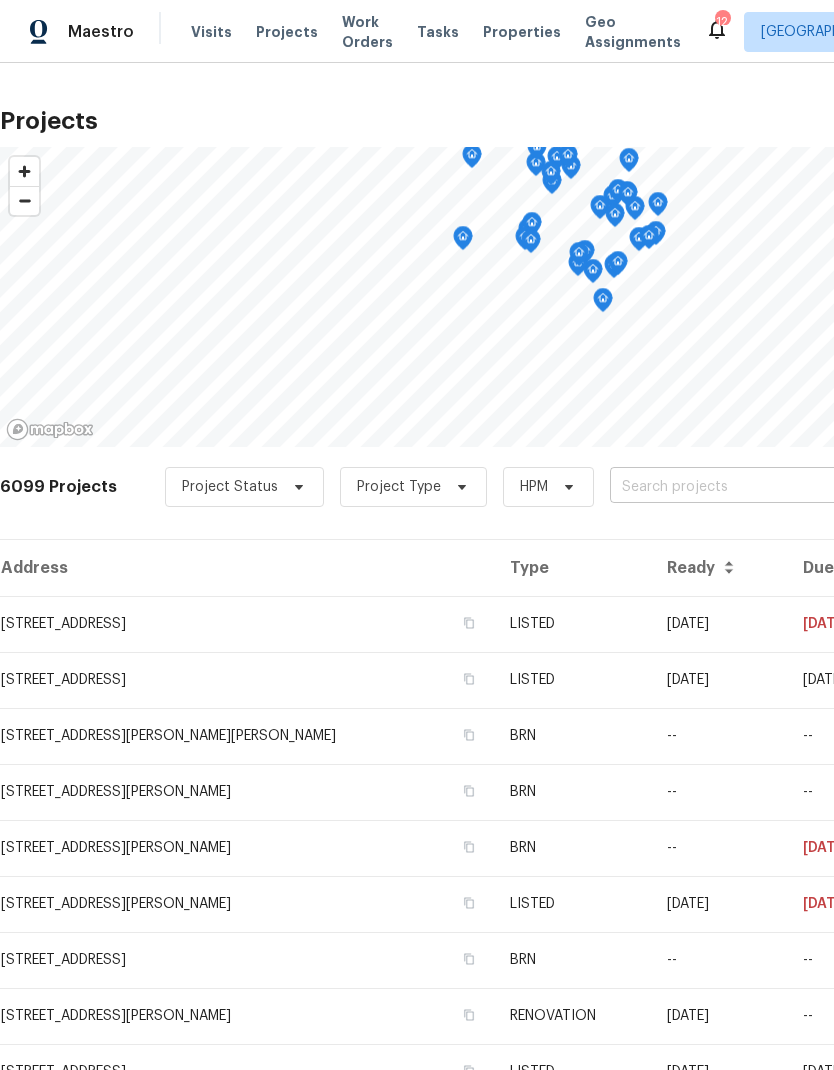 click at bounding box center (724, 487) 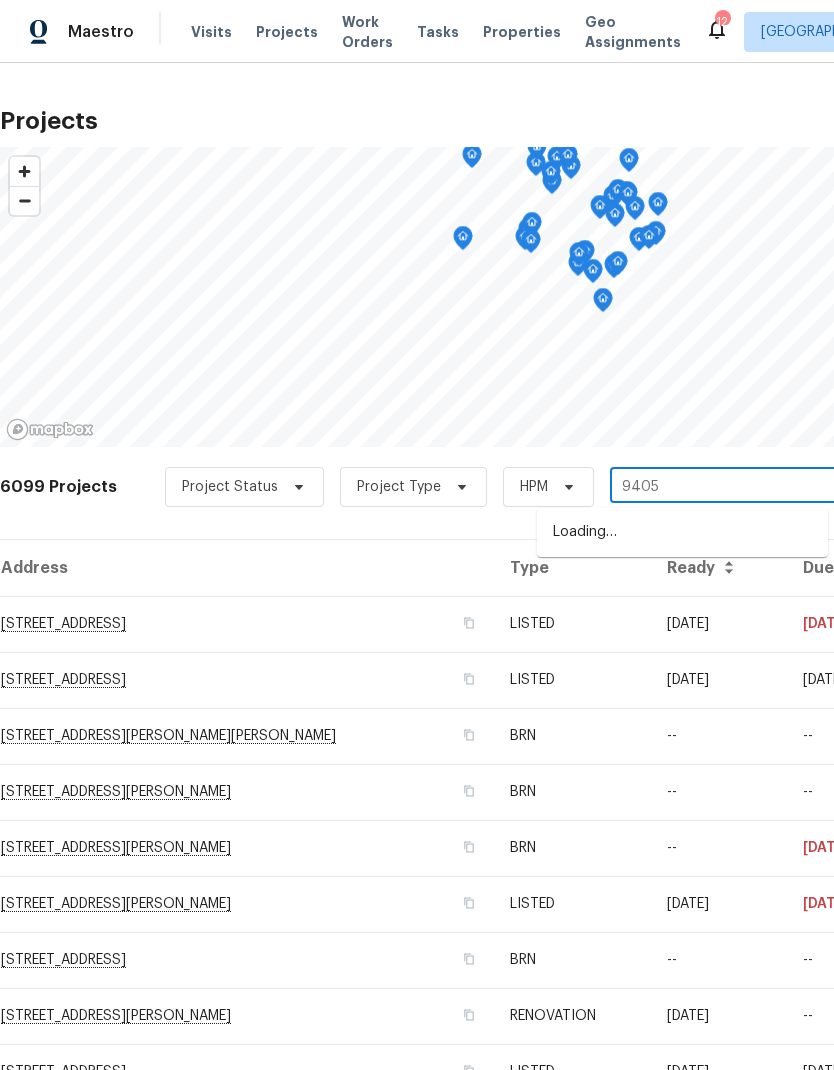 type on "9405" 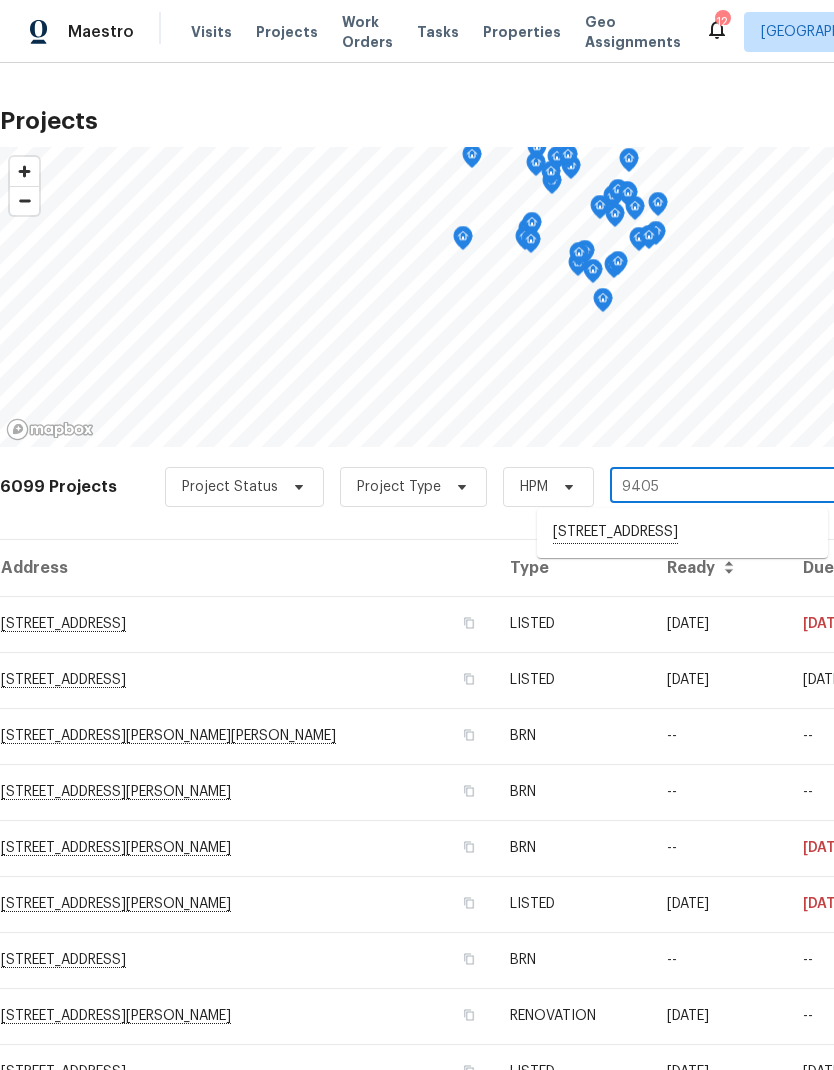 click on "9405 Olympia St, Golden Valley, MN 55427" at bounding box center [682, 533] 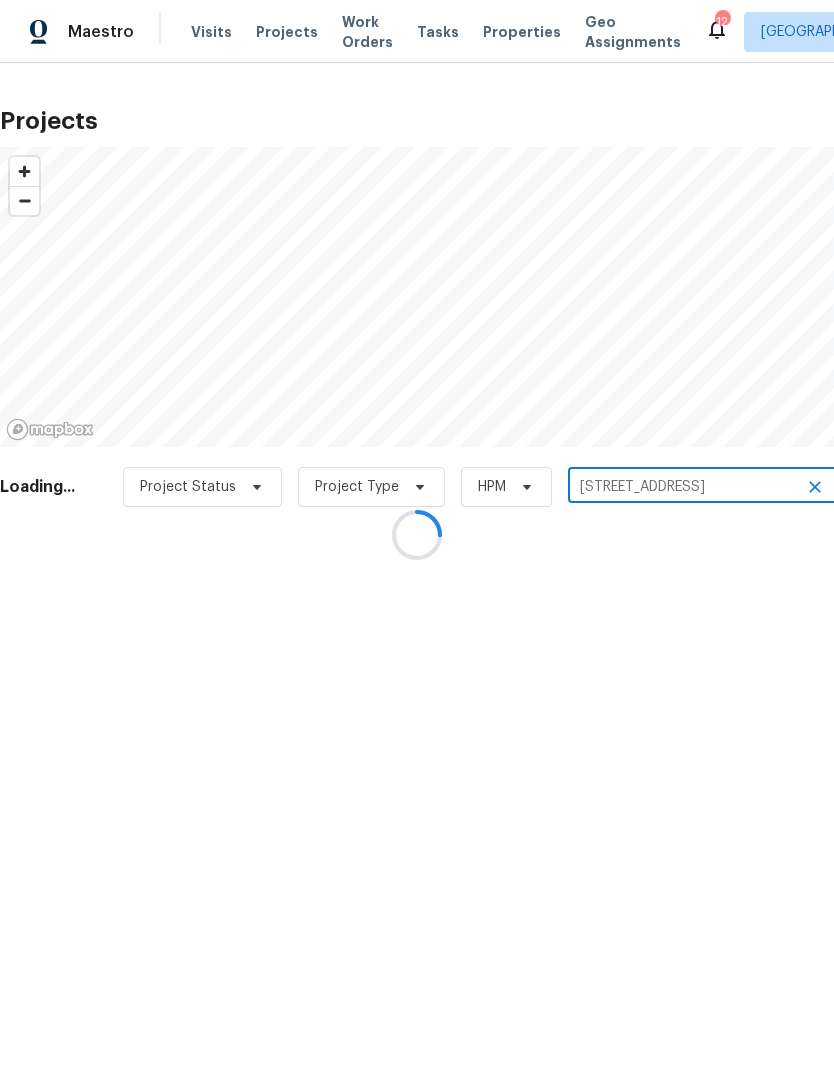 scroll, scrollTop: 0, scrollLeft: 0, axis: both 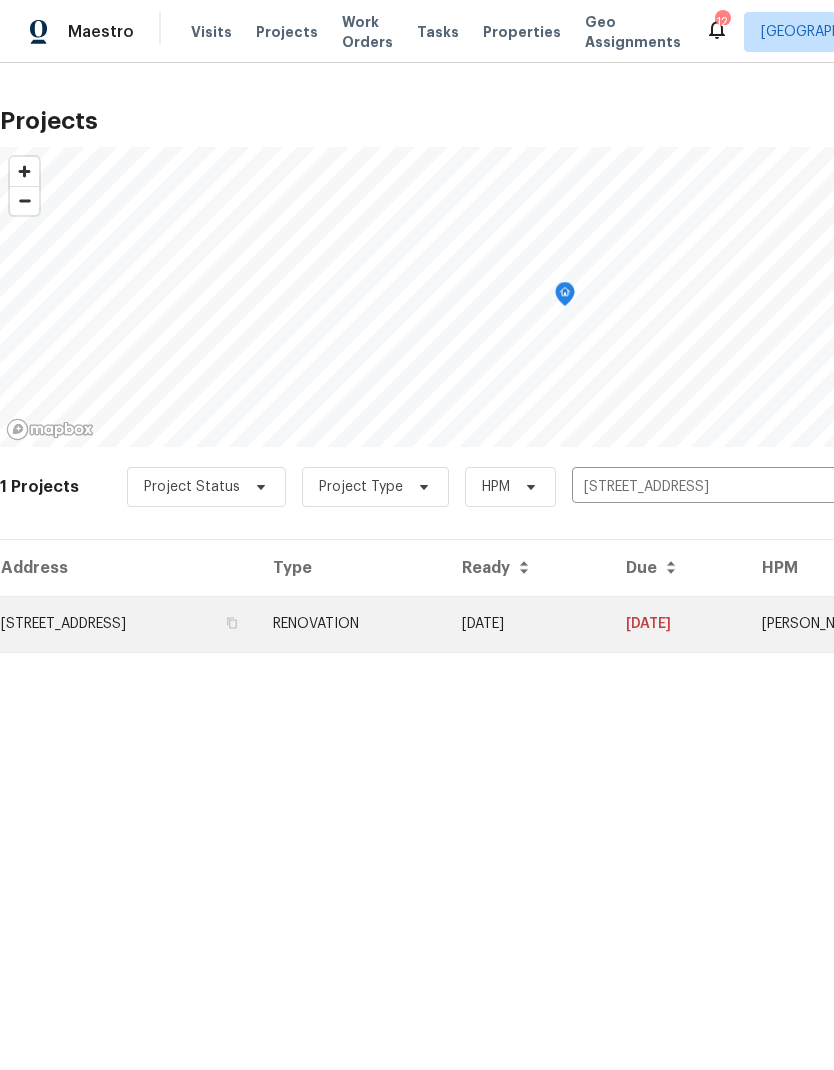 click on "9405 Olympia St, Golden Valley, MN 55427" at bounding box center [128, 624] 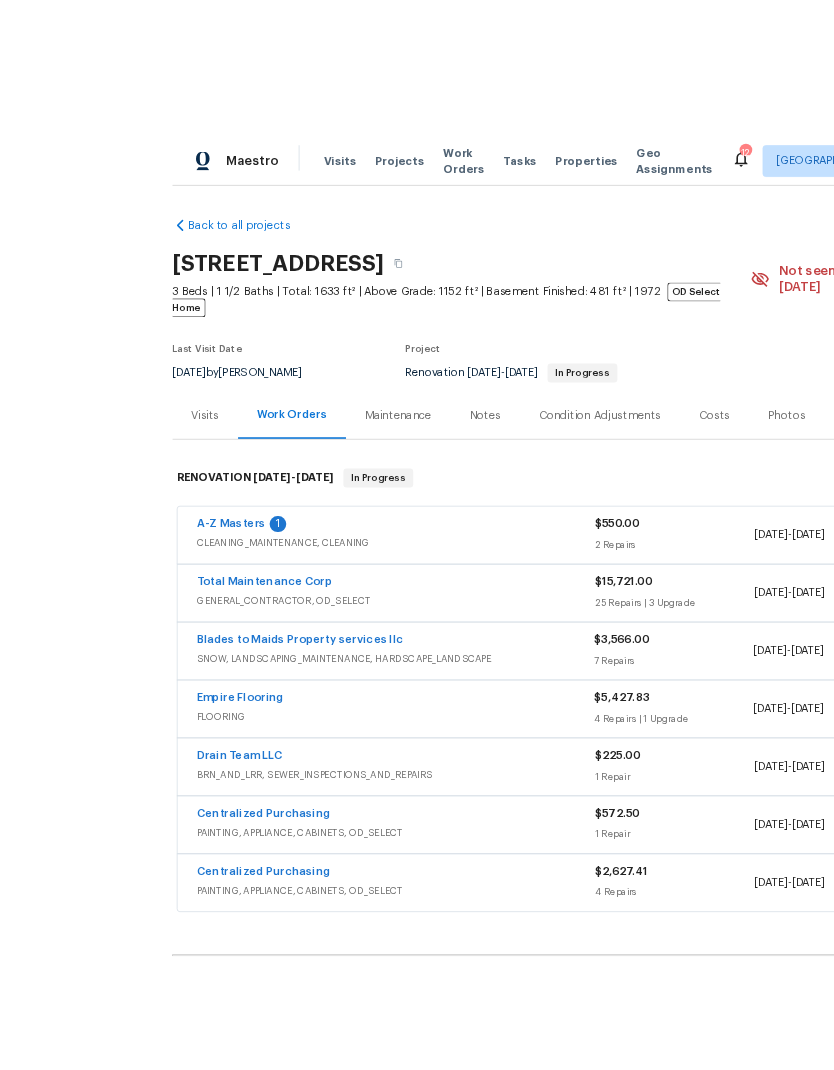 scroll, scrollTop: 3, scrollLeft: 0, axis: vertical 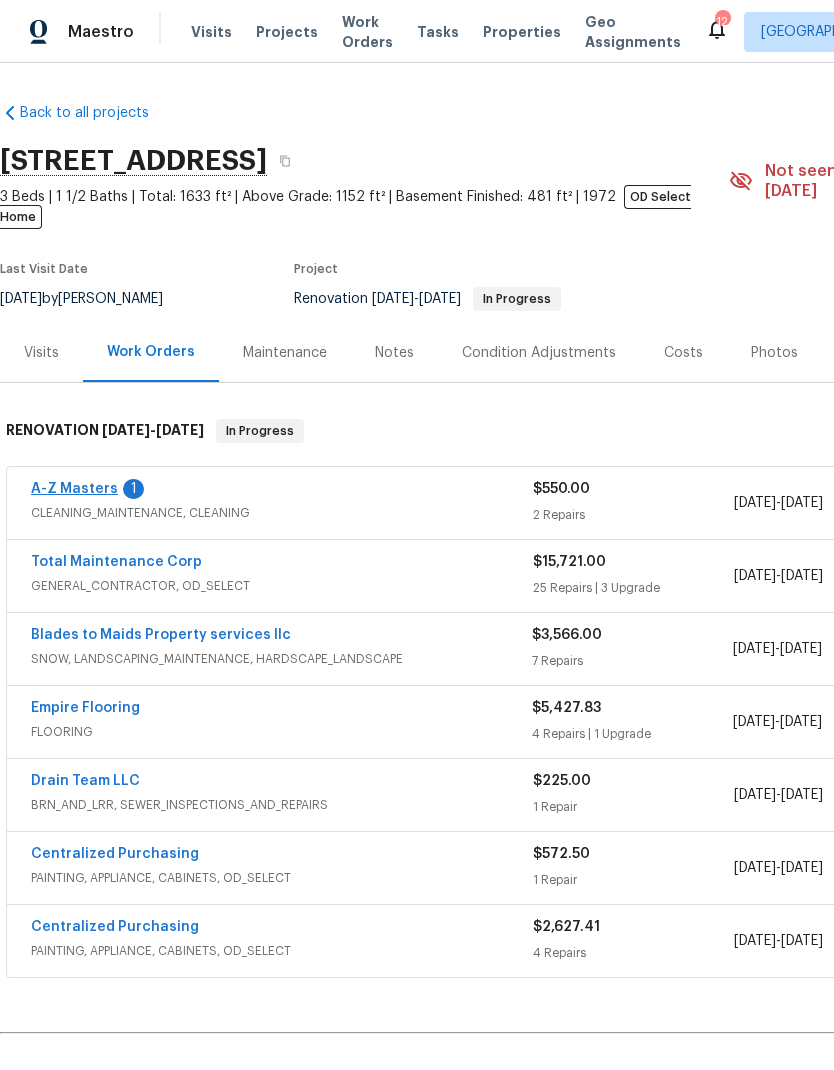 click on "A-Z Masters" at bounding box center (74, 489) 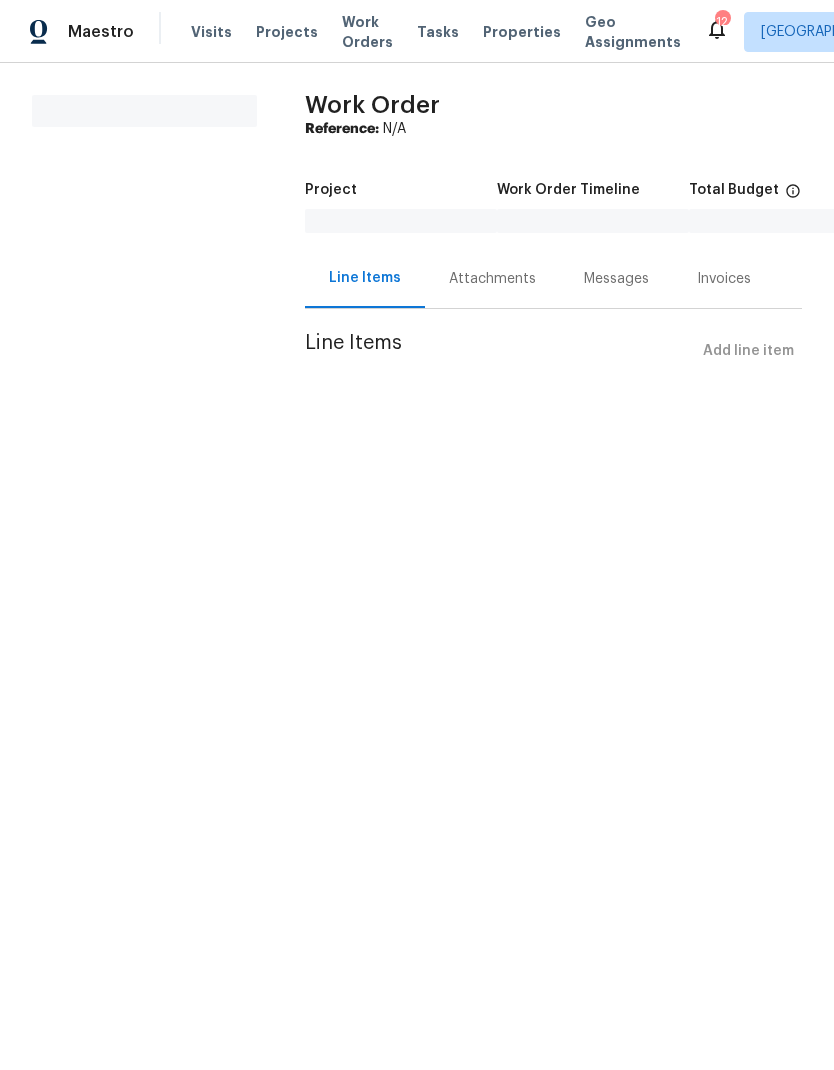 scroll, scrollTop: 0, scrollLeft: 0, axis: both 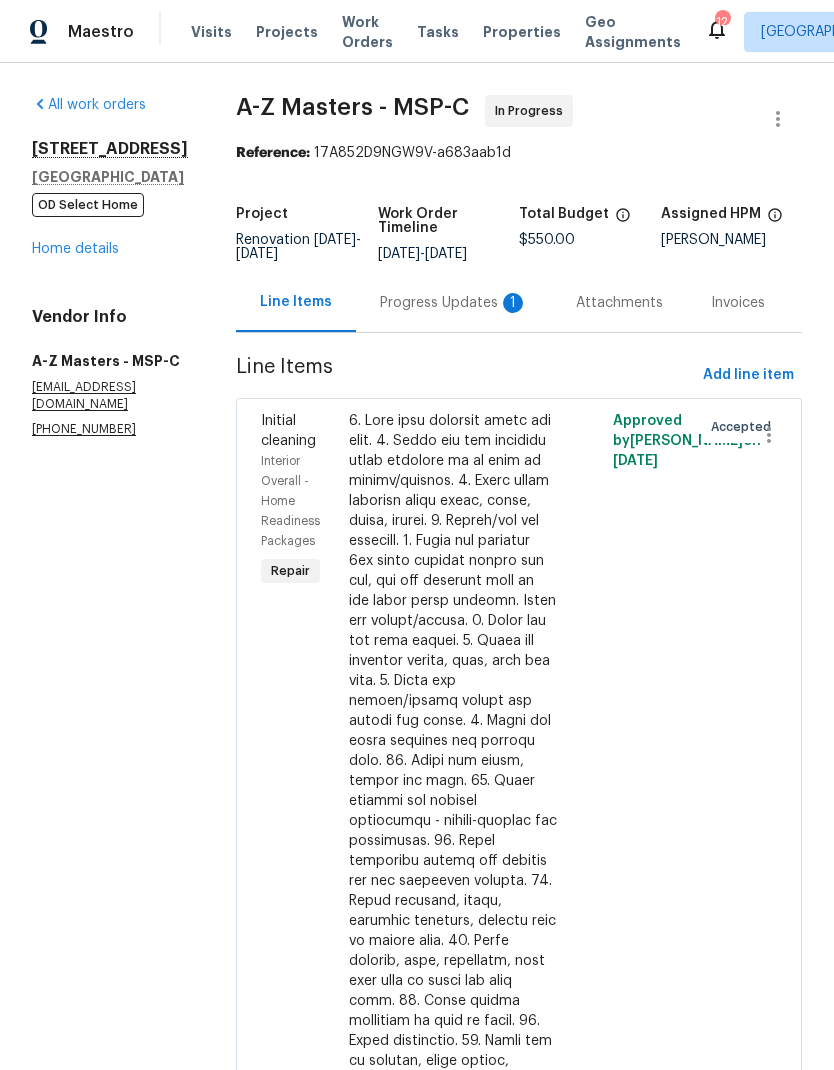 click on "Progress Updates 1" at bounding box center [454, 303] 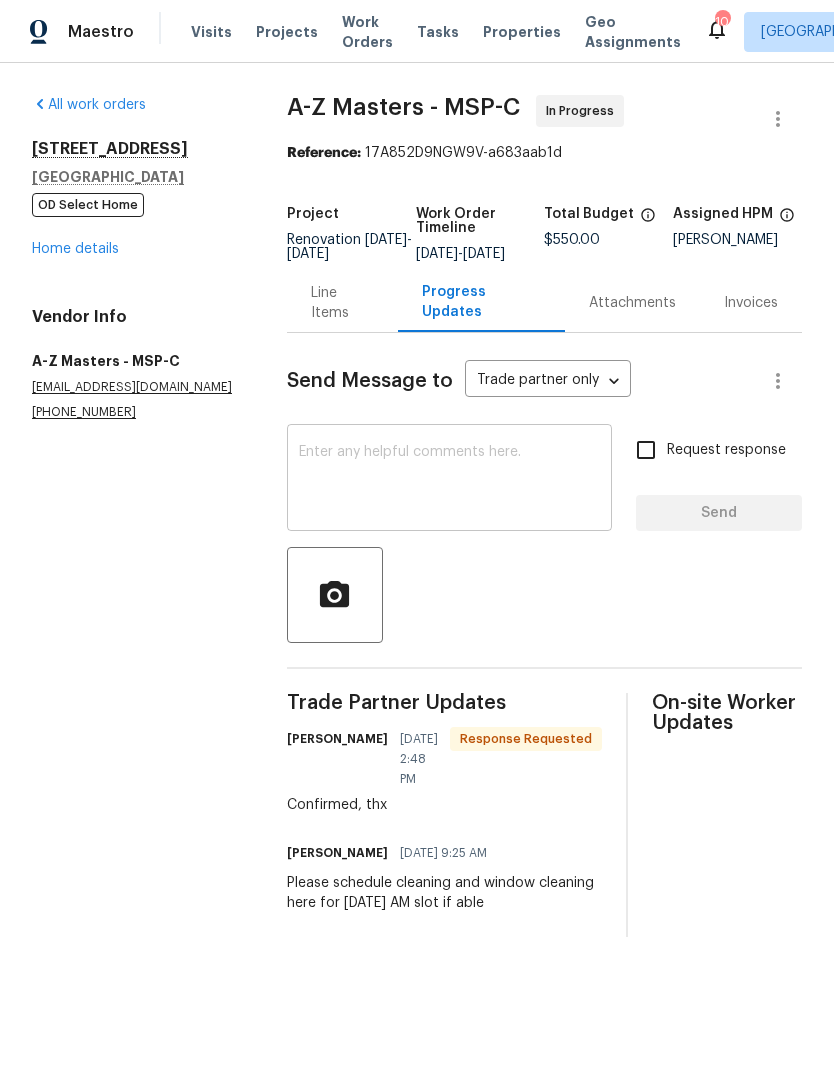 click at bounding box center (449, 480) 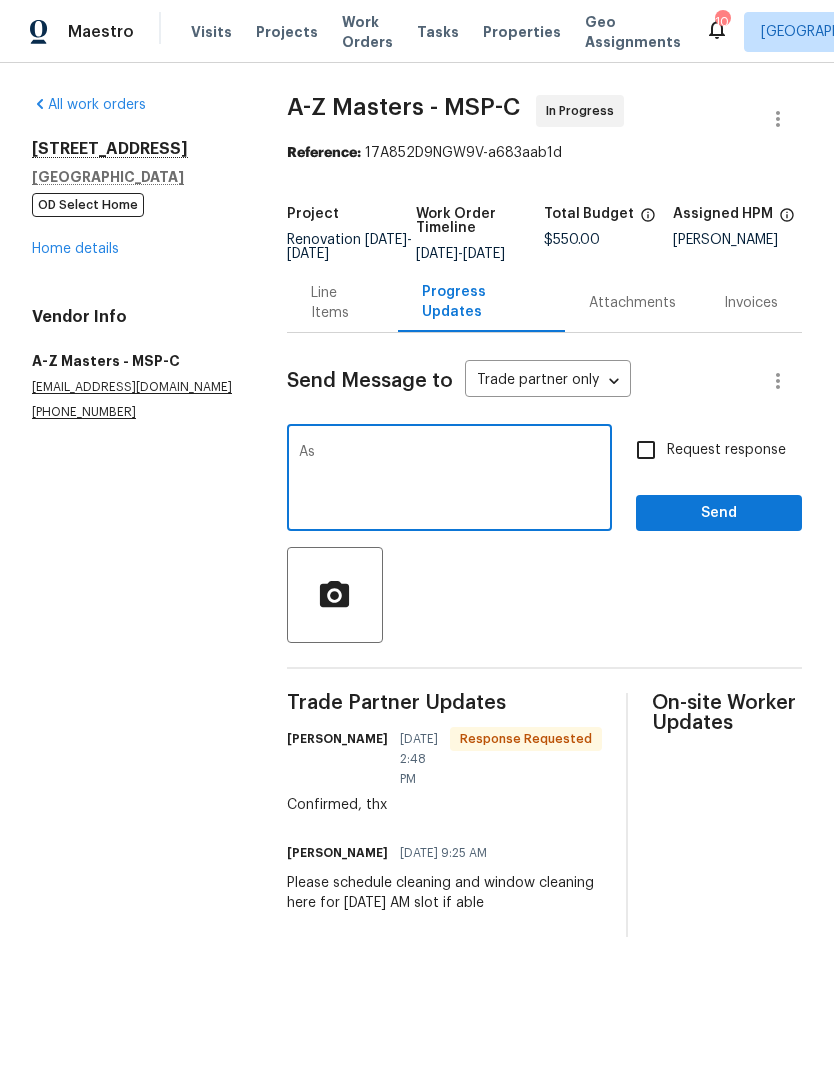 type on "A" 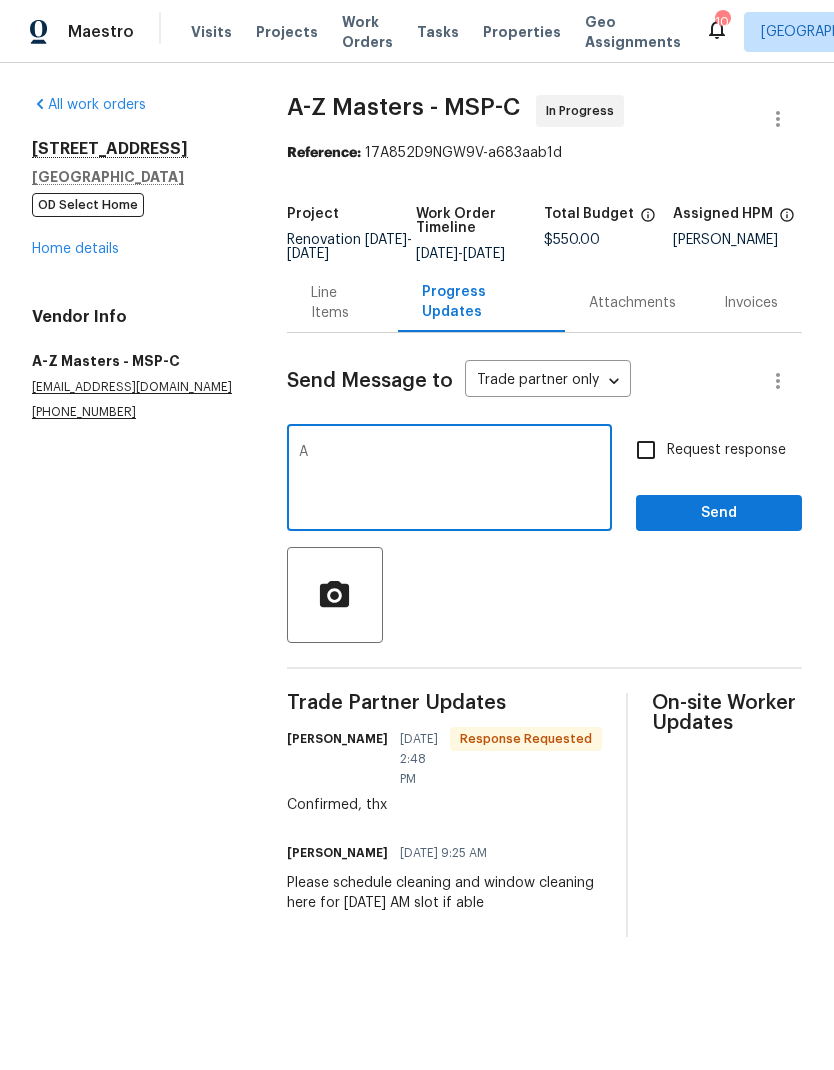 type 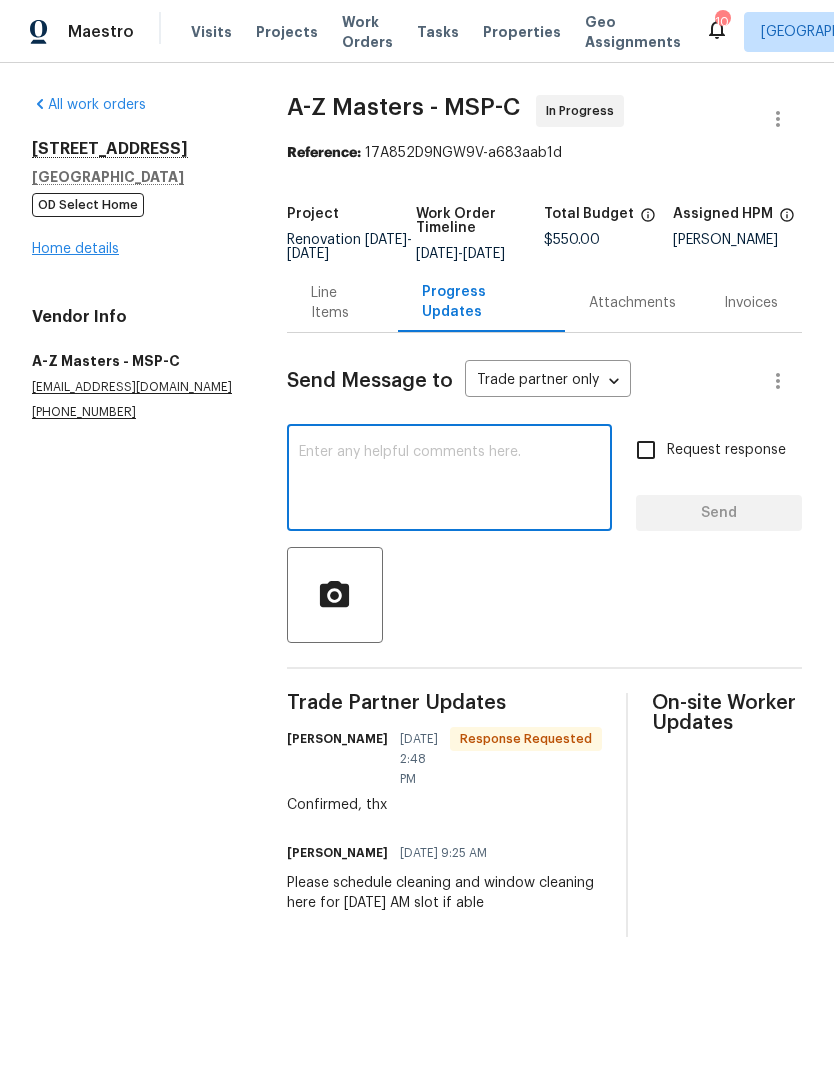 click on "Home details" at bounding box center [75, 249] 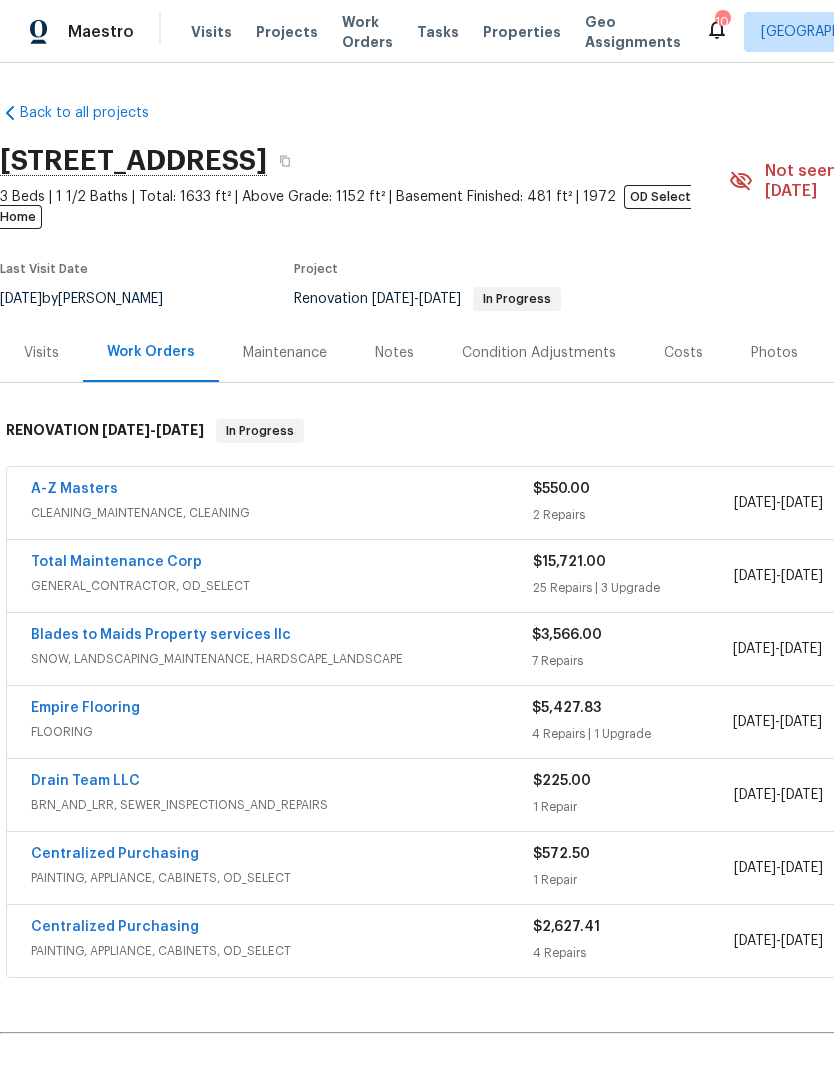 click on "Notes" at bounding box center (394, 353) 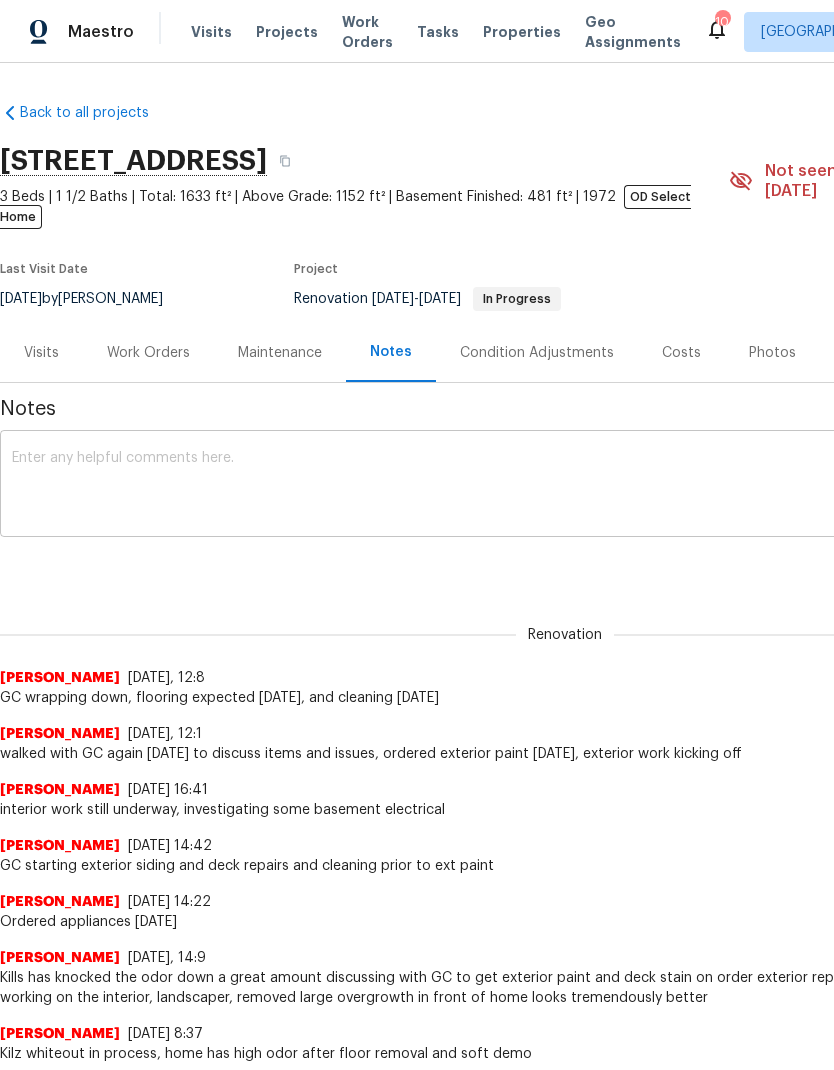 click at bounding box center [565, 486] 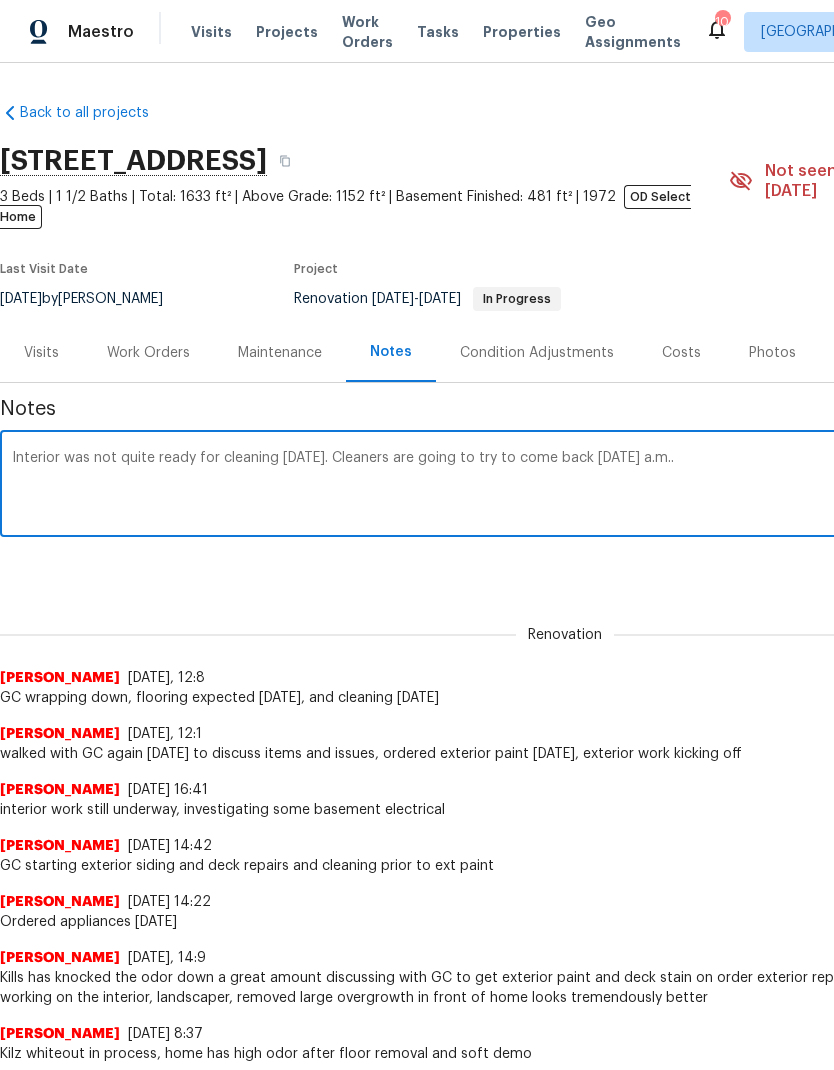 type on "Interior was not quite ready for cleaning today. Cleaners are going to try to come back tomorrow a.m.." 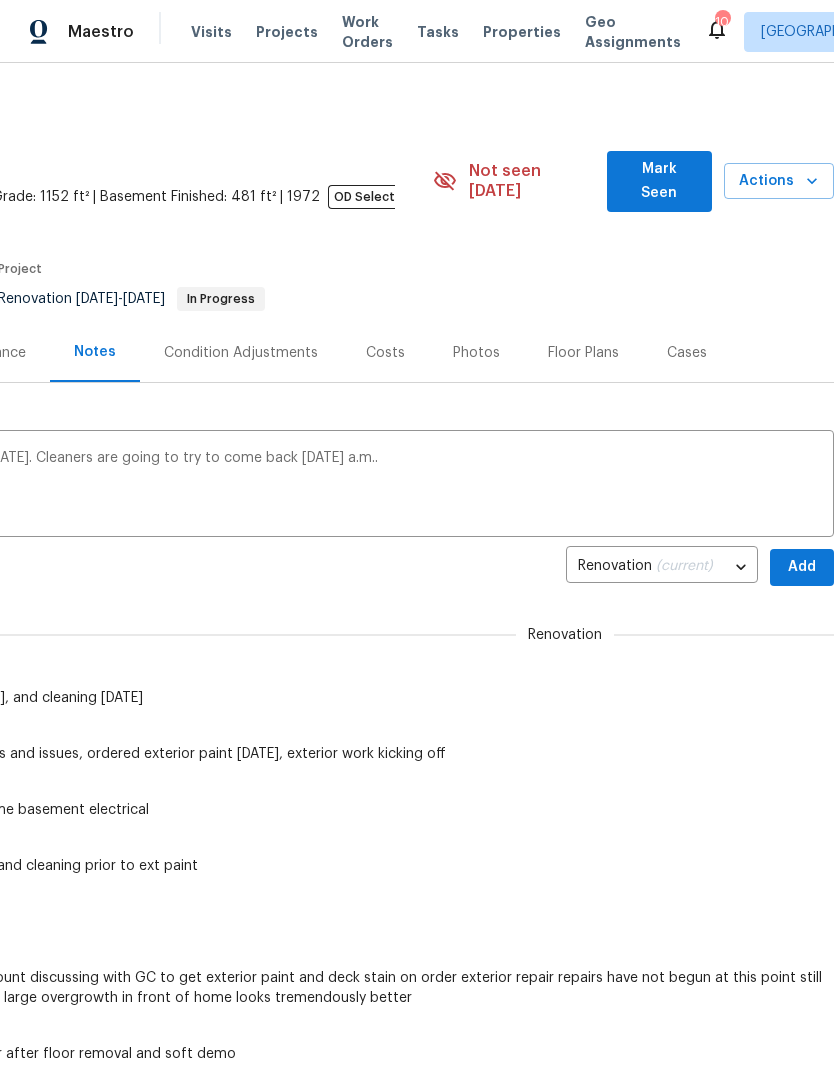 scroll, scrollTop: 0, scrollLeft: 296, axis: horizontal 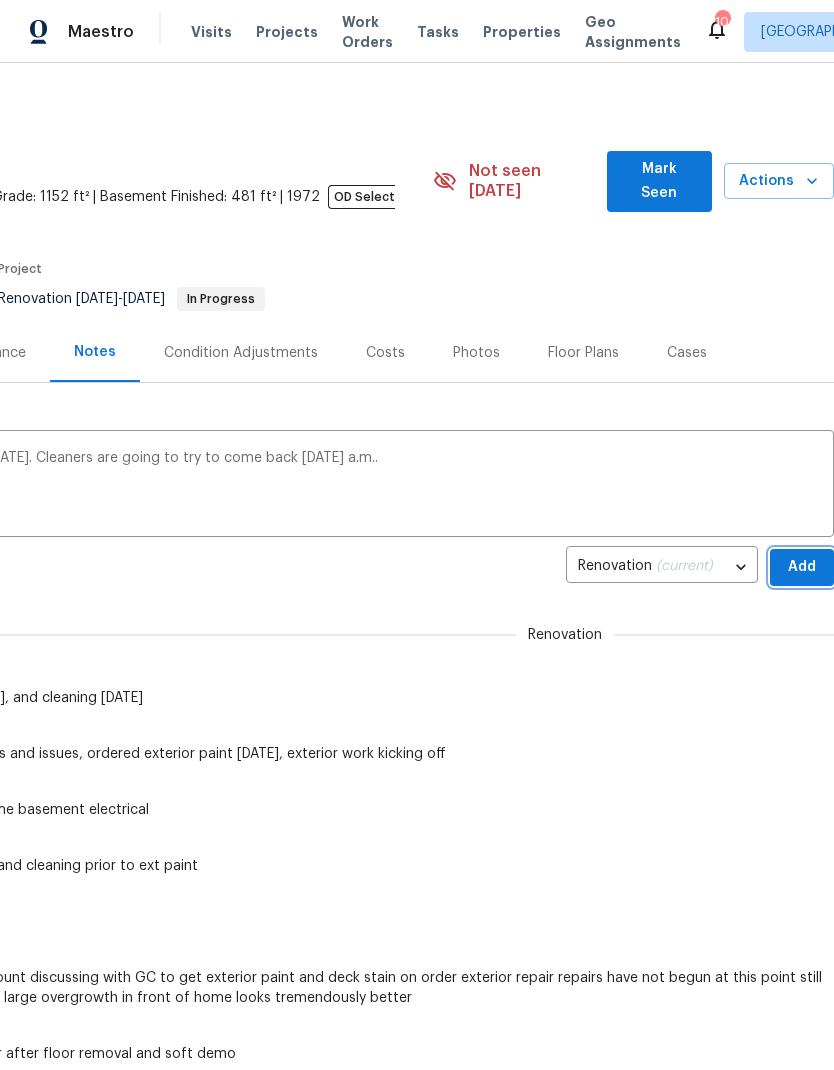click on "Add" at bounding box center [802, 567] 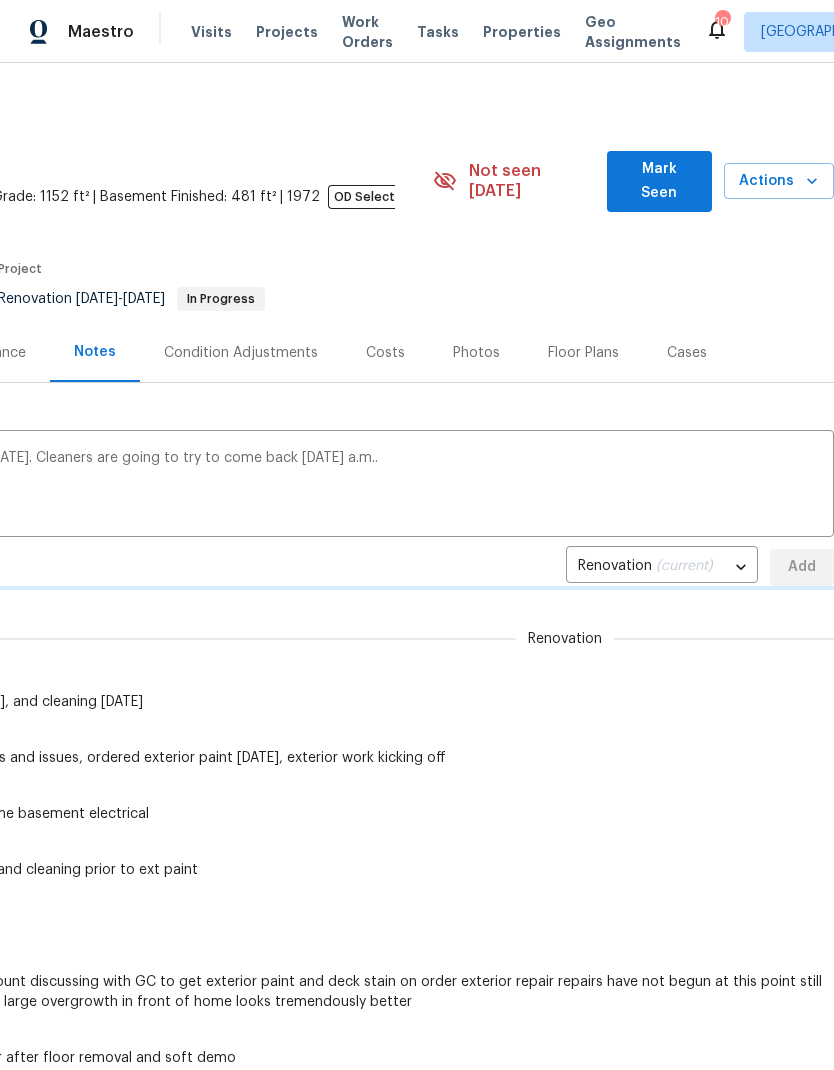 type 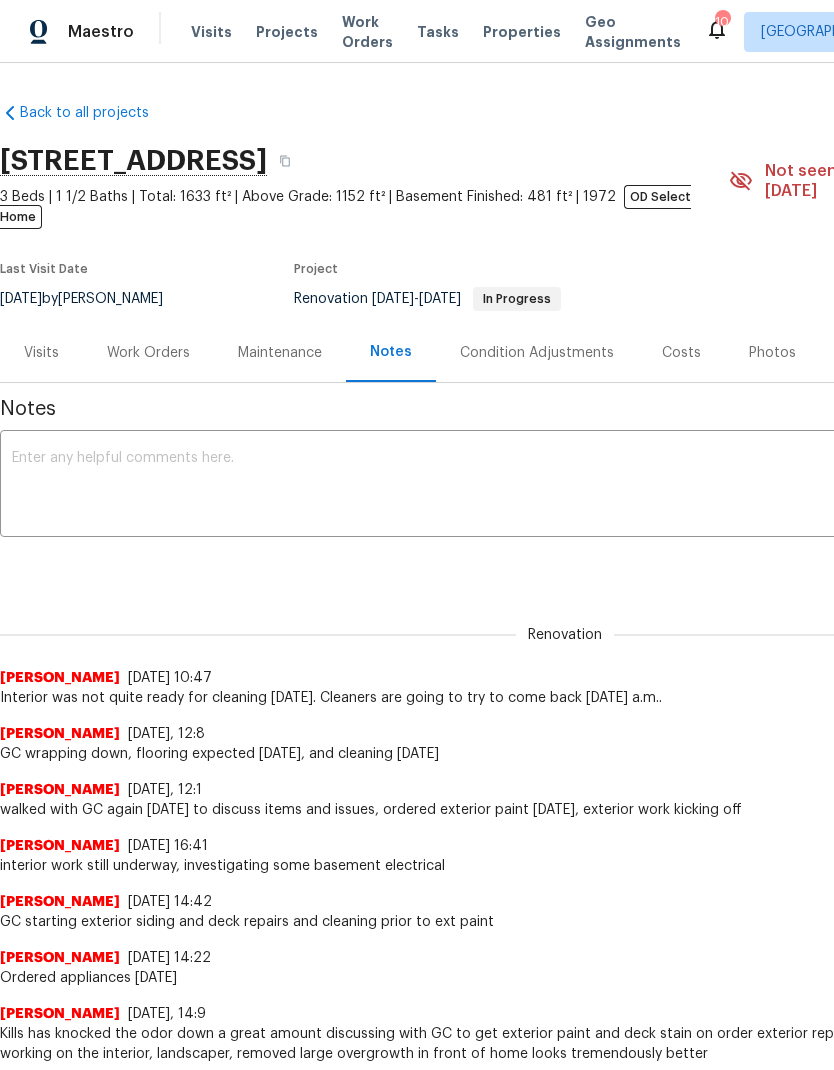 scroll, scrollTop: 0, scrollLeft: 0, axis: both 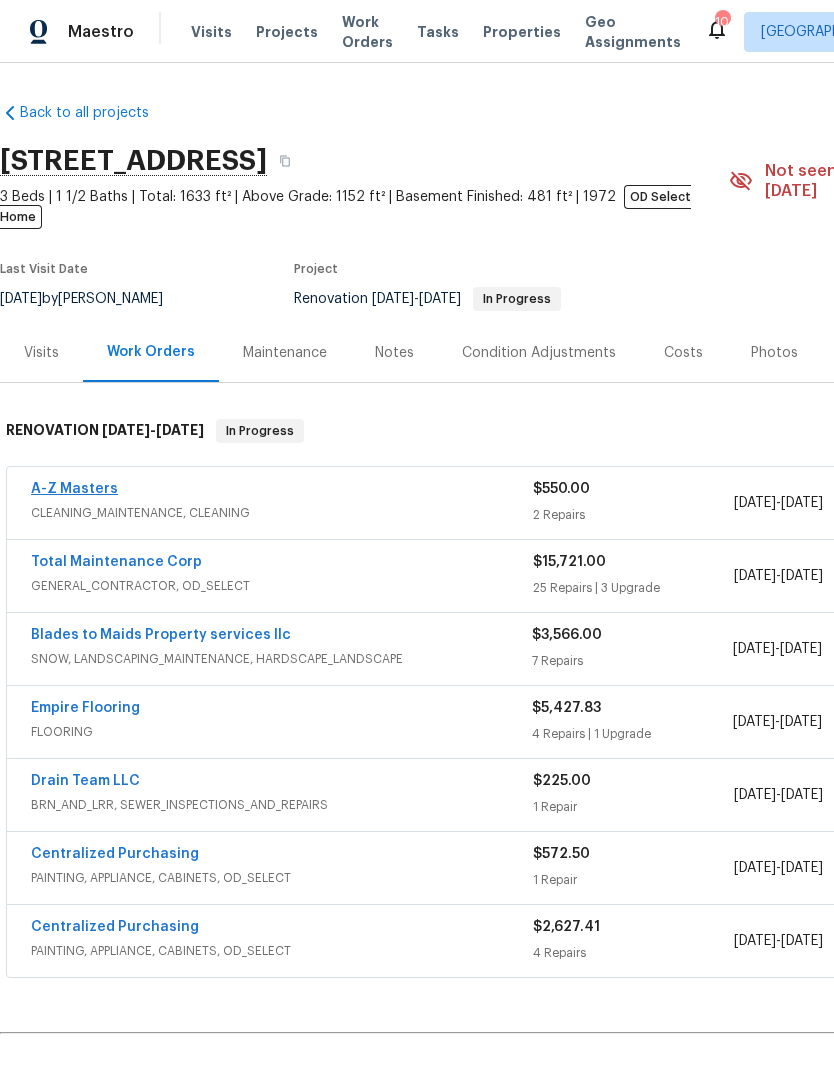 click on "A-Z Masters" at bounding box center [74, 489] 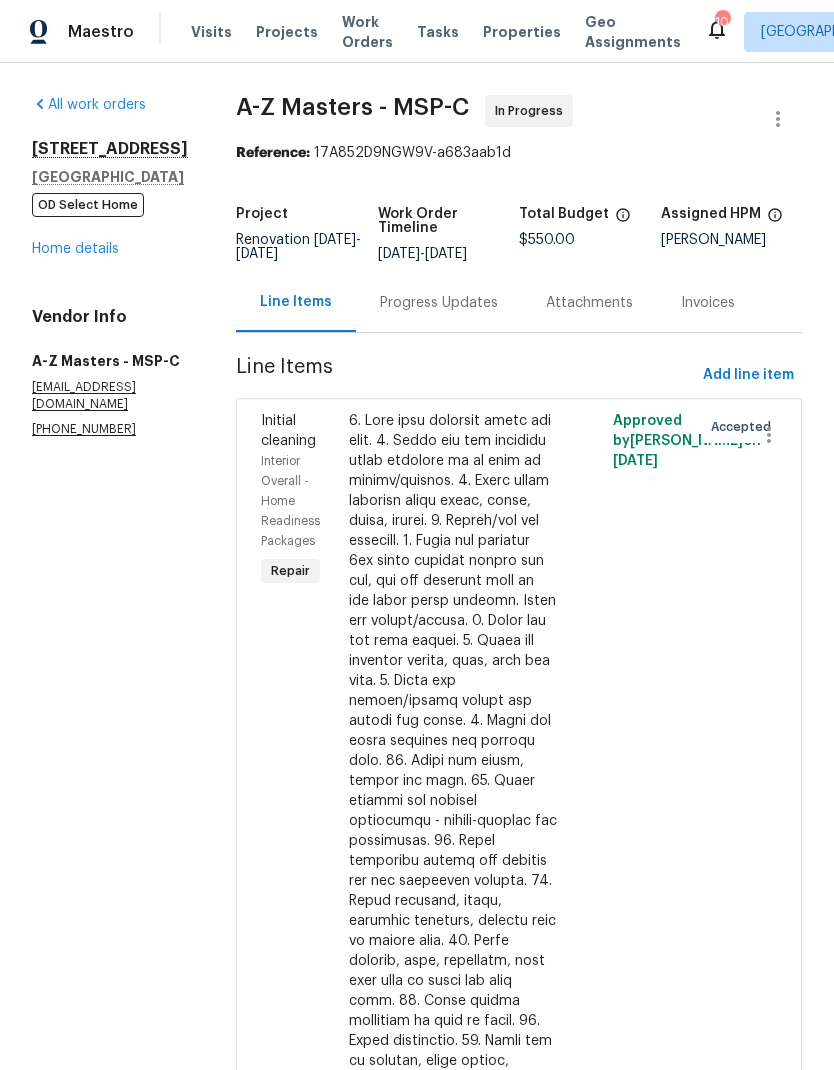 click on "Progress Updates" at bounding box center (439, 303) 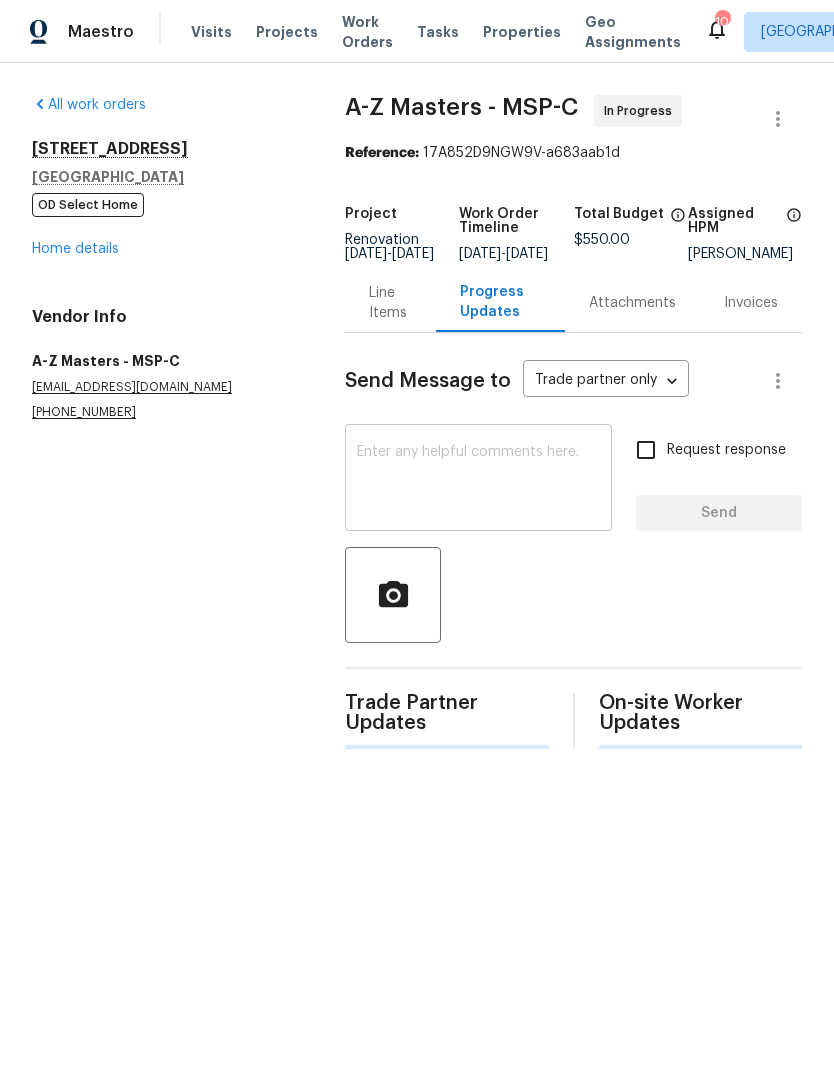 click at bounding box center [478, 480] 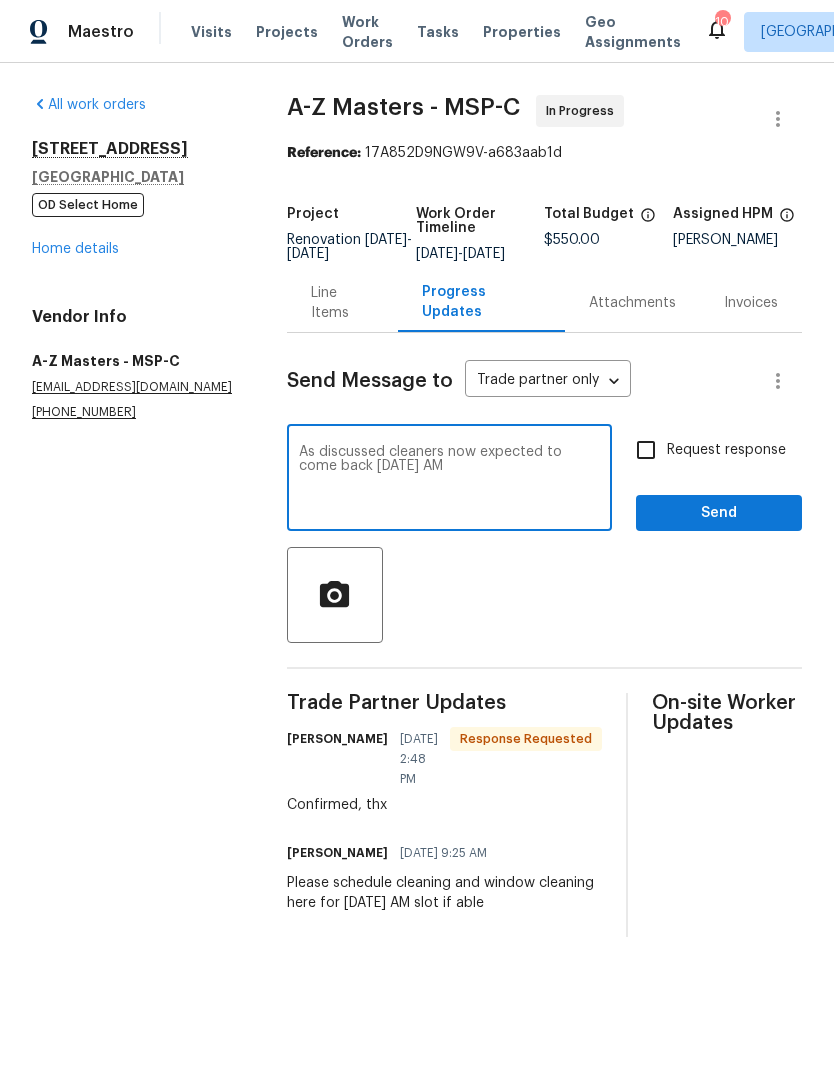 type on "As discussed cleaners now expected to come back tomorrow, 7/18 AM" 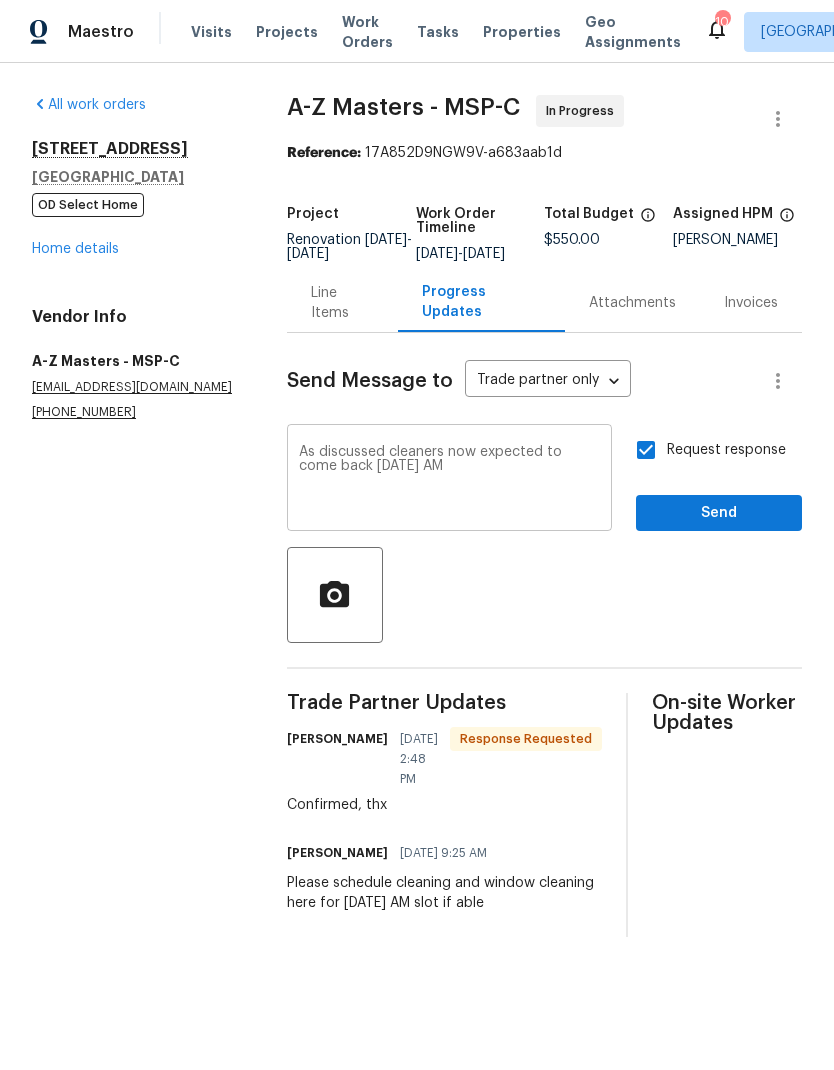 click on "As discussed cleaners now expected to come back tomorrow, 7/18 AM" at bounding box center (449, 480) 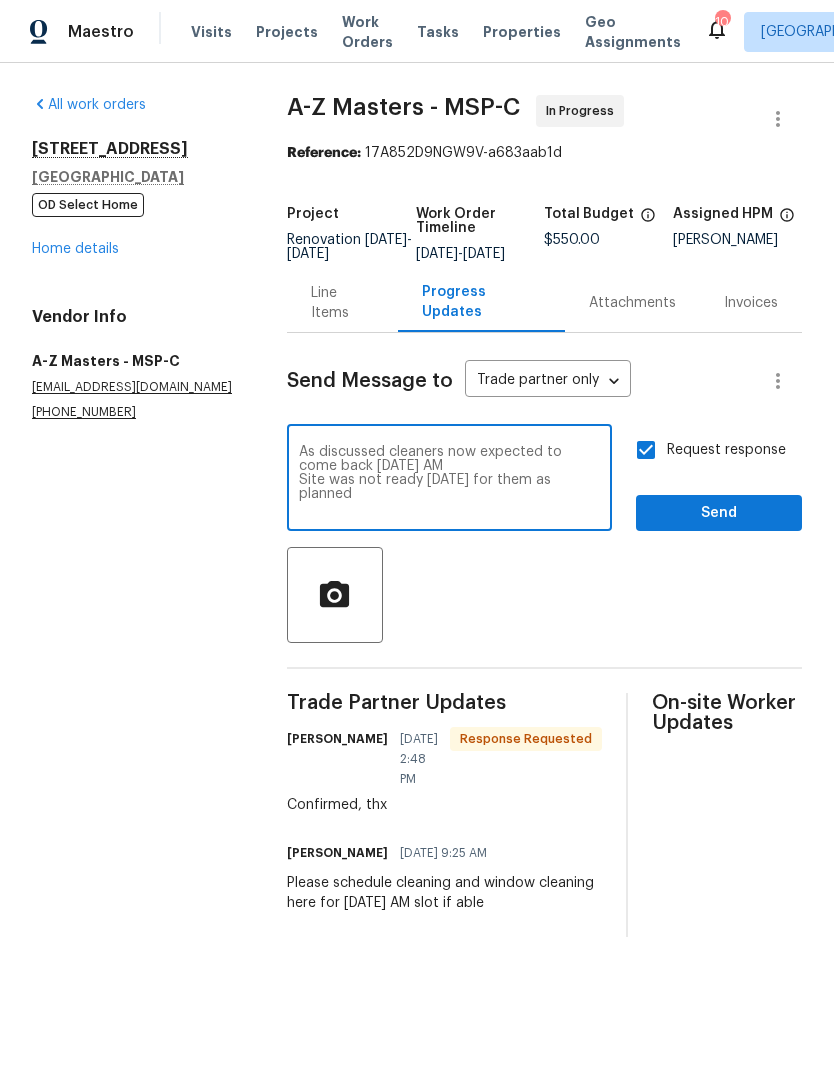type on "As discussed cleaners now expected to come back tomorrow, 7/18 AM
Site was not ready today for them as planned" 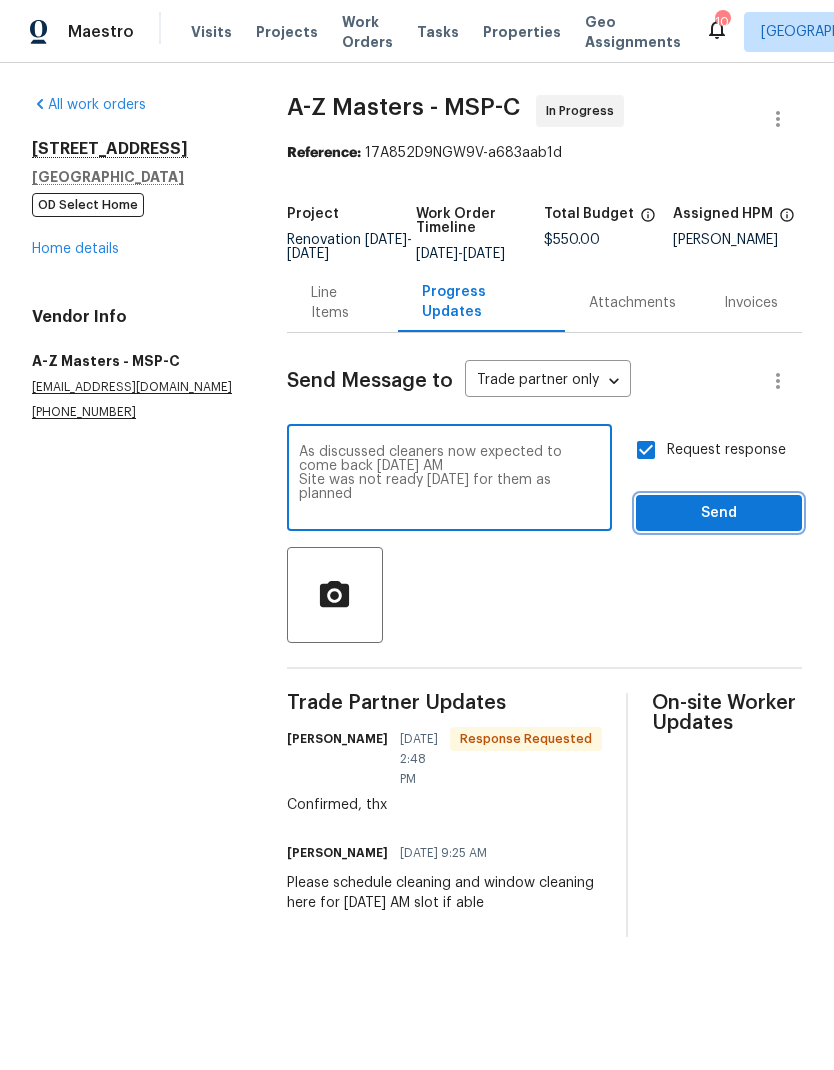 click on "Send" at bounding box center [719, 513] 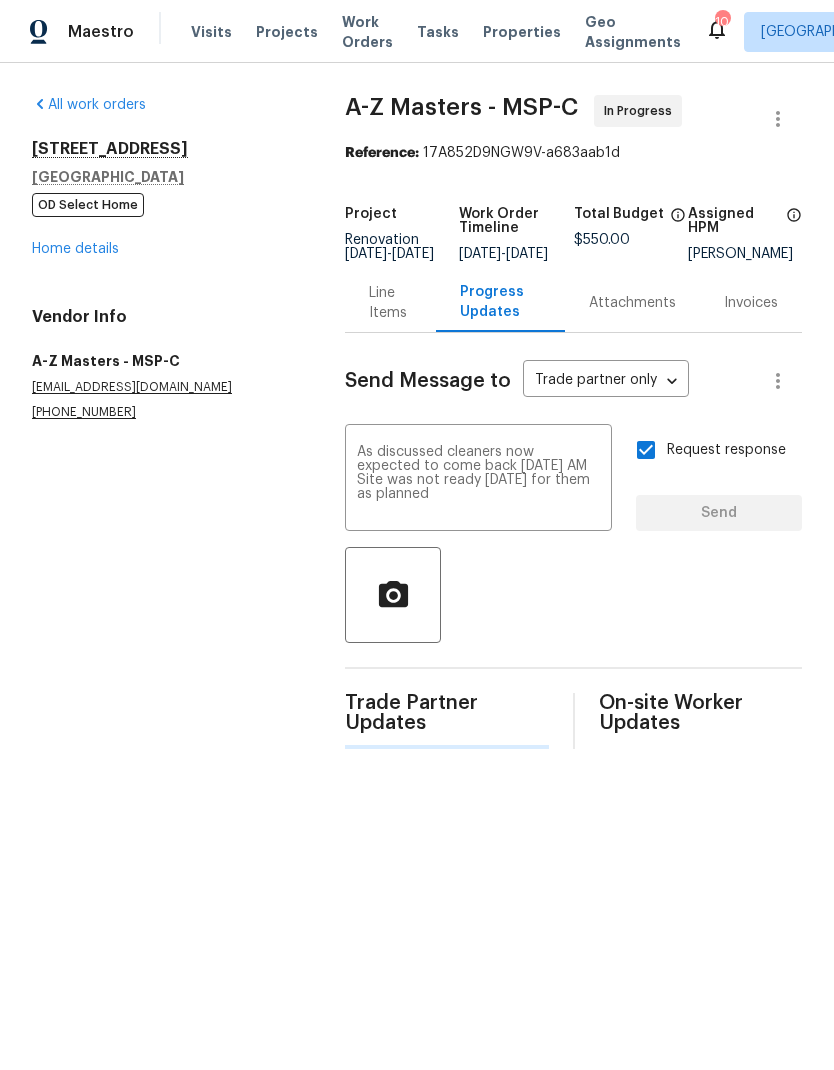 type 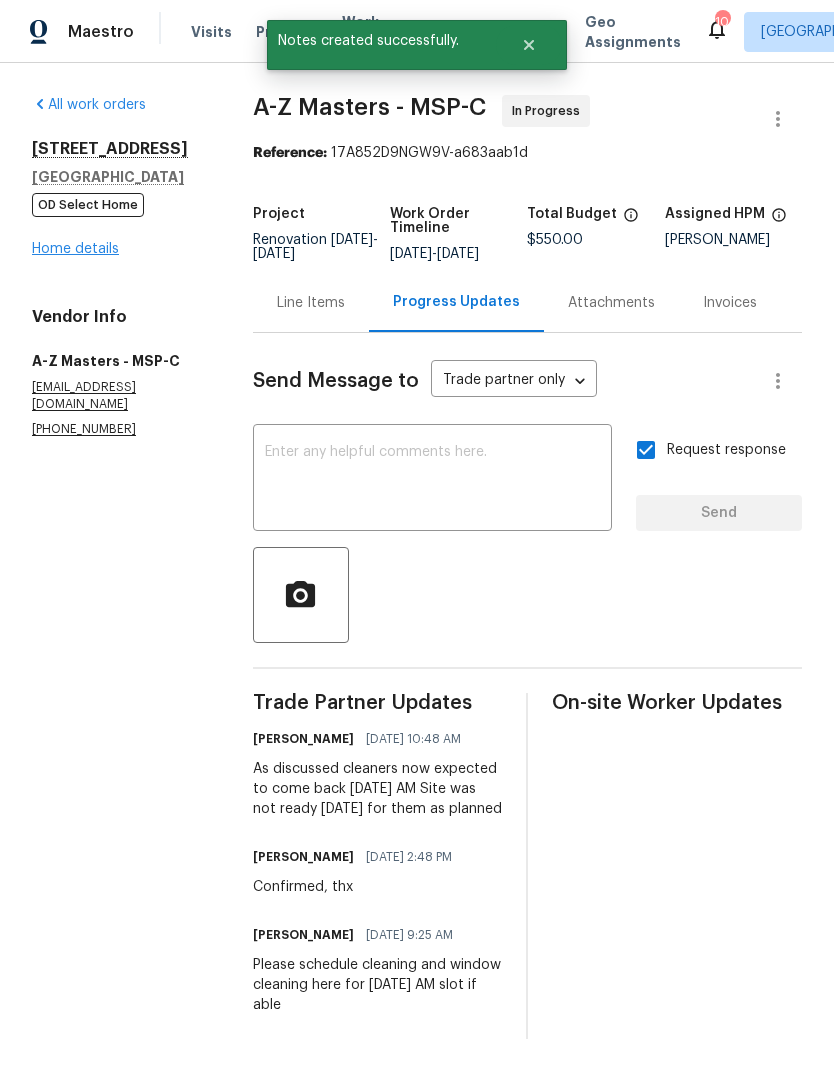 click on "Home details" at bounding box center [75, 249] 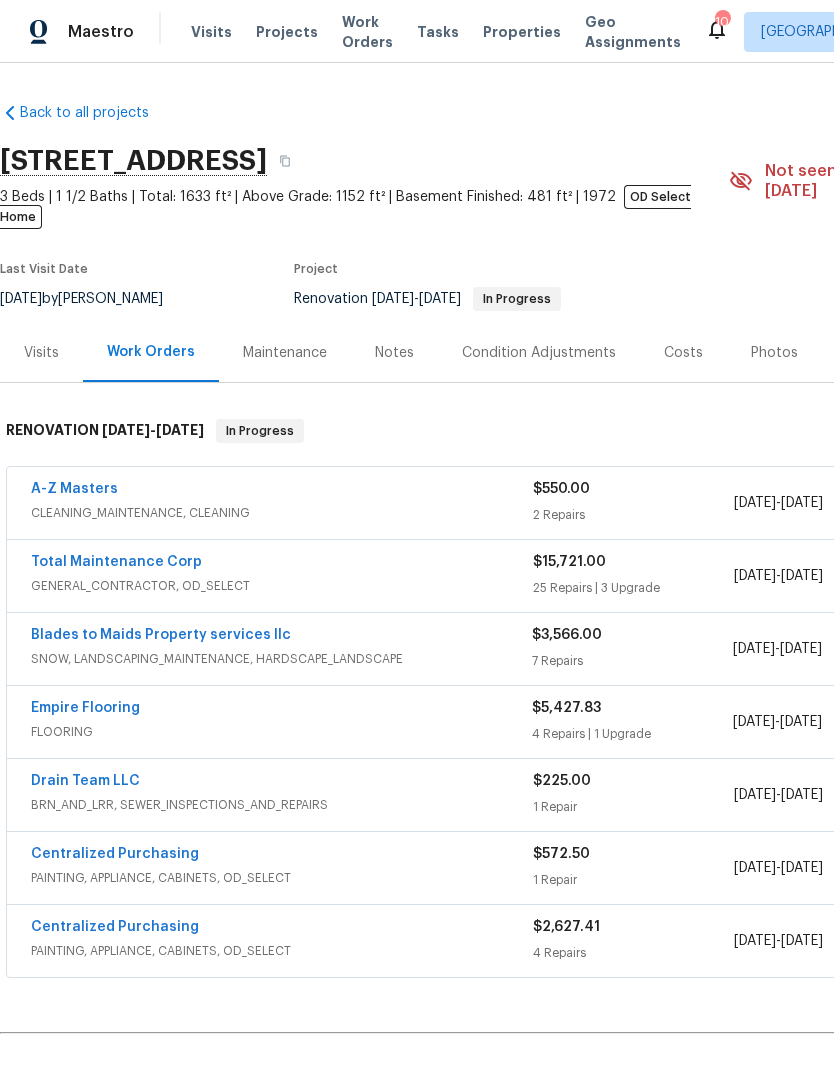 scroll, scrollTop: 0, scrollLeft: 0, axis: both 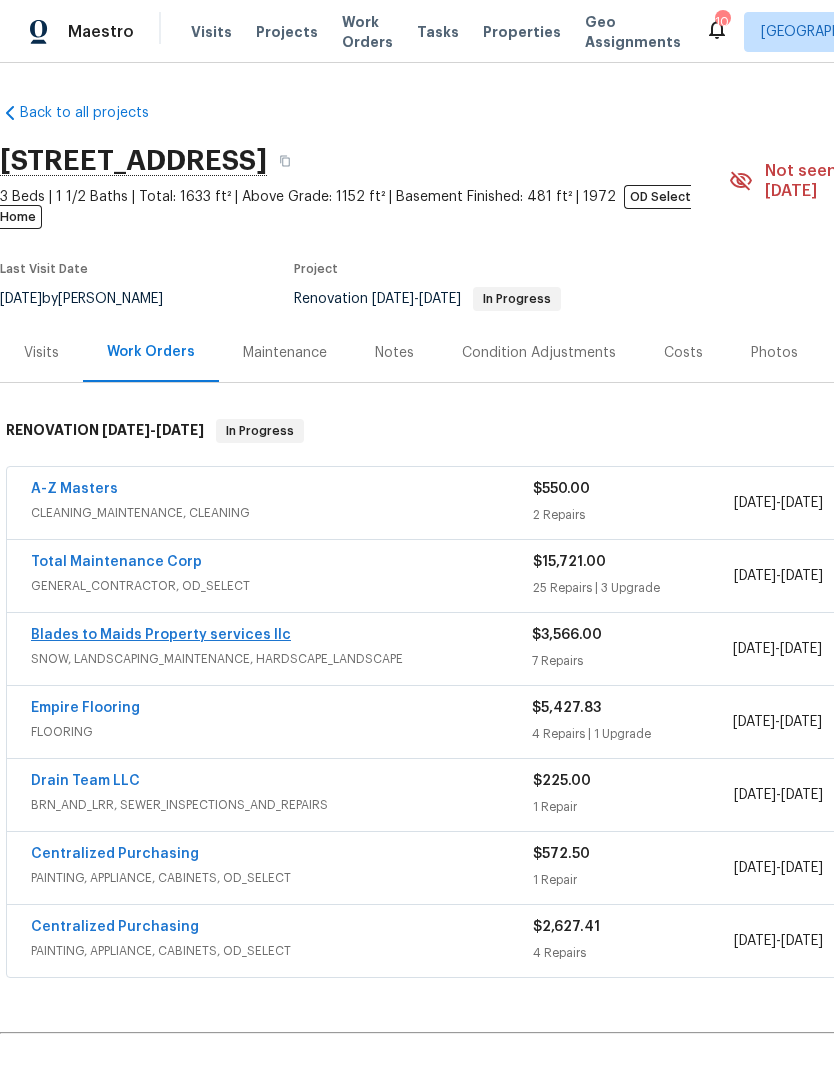 click on "Blades to Maids Property services llc" at bounding box center (161, 635) 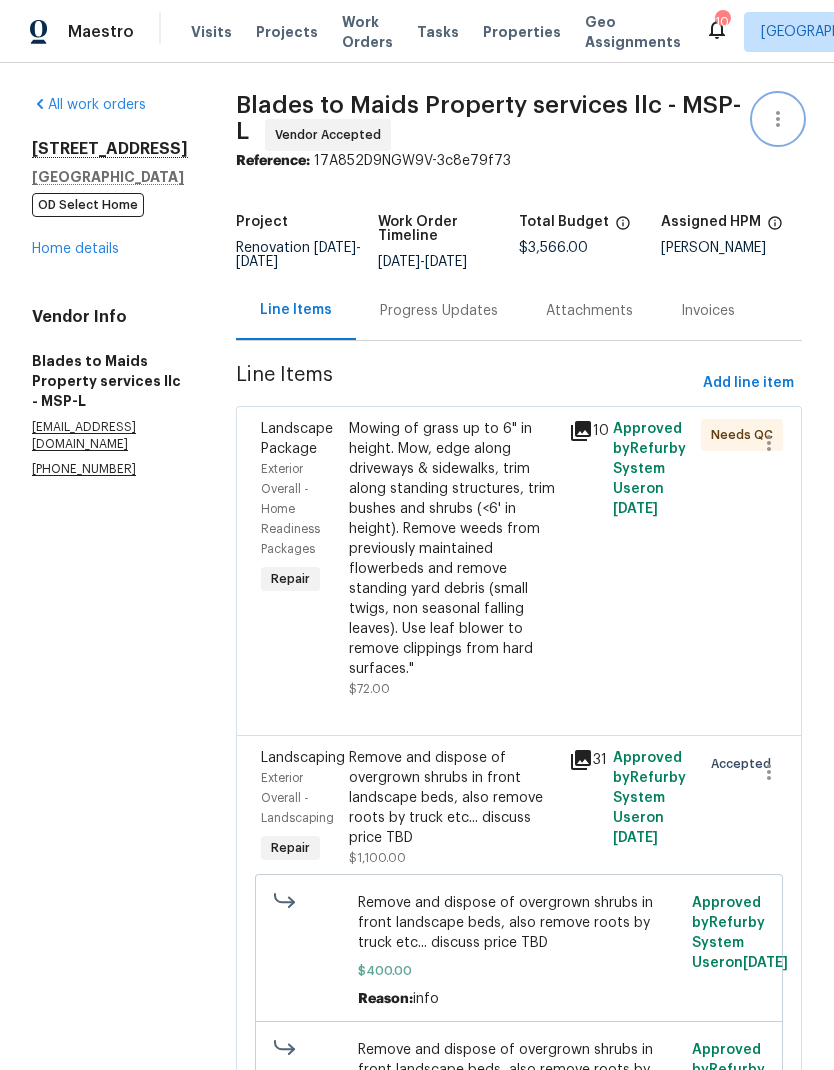 click at bounding box center (778, 119) 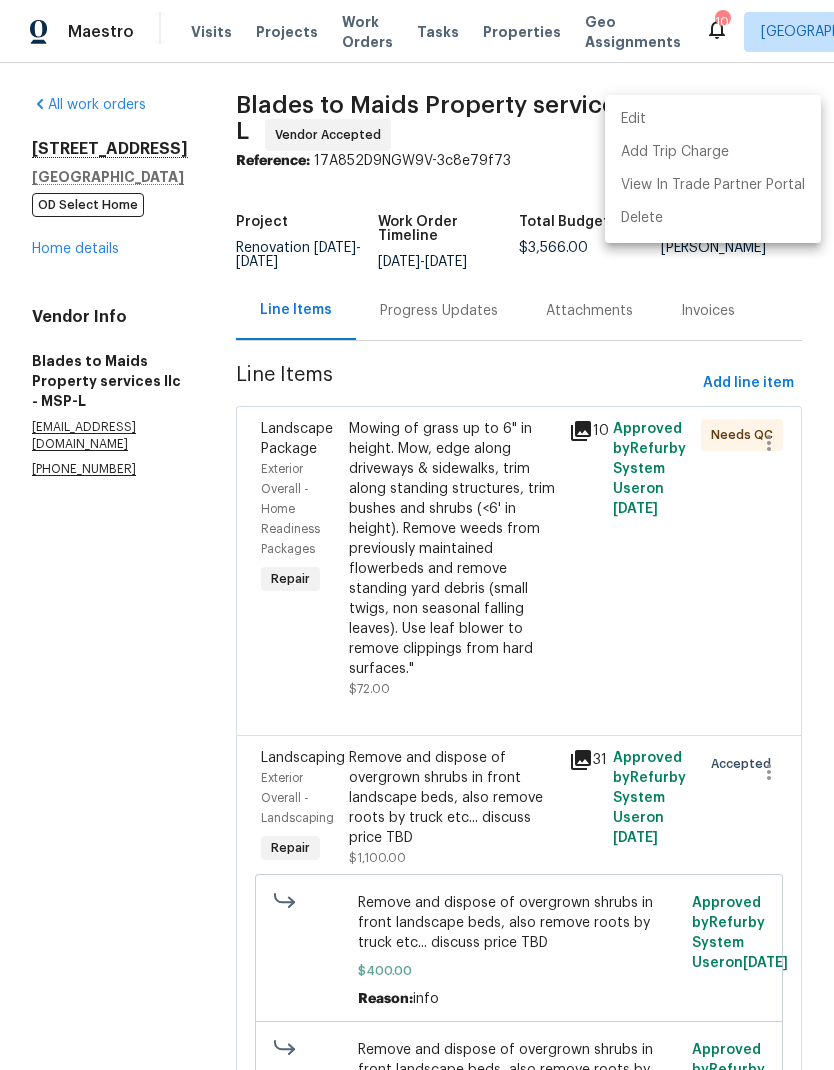 click on "Edit" at bounding box center (713, 119) 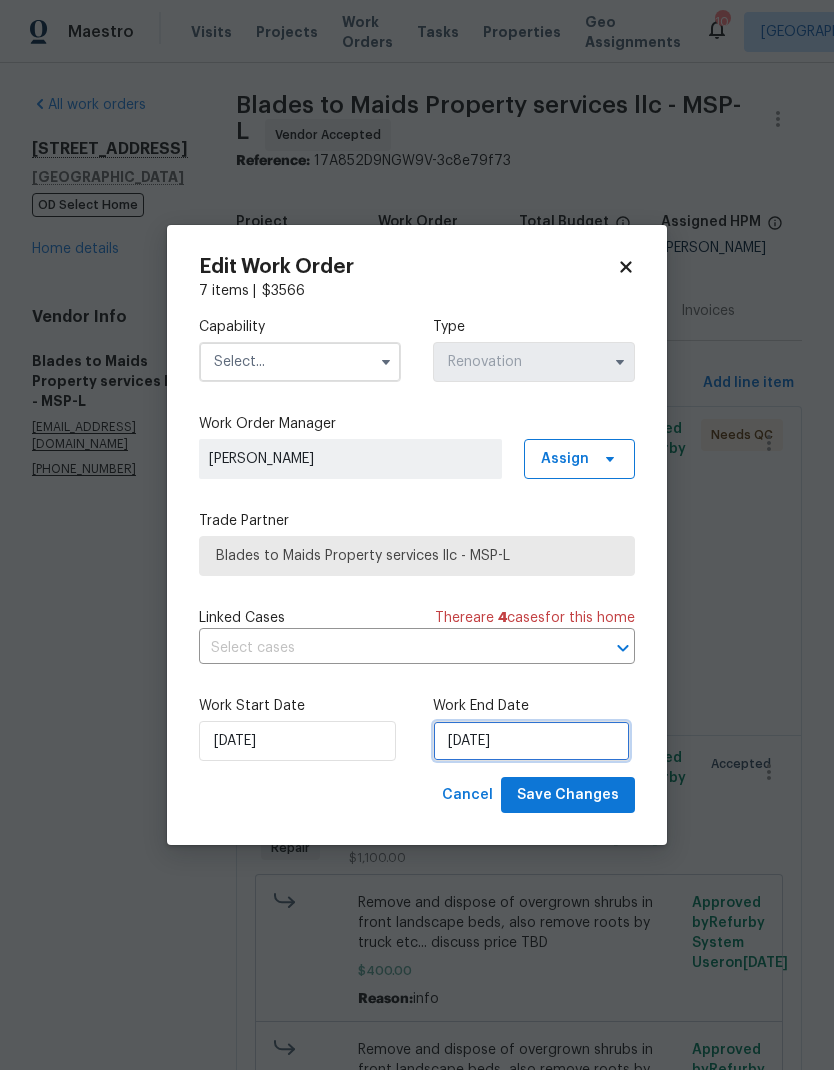 click on "[DATE]" at bounding box center (531, 741) 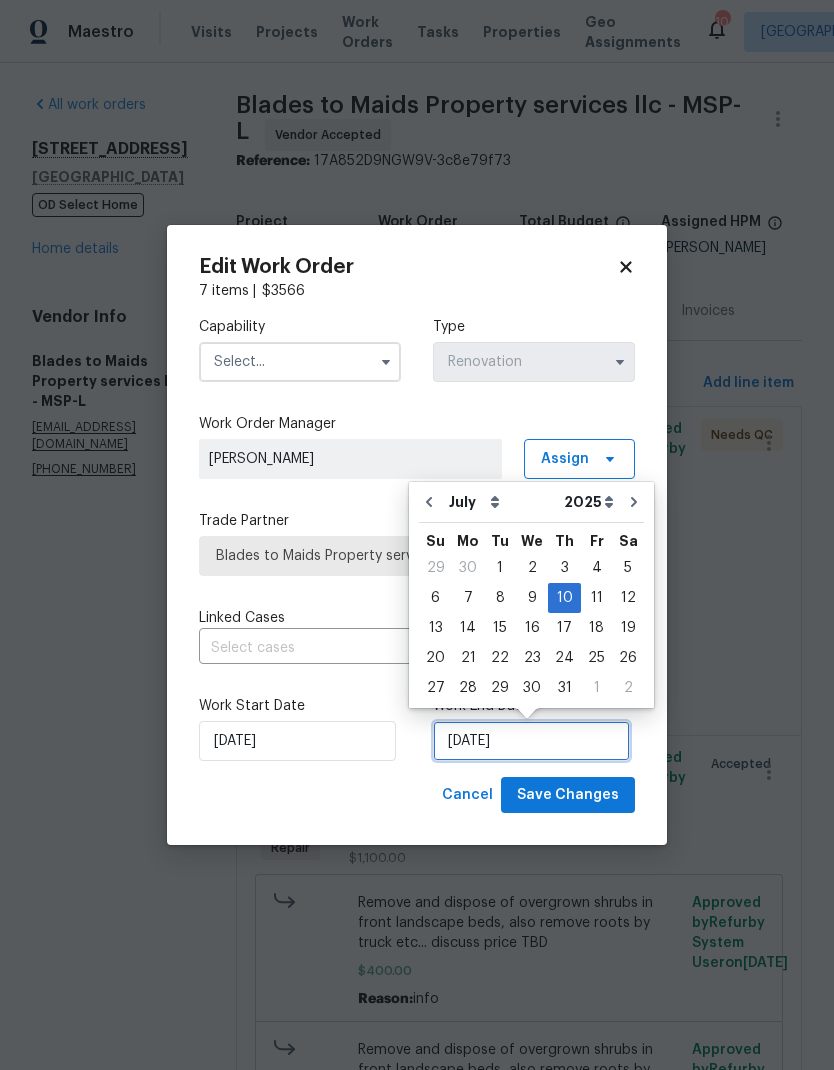 scroll, scrollTop: 15, scrollLeft: 0, axis: vertical 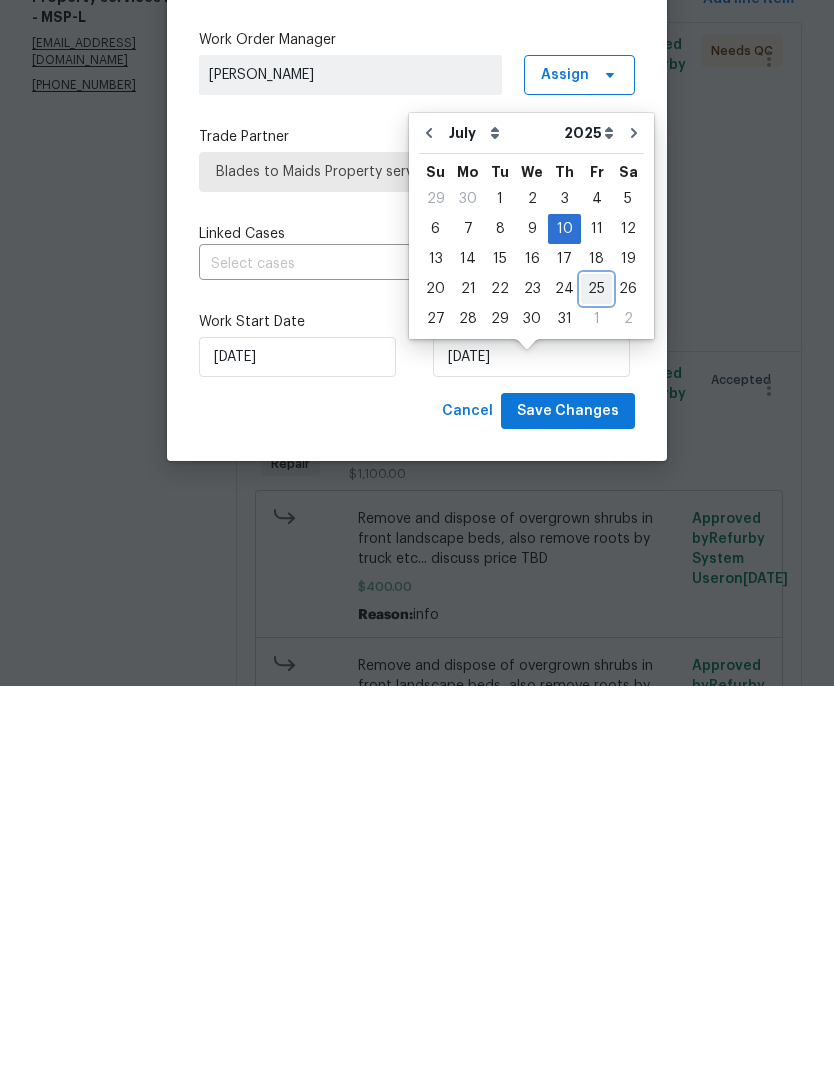 click on "25" at bounding box center [596, 673] 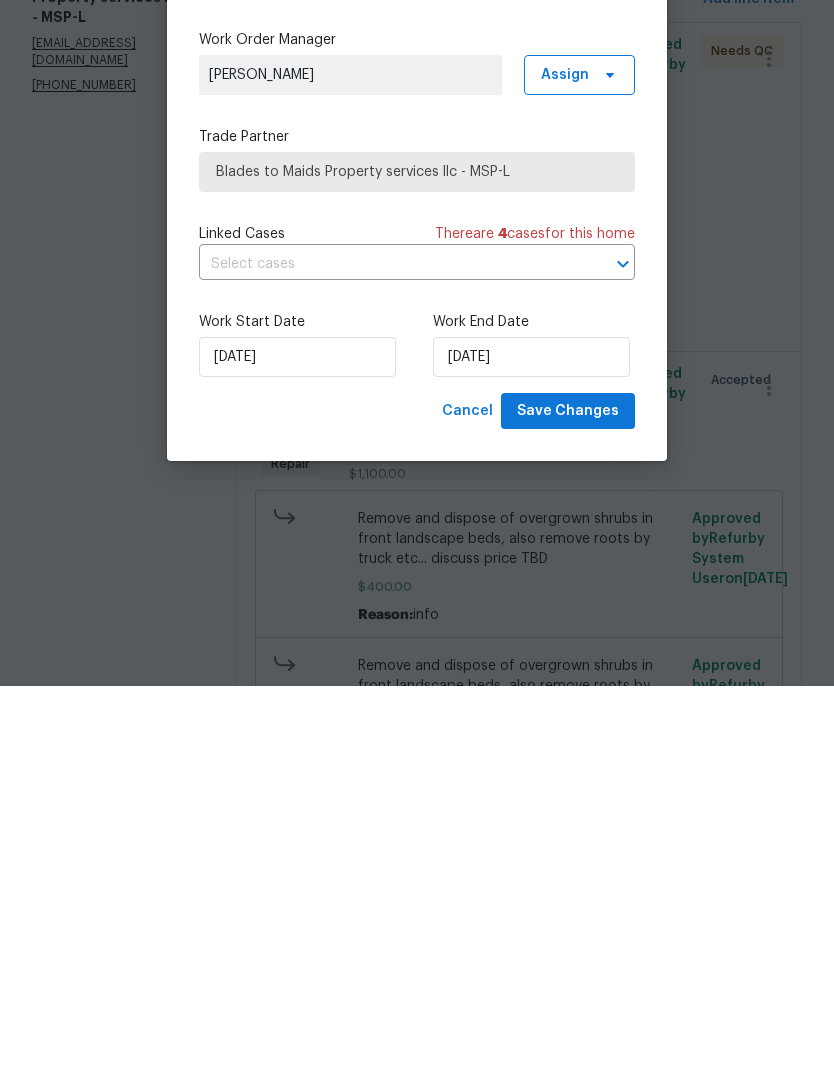 scroll, scrollTop: 80, scrollLeft: 0, axis: vertical 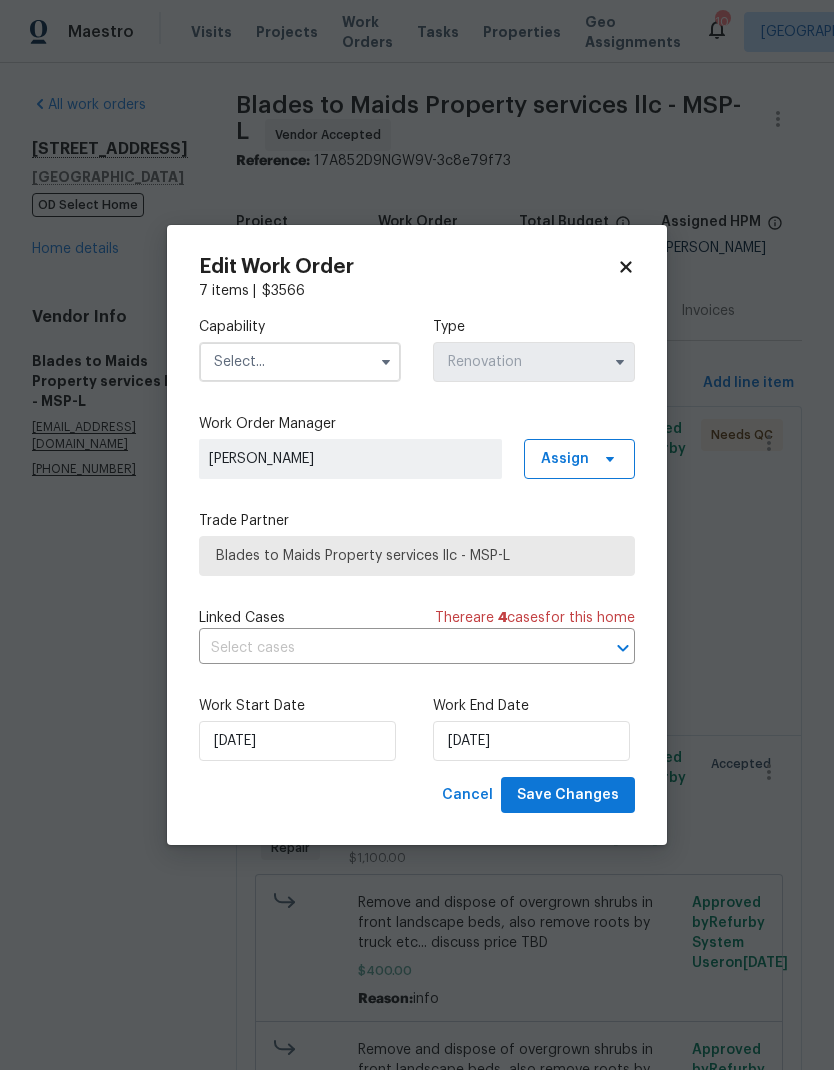click at bounding box center [300, 362] 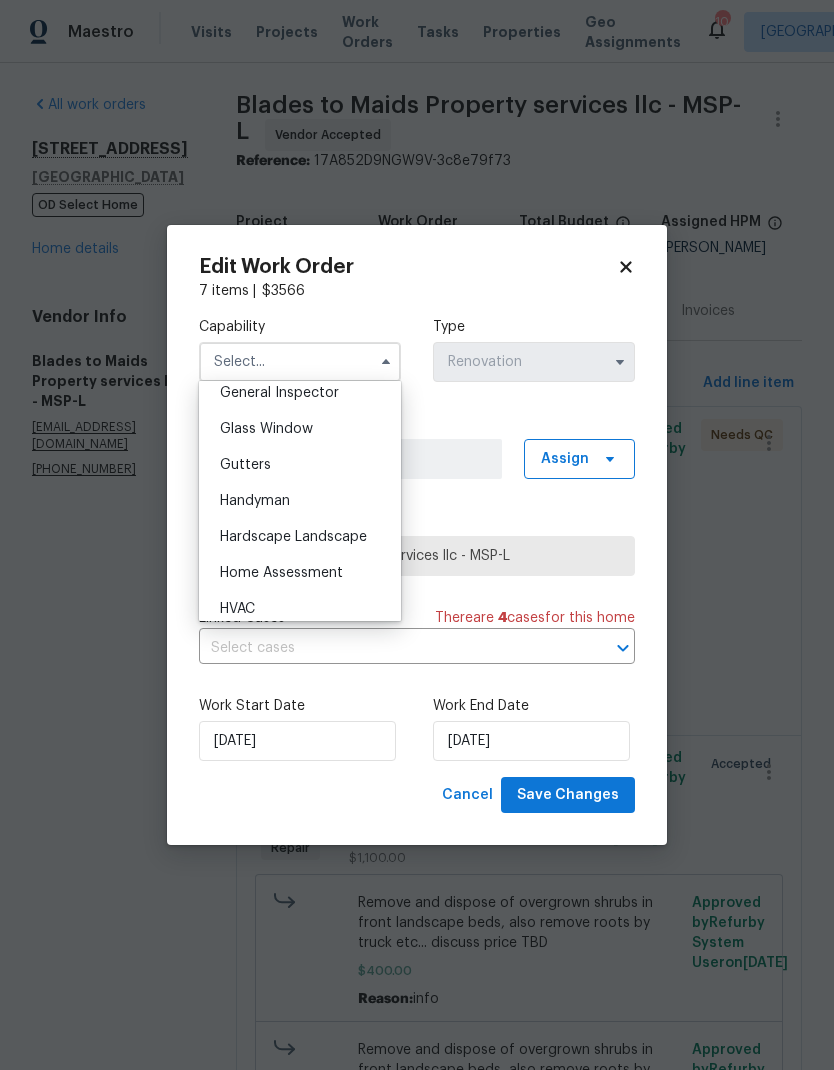 scroll, scrollTop: 1017, scrollLeft: 0, axis: vertical 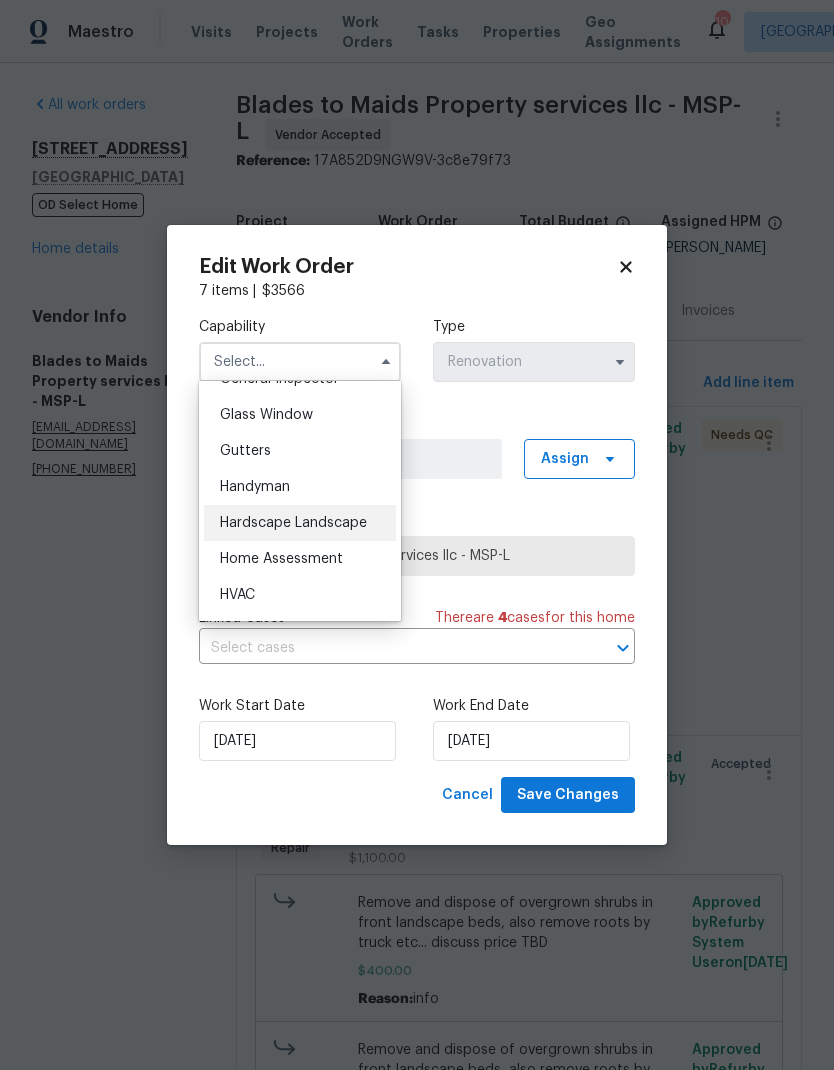 click on "Hardscape Landscape" at bounding box center [293, 523] 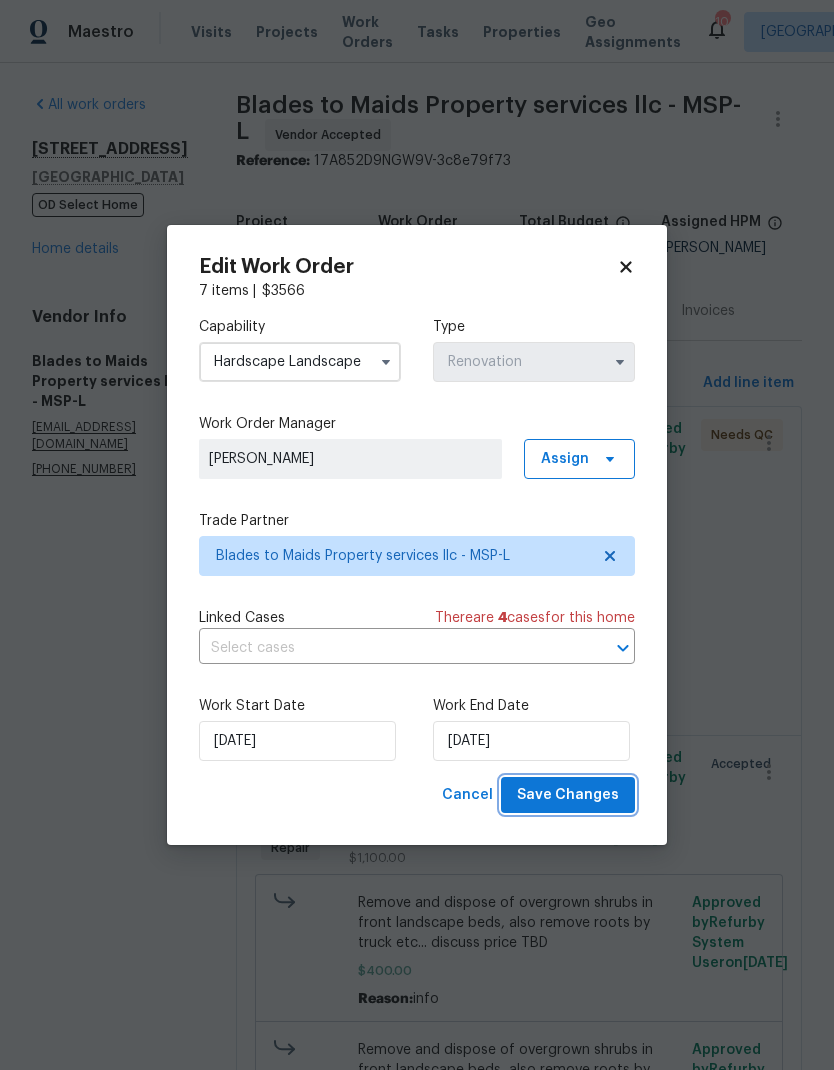 click on "Save Changes" at bounding box center [568, 795] 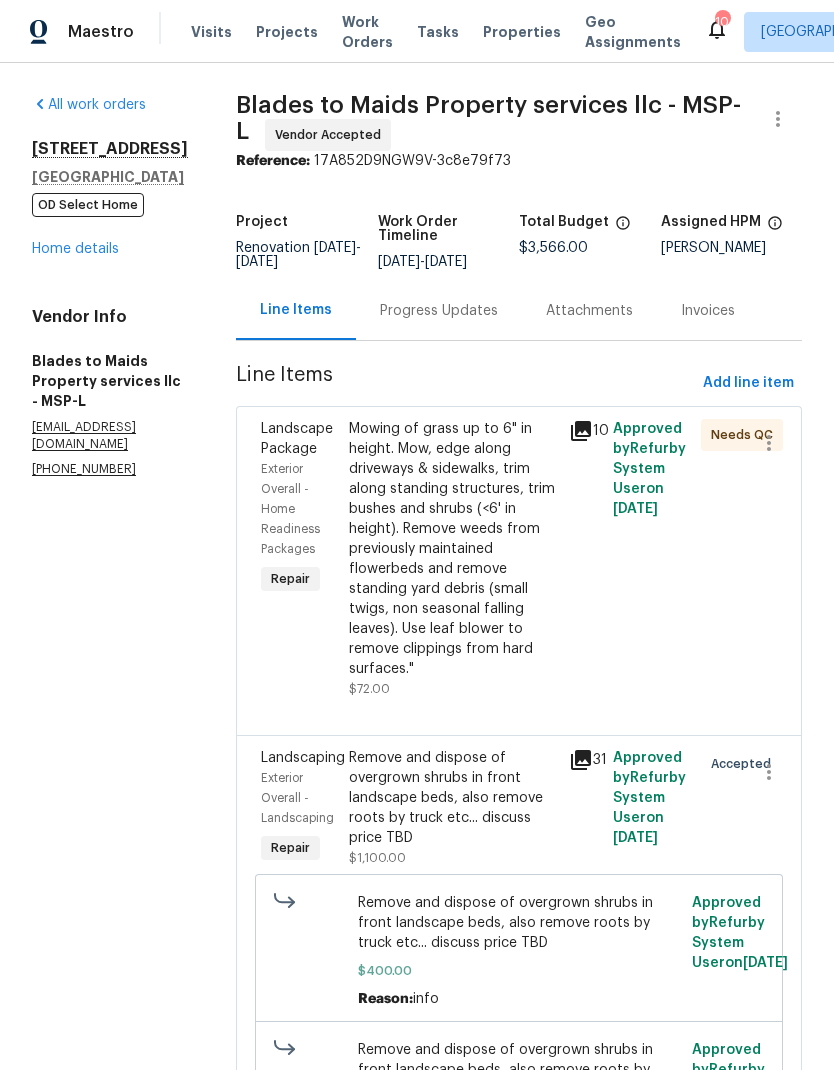scroll, scrollTop: 0, scrollLeft: 0, axis: both 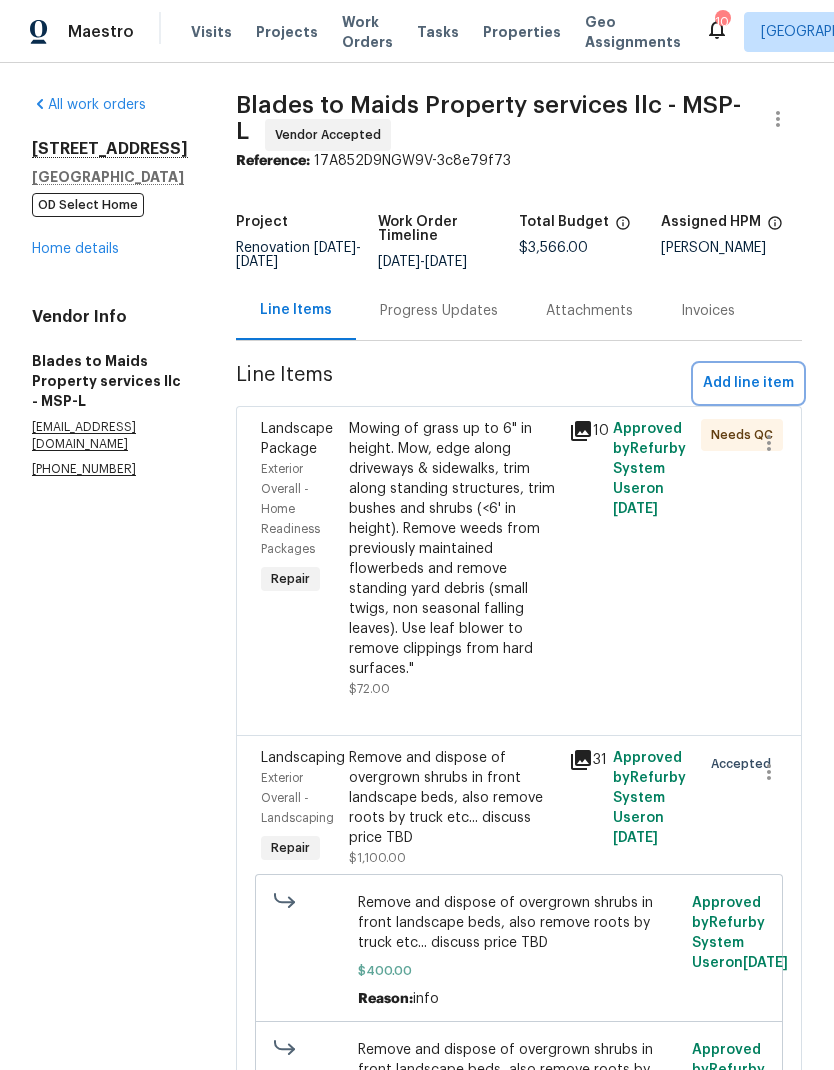 click on "Add line item" at bounding box center [748, 383] 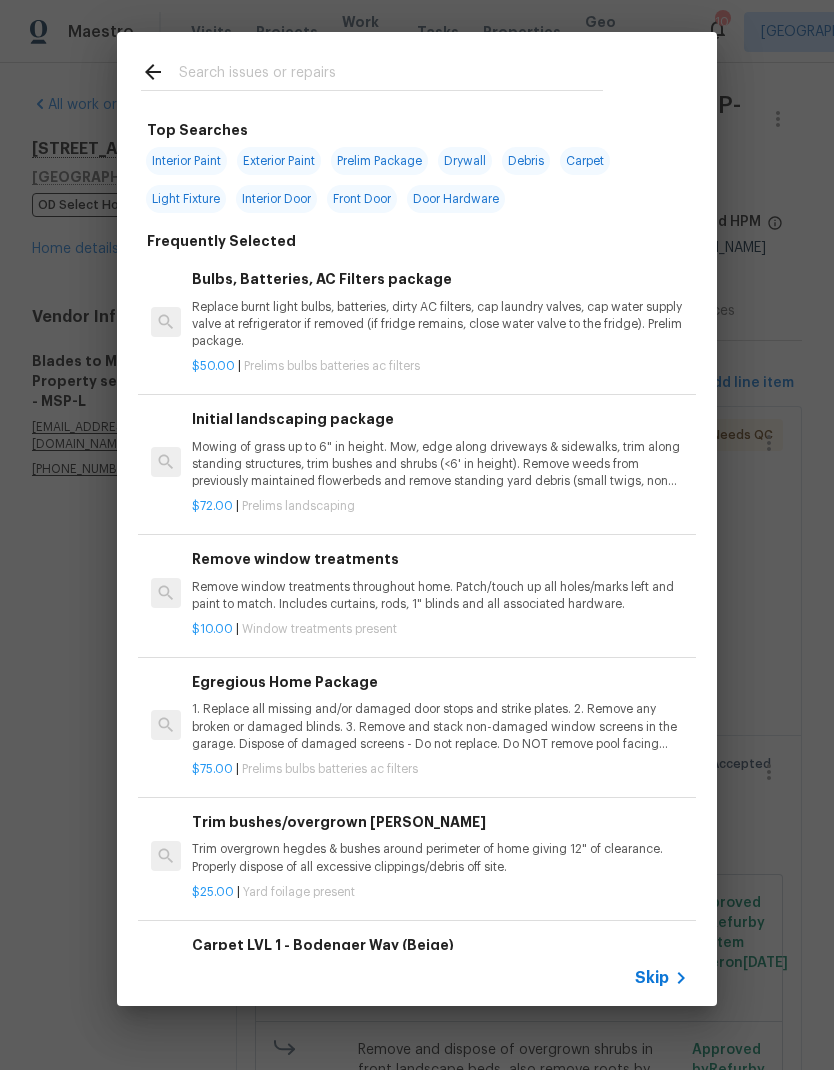 click at bounding box center [391, 75] 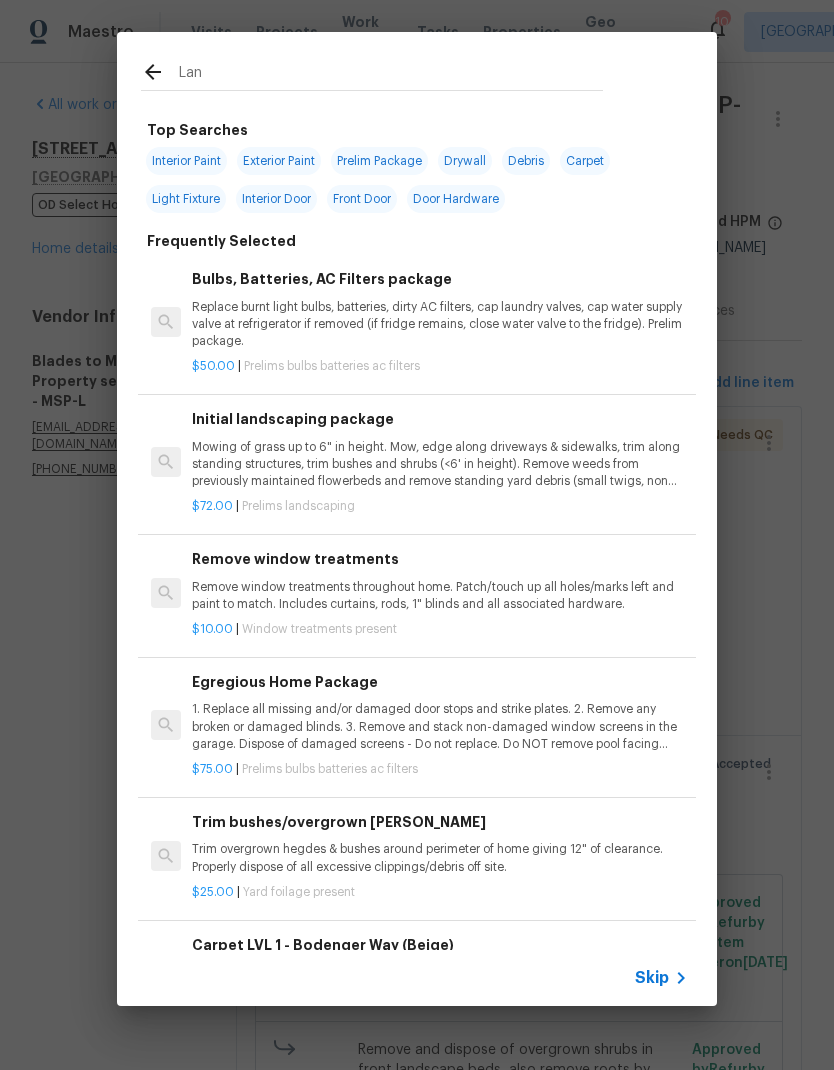 type on "Land" 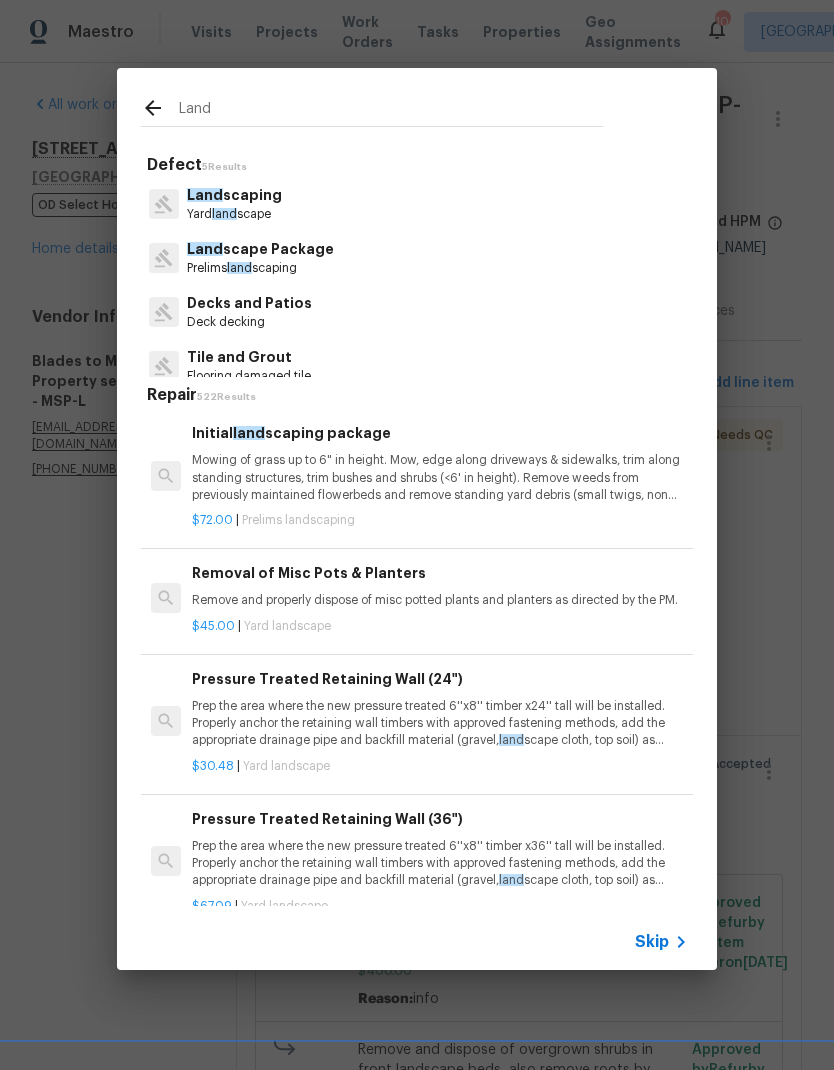 click on "Mowing of grass up to 6" in height. Mow, edge along driveways & sidewalks, trim along standing structures, trim bushes and shrubs (<6' in height). Remove weeds from previously maintained flowerbeds and remove standing yard debris (small twigs, non seasonal falling leaves).  Use leaf blower to remove clippings from hard surfaces."" at bounding box center (440, 477) 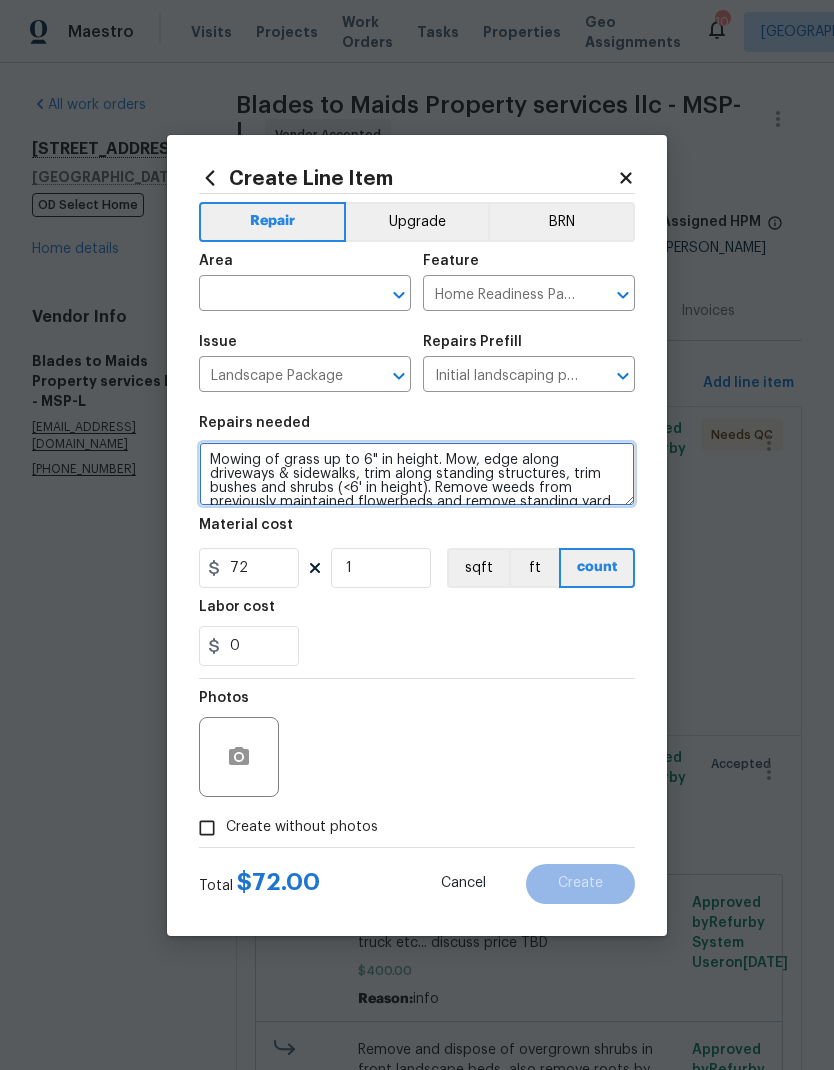 click on "Mowing of grass up to 6" in height. Mow, edge along driveways & sidewalks, trim along standing structures, trim bushes and shrubs (<6' in height). Remove weeds from previously maintained flowerbeds and remove standing yard debris (small twigs, non seasonal falling leaves).  Use leaf blower to remove clippings from hard surfaces."" at bounding box center (417, 474) 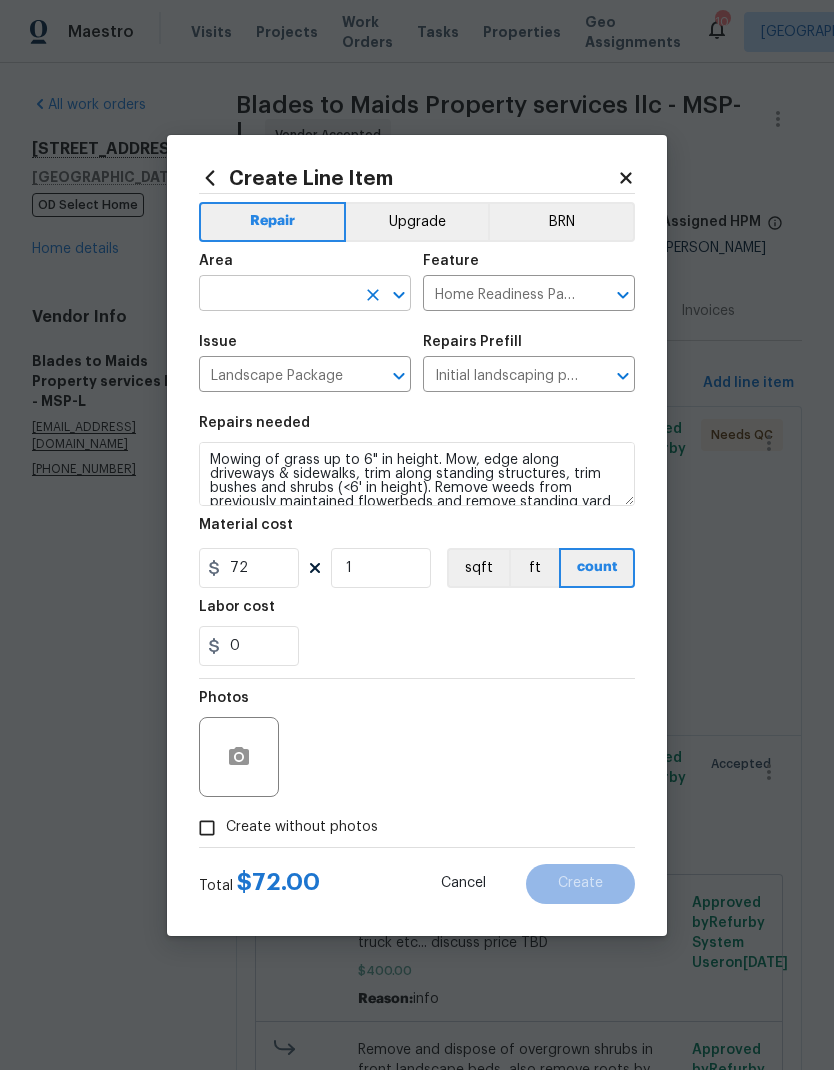 click at bounding box center [277, 295] 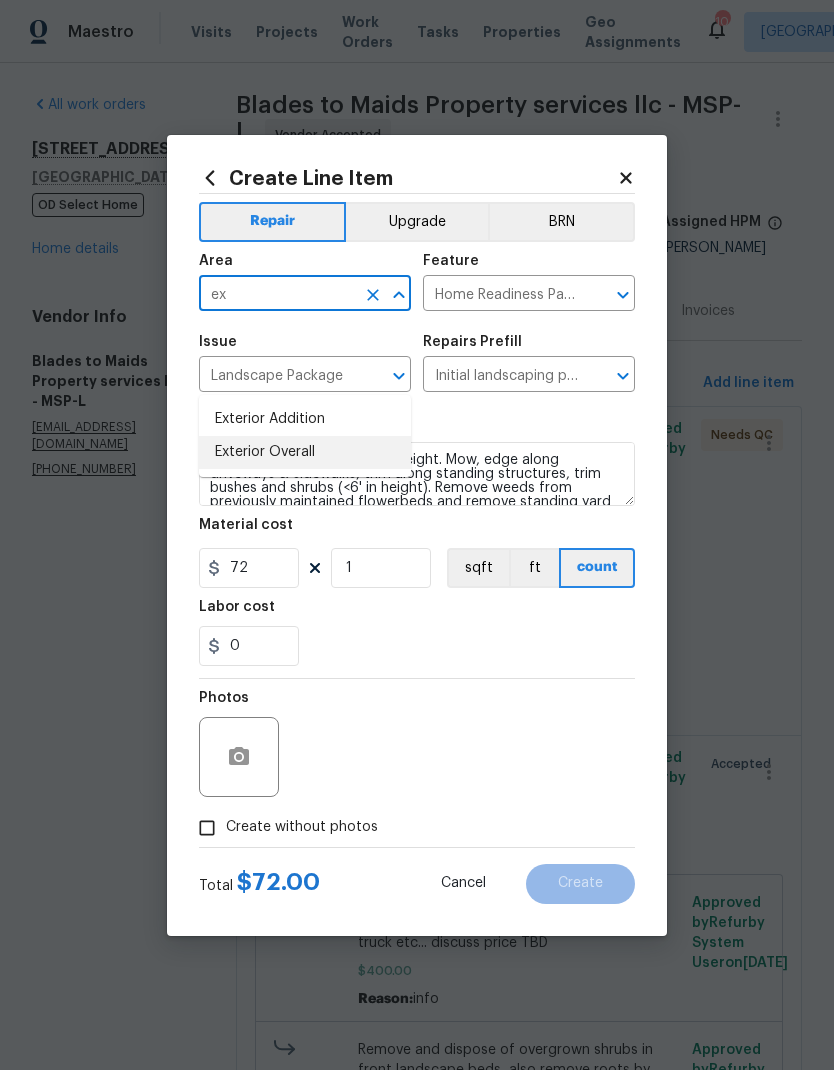 click on "Exterior Overall" at bounding box center (305, 452) 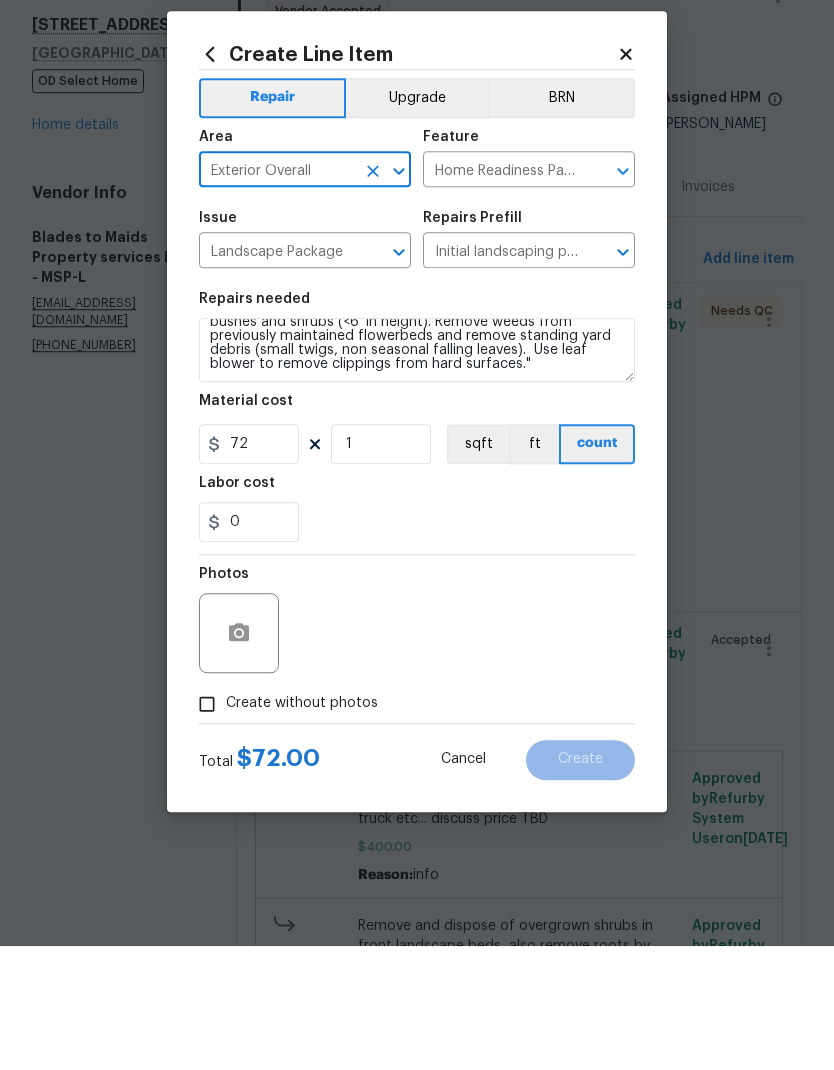 scroll, scrollTop: 42, scrollLeft: 0, axis: vertical 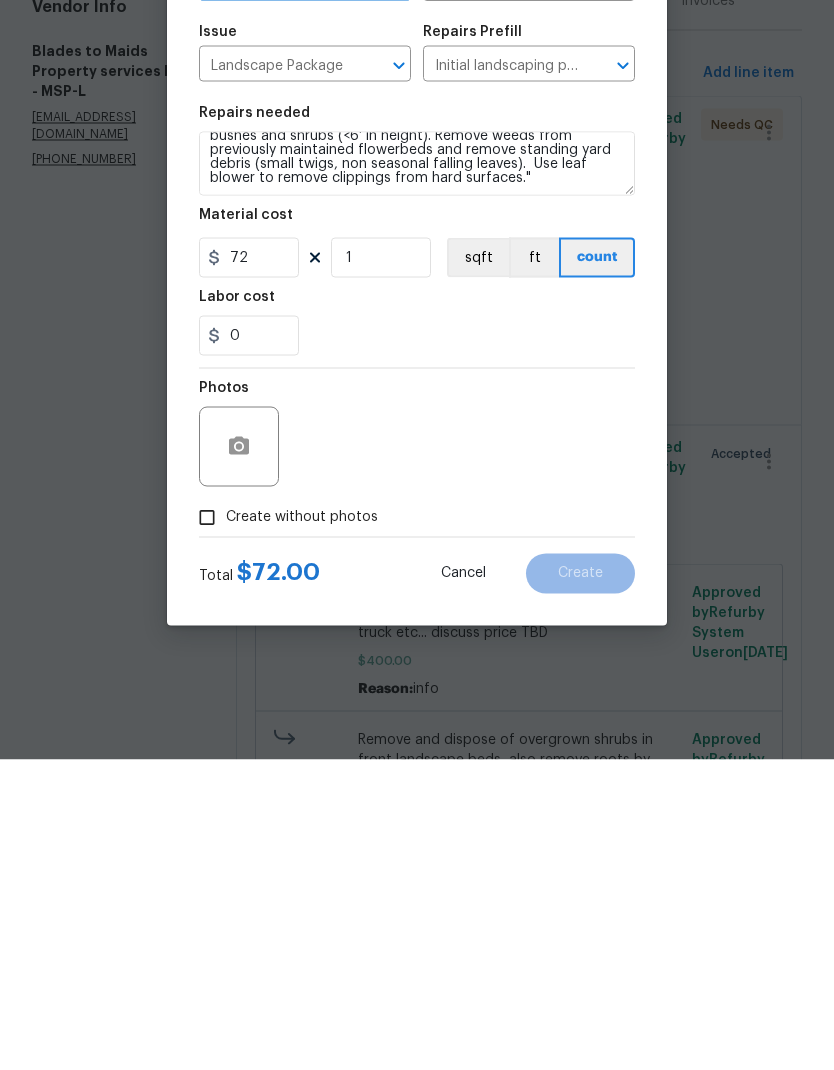 click on "Create without photos" at bounding box center [207, 828] 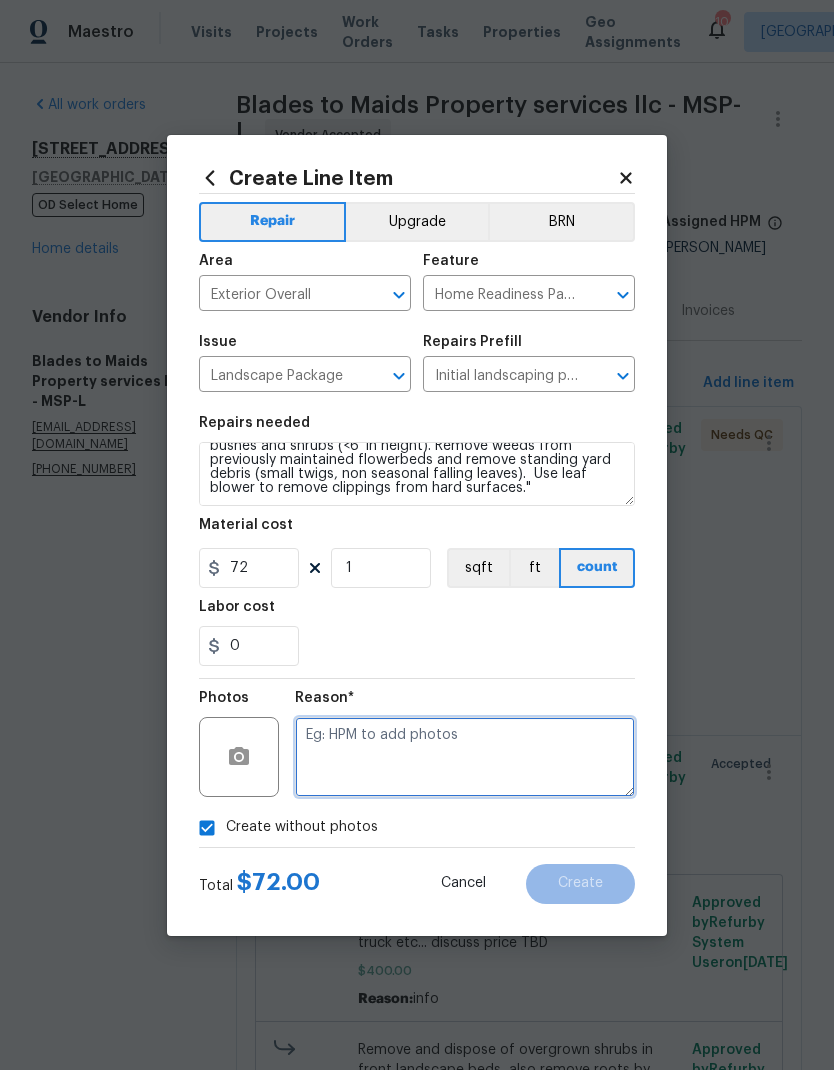 click at bounding box center (465, 757) 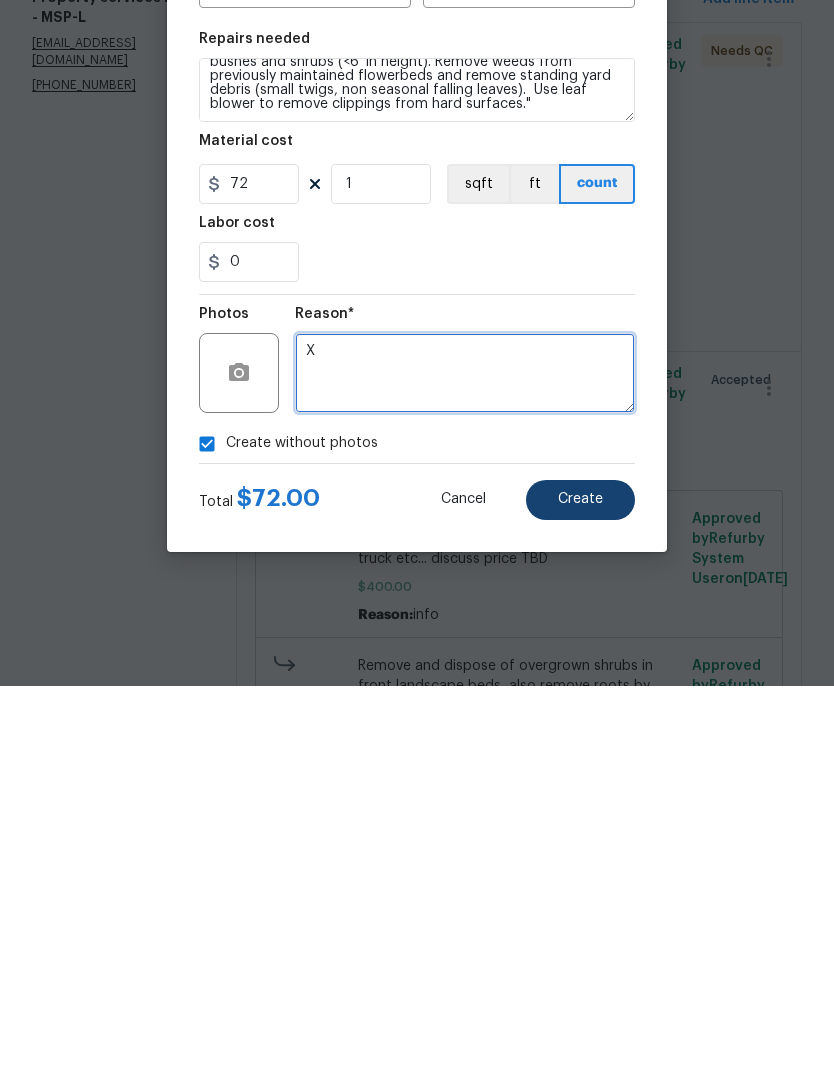 type on "X" 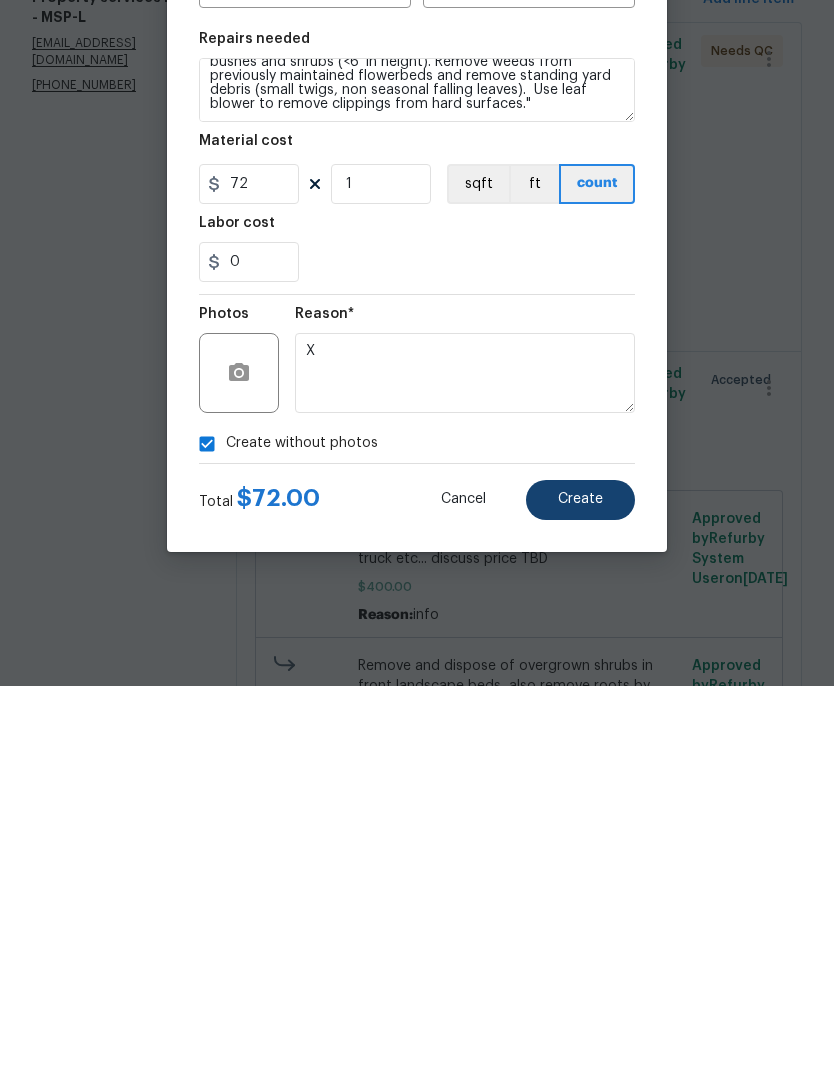 click on "Create" at bounding box center [580, 884] 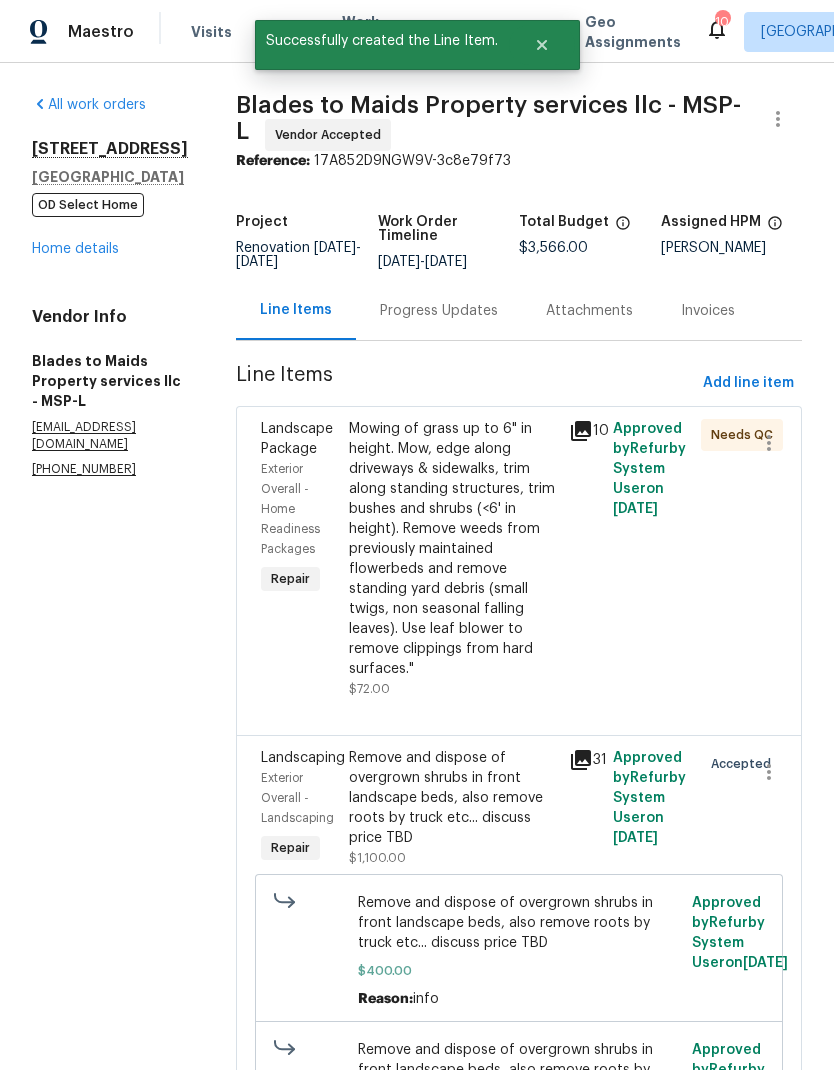 scroll, scrollTop: 0, scrollLeft: 0, axis: both 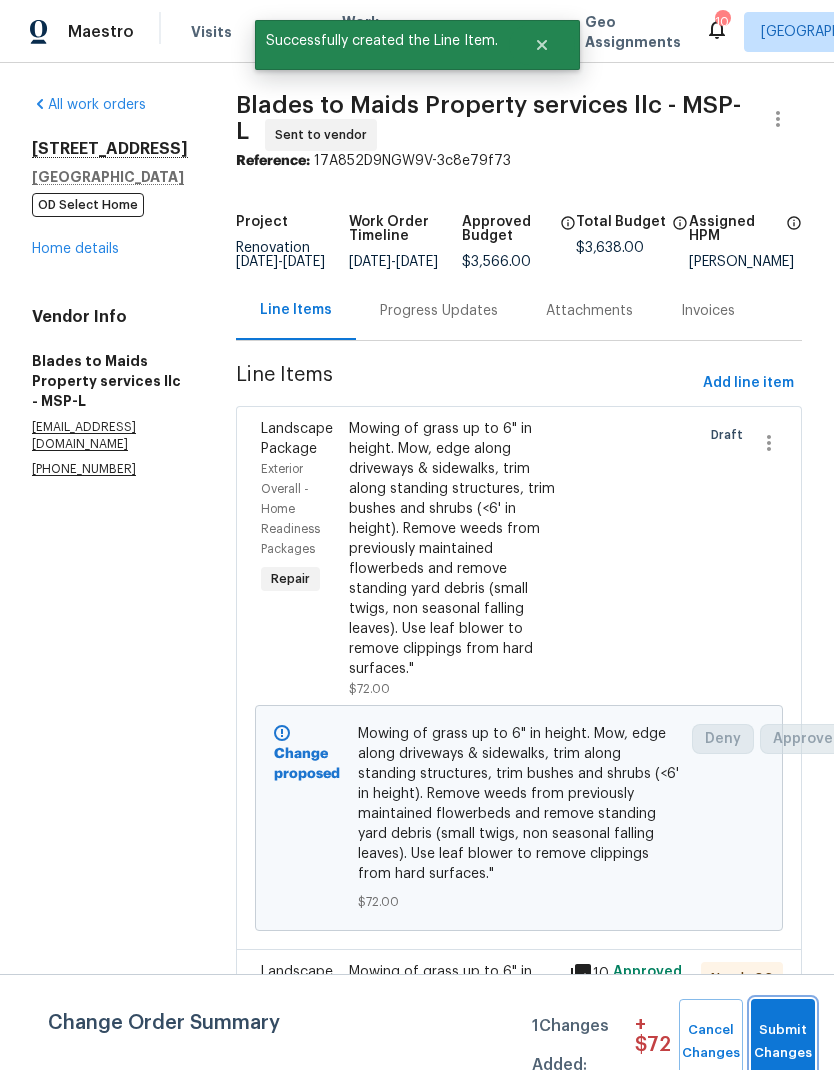 click on "Submit Changes" at bounding box center (783, 1042) 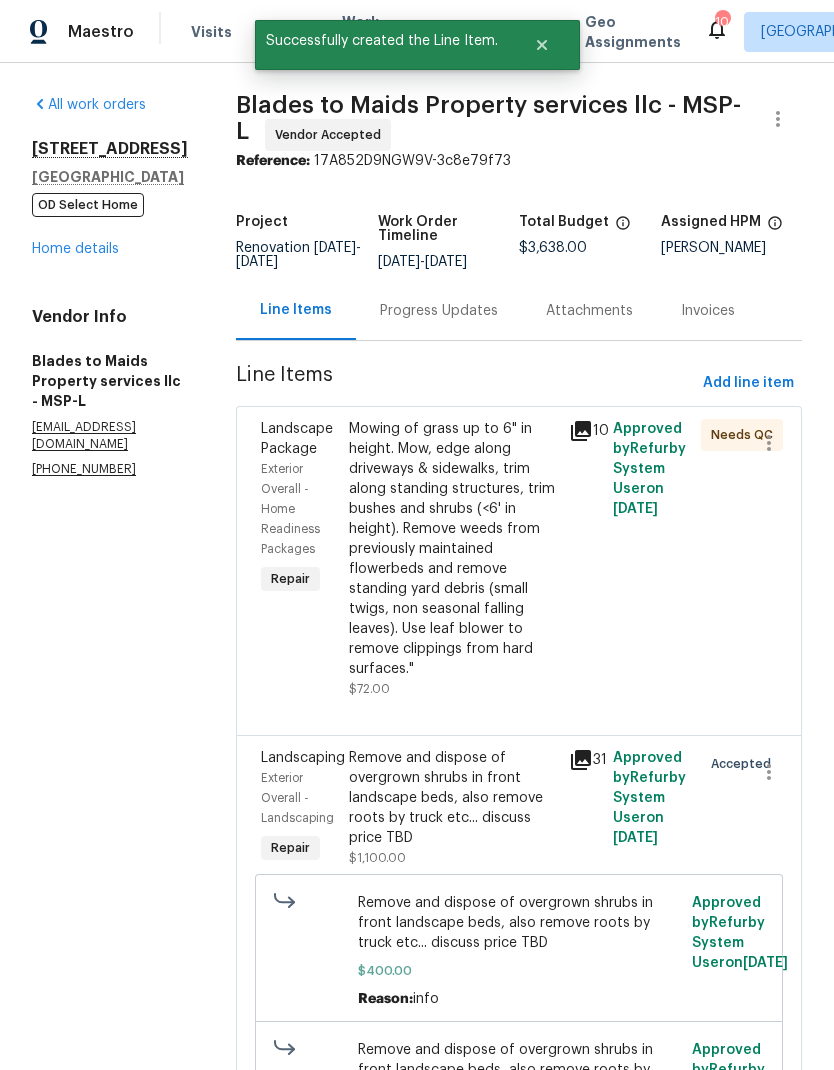 click on "Mowing of grass up to 6" in height. Mow, edge along driveways & sidewalks, trim along standing structures, trim bushes and shrubs (<6' in height). Remove weeds from previously maintained flowerbeds and remove standing yard debris (small twigs, non seasonal falling leaves).  Use leaf blower to remove clippings from hard surfaces."" at bounding box center [453, 549] 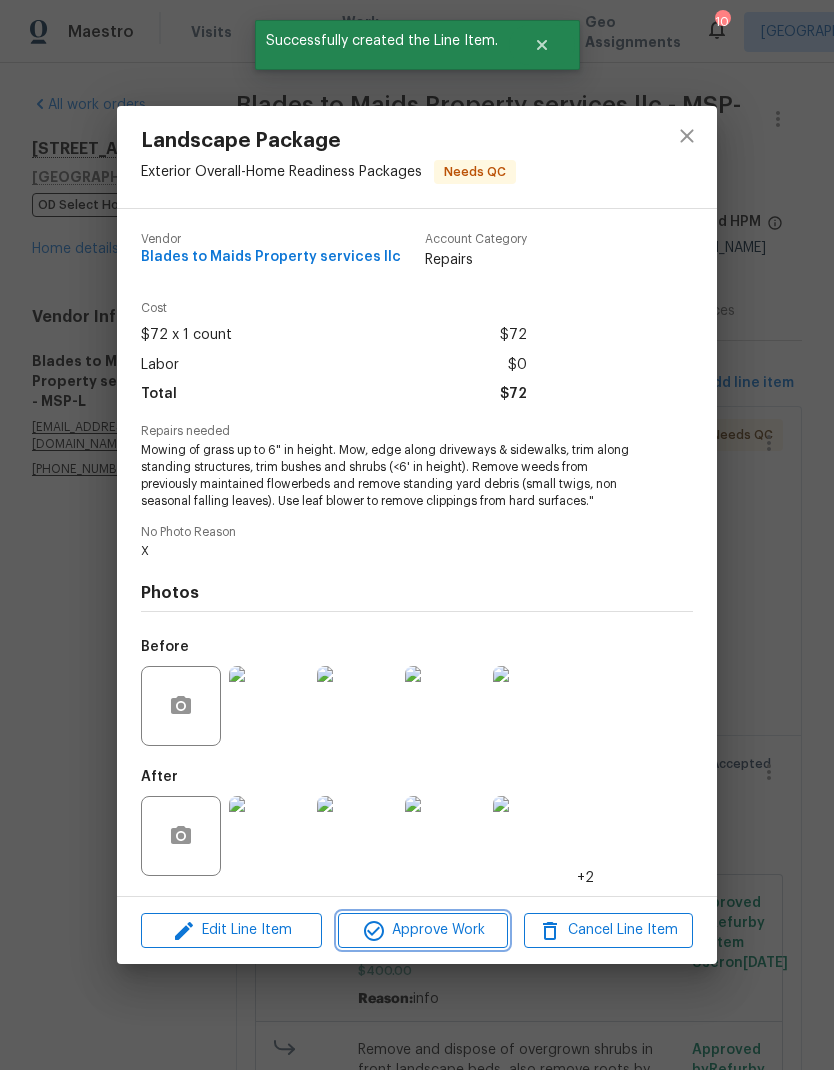 click on "Approve Work" at bounding box center [422, 930] 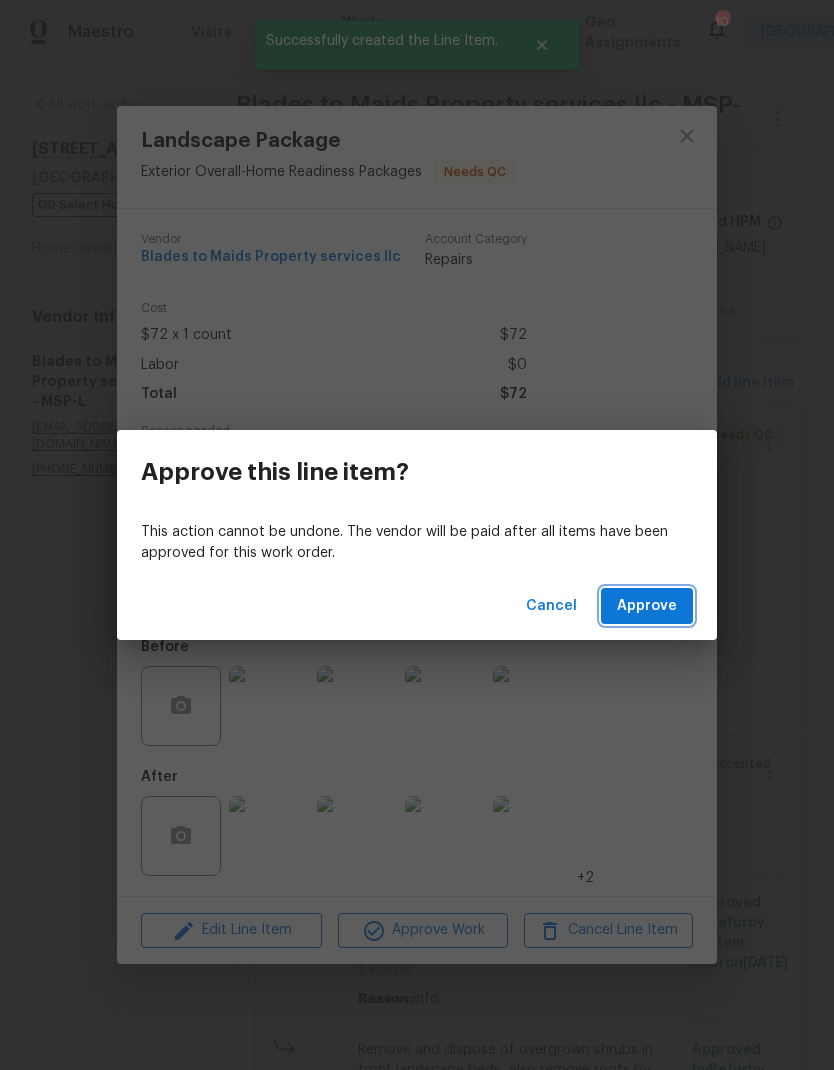 click on "Approve" at bounding box center [647, 606] 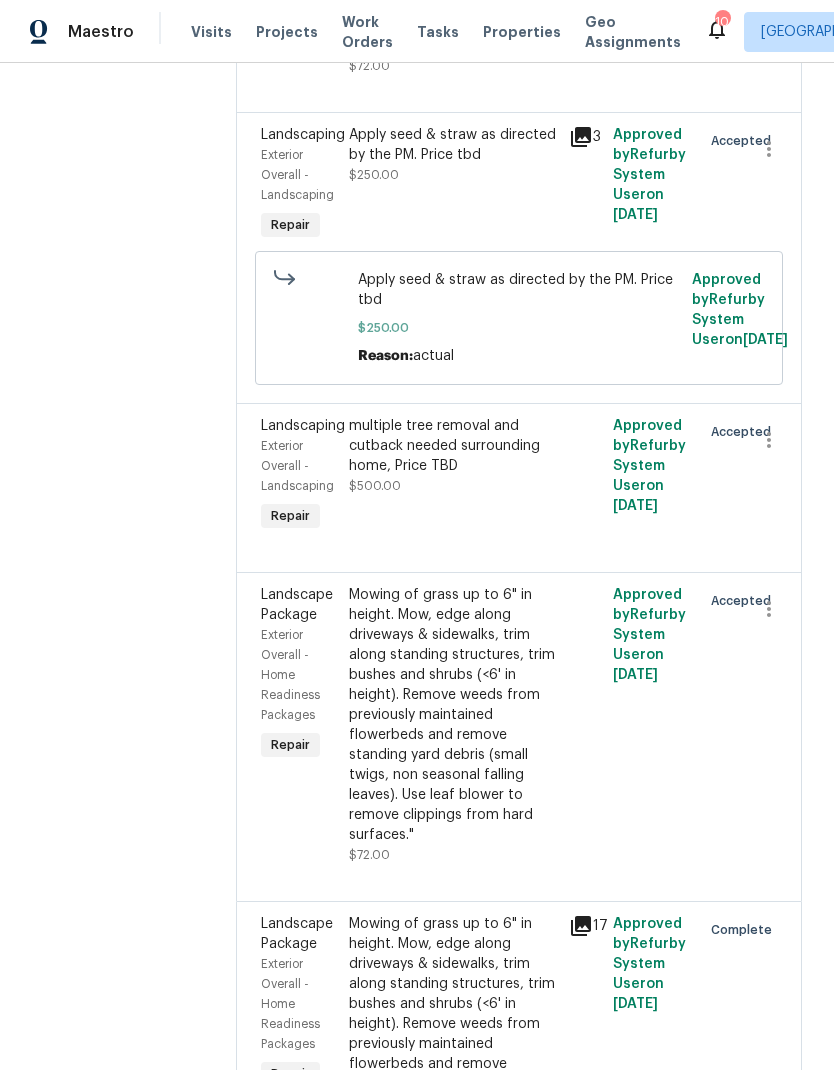 scroll, scrollTop: 1720, scrollLeft: 0, axis: vertical 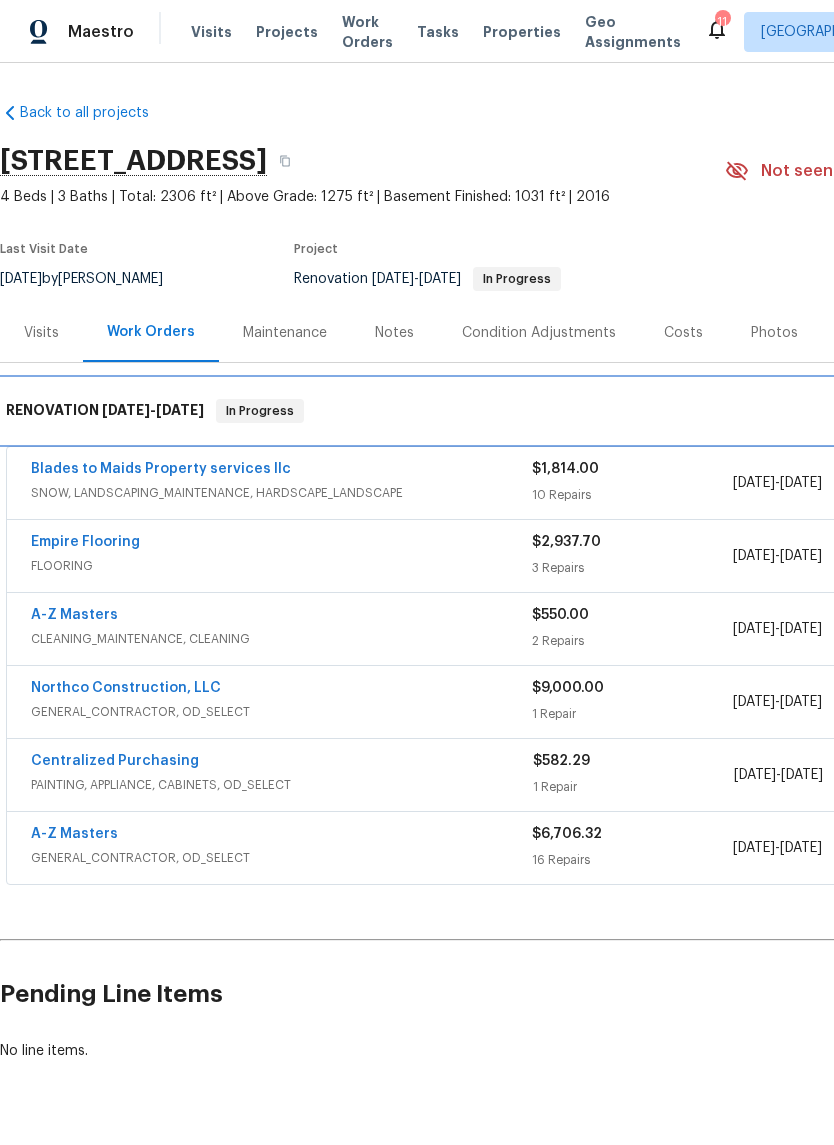 click on "RENOVATION   [DATE]  -  [DATE] In Progress" at bounding box center (565, 411) 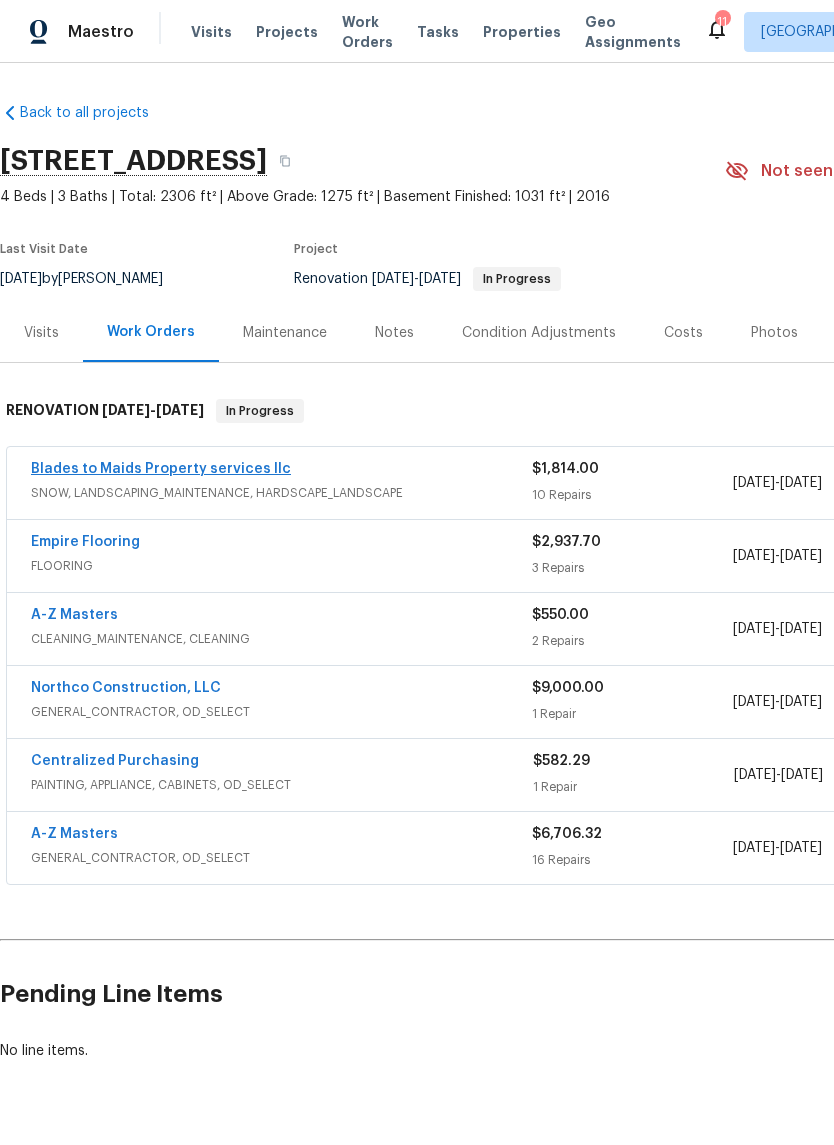 click on "Blades to Maids Property services llc" at bounding box center (161, 469) 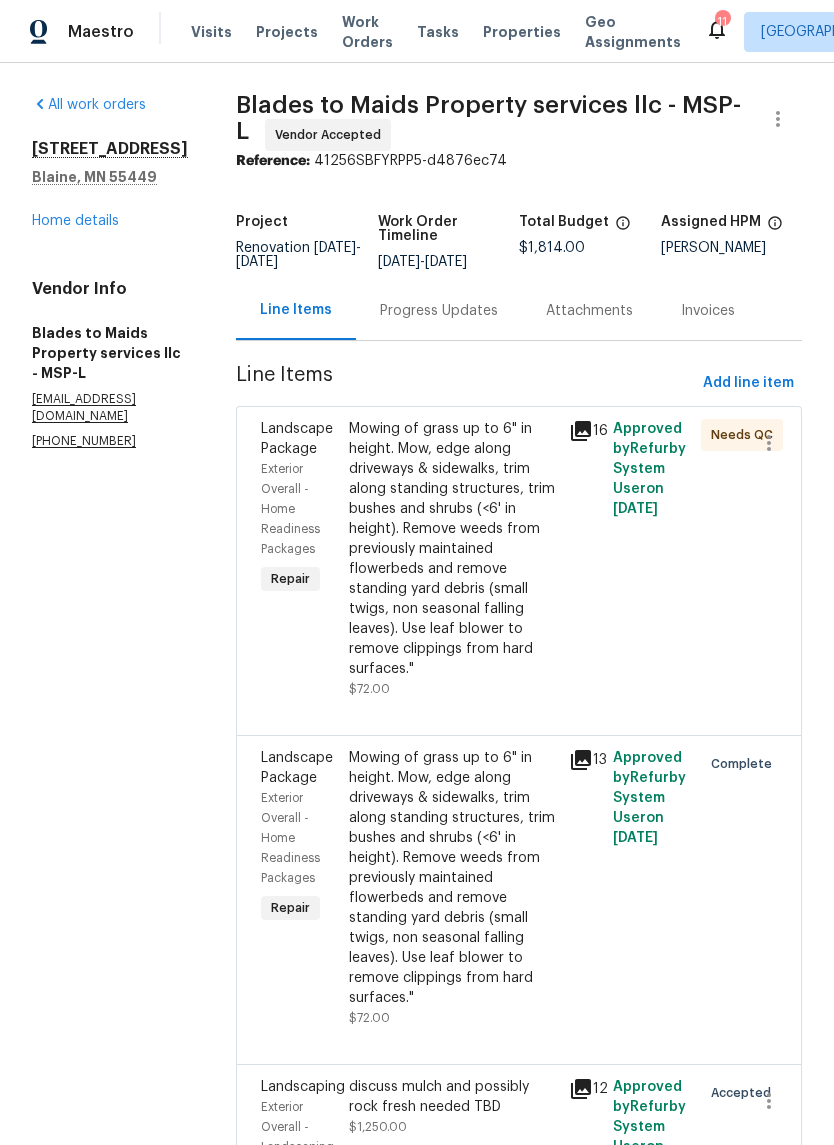 click on "Mowing of grass up to 6" in height. Mow, edge along driveways & sidewalks, trim along standing structures, trim bushes and shrubs (<6' in height). Remove weeds from previously maintained flowerbeds and remove standing yard debris (small twigs, non seasonal falling leaves).  Use leaf blower to remove clippings from hard surfaces."" at bounding box center (453, 549) 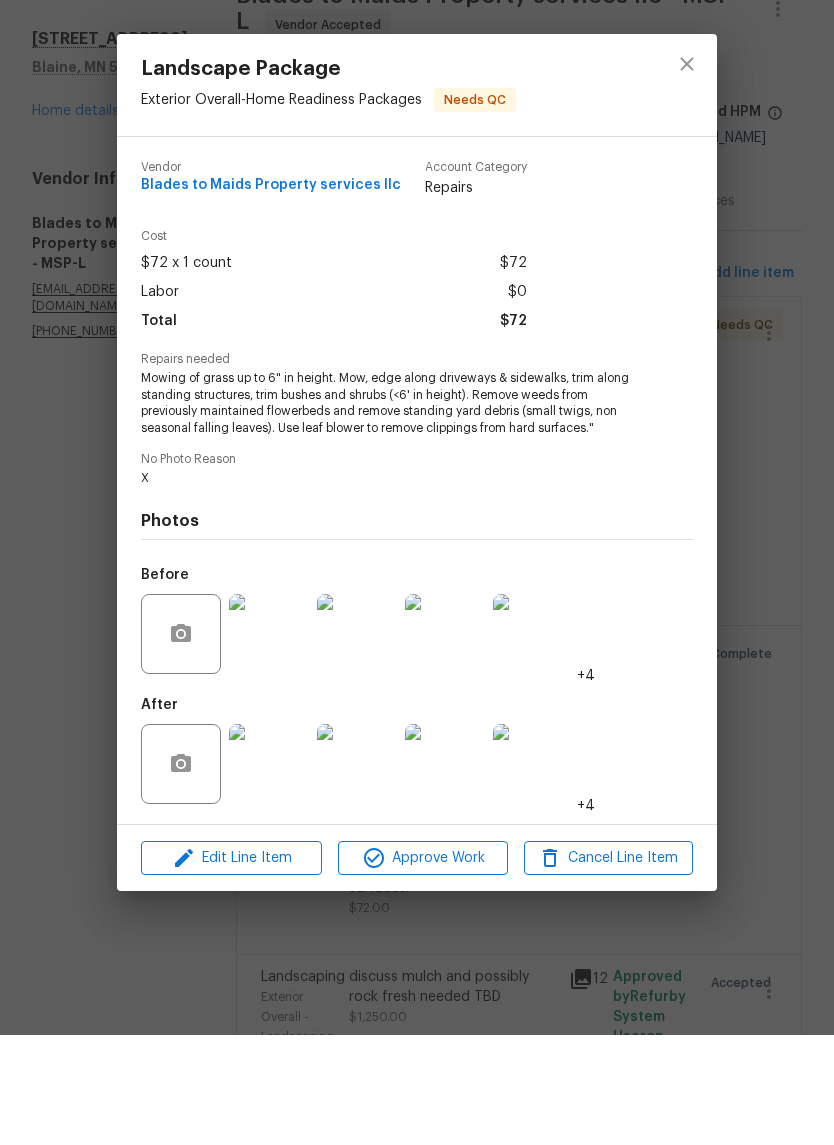 scroll, scrollTop: 49, scrollLeft: 0, axis: vertical 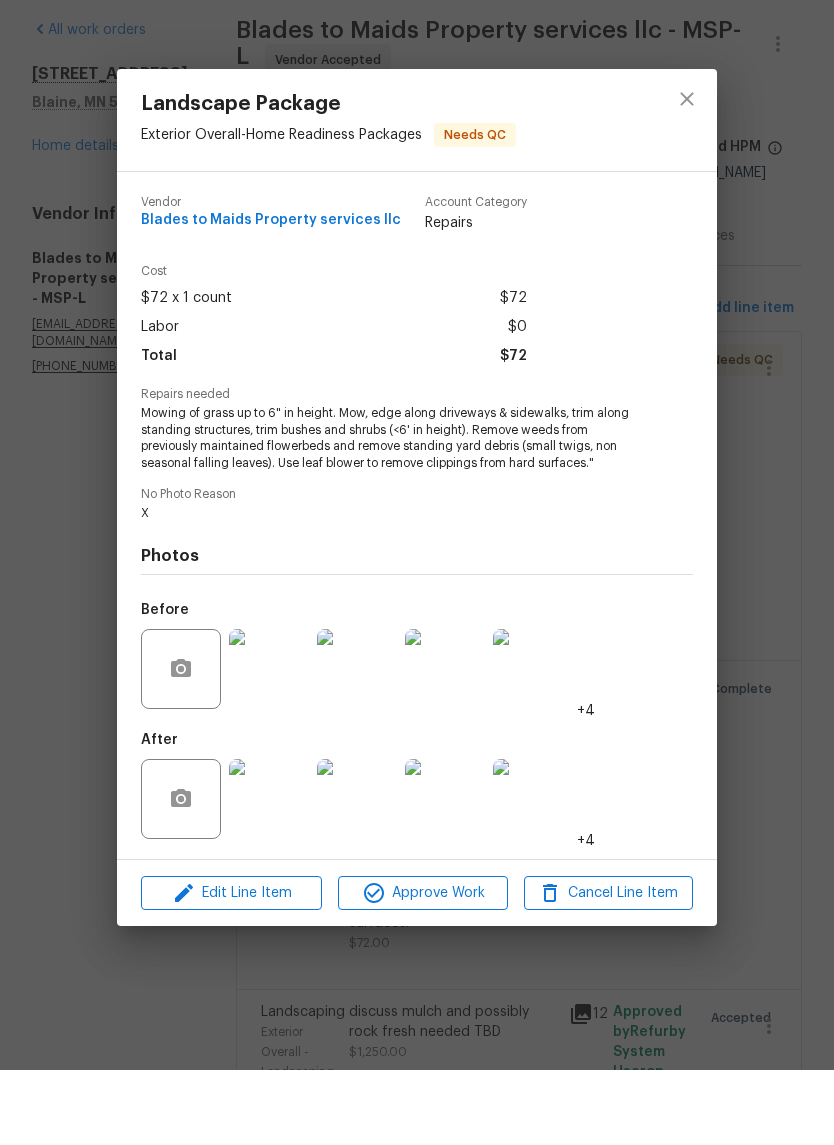click at bounding box center (269, 874) 